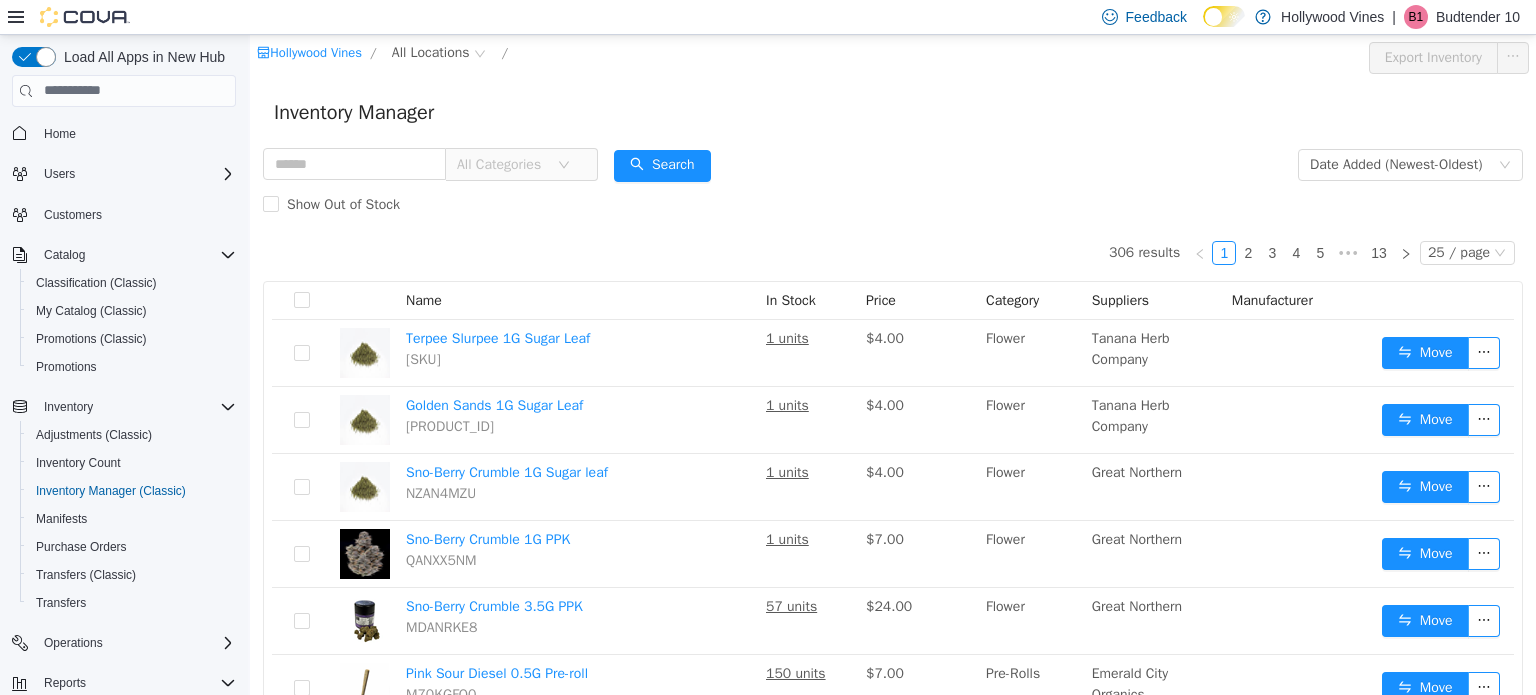 scroll, scrollTop: 0, scrollLeft: 0, axis: both 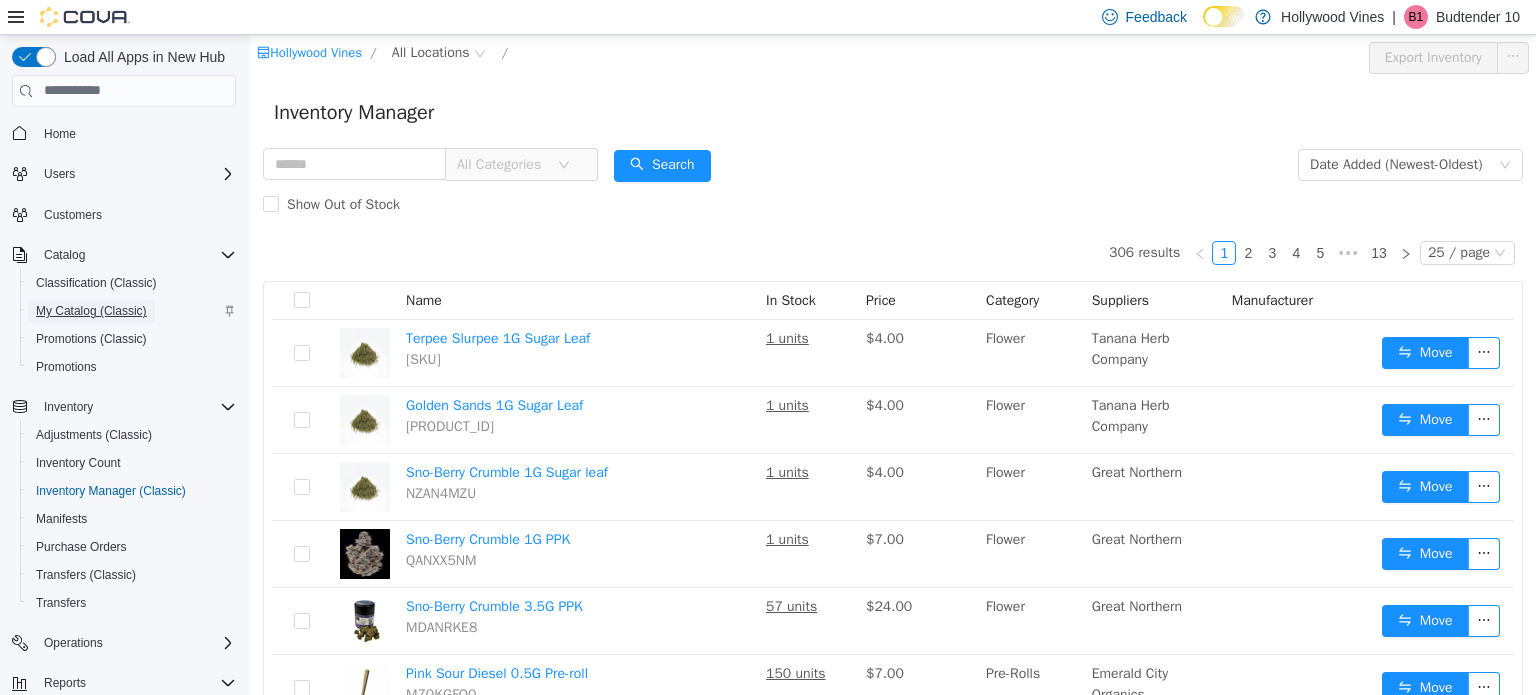 click on "My Catalog (Classic)" at bounding box center (91, 311) 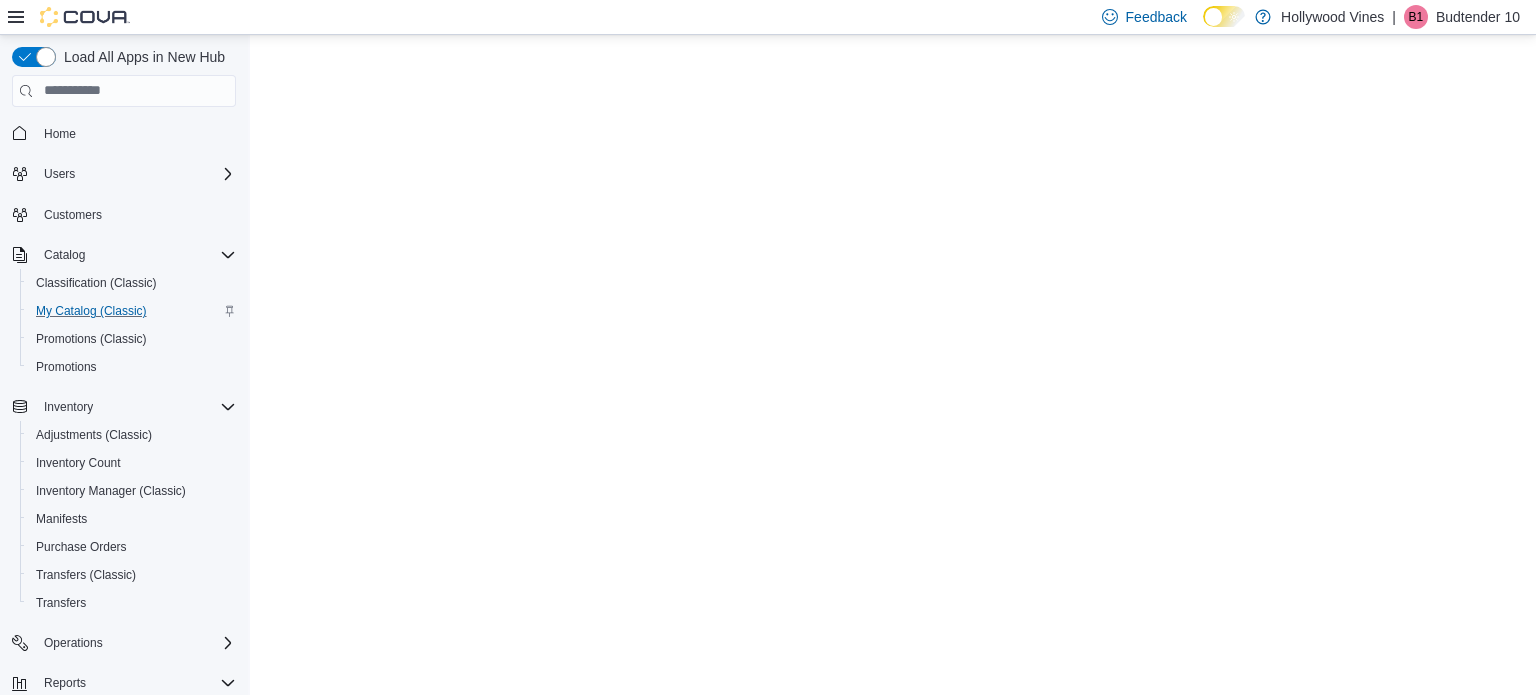 scroll, scrollTop: 0, scrollLeft: 0, axis: both 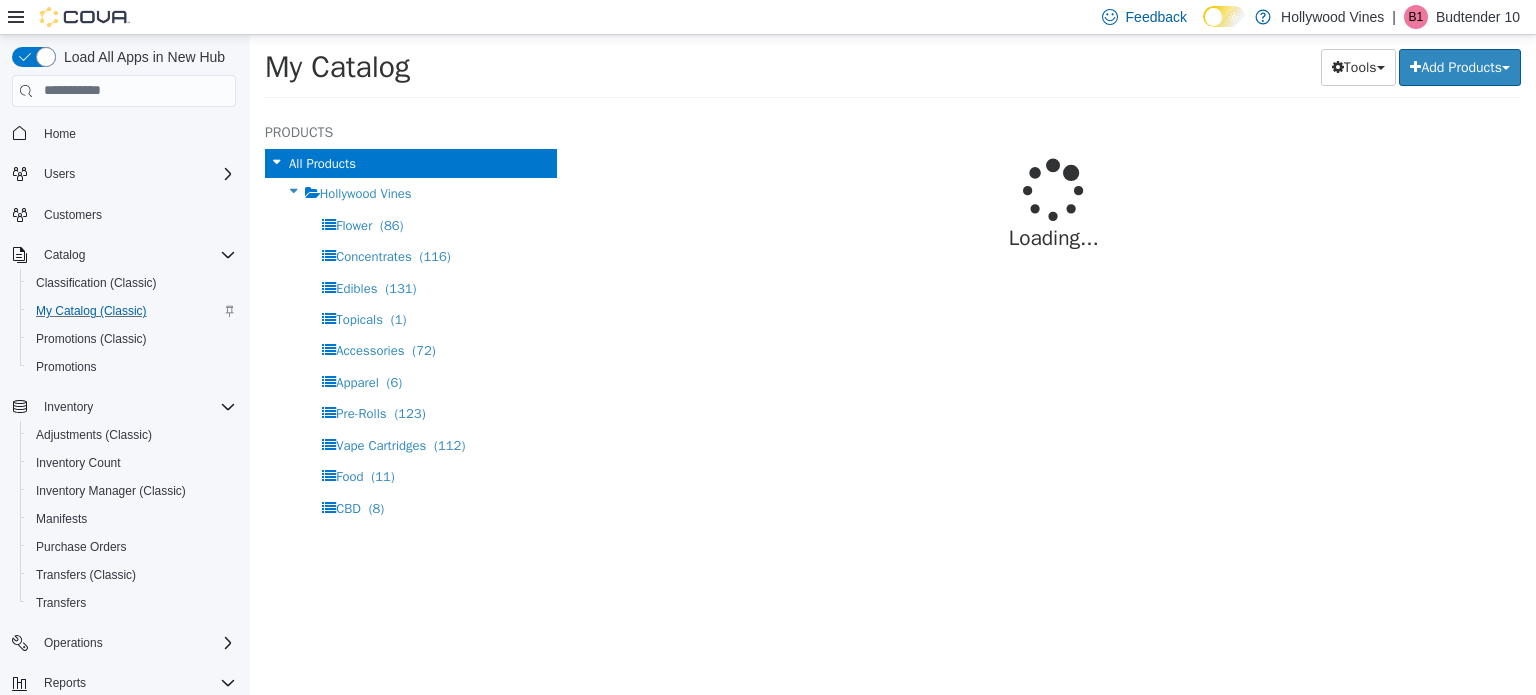 select on "**********" 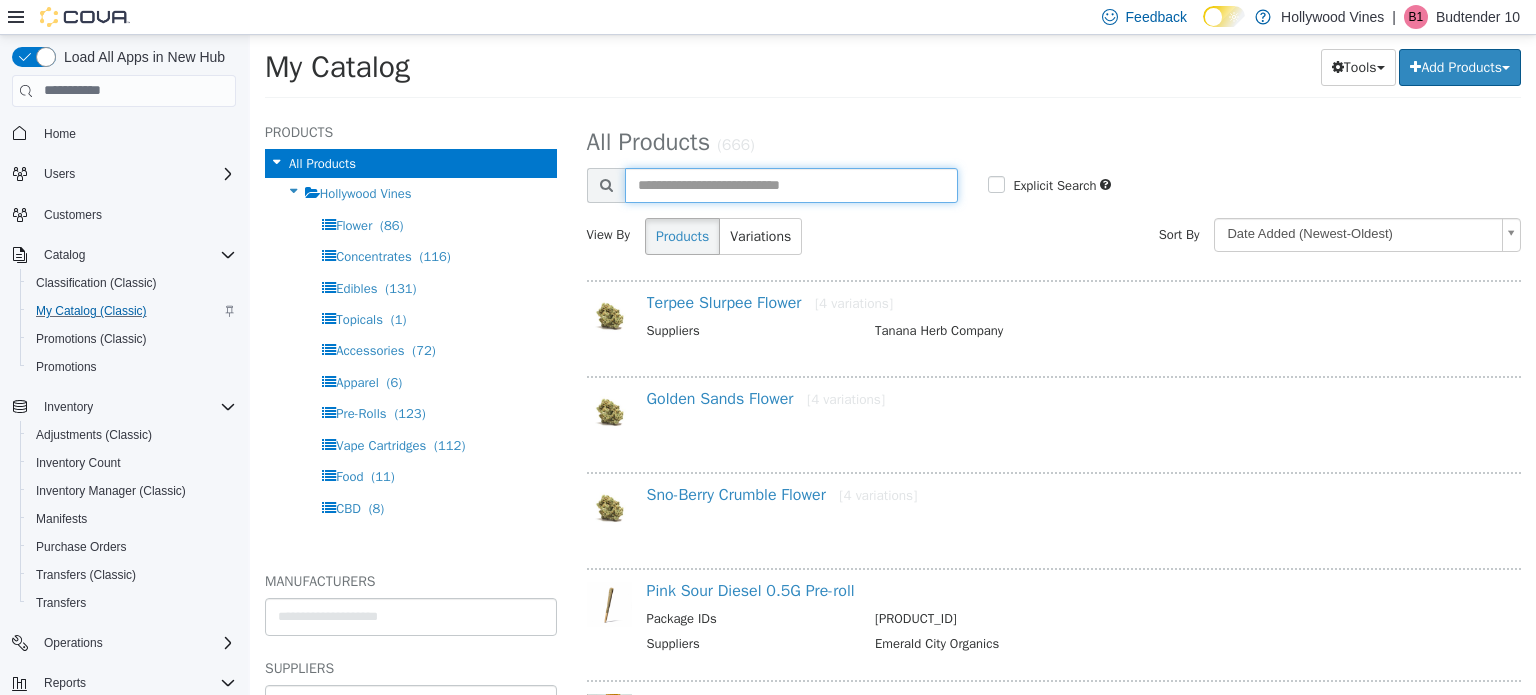click at bounding box center (792, 184) 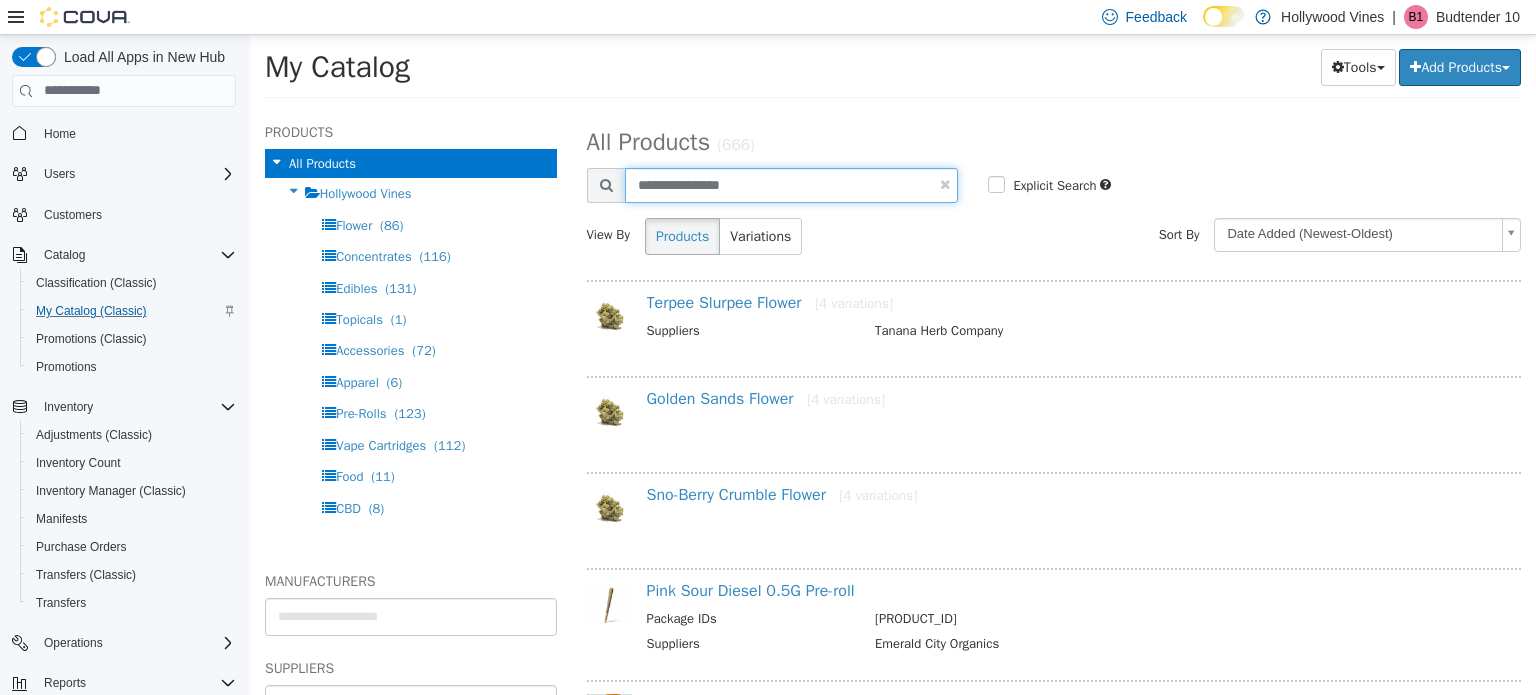 type on "**********" 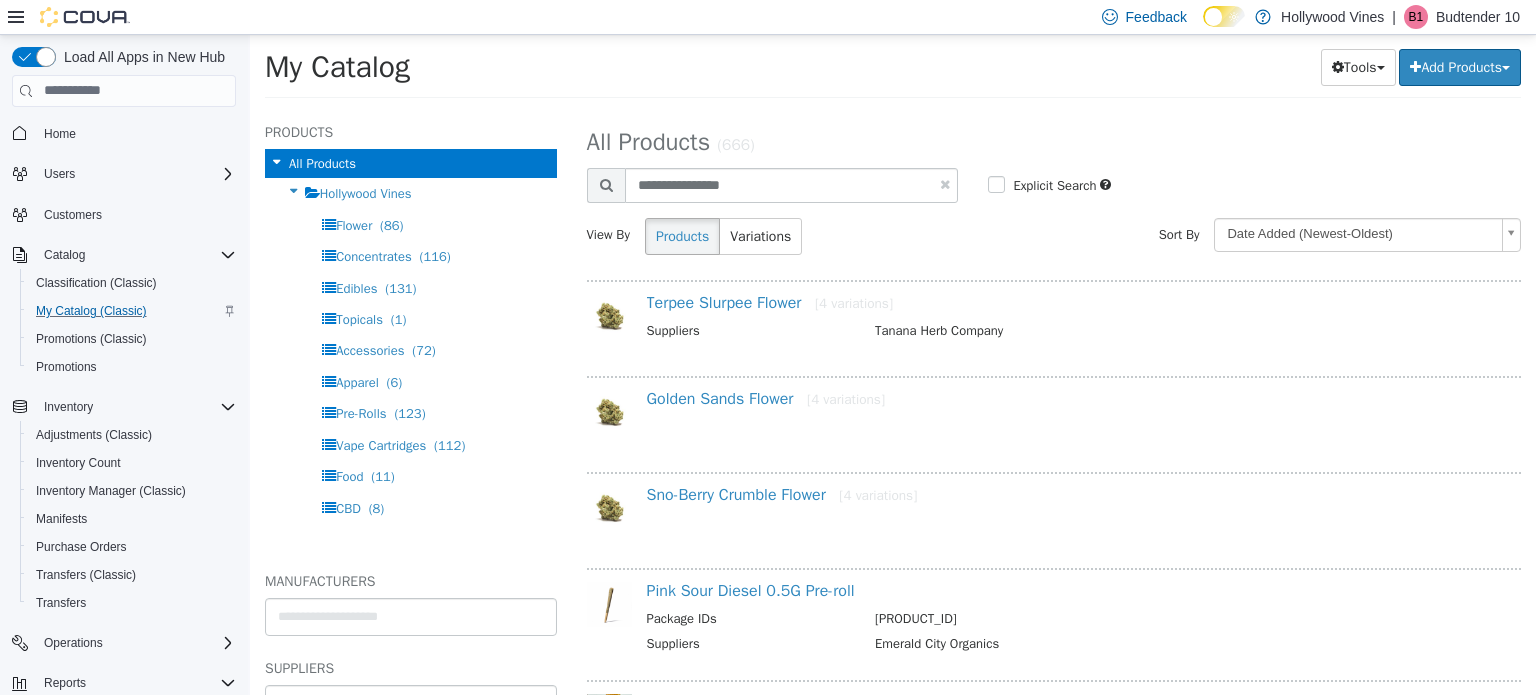 select on "**********" 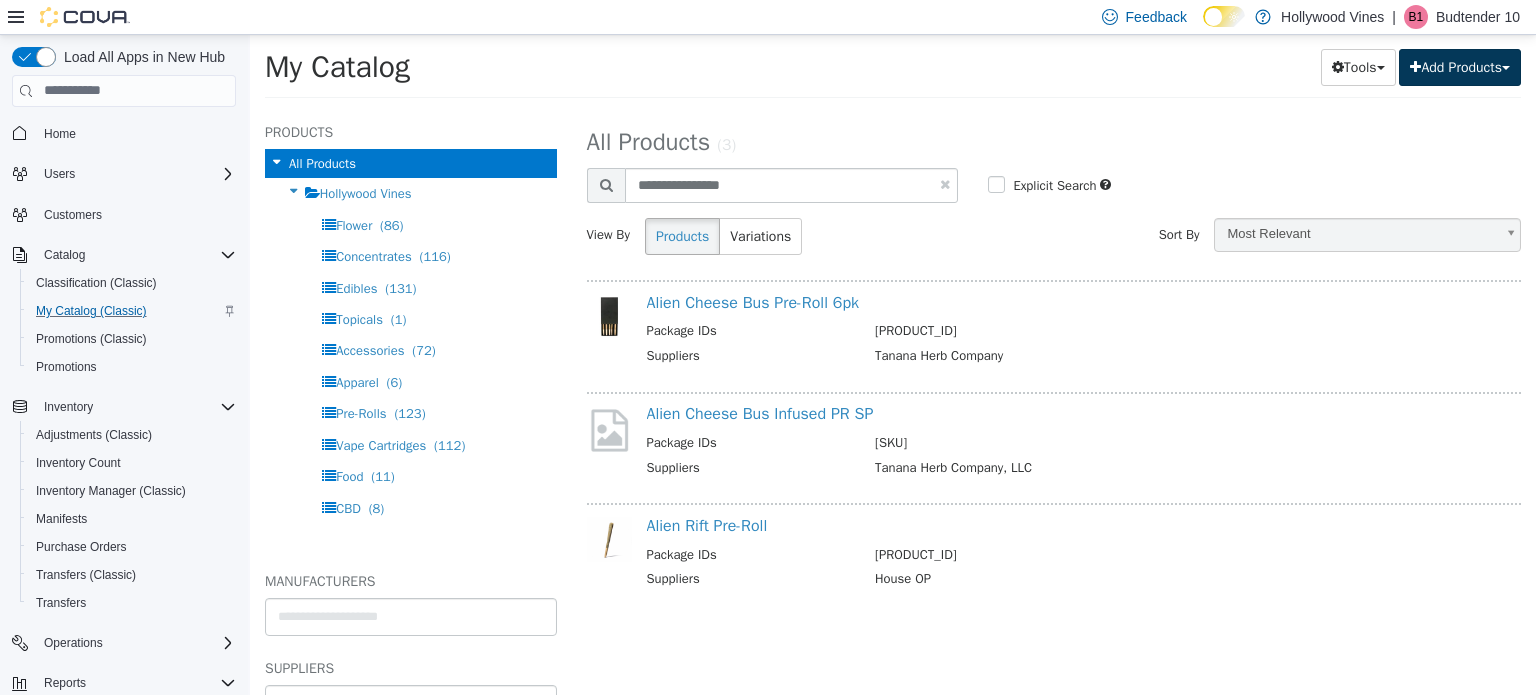 click on "Add Products" at bounding box center (1460, 66) 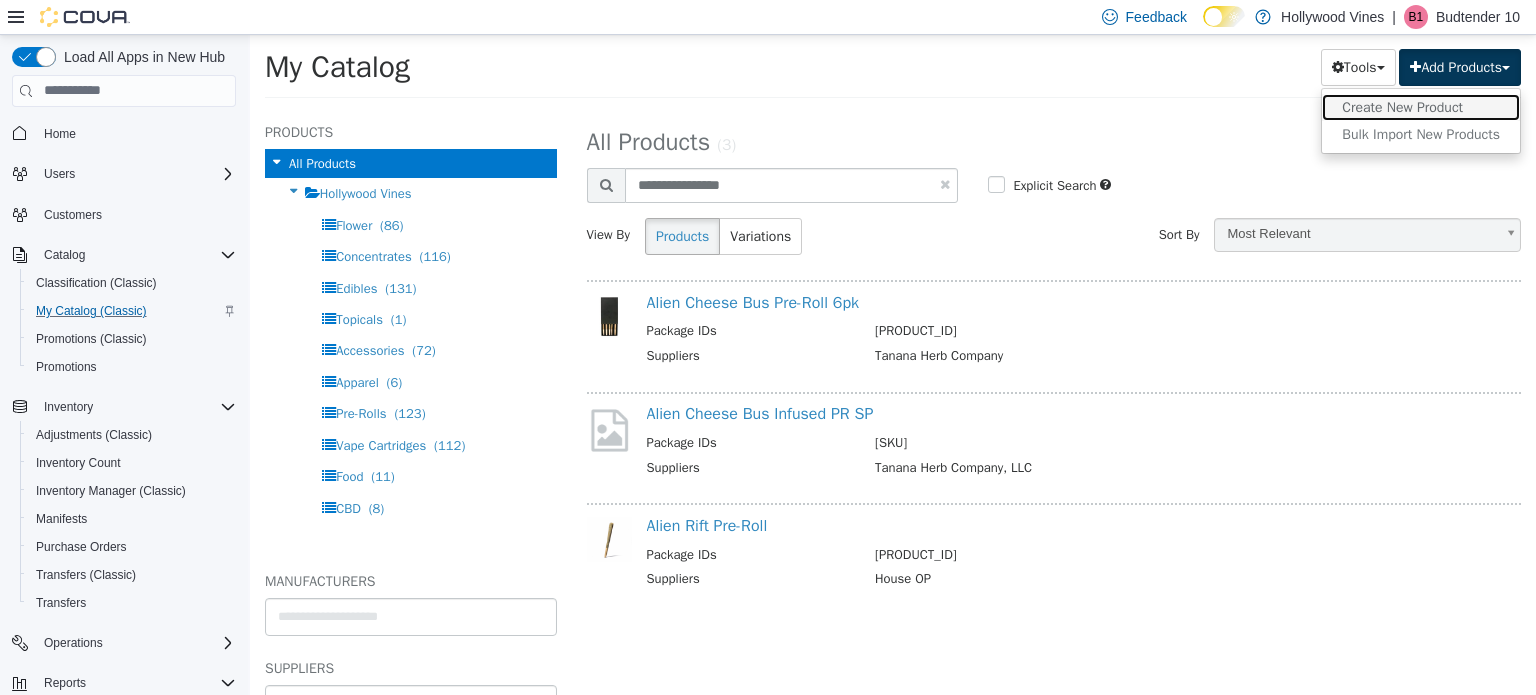click on "Create New Product" at bounding box center (1421, 106) 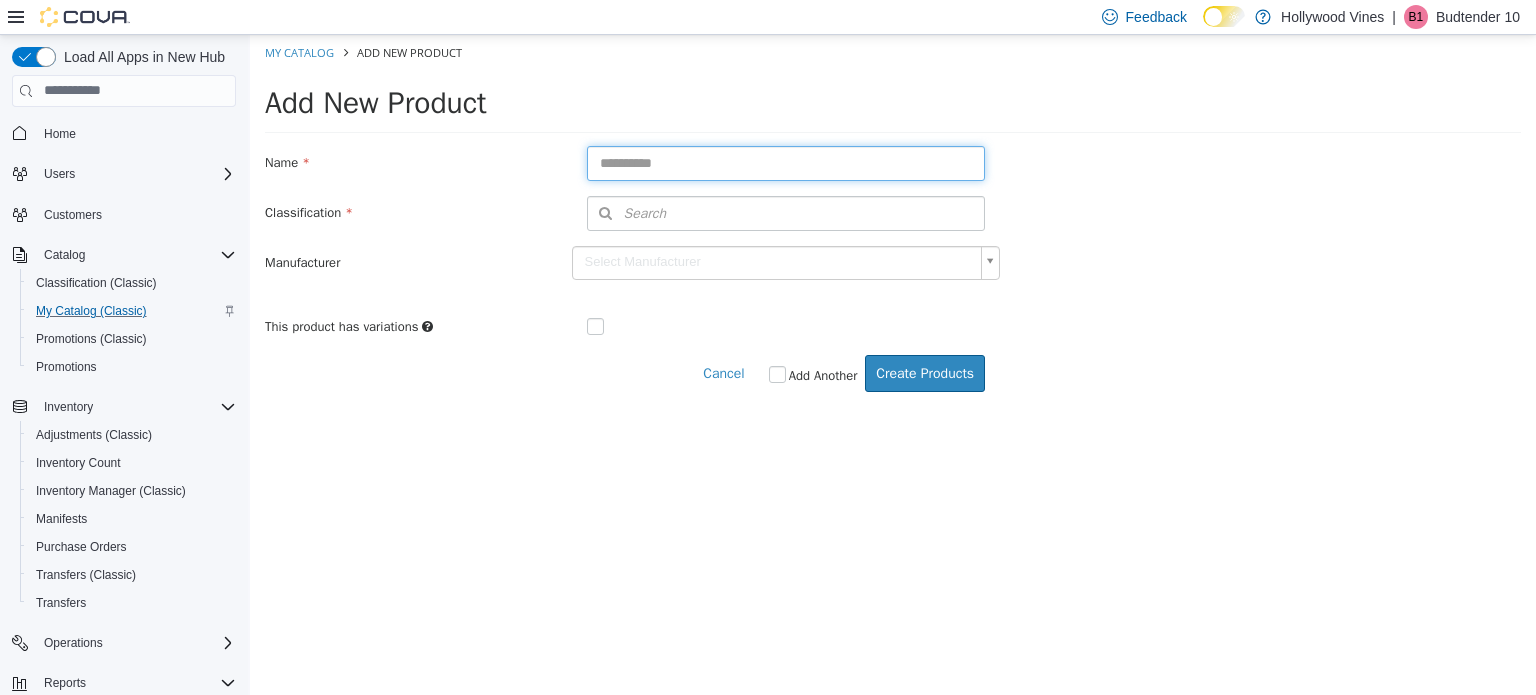 click at bounding box center (786, 162) 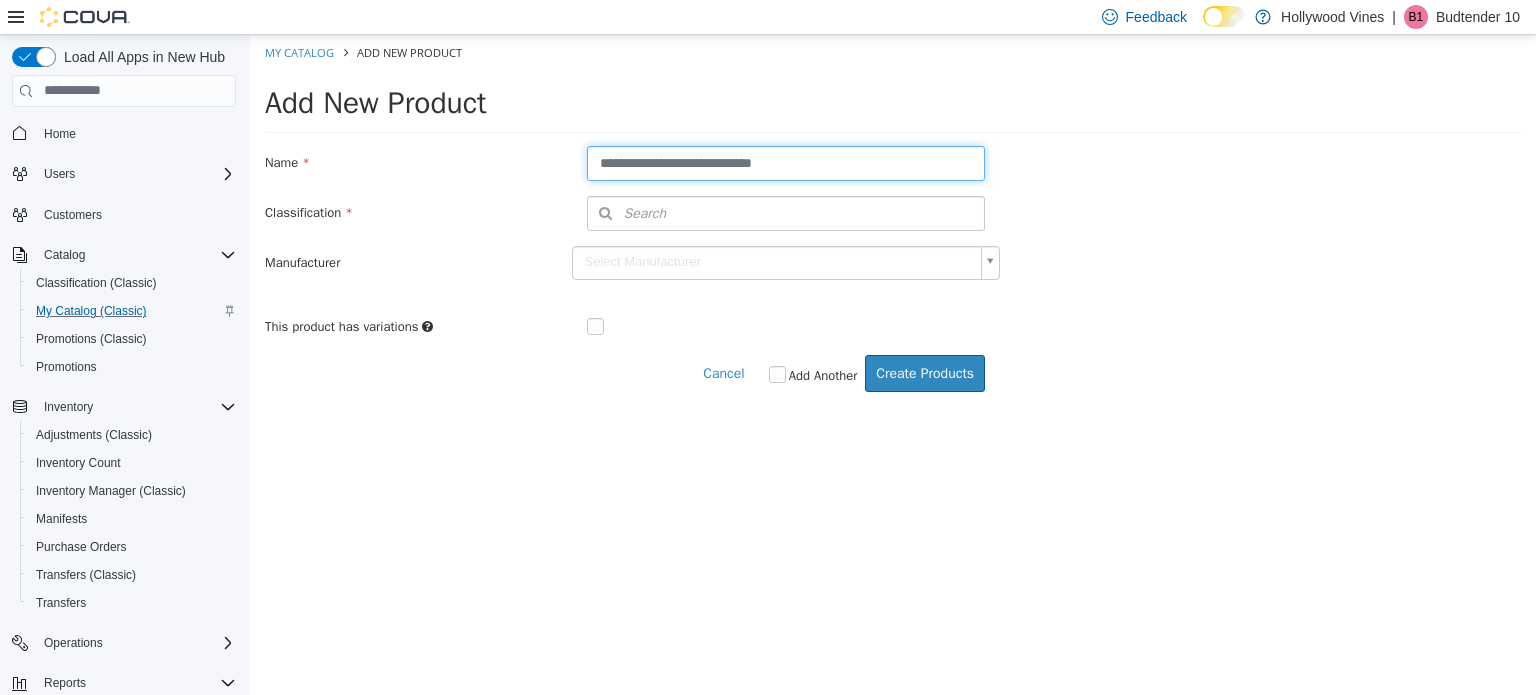 click on "**********" at bounding box center [786, 162] 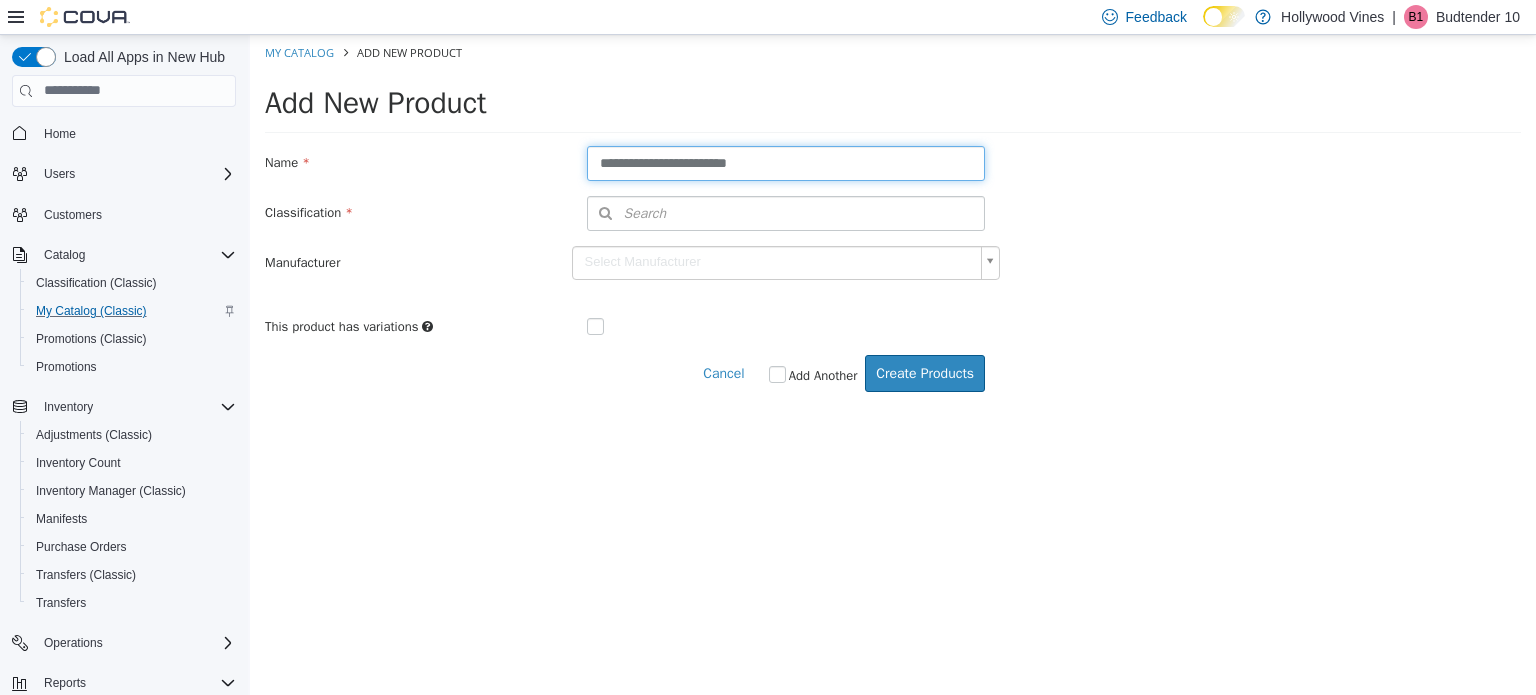 click on "**********" at bounding box center [786, 162] 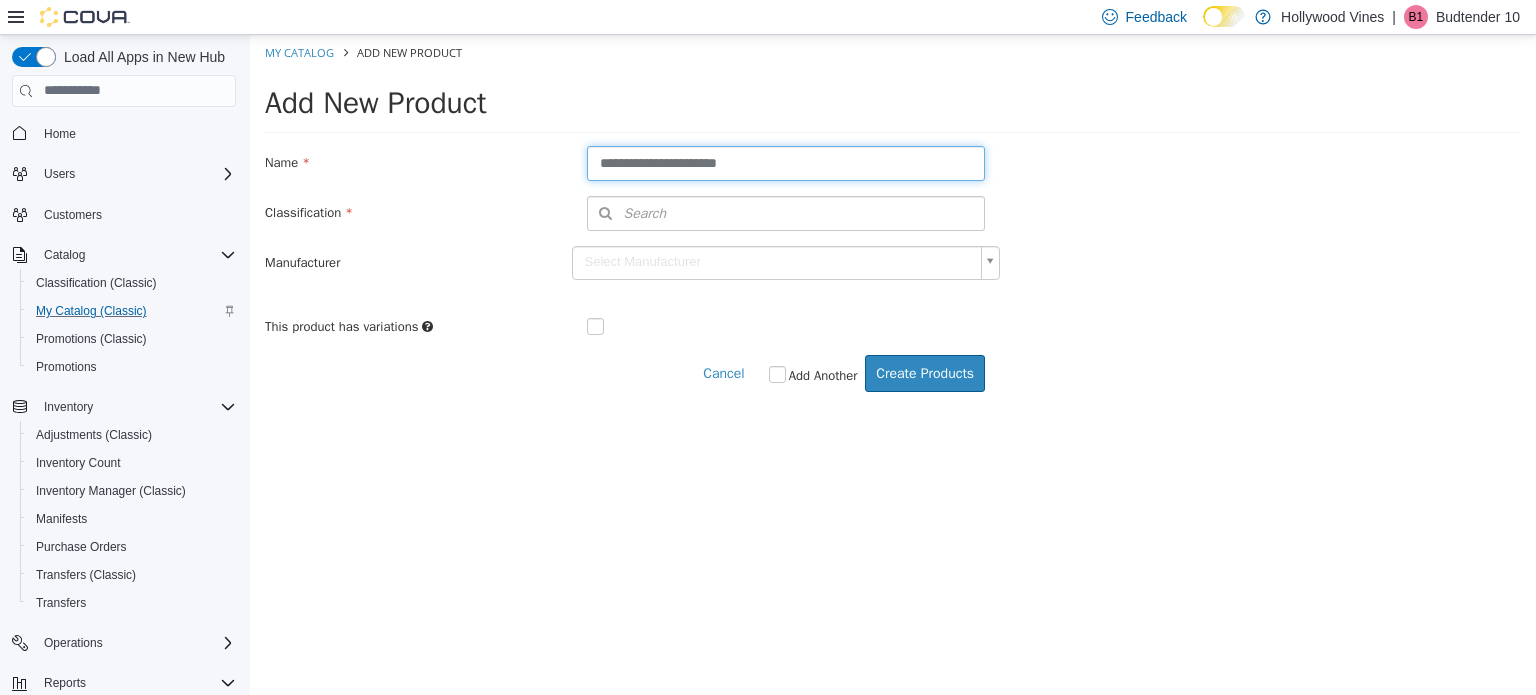 click on "**********" at bounding box center (786, 162) 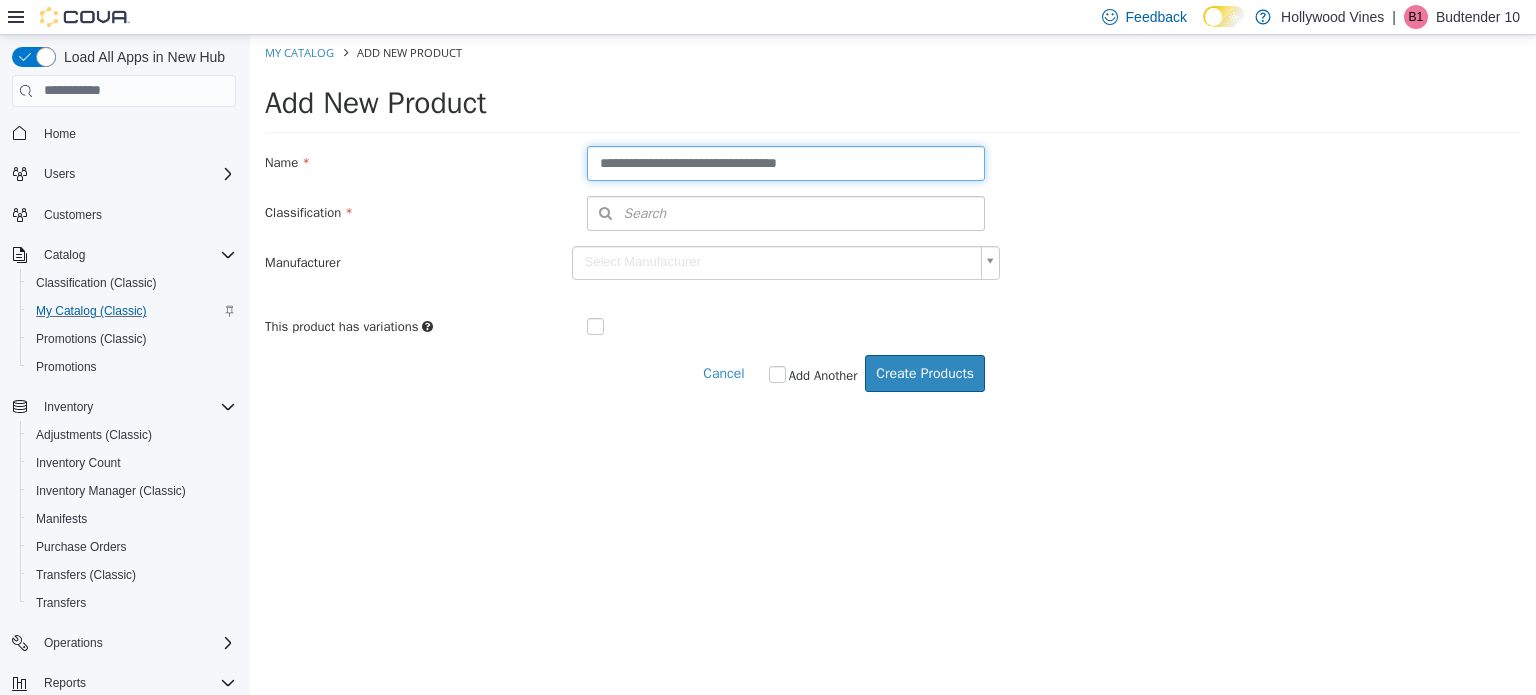 click on "**********" at bounding box center [786, 162] 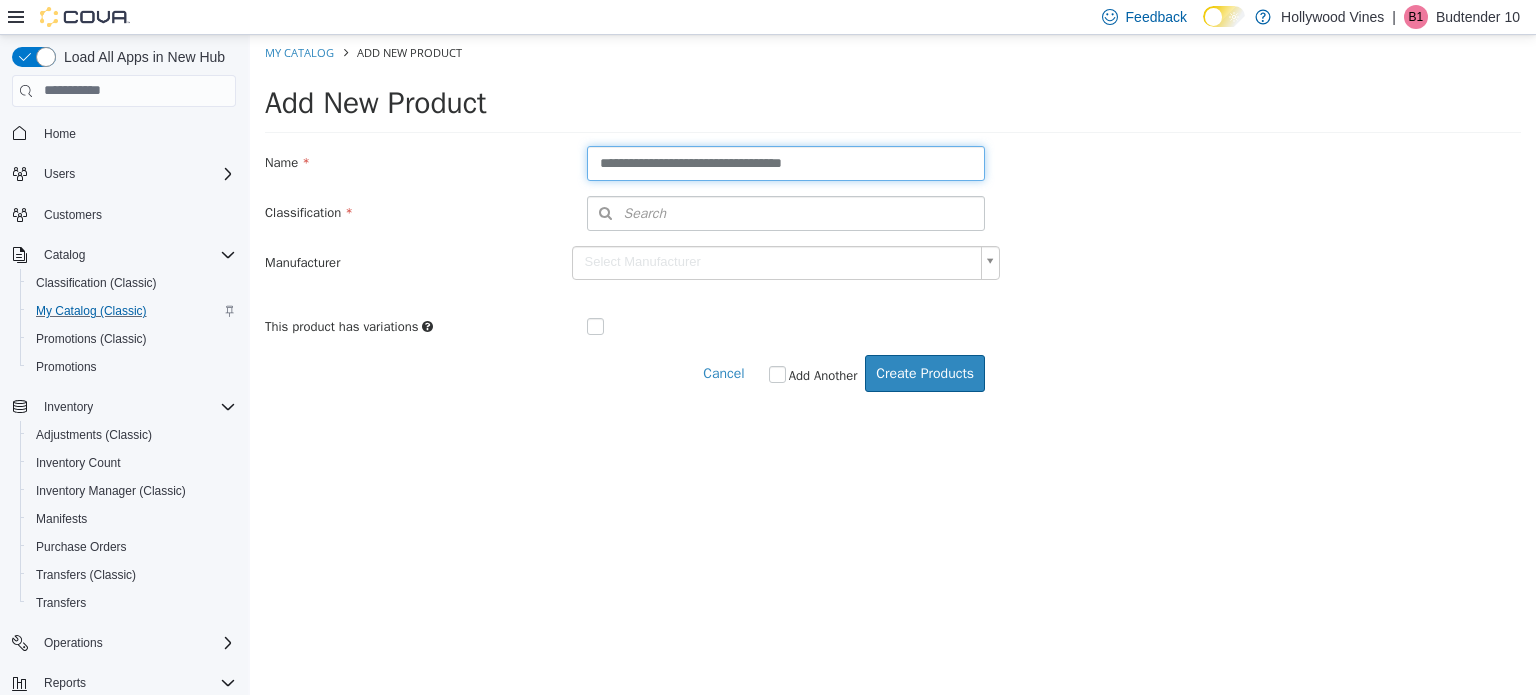 click on "**********" at bounding box center (786, 162) 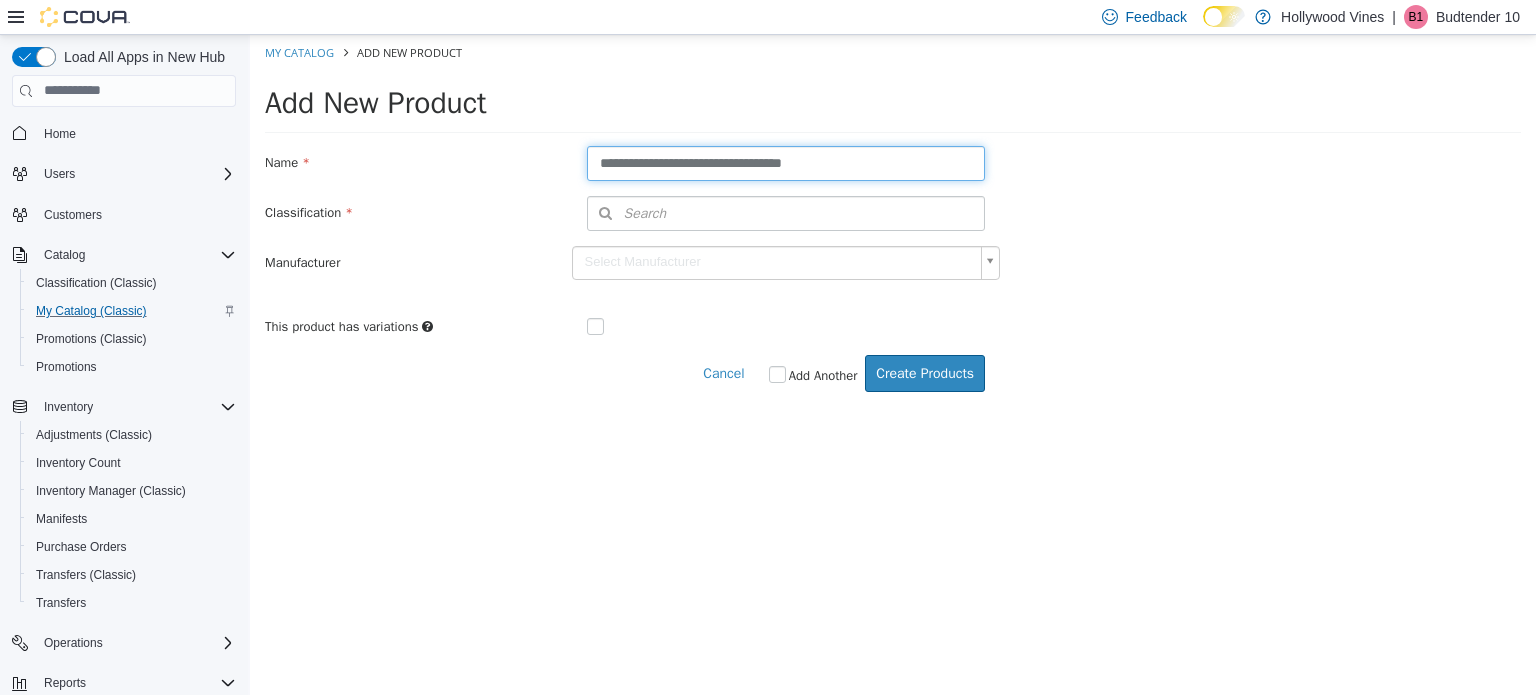 type on "**********" 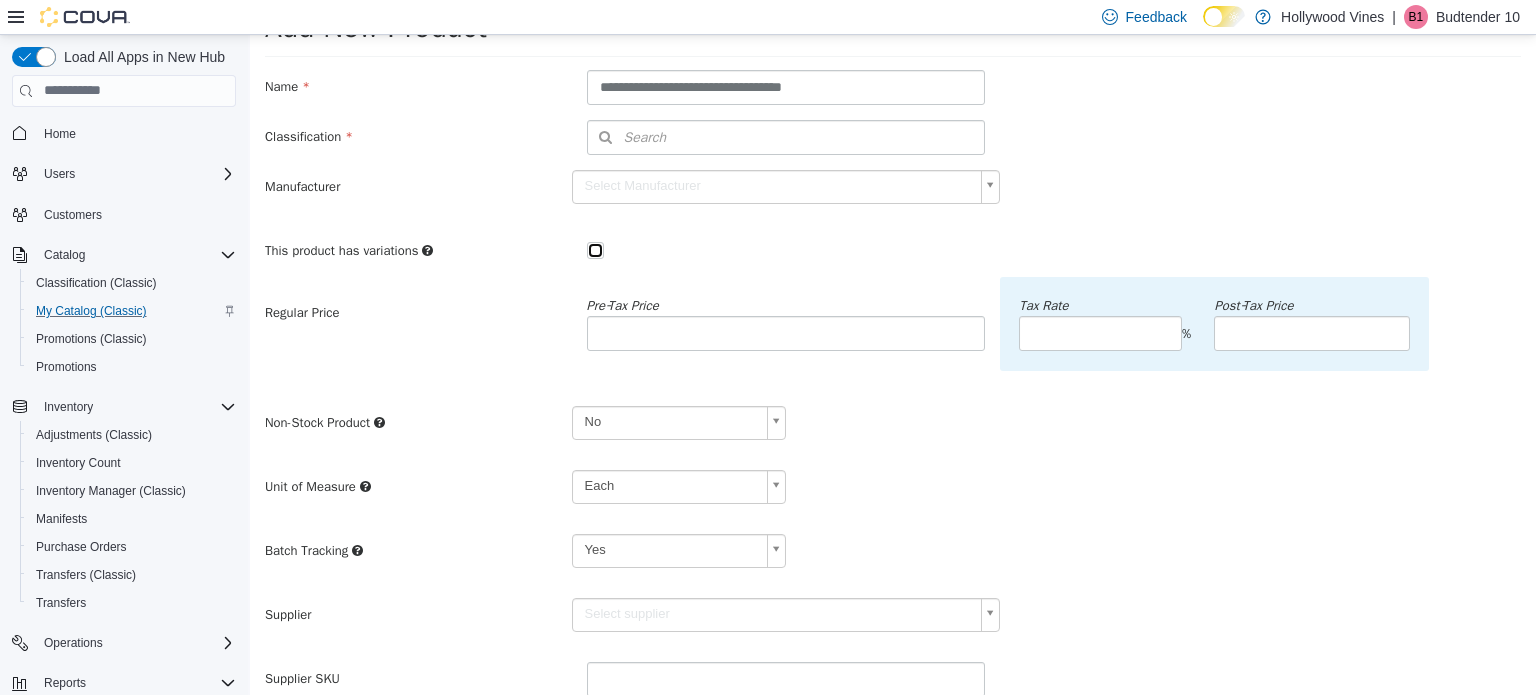 scroll, scrollTop: 78, scrollLeft: 0, axis: vertical 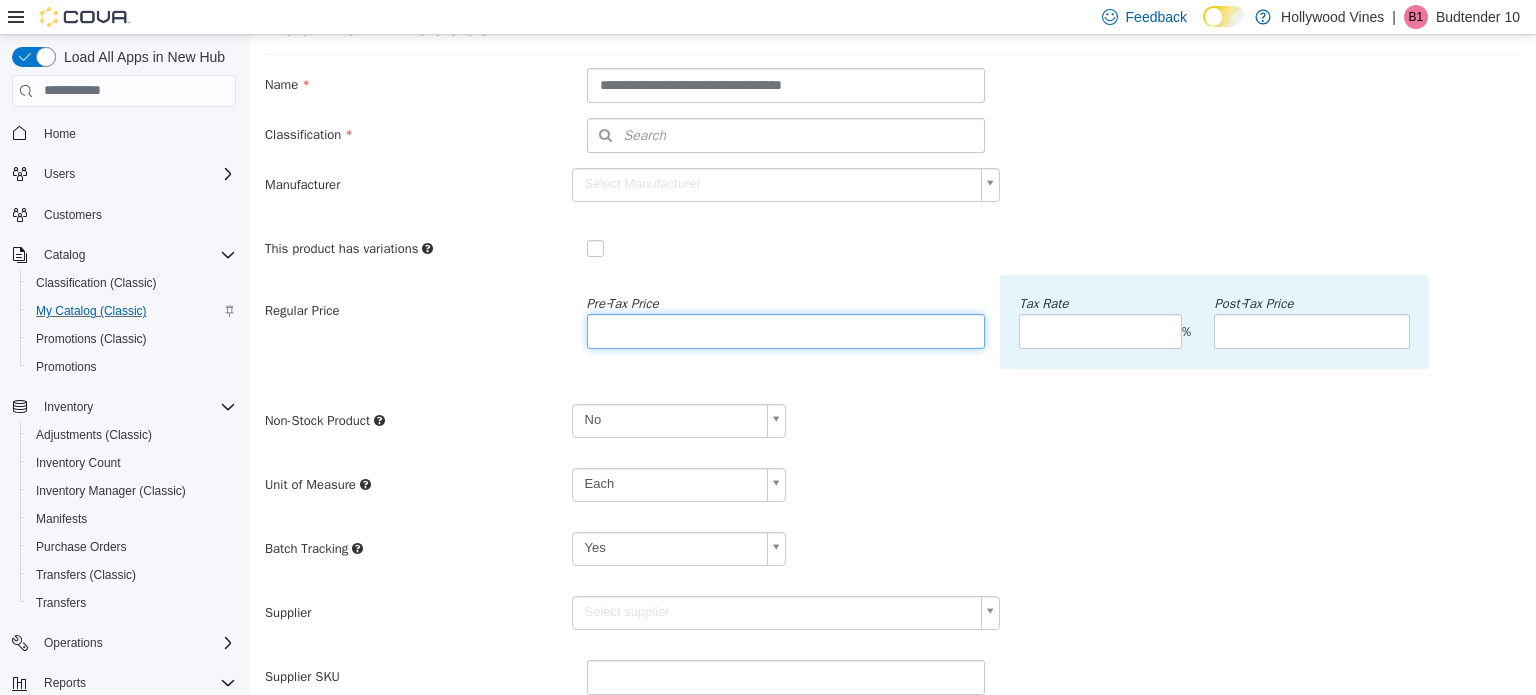 click at bounding box center [786, 330] 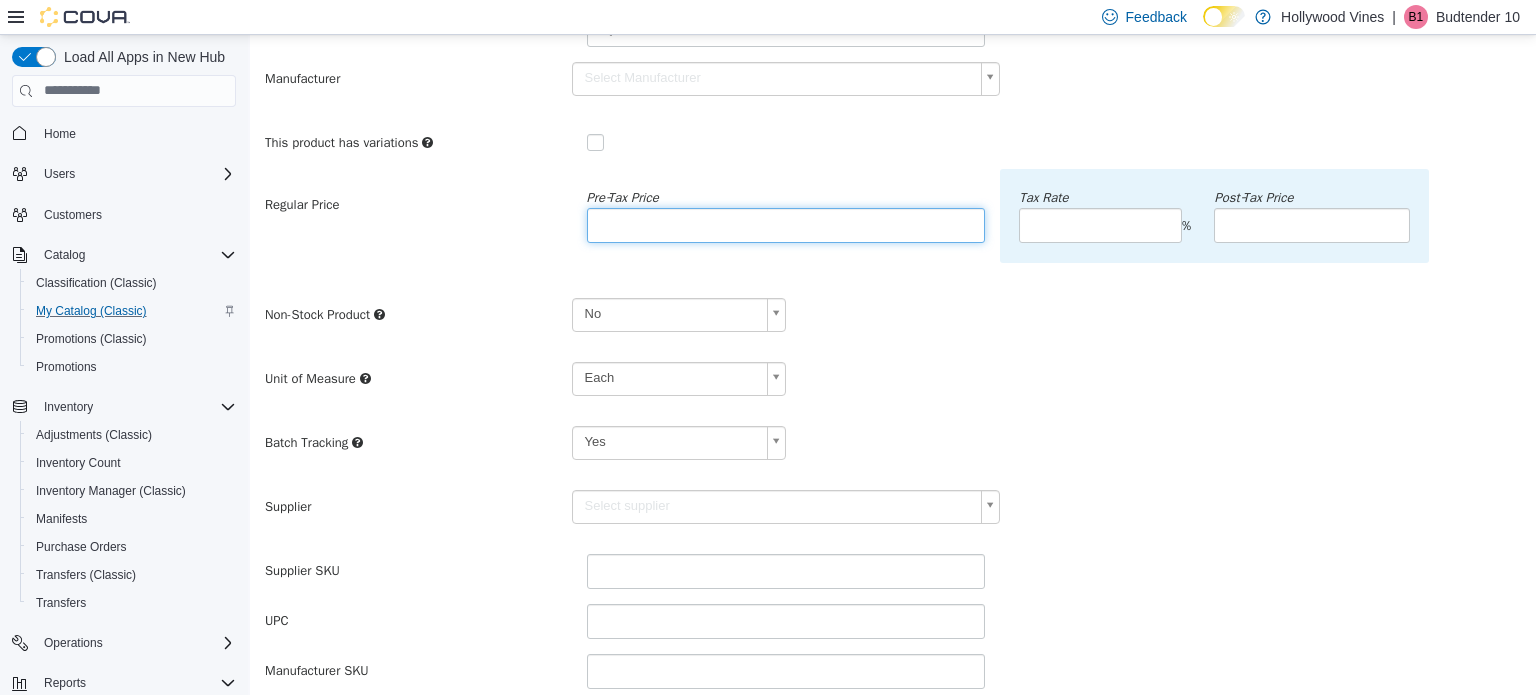 scroll, scrollTop: 250, scrollLeft: 0, axis: vertical 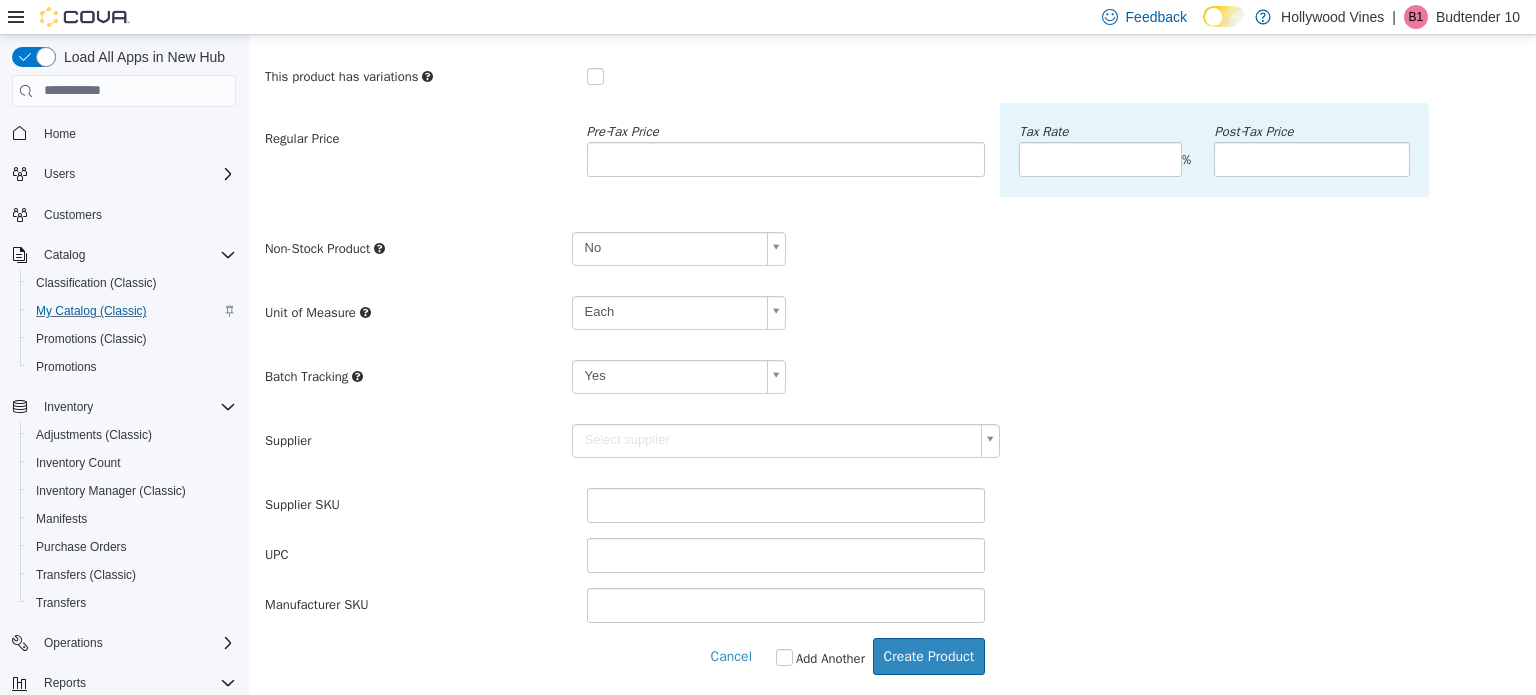 click on "**********" at bounding box center [893, 239] 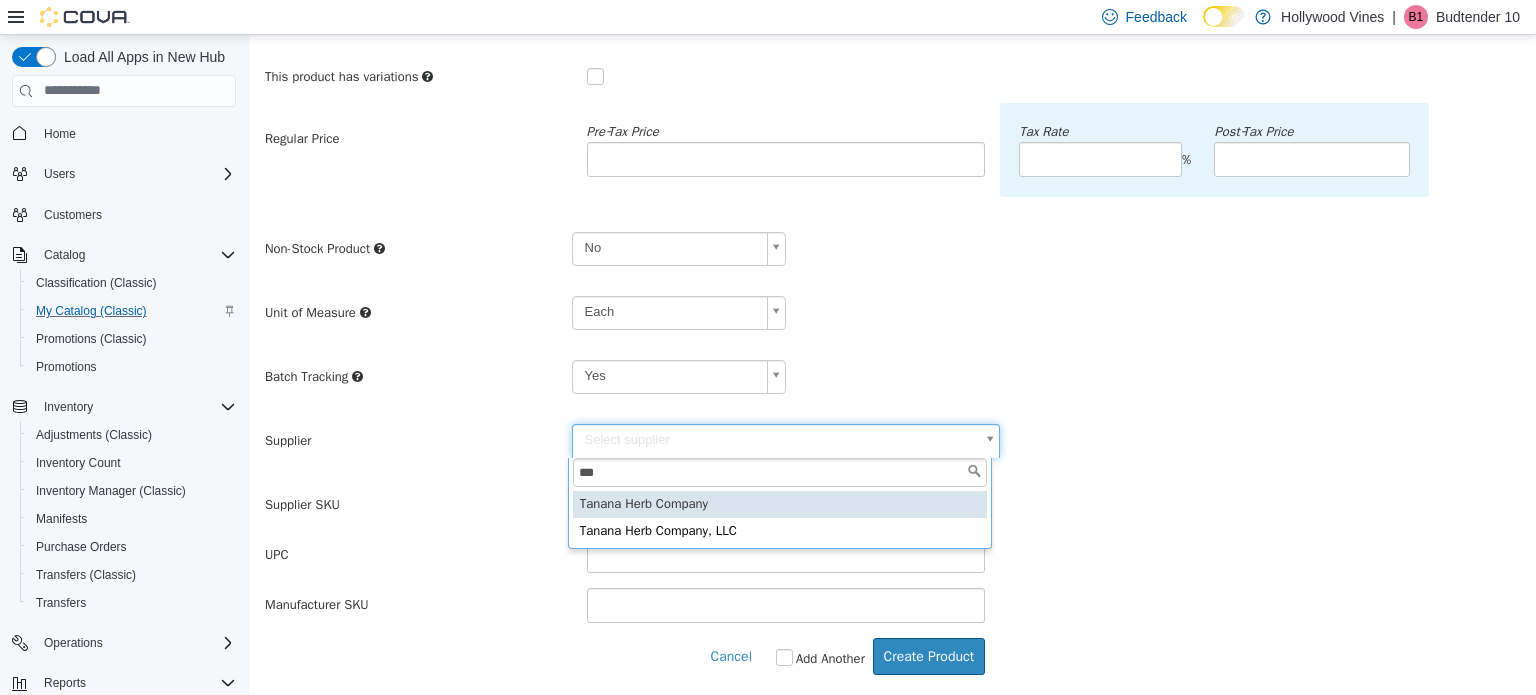 type on "***" 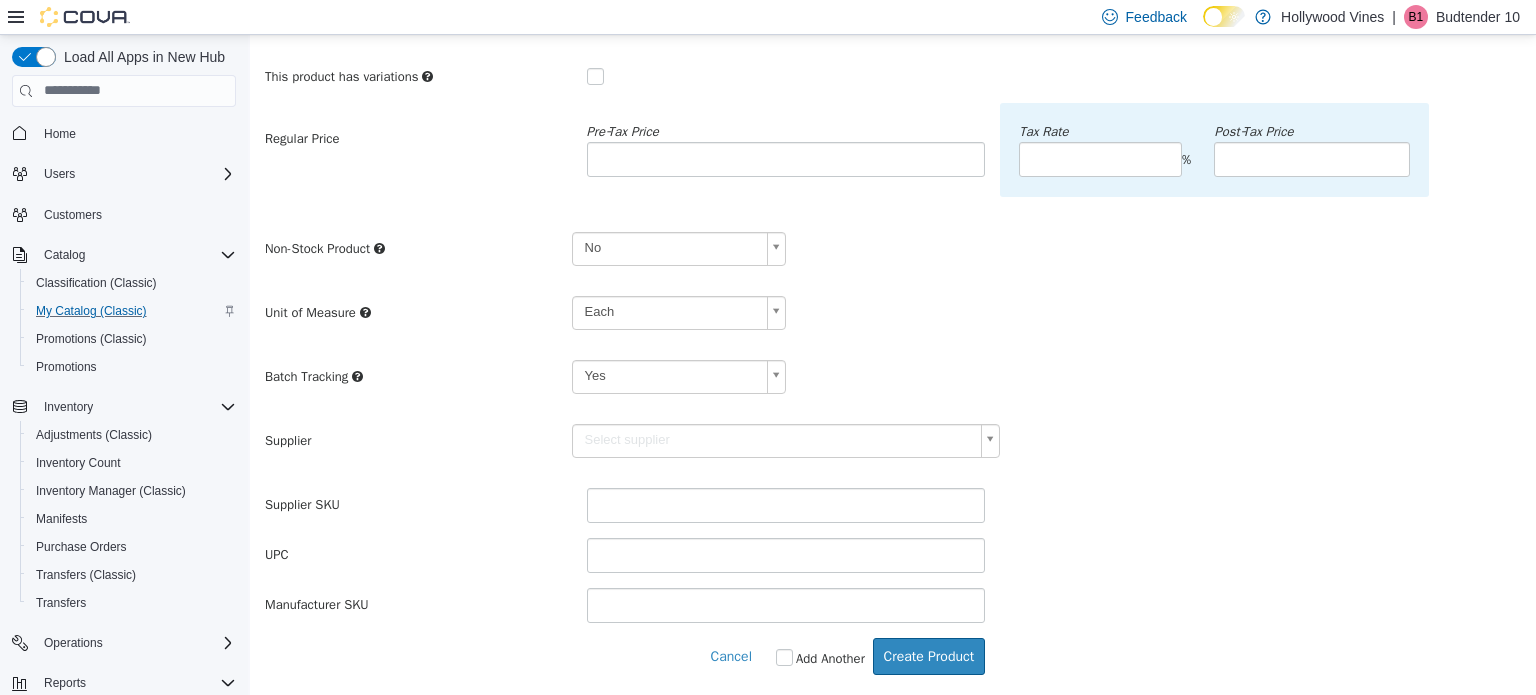 type on "******" 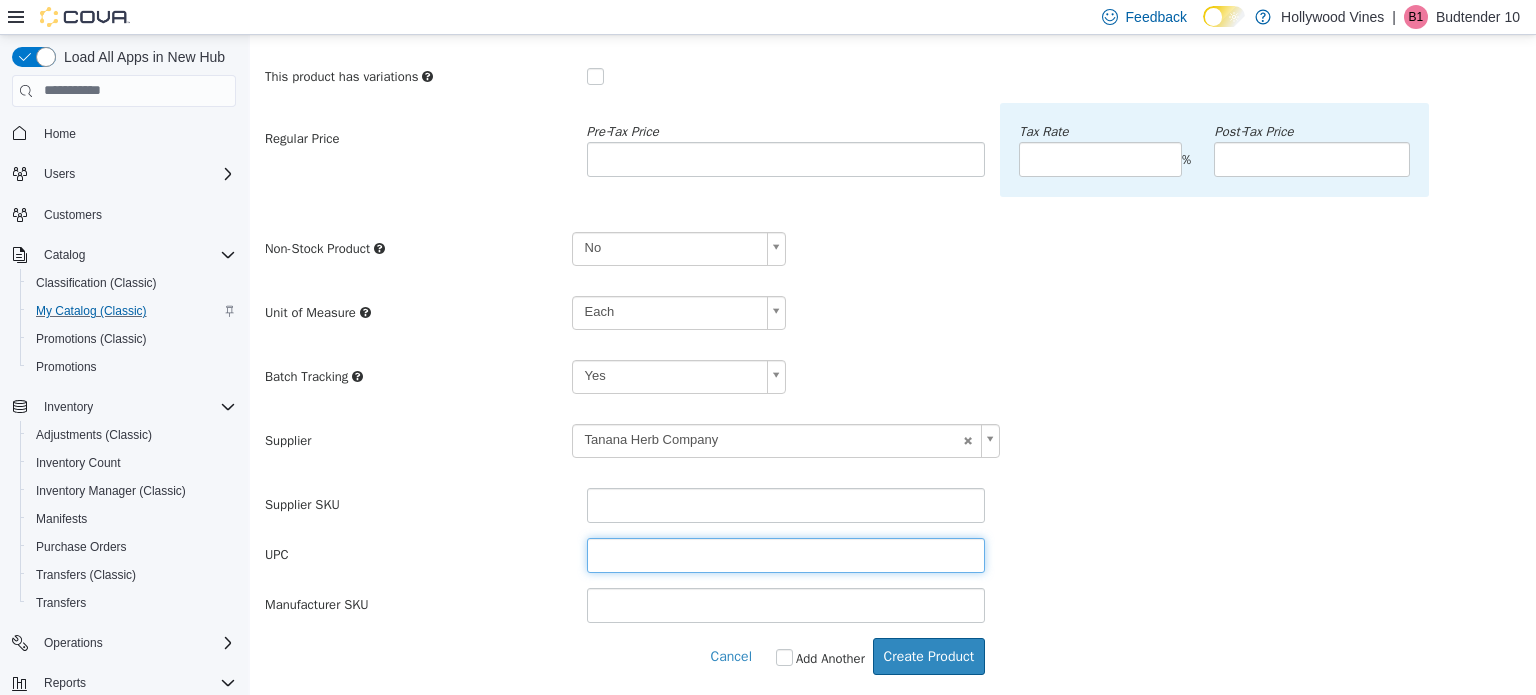 click at bounding box center [786, 554] 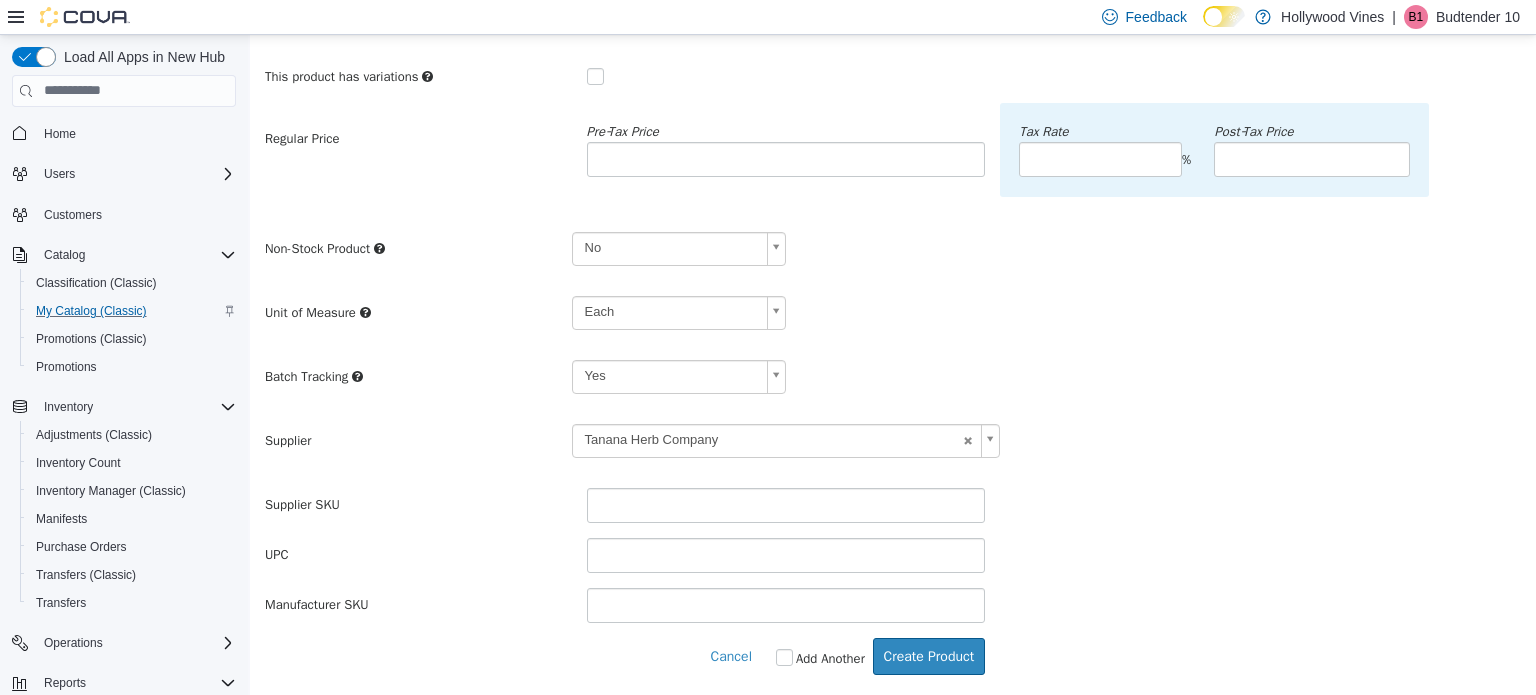 click on "UPC" at bounding box center (893, 554) 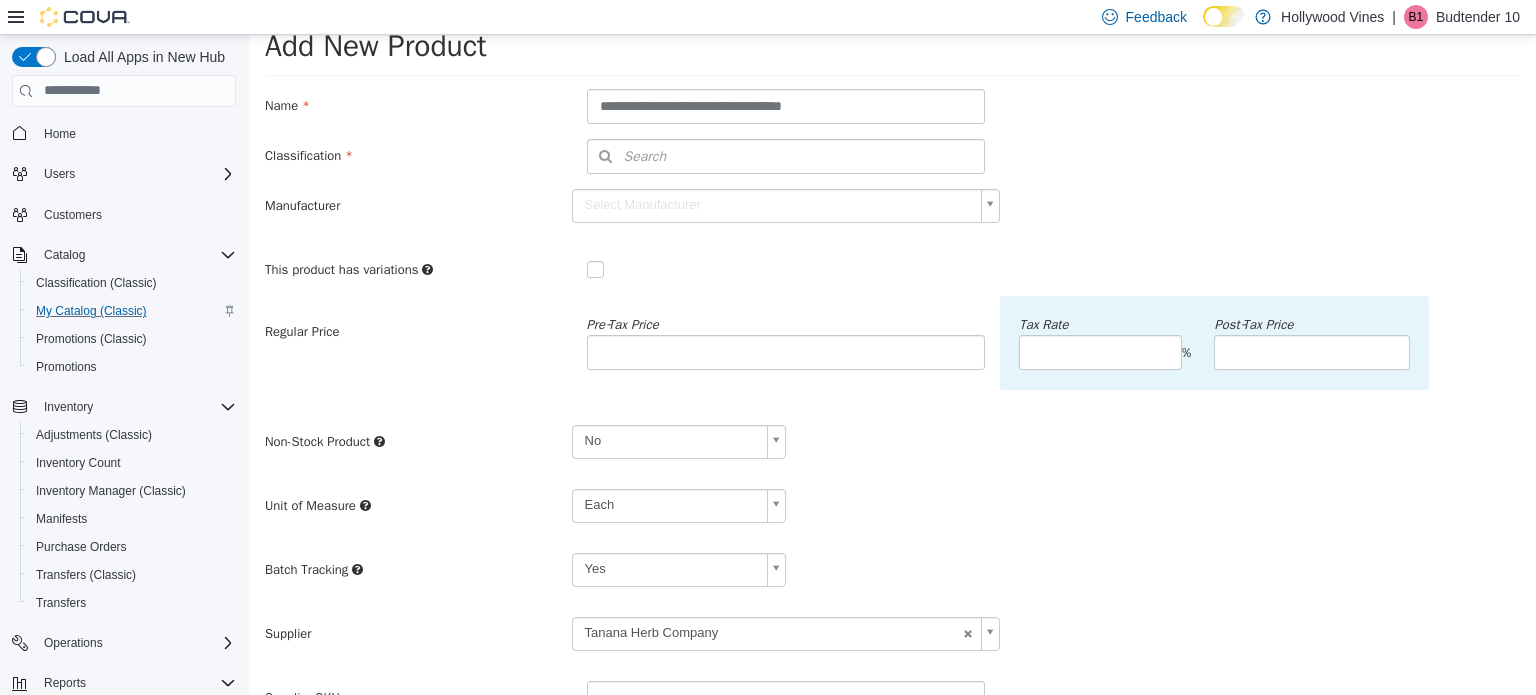 scroll, scrollTop: 52, scrollLeft: 0, axis: vertical 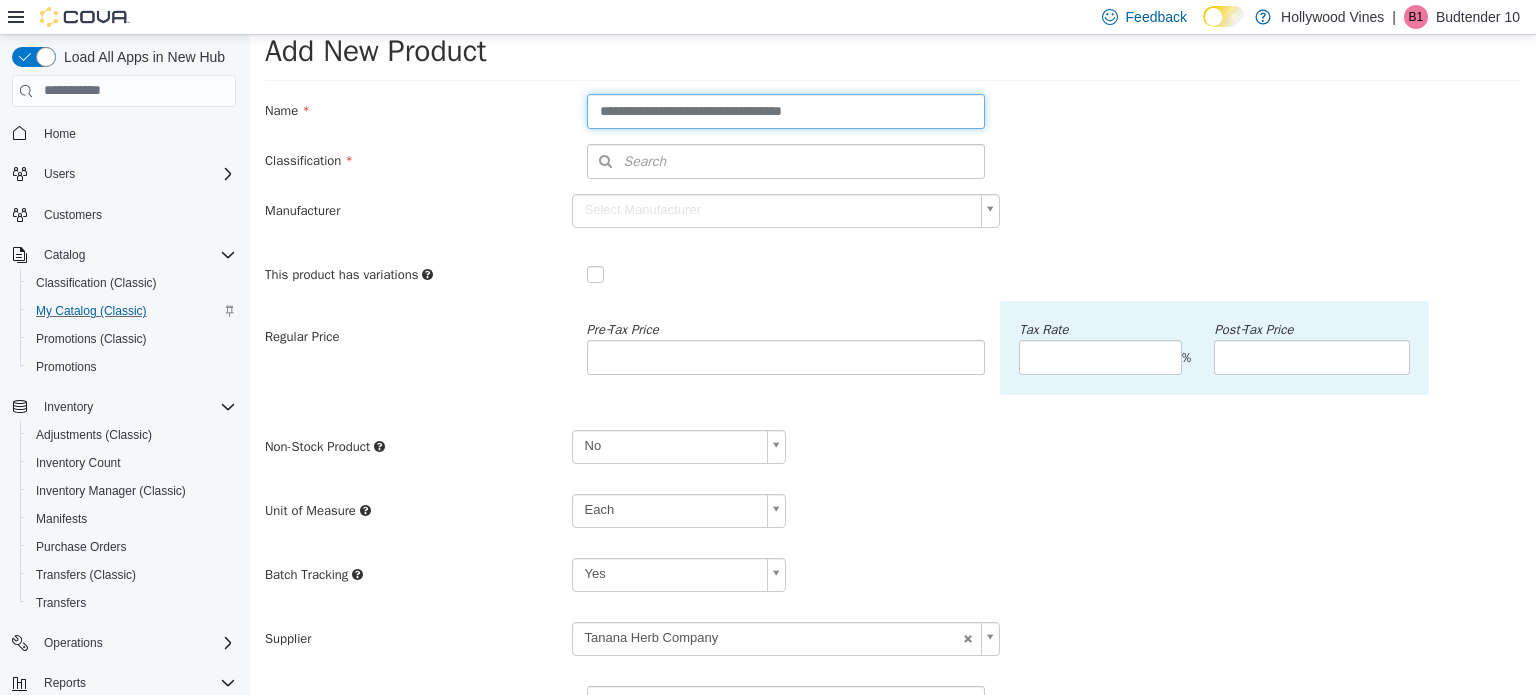 click on "**********" at bounding box center (786, 110) 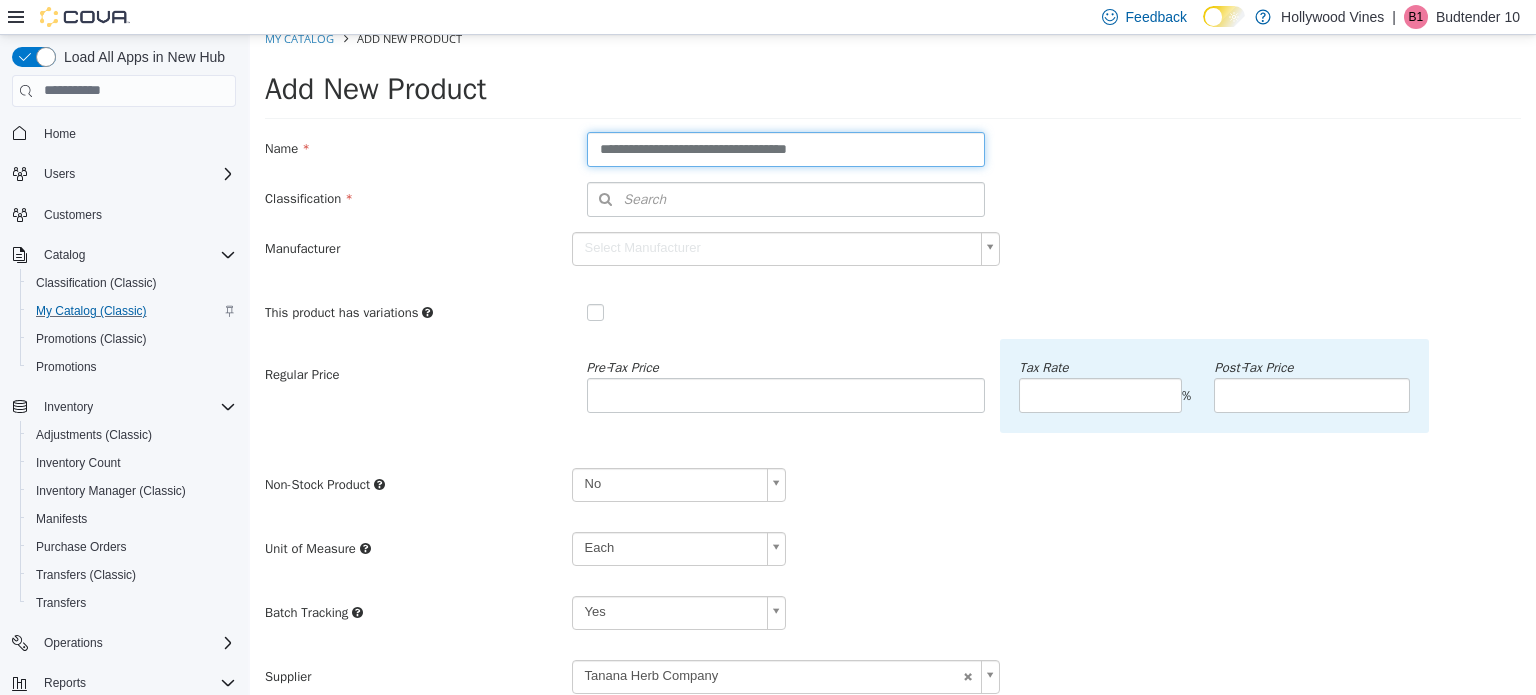 scroll, scrollTop: 0, scrollLeft: 0, axis: both 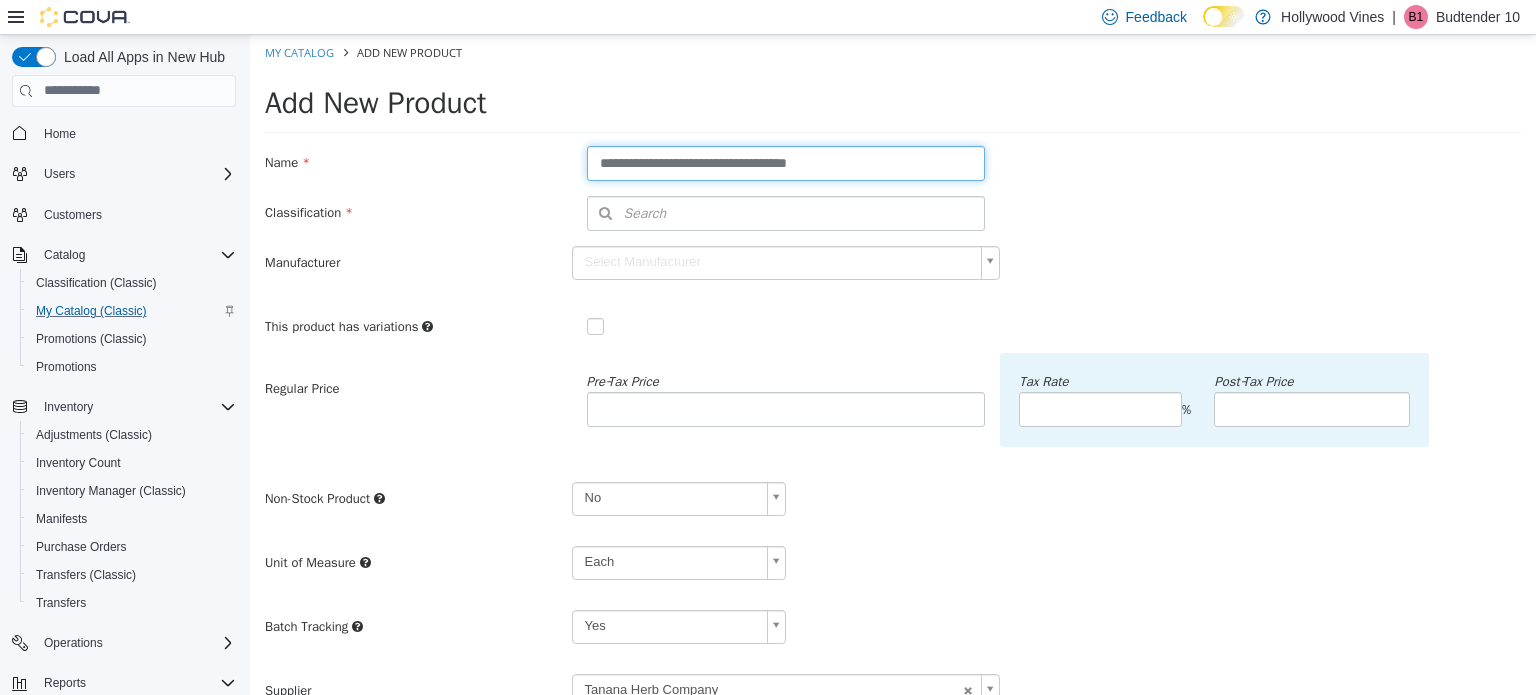 type on "**********" 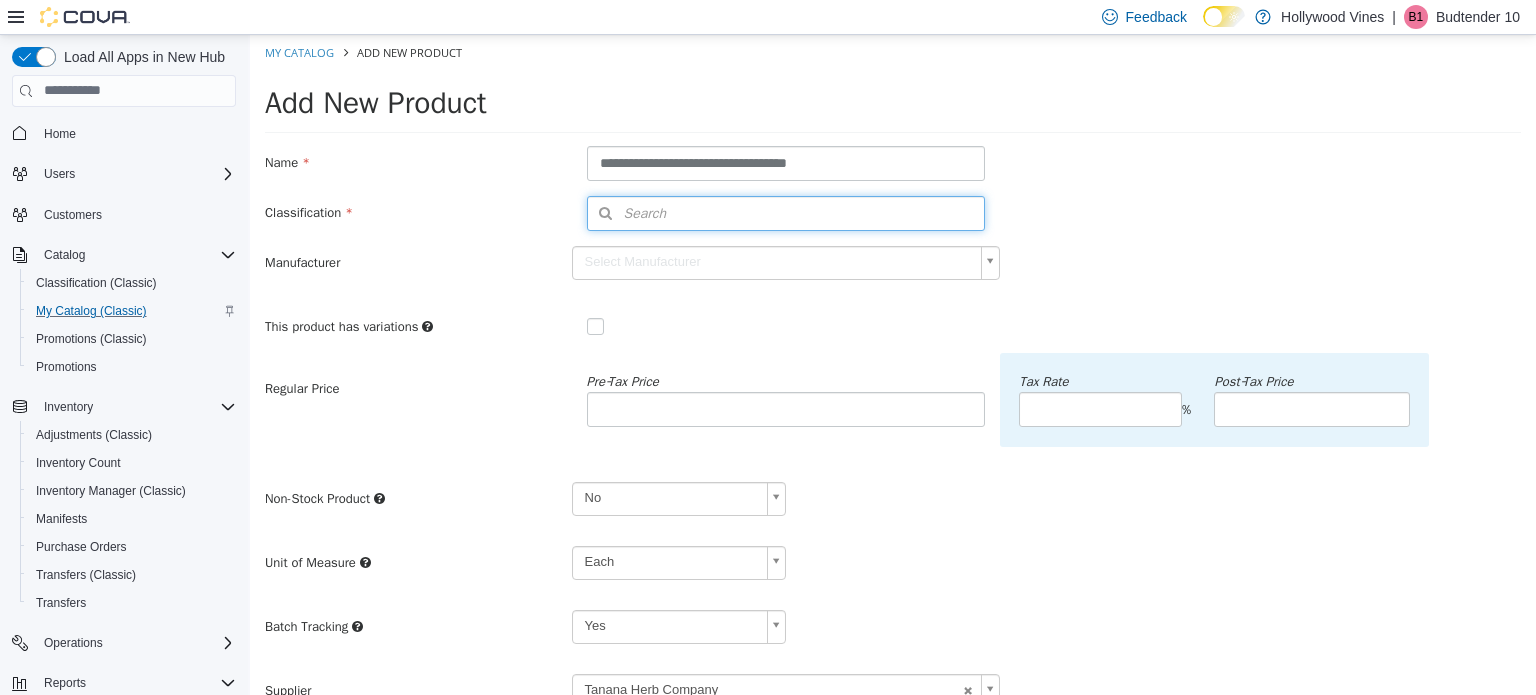 click on "Search" at bounding box center [627, 212] 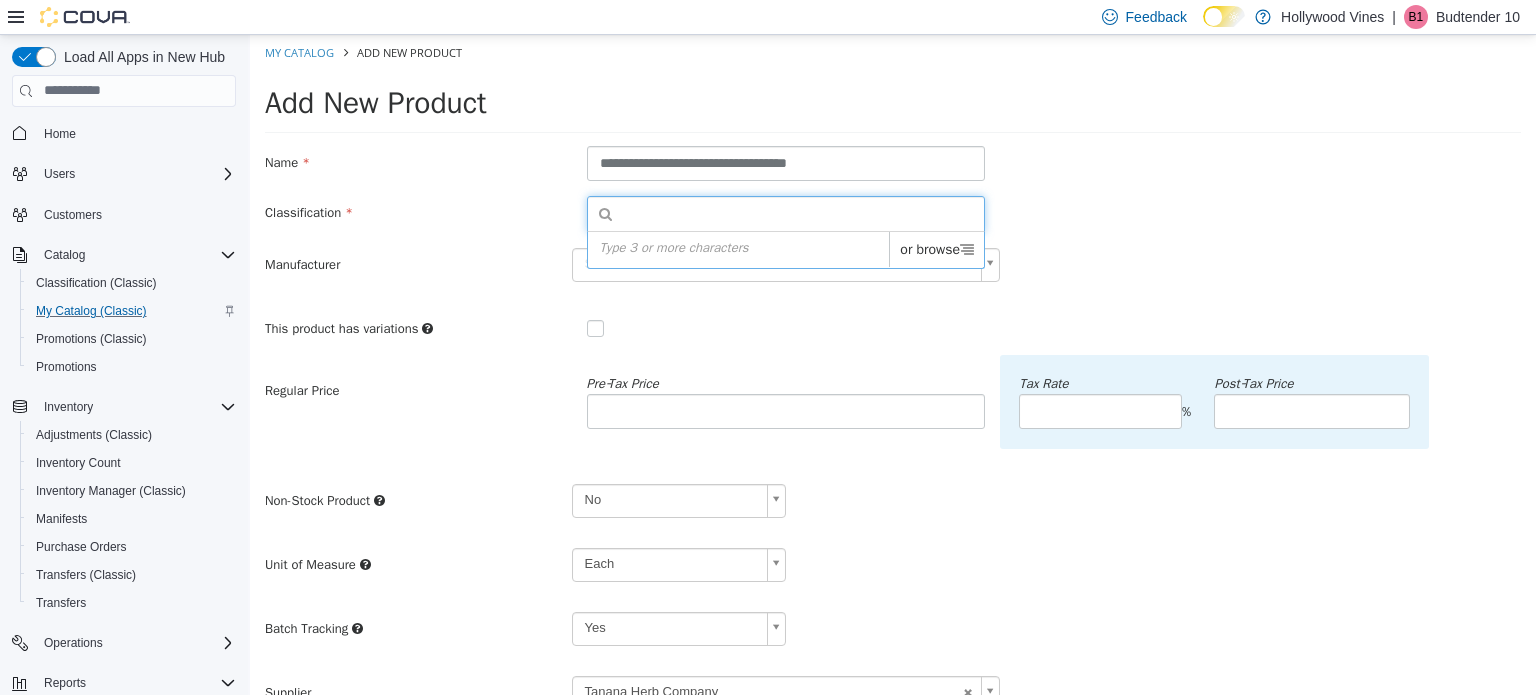 click on "Type 3 or more characters or browse" at bounding box center (786, 249) 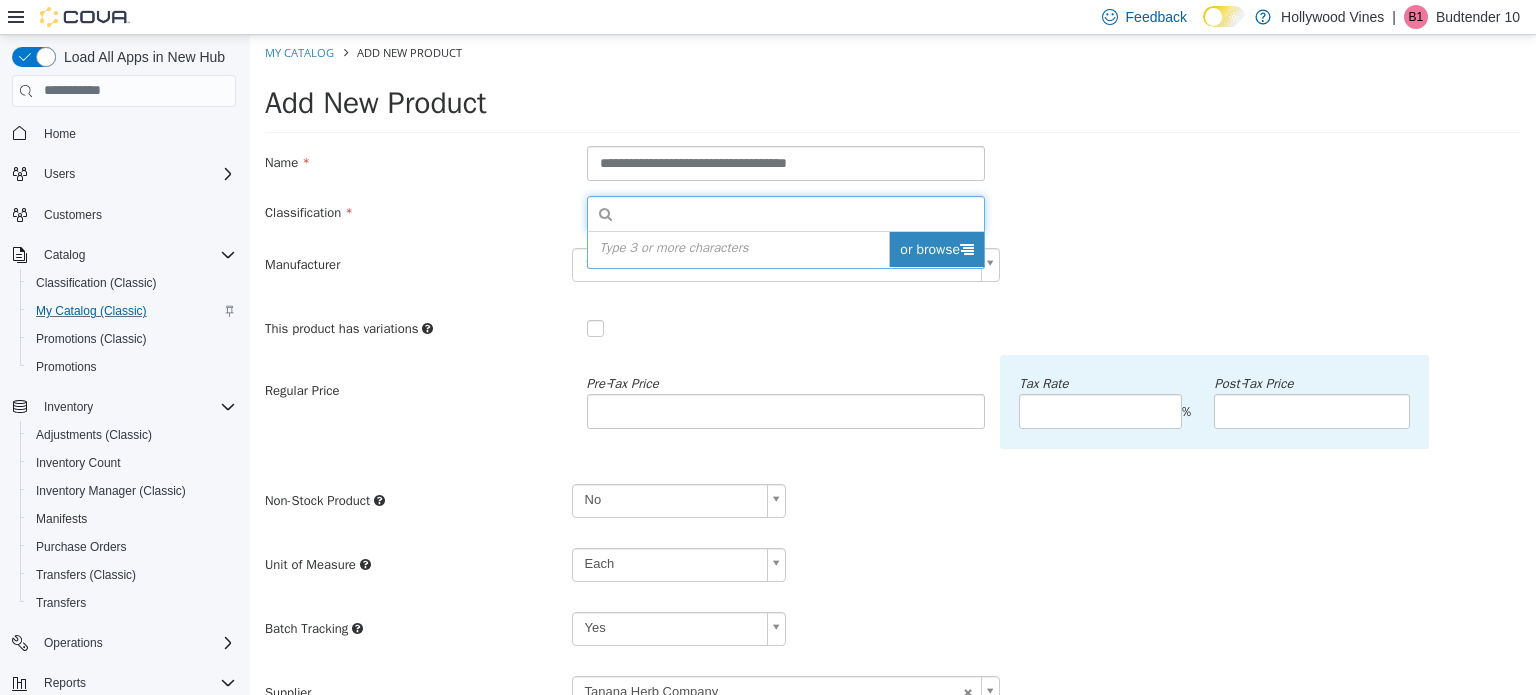 click on "or browse" at bounding box center [936, 248] 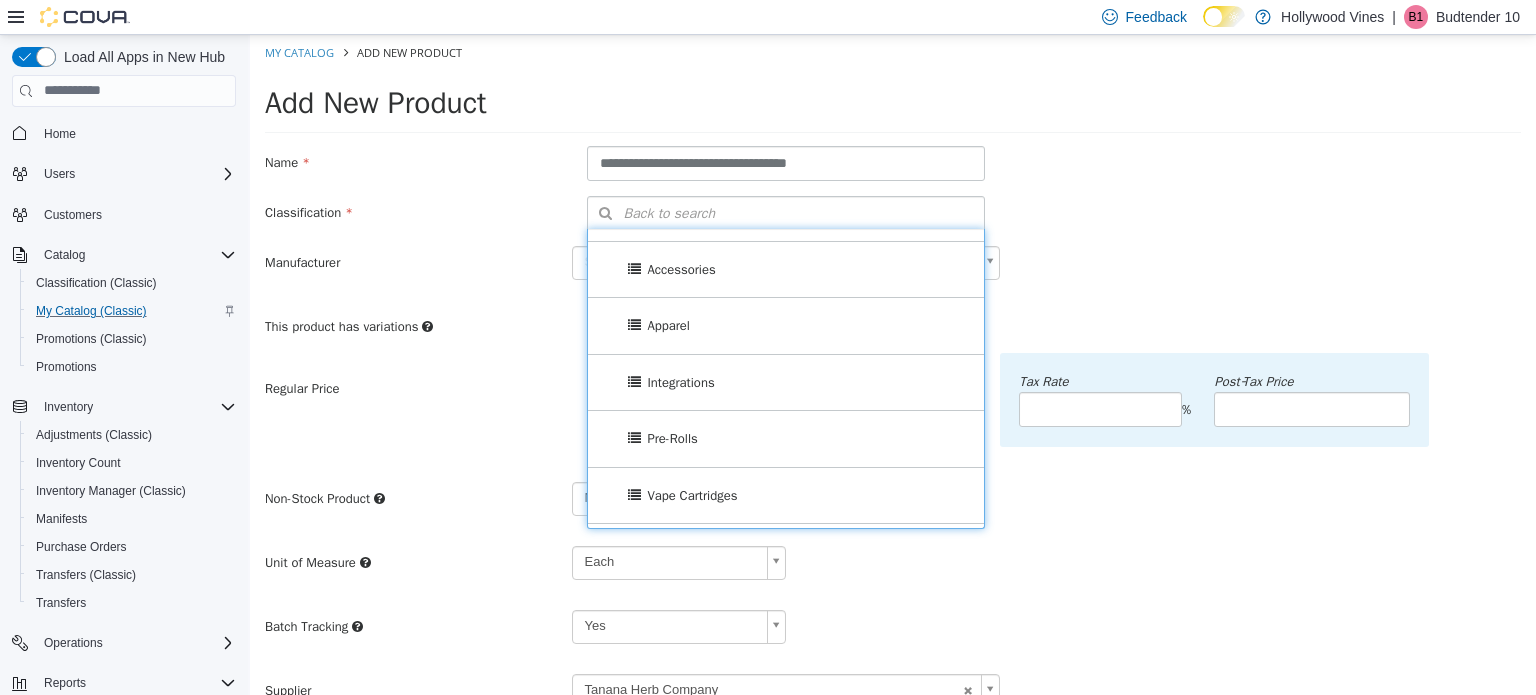 scroll, scrollTop: 272, scrollLeft: 0, axis: vertical 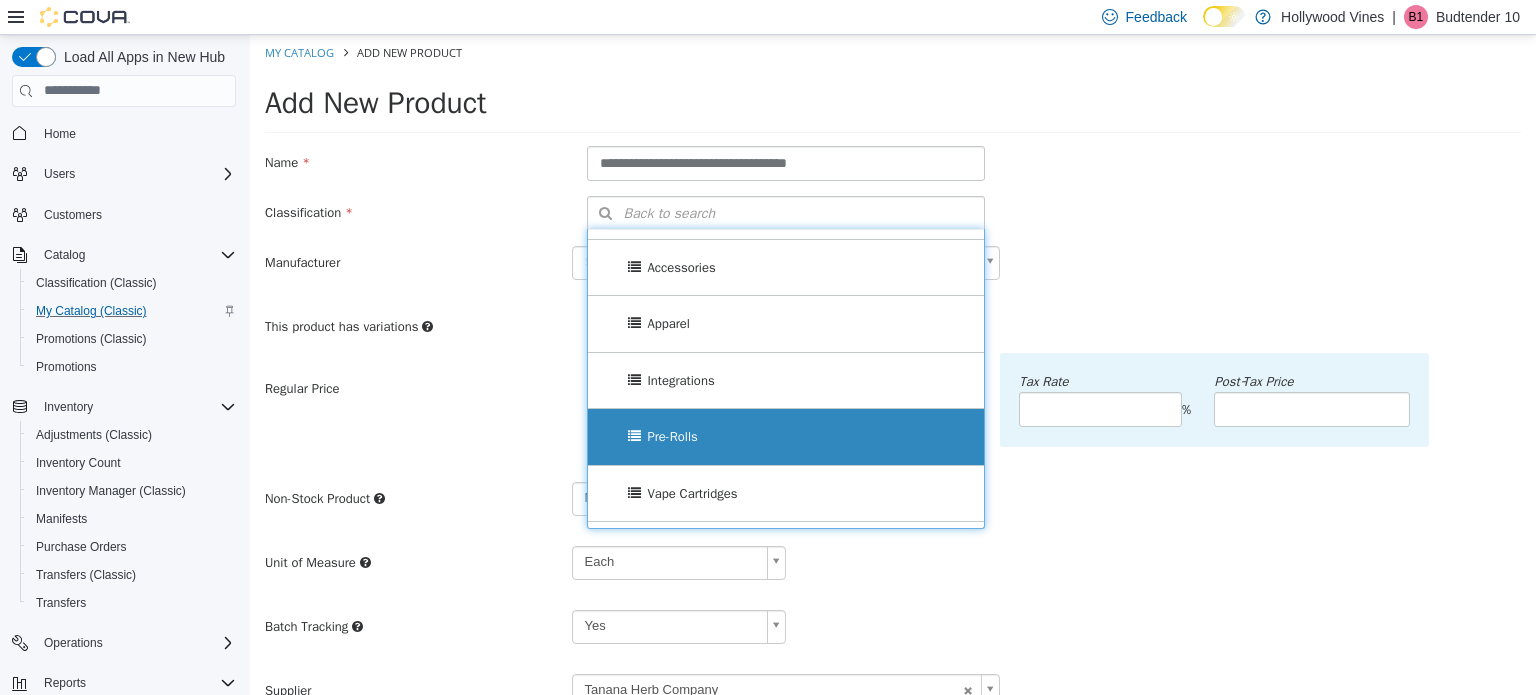 click on "Pre-Rolls" at bounding box center [672, 435] 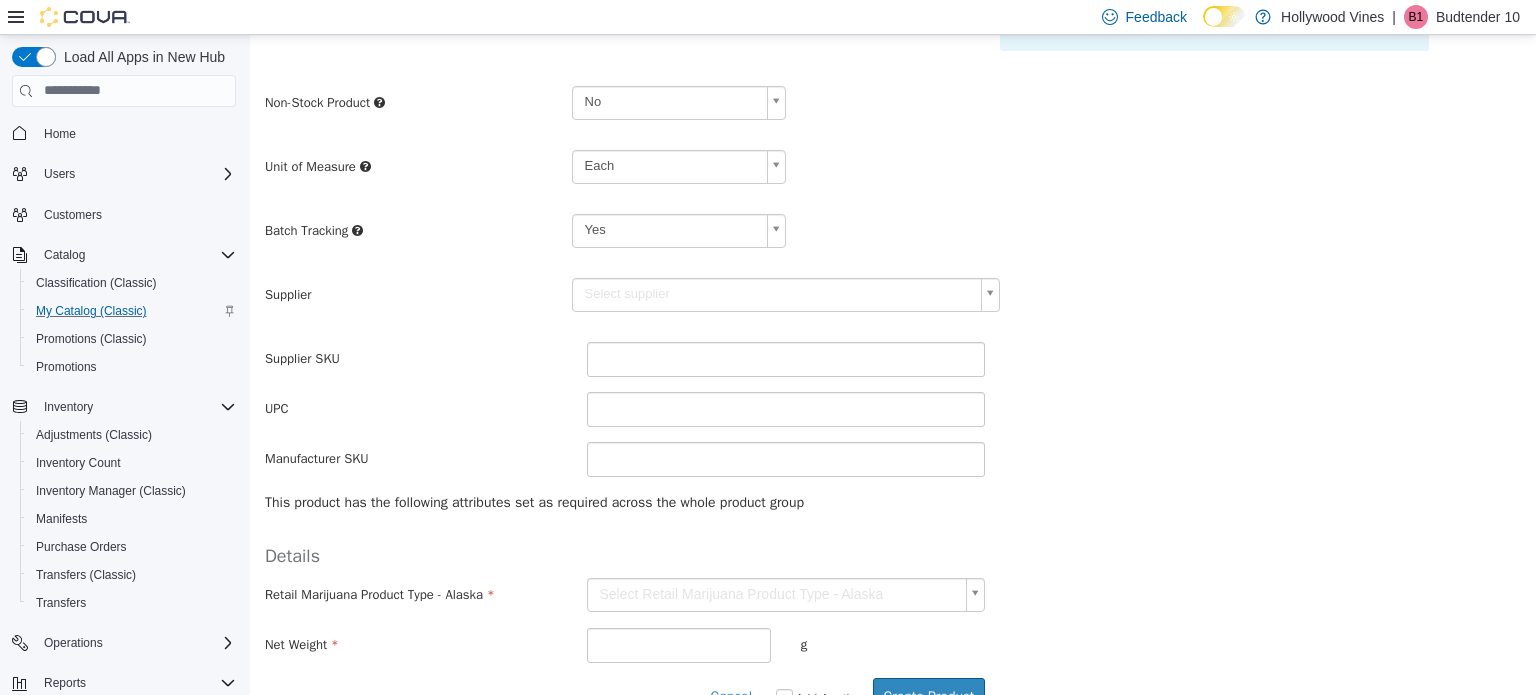 scroll, scrollTop: 403, scrollLeft: 0, axis: vertical 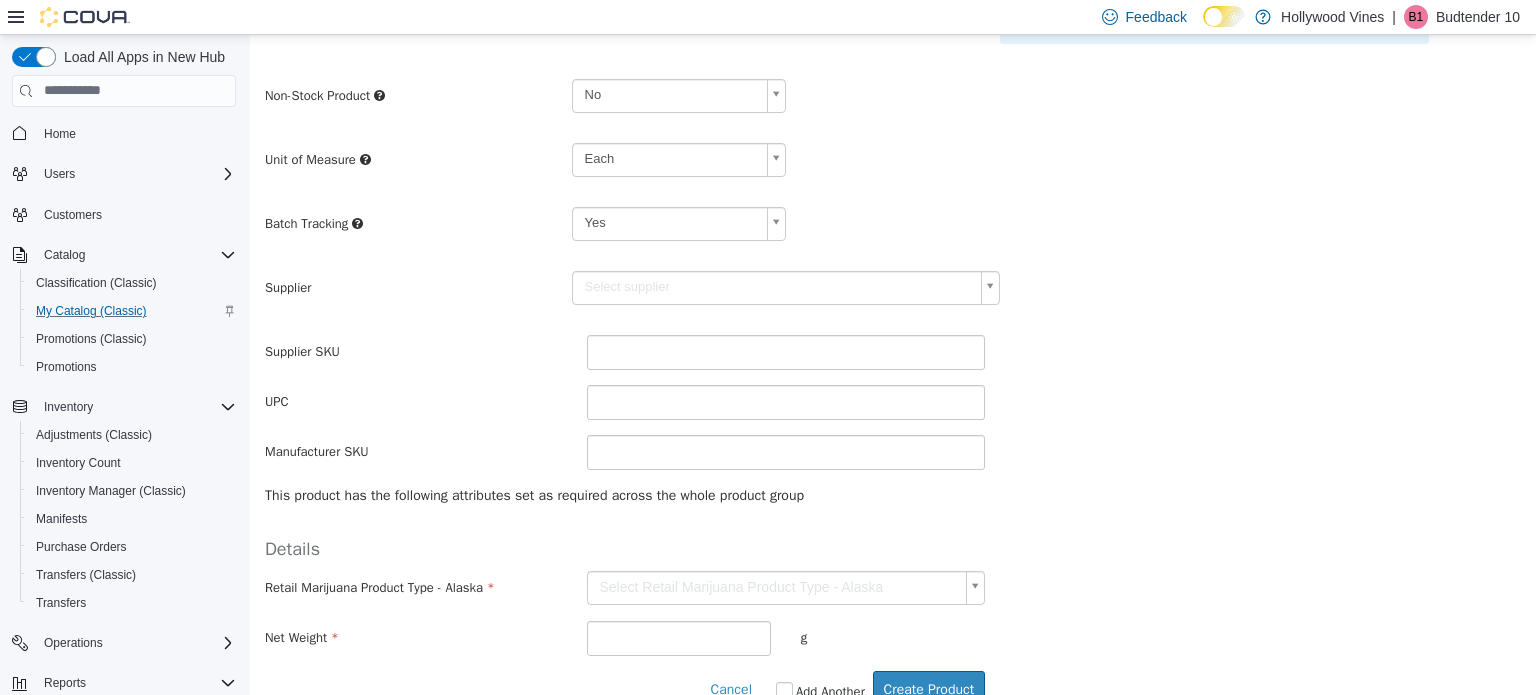 type on "******" 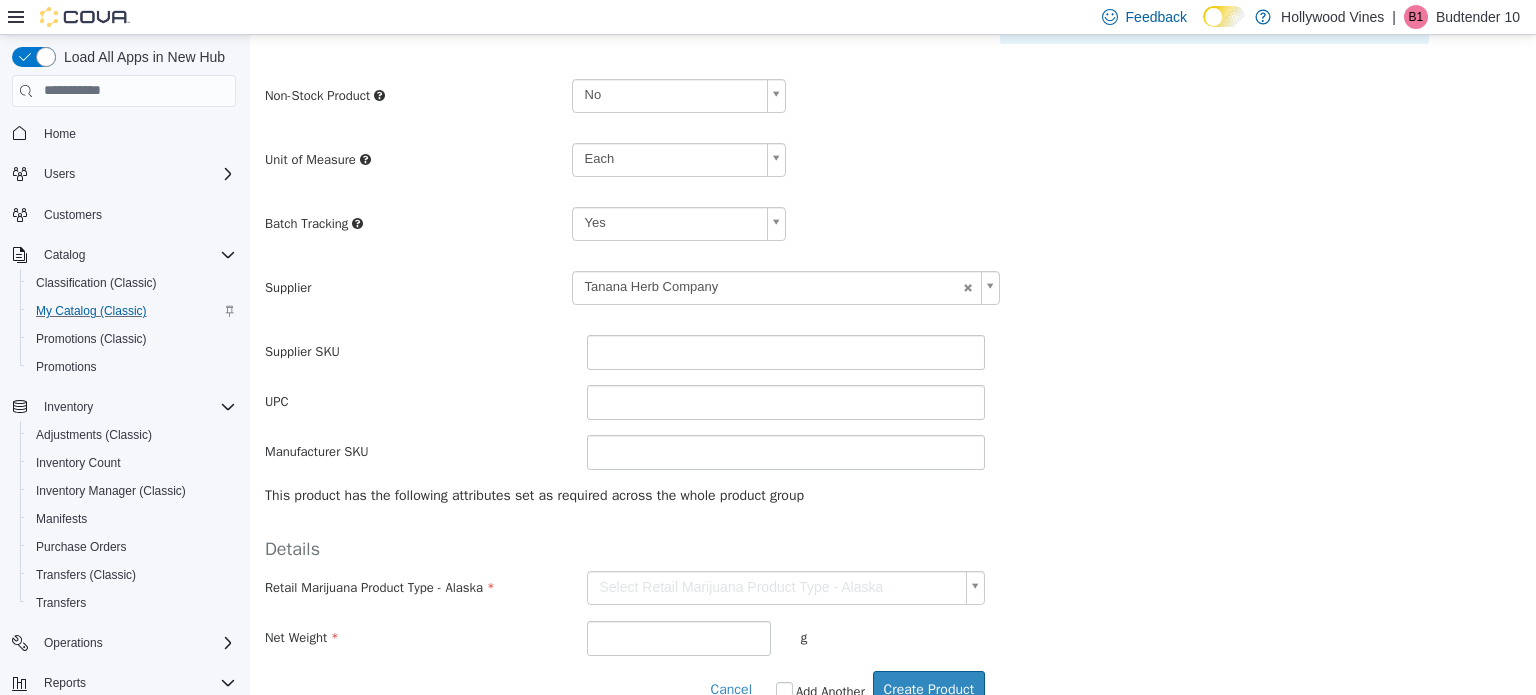 click on "**********" at bounding box center (893, 179) 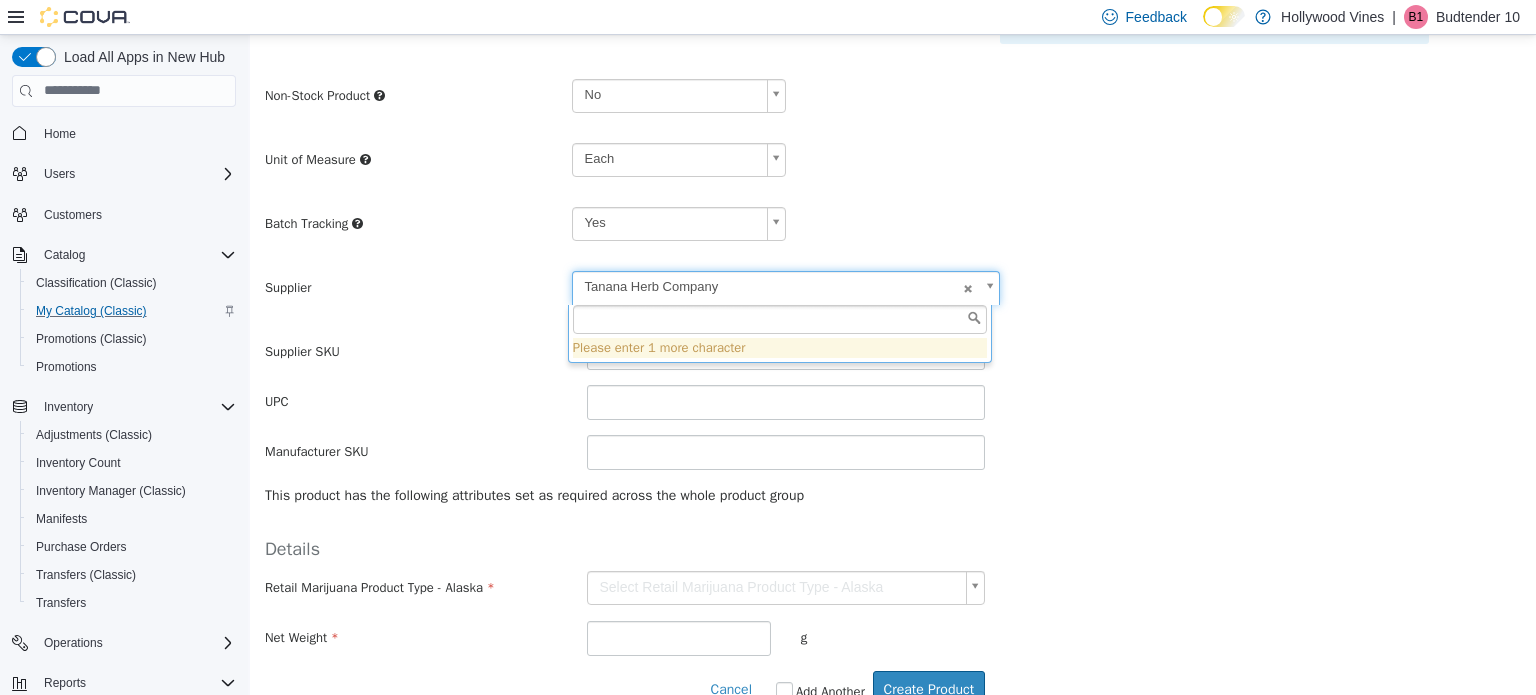 click on "**********" at bounding box center [893, 179] 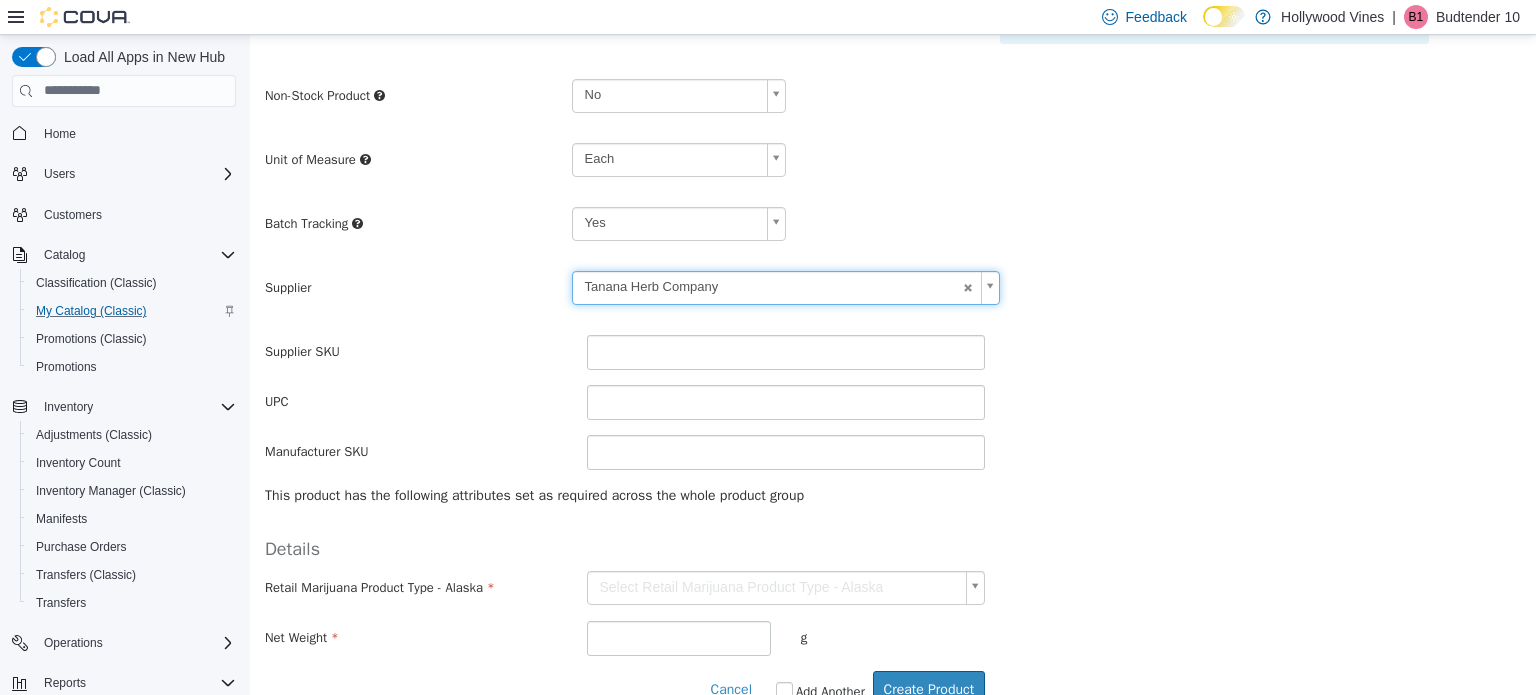 scroll, scrollTop: 436, scrollLeft: 0, axis: vertical 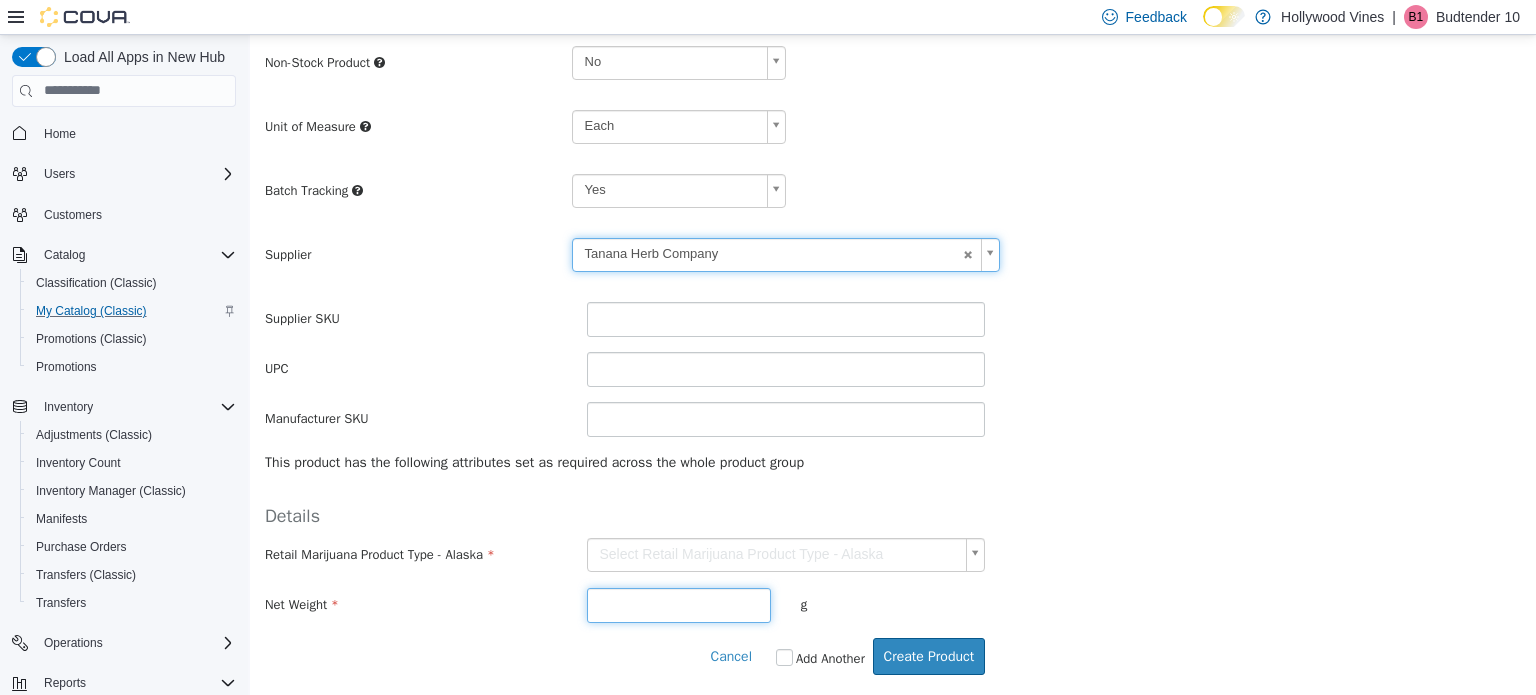 click at bounding box center (679, 604) 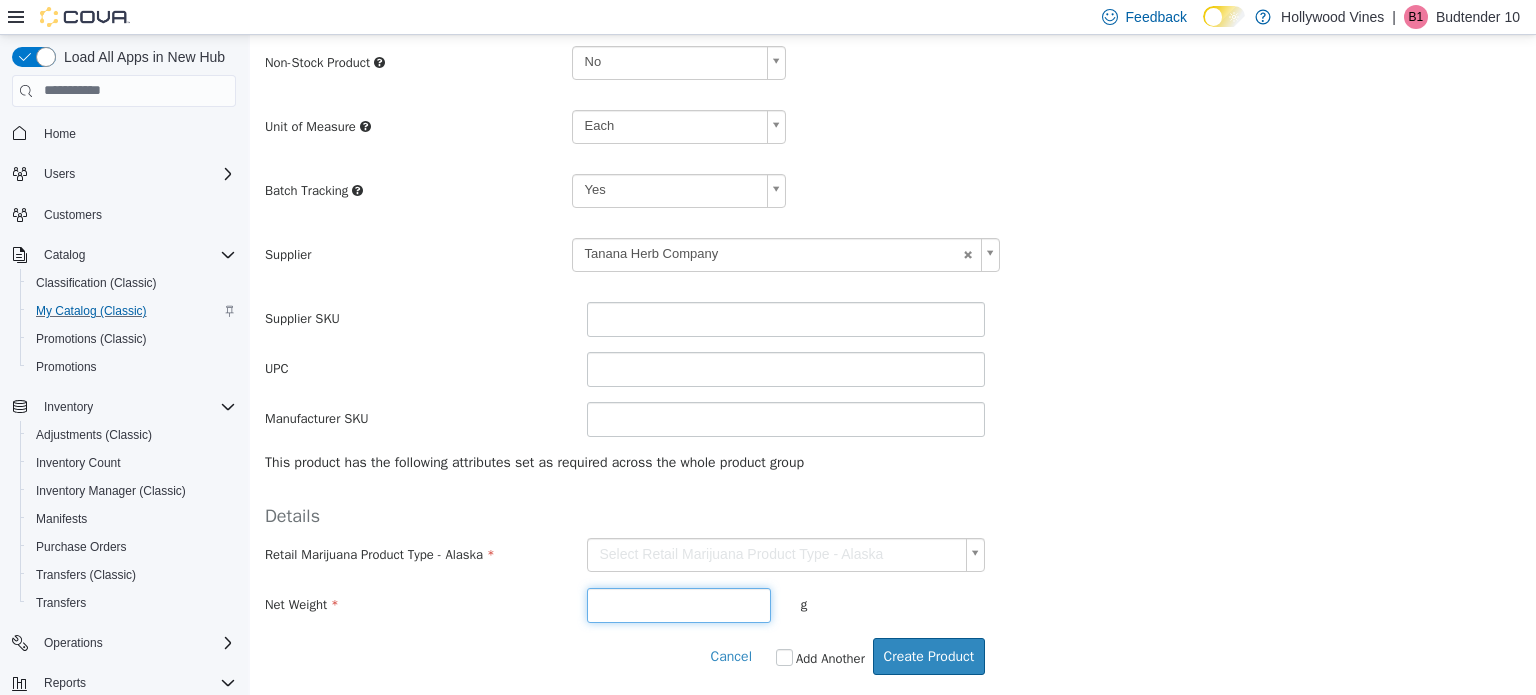 type on "*" 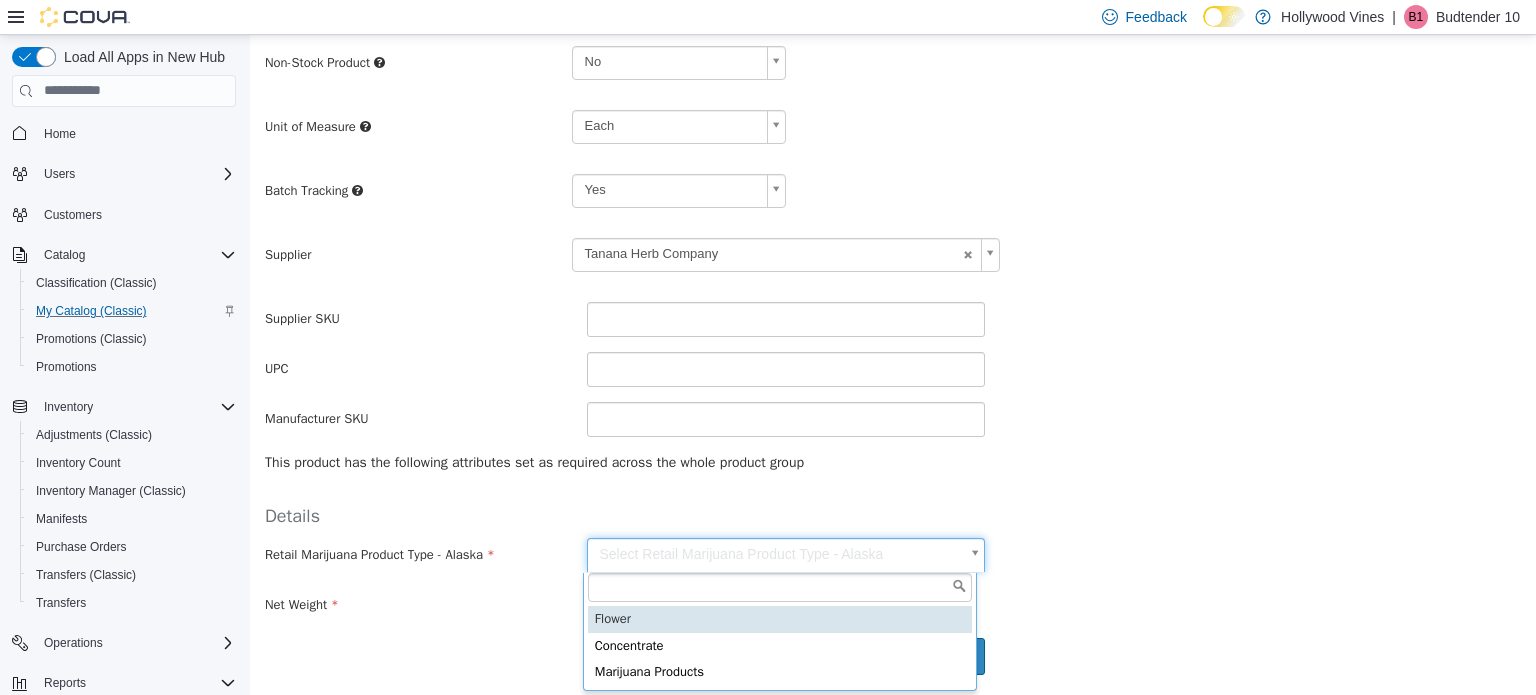 click on "**********" at bounding box center (893, 146) 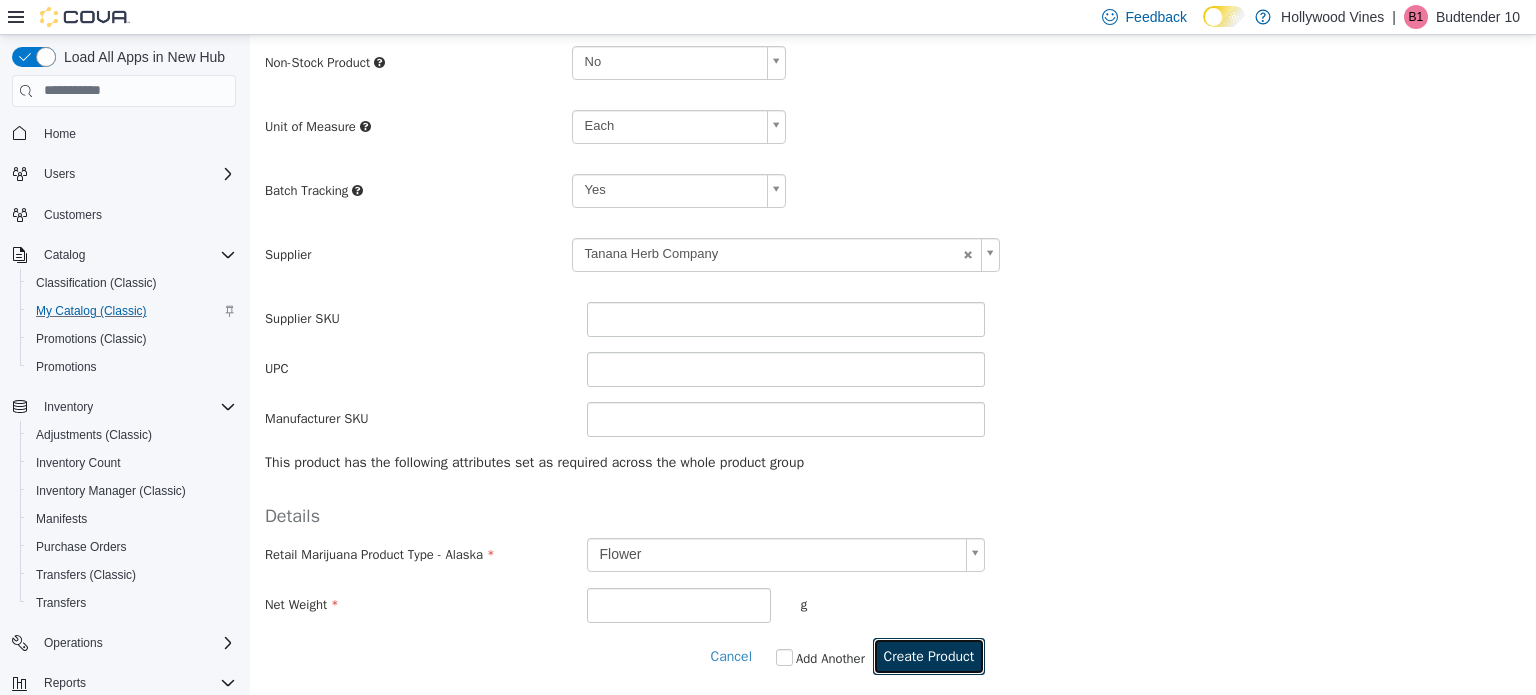 click on "Create Product" at bounding box center (929, 655) 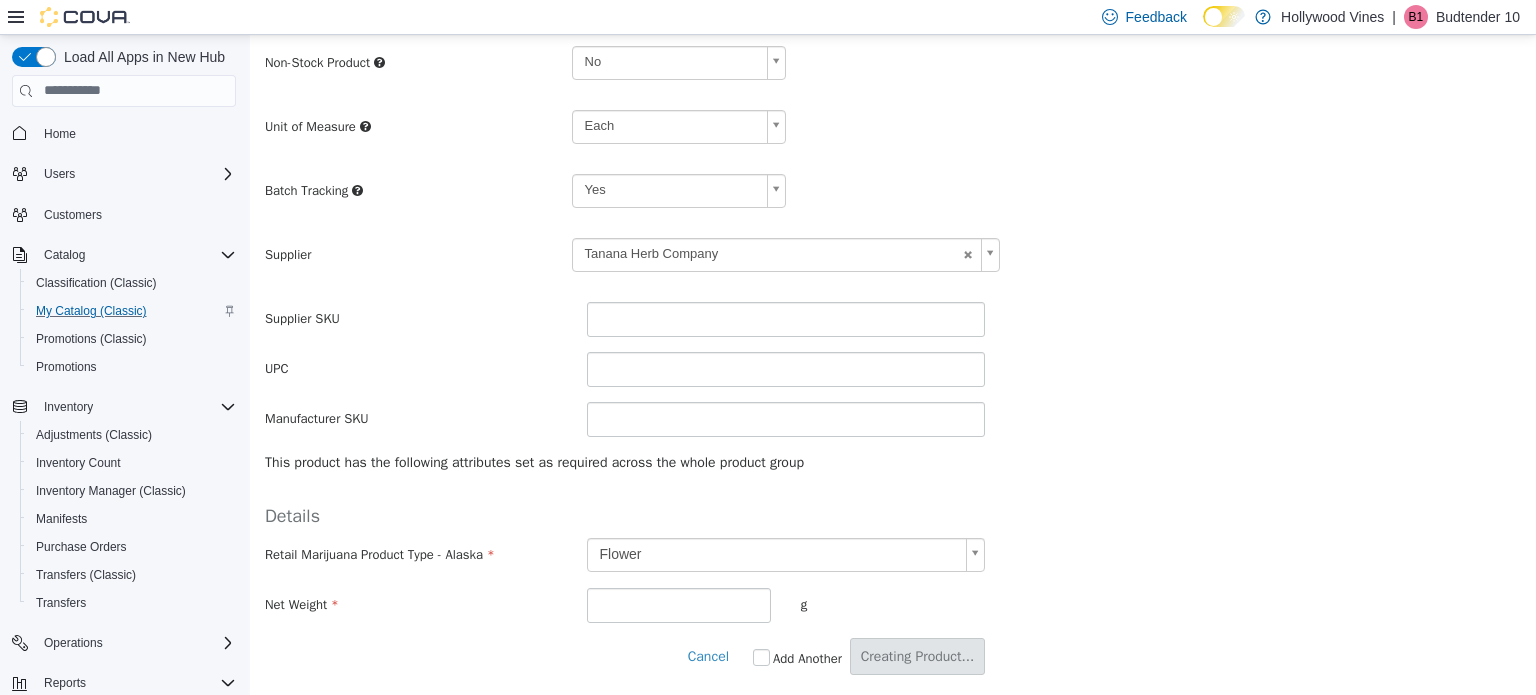 scroll, scrollTop: 0, scrollLeft: 0, axis: both 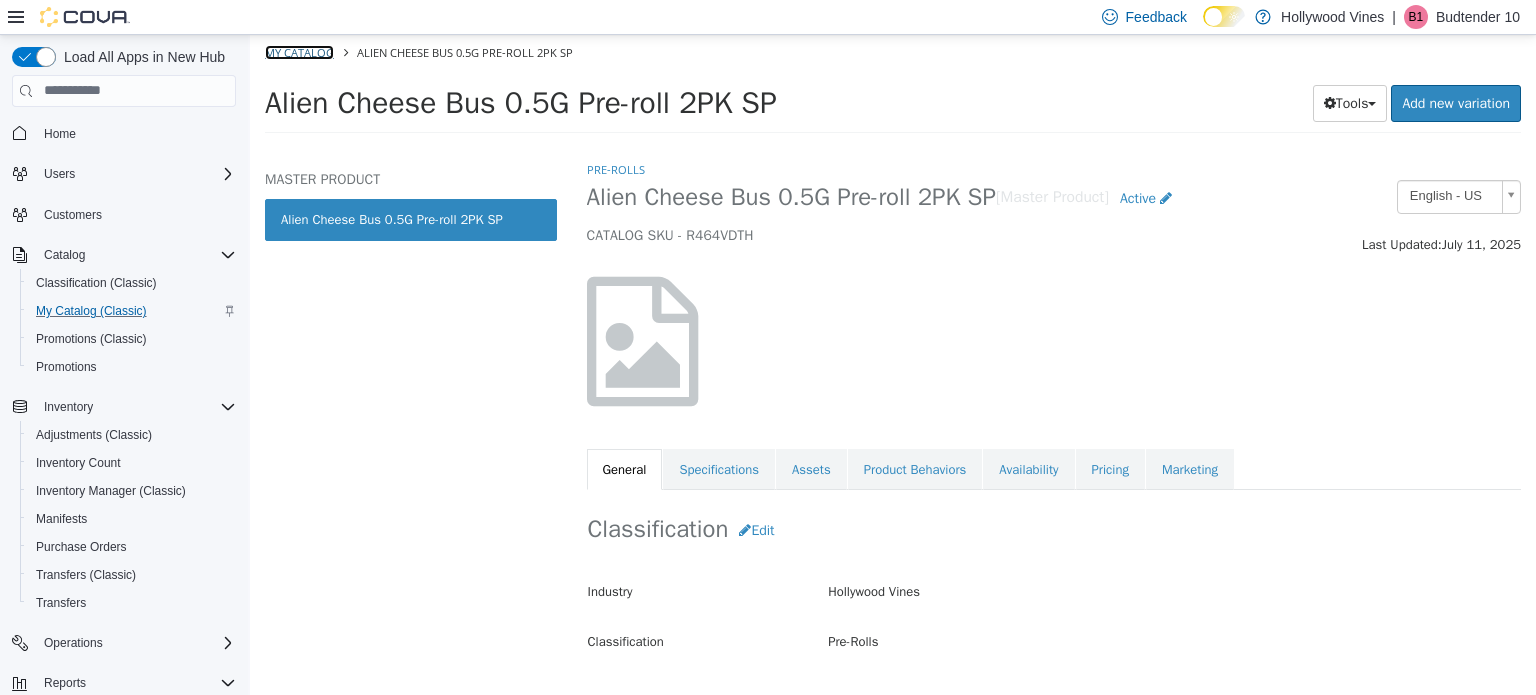 click on "My Catalog" at bounding box center [299, 51] 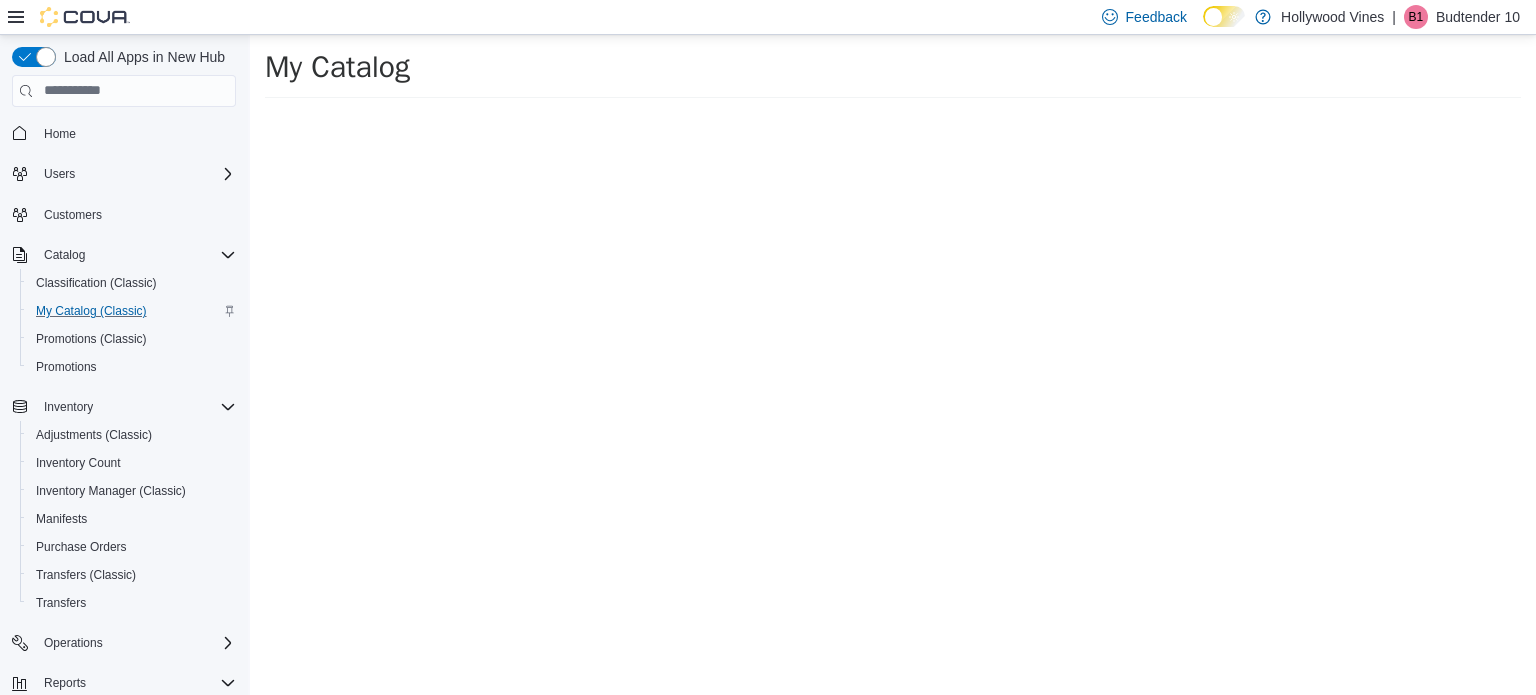 select on "**********" 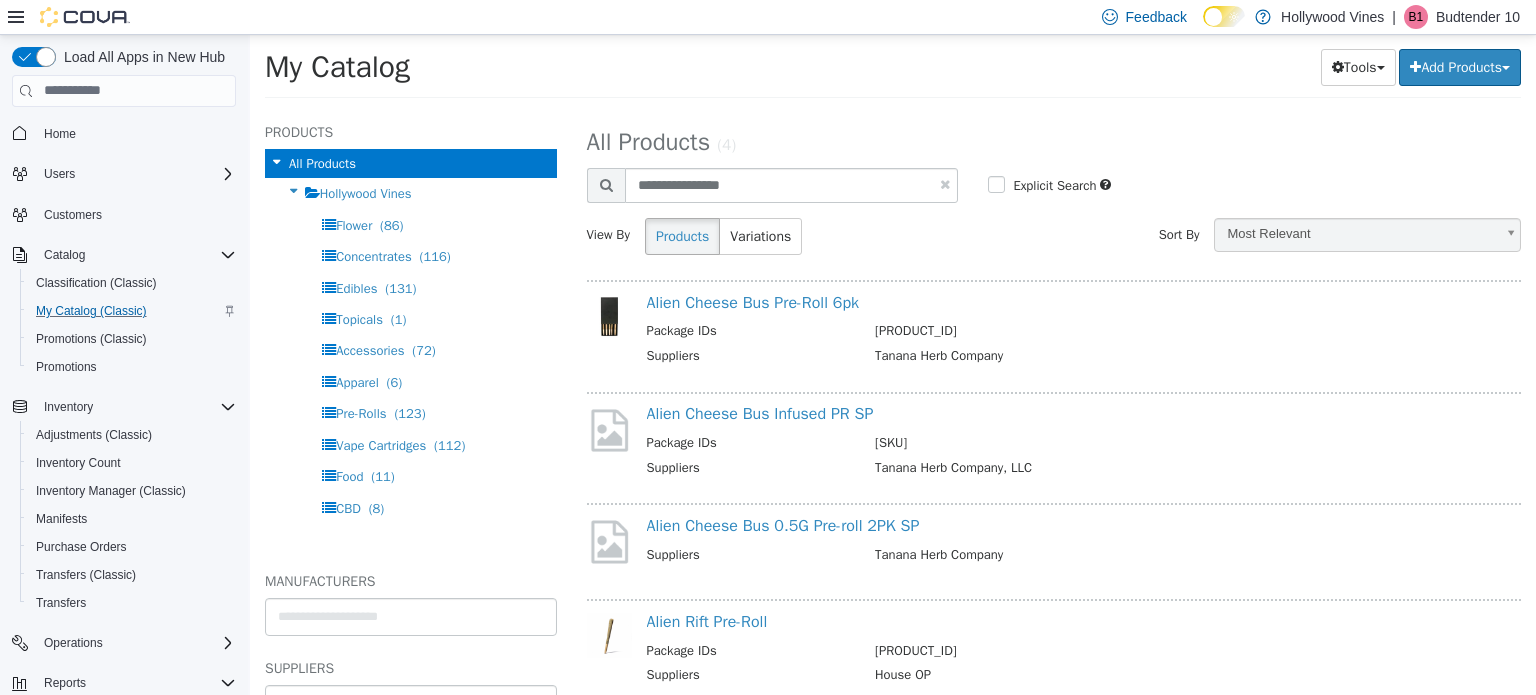 click at bounding box center [945, 183] 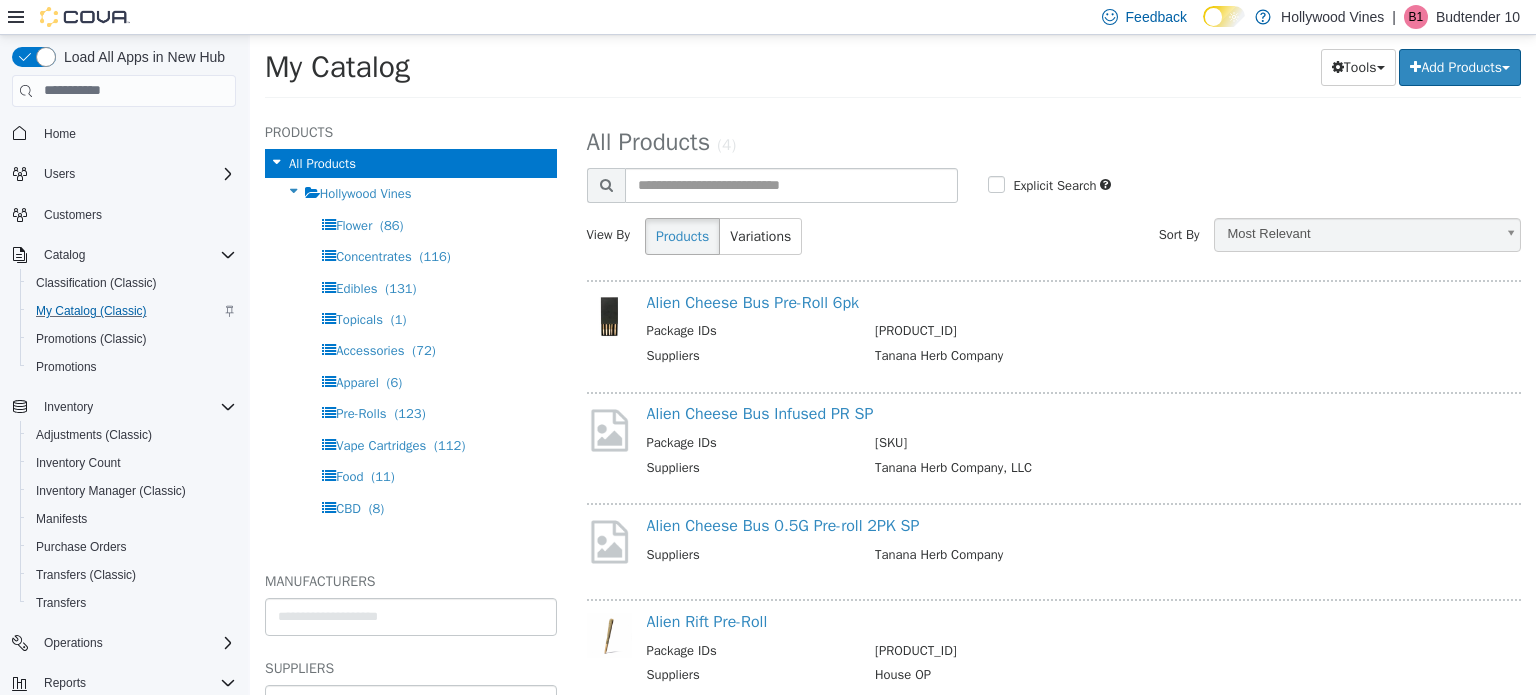 select on "**********" 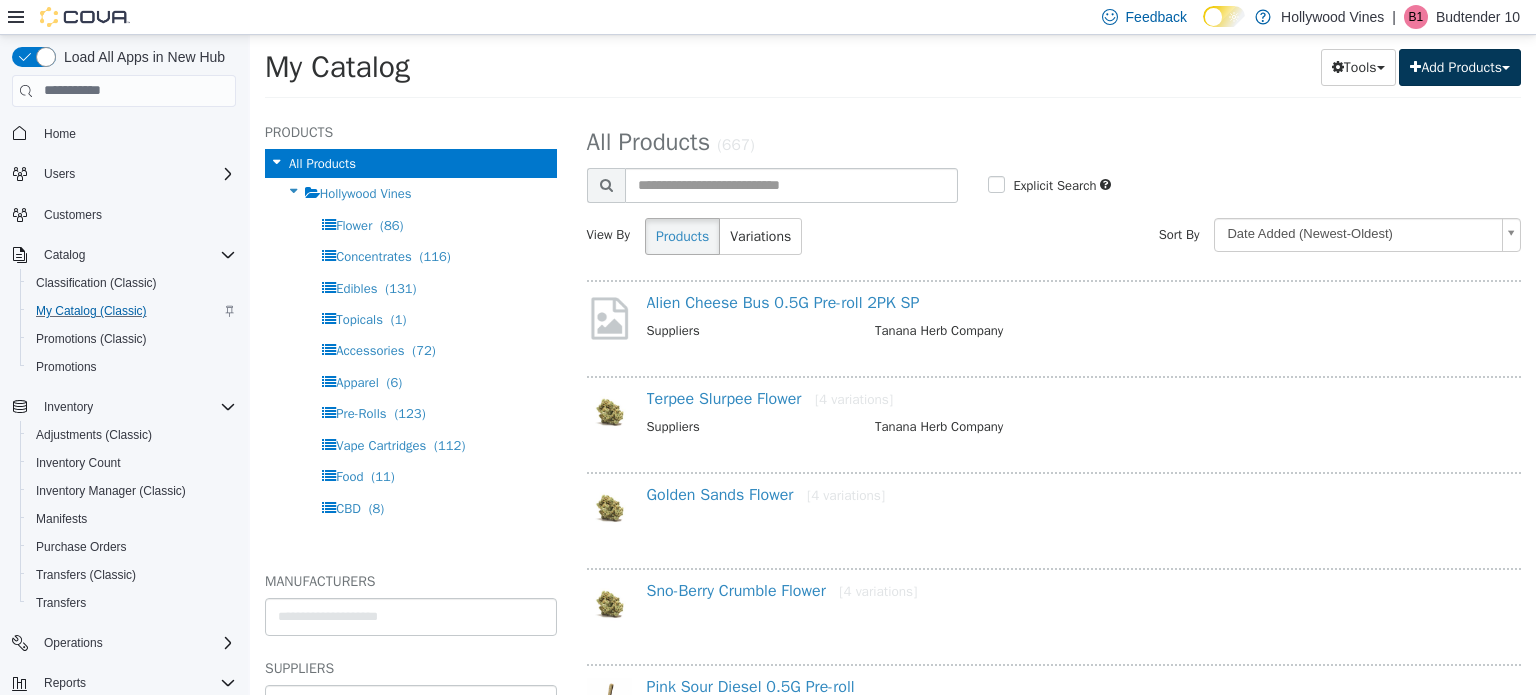 click on "Add Products" at bounding box center [1460, 66] 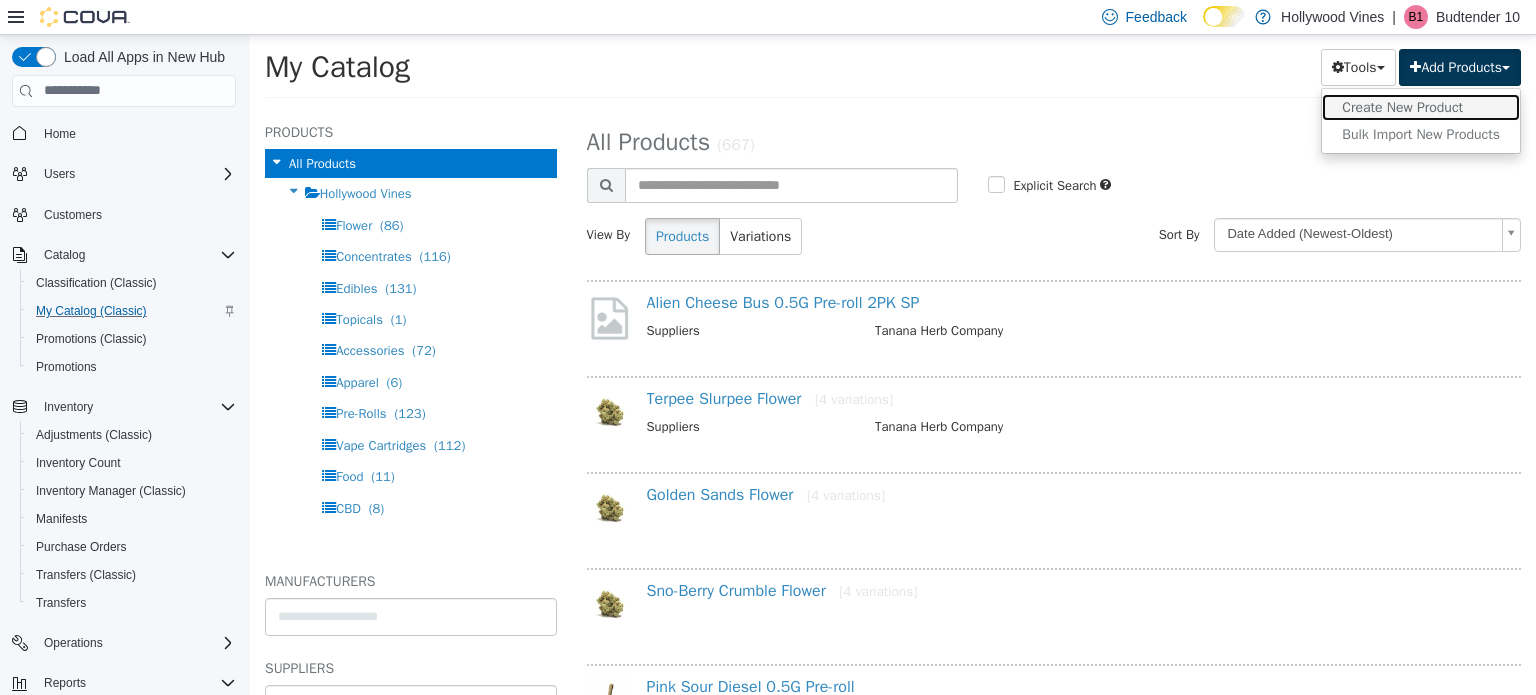 click on "Create New Product" at bounding box center (1421, 106) 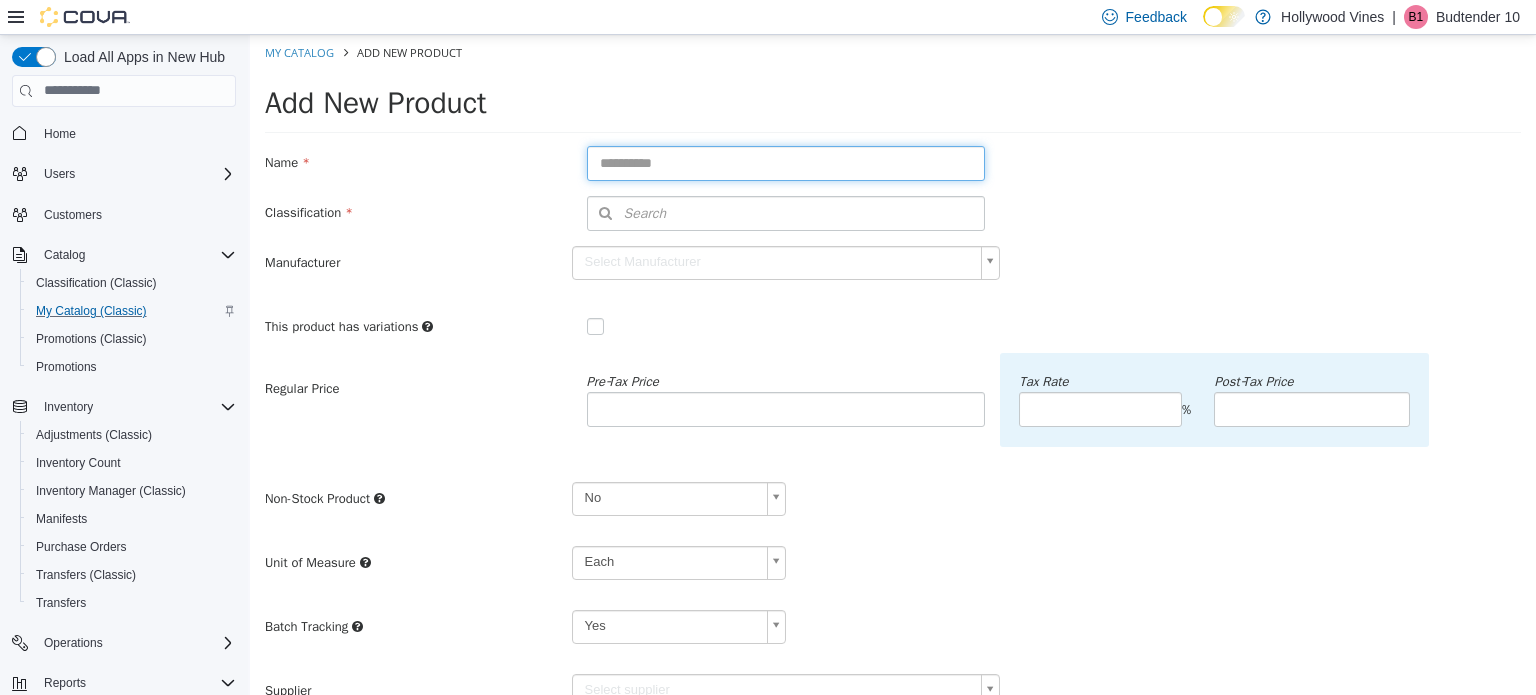 click at bounding box center (786, 162) 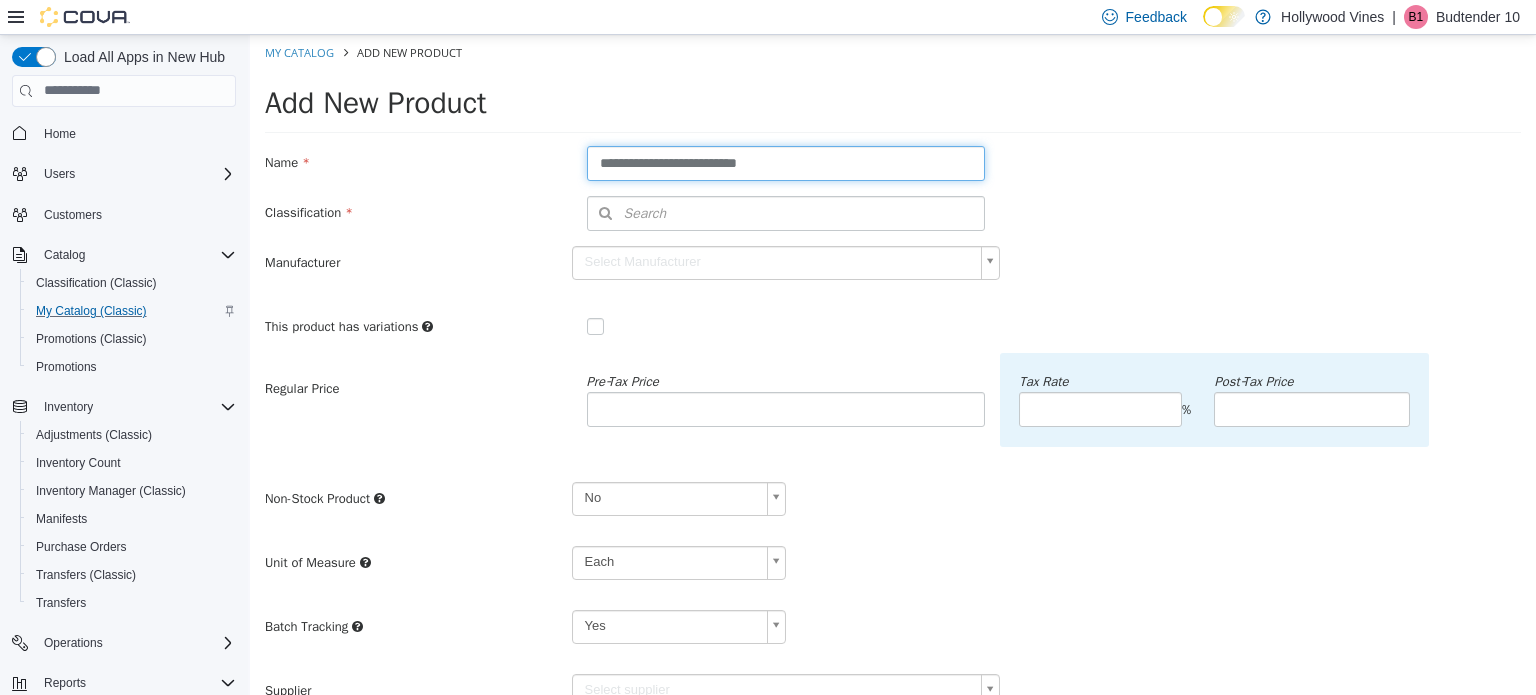 type on "**********" 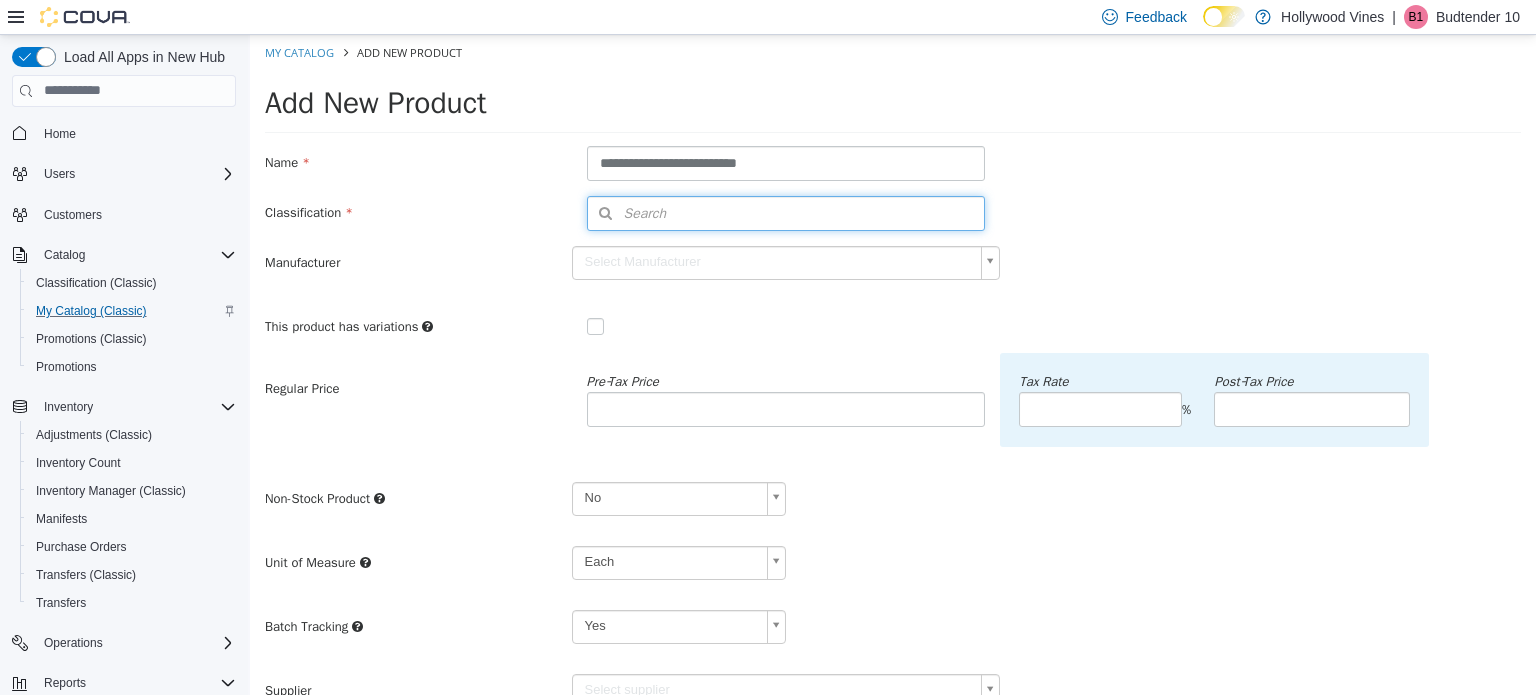 click on "Search" at bounding box center (786, 212) 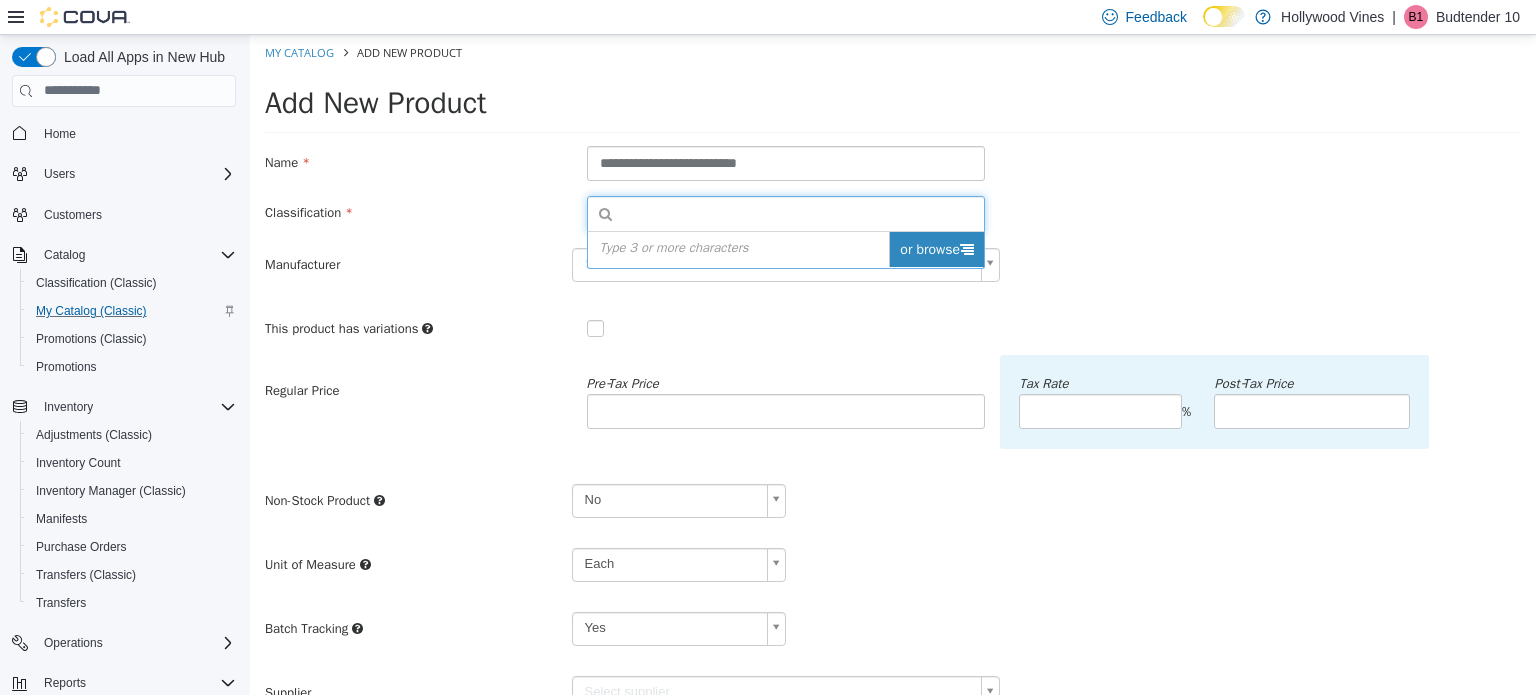 click on "or browse" at bounding box center (936, 248) 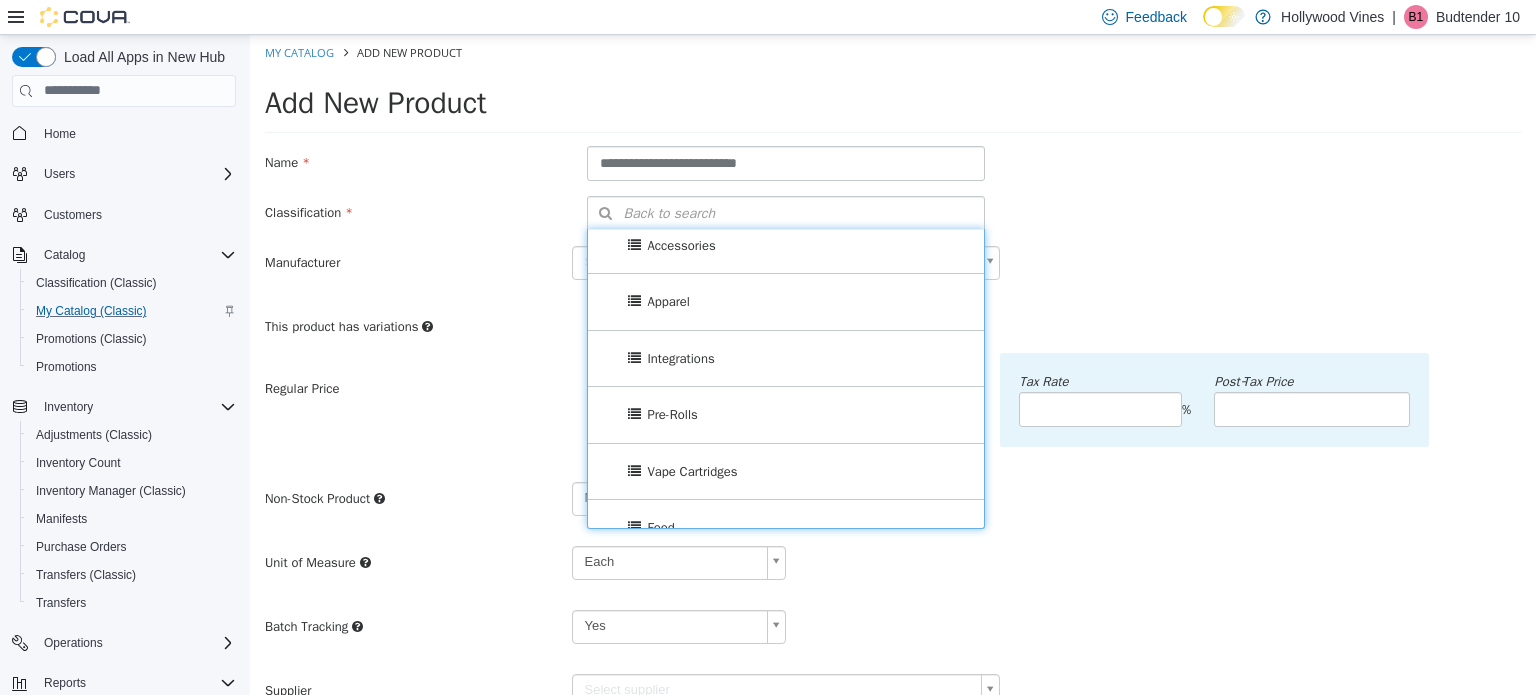 scroll, scrollTop: 296, scrollLeft: 0, axis: vertical 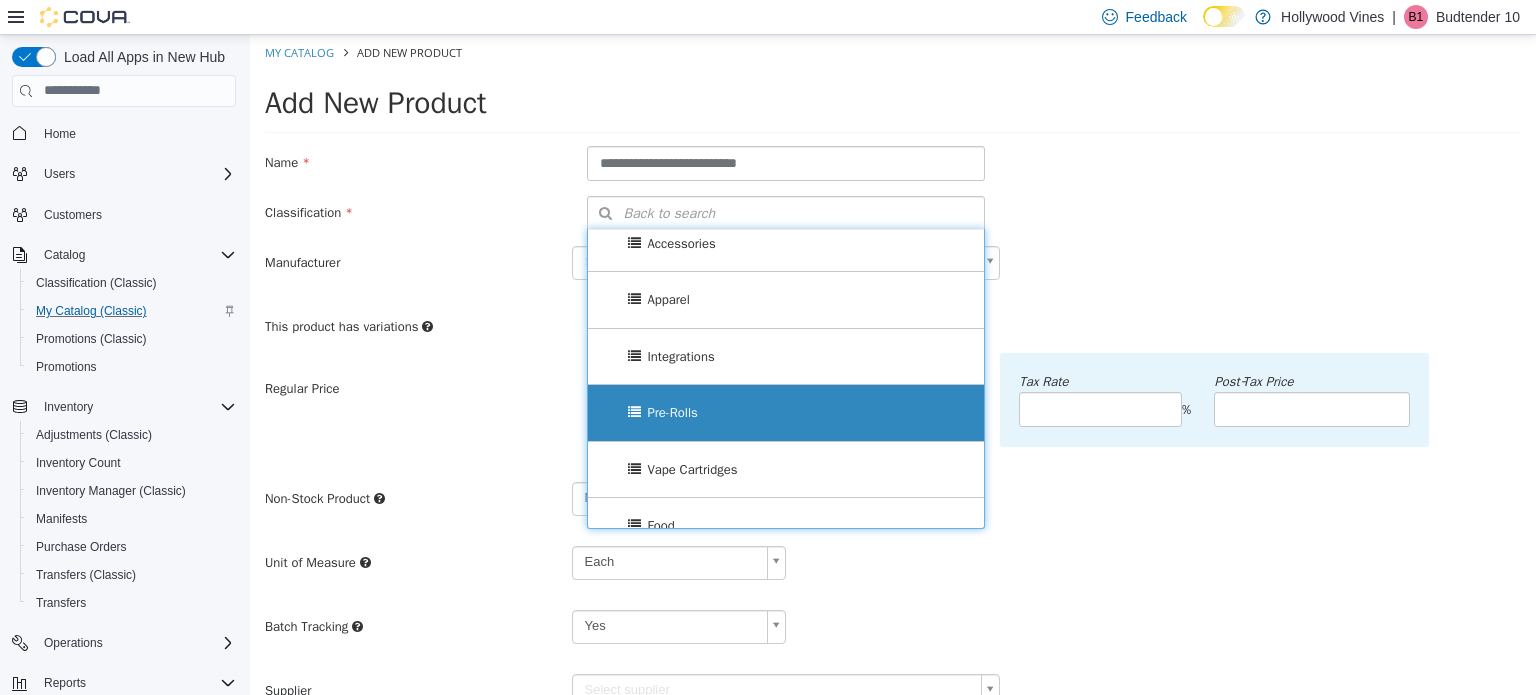 click on "Pre-Rolls" at bounding box center (786, 412) 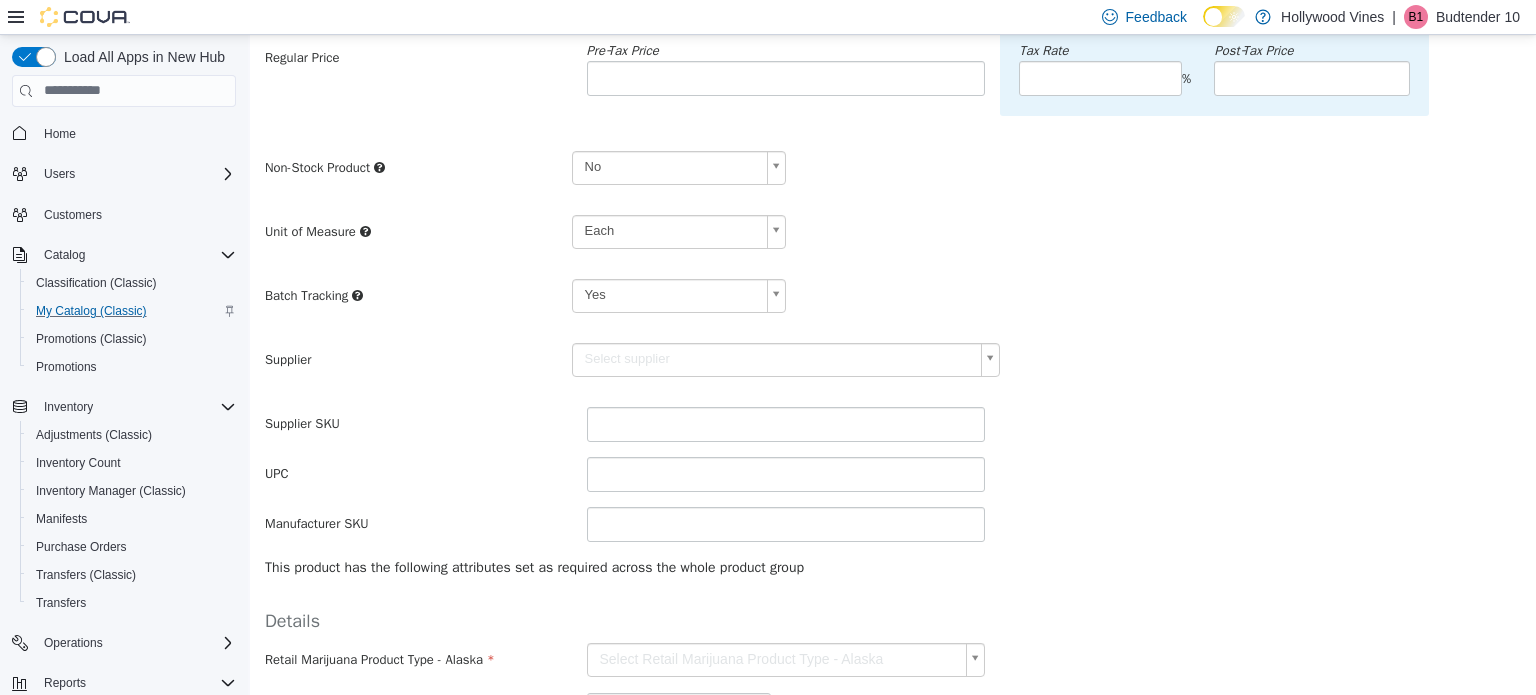 scroll, scrollTop: 338, scrollLeft: 0, axis: vertical 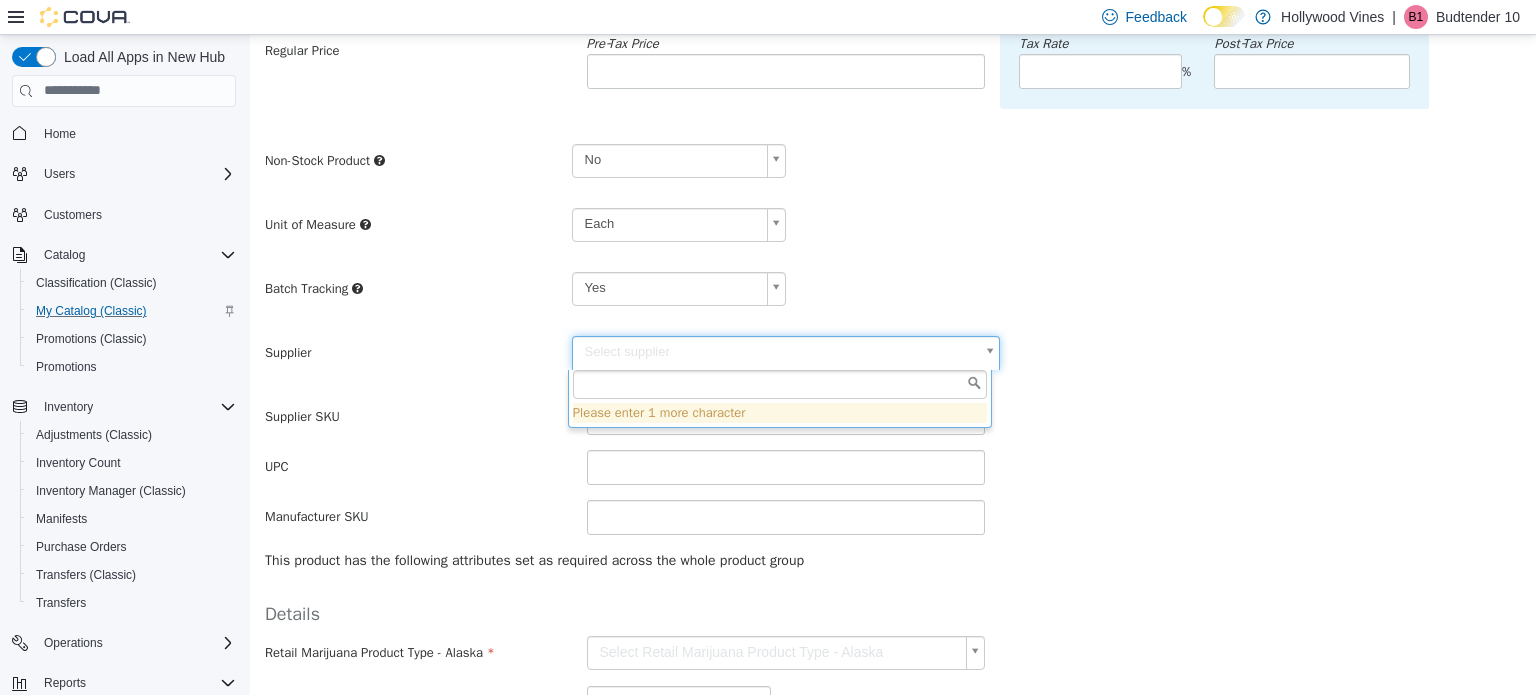 click on "**********" at bounding box center (893, 244) 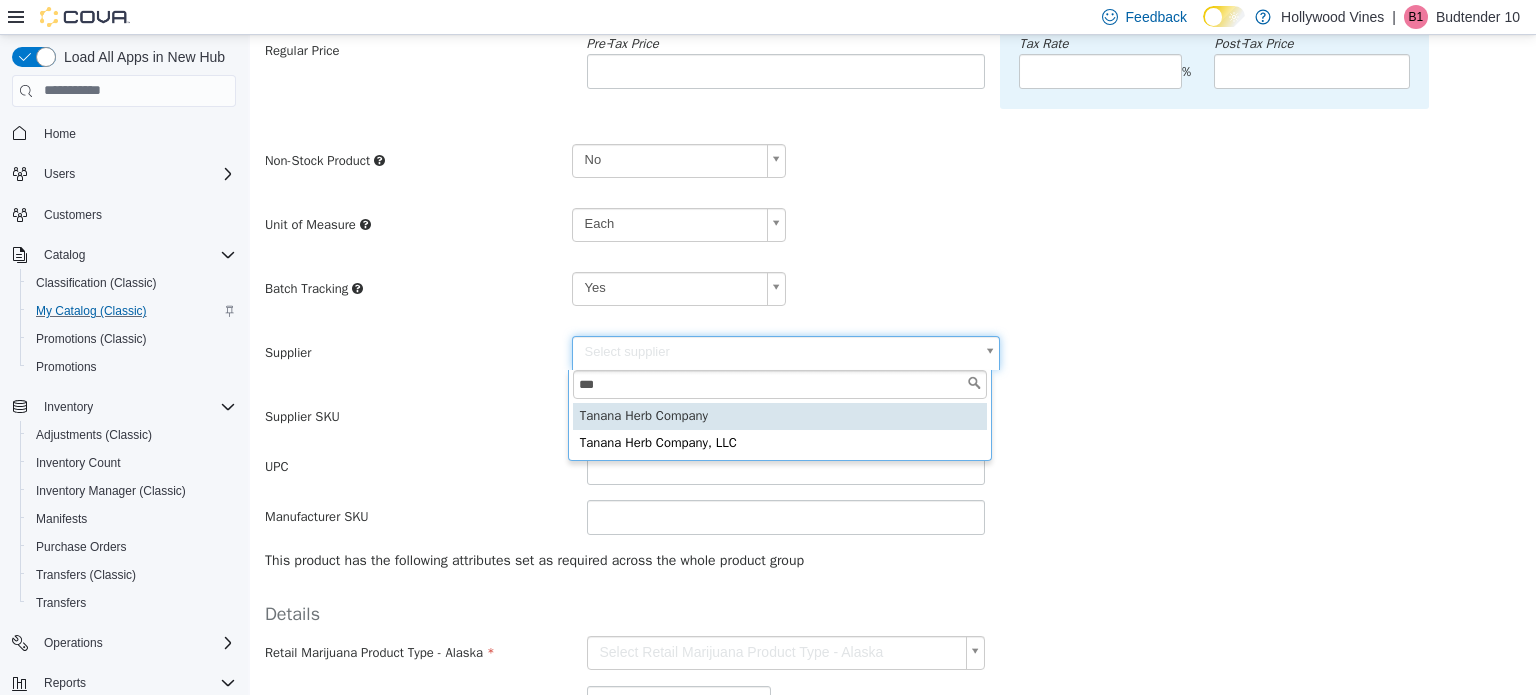 type on "***" 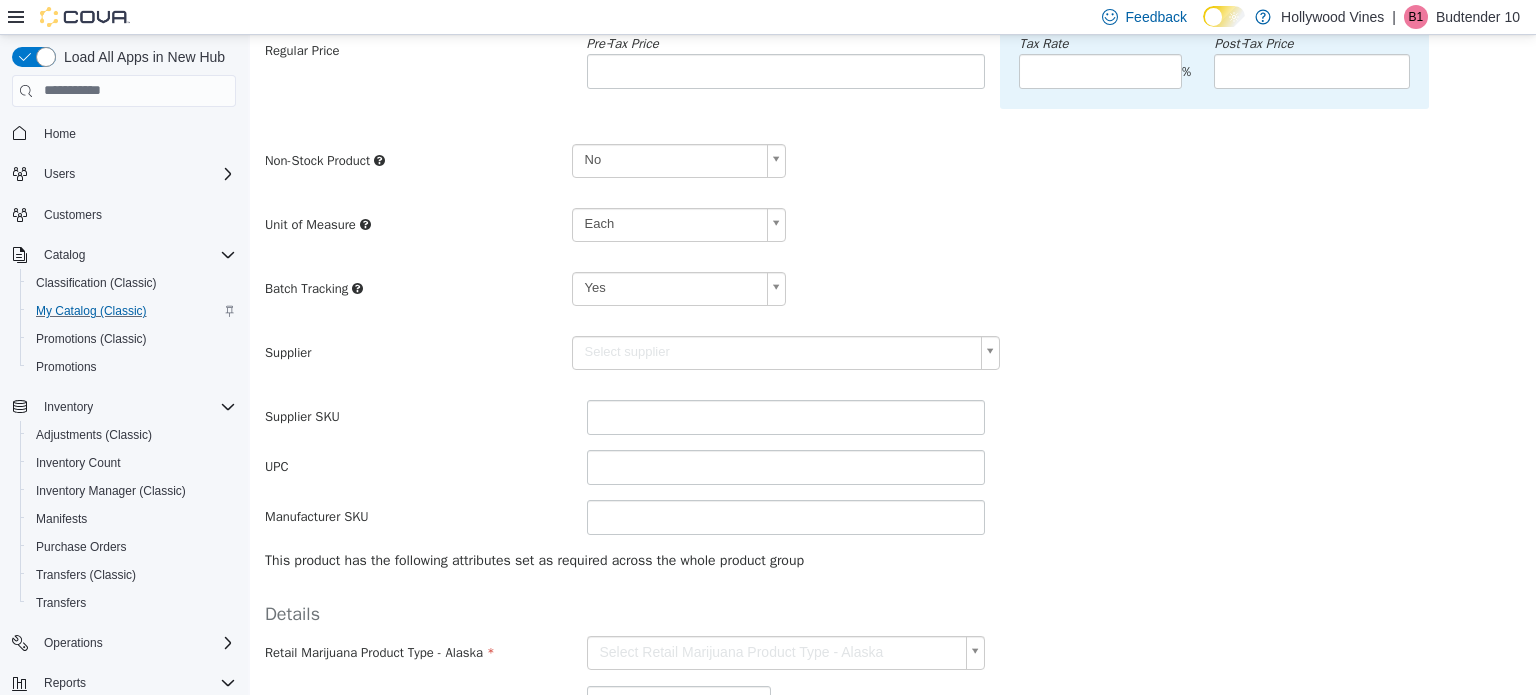 type on "******" 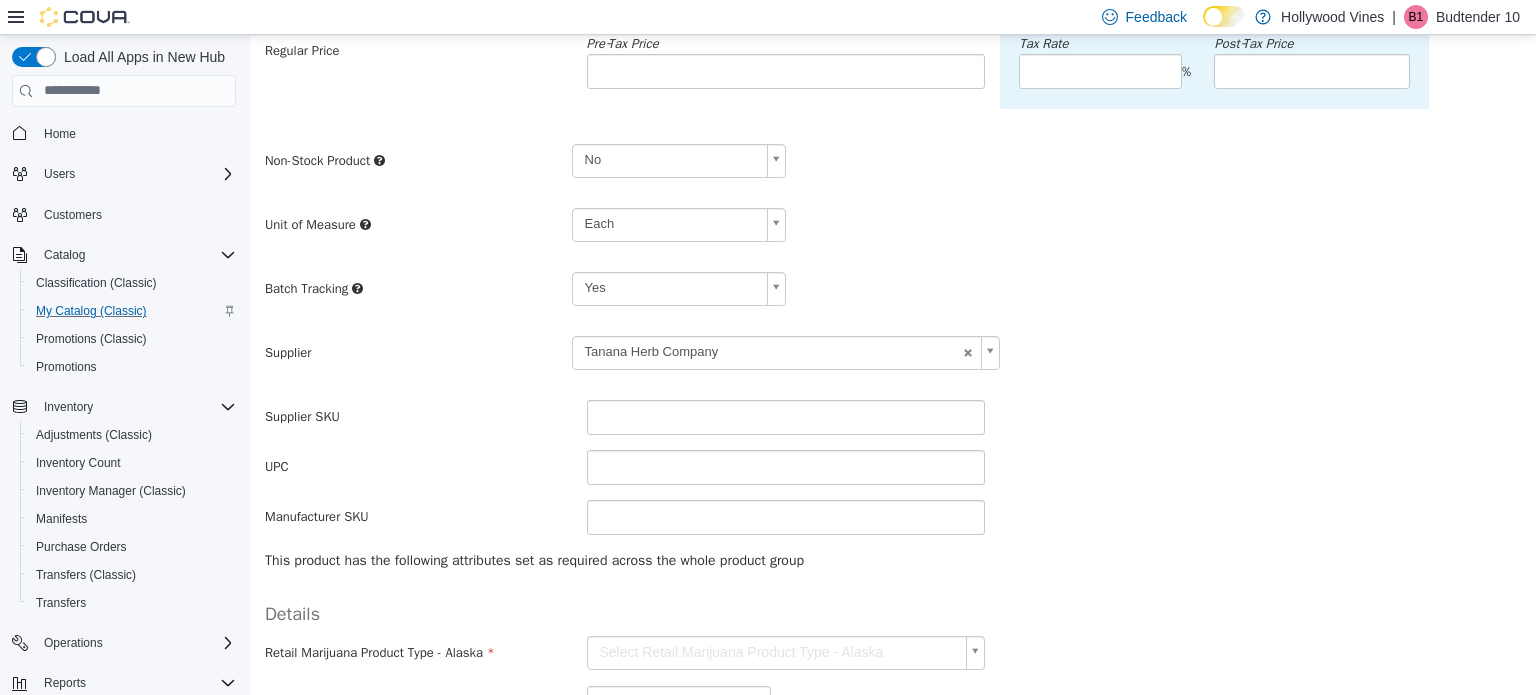 scroll, scrollTop: 436, scrollLeft: 0, axis: vertical 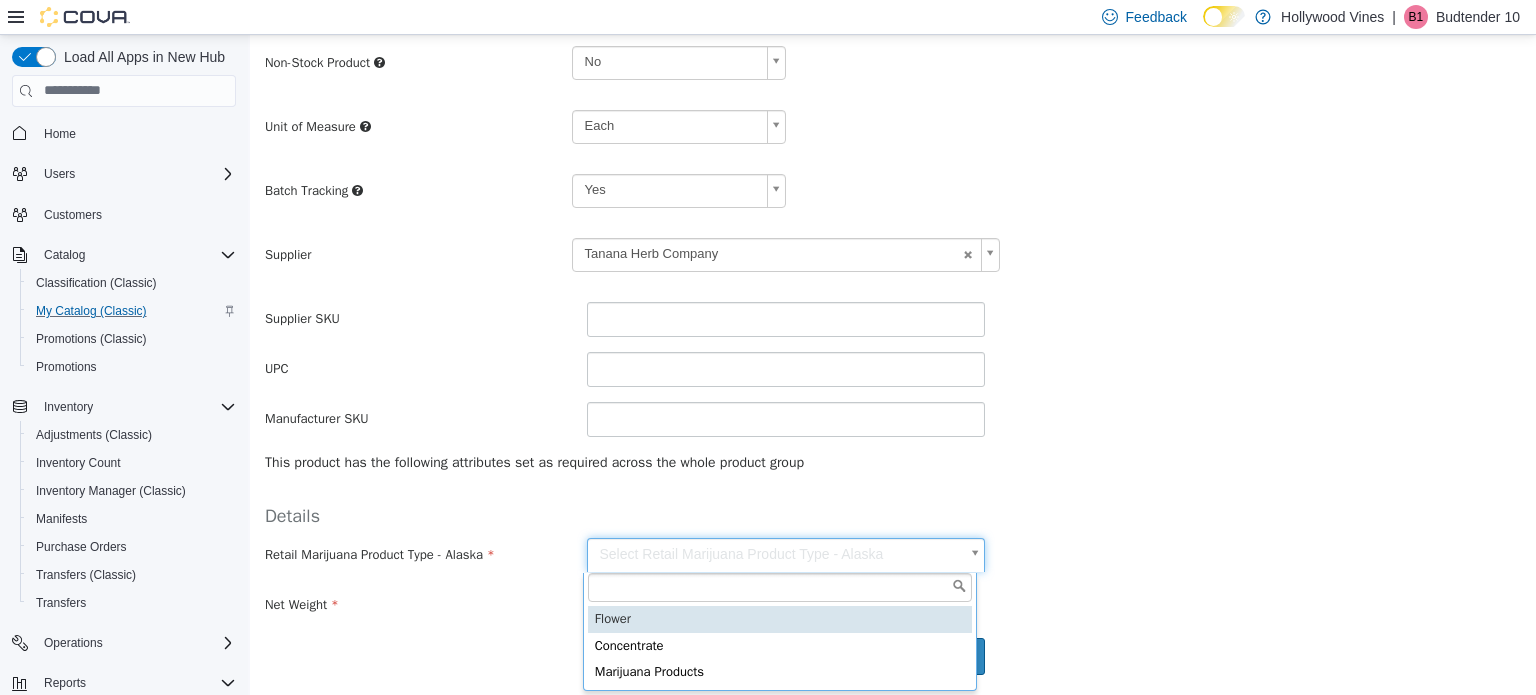click on "**********" at bounding box center (893, 146) 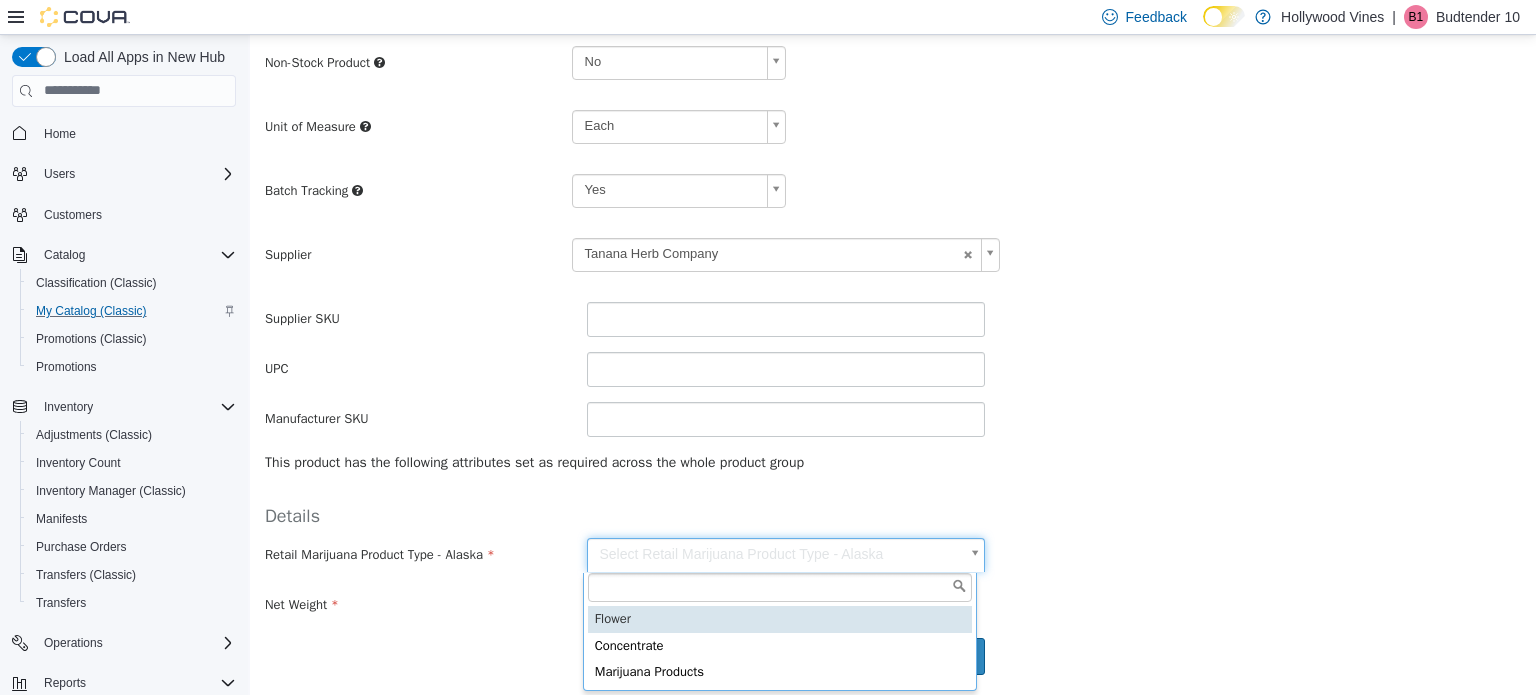 type on "******" 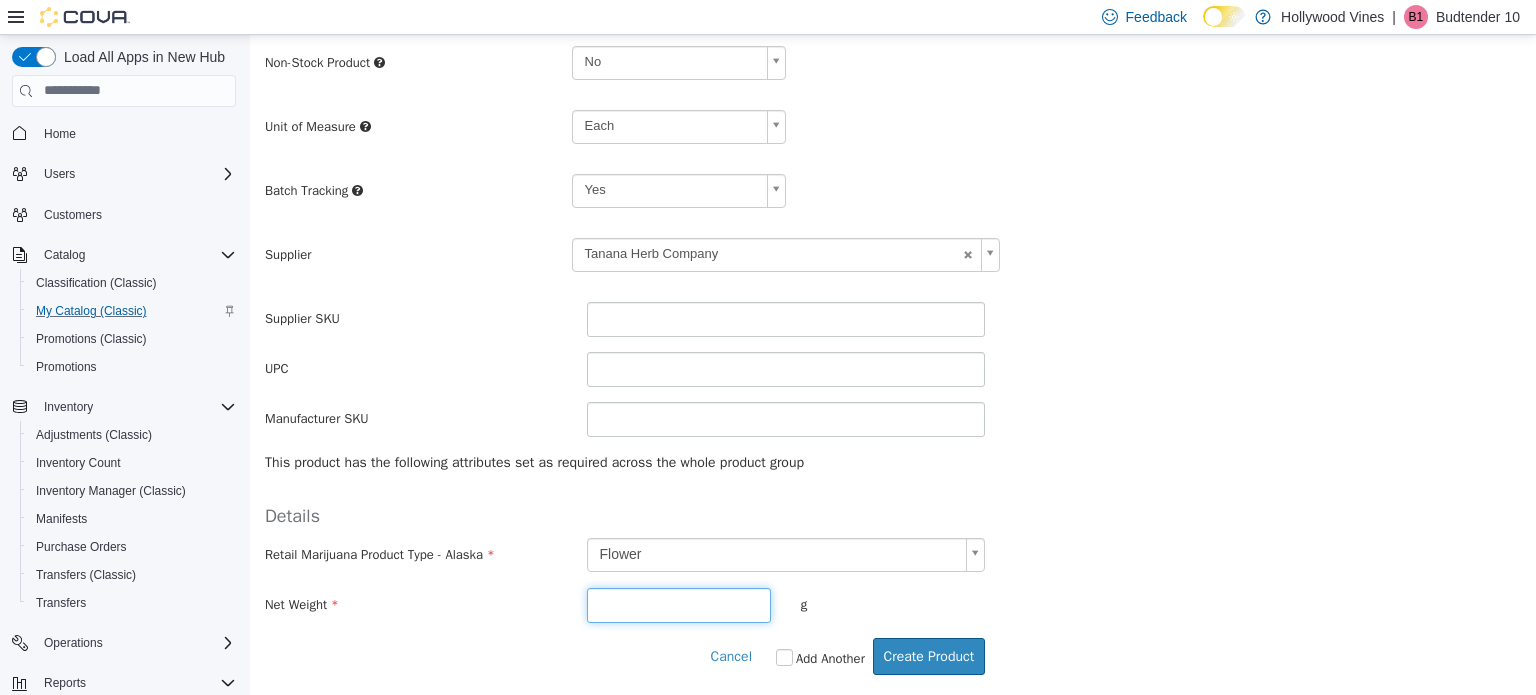 click at bounding box center [679, 604] 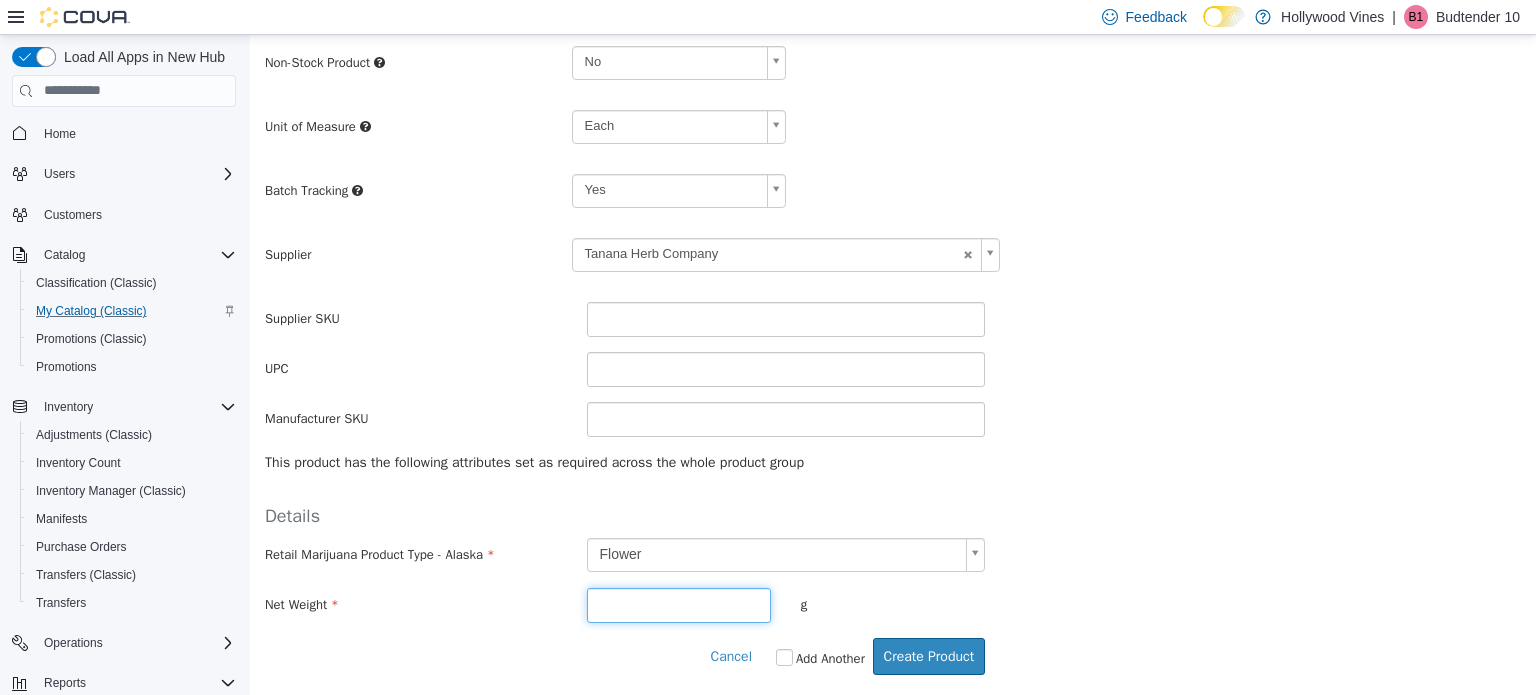type on "**" 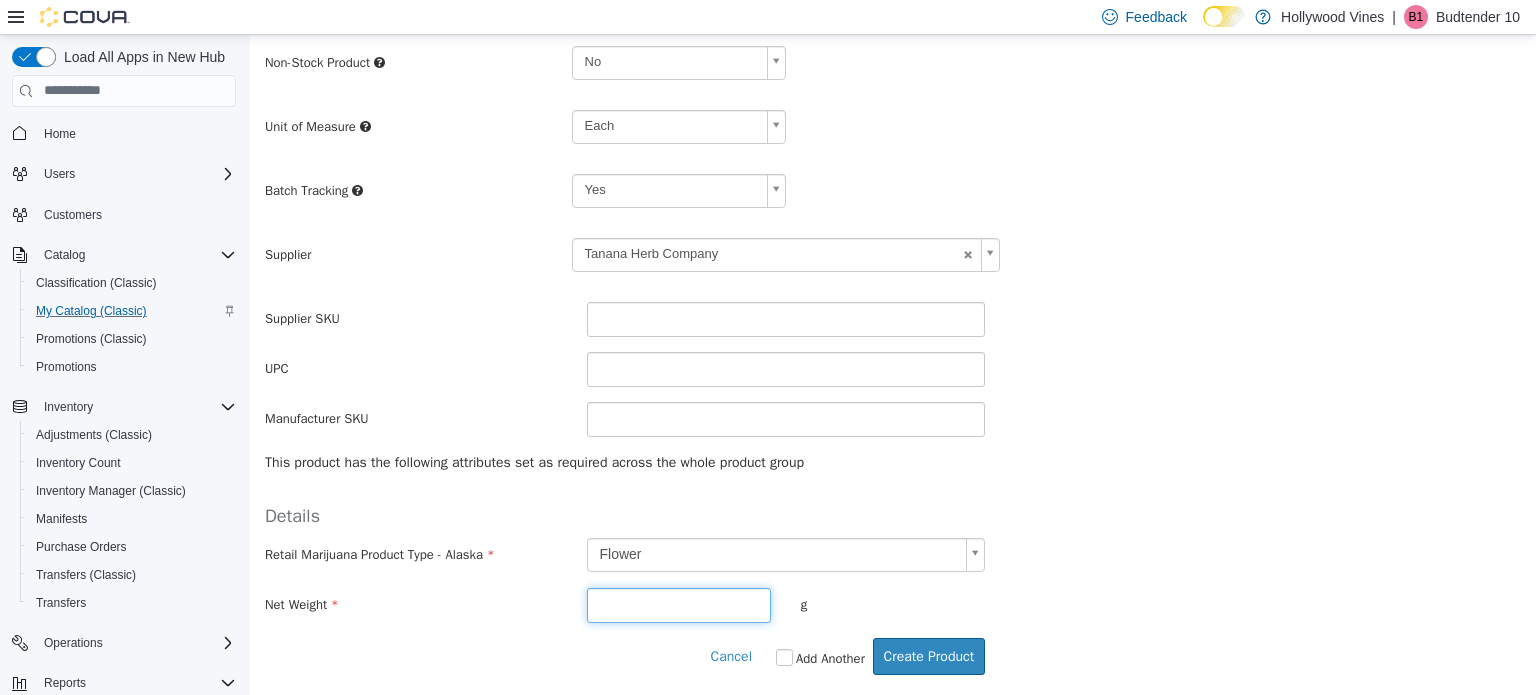 type on "*" 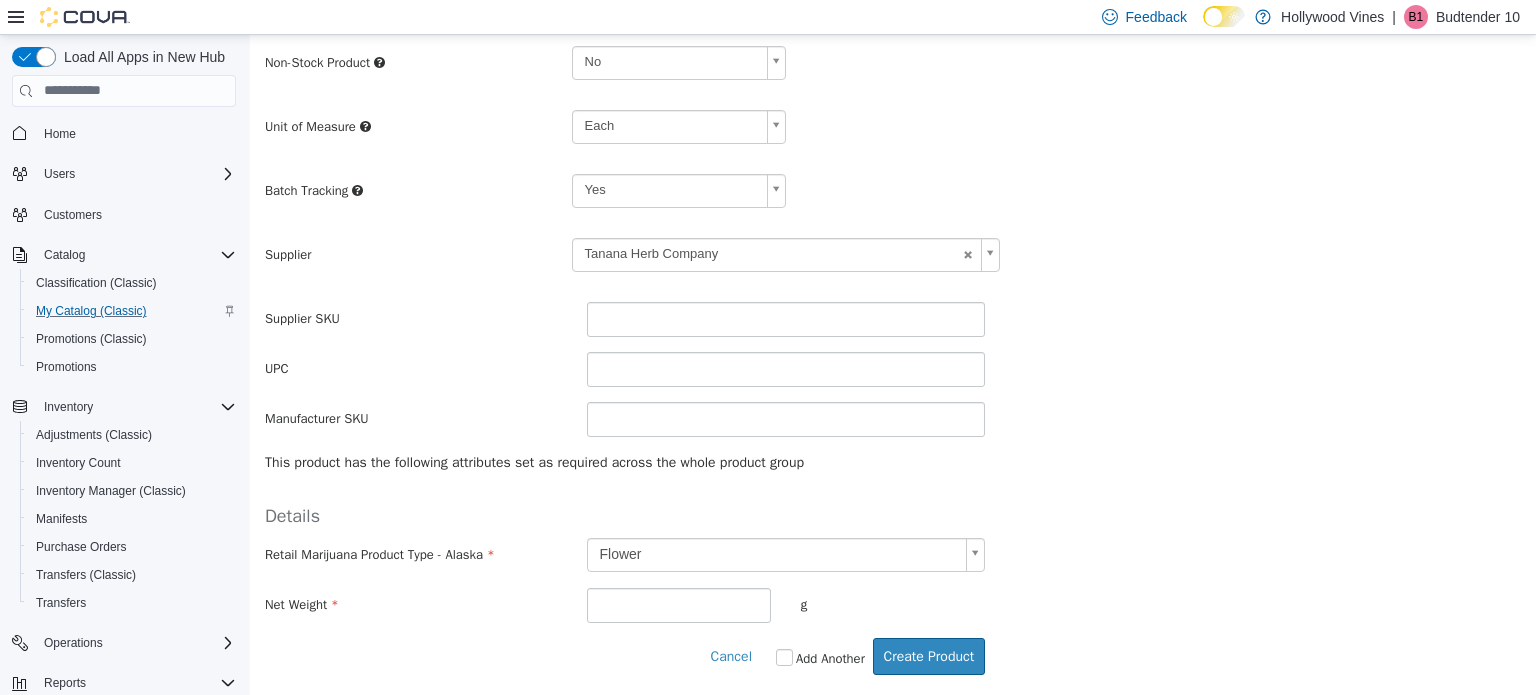 click on "Retail Marijuana Product Type - [STATE] Flower ******" at bounding box center (893, 554) 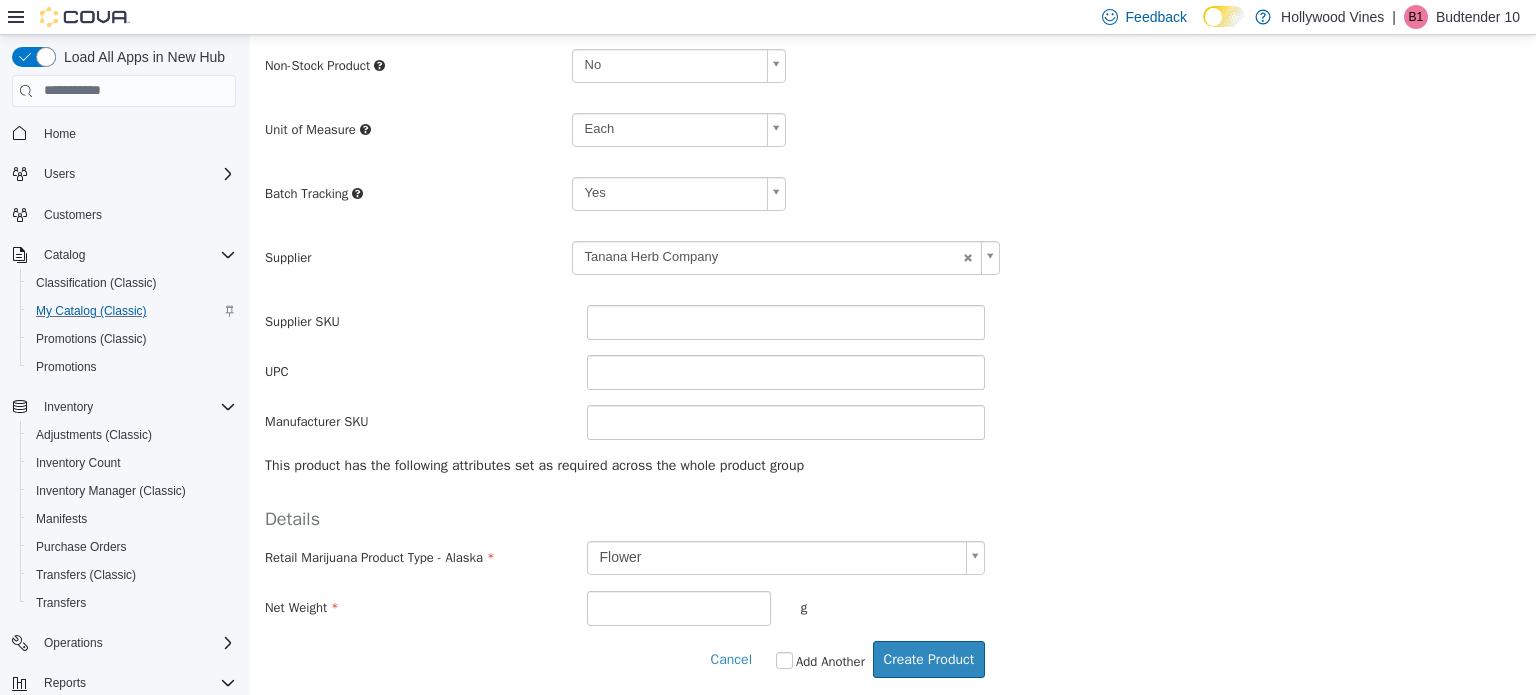 scroll, scrollTop: 436, scrollLeft: 0, axis: vertical 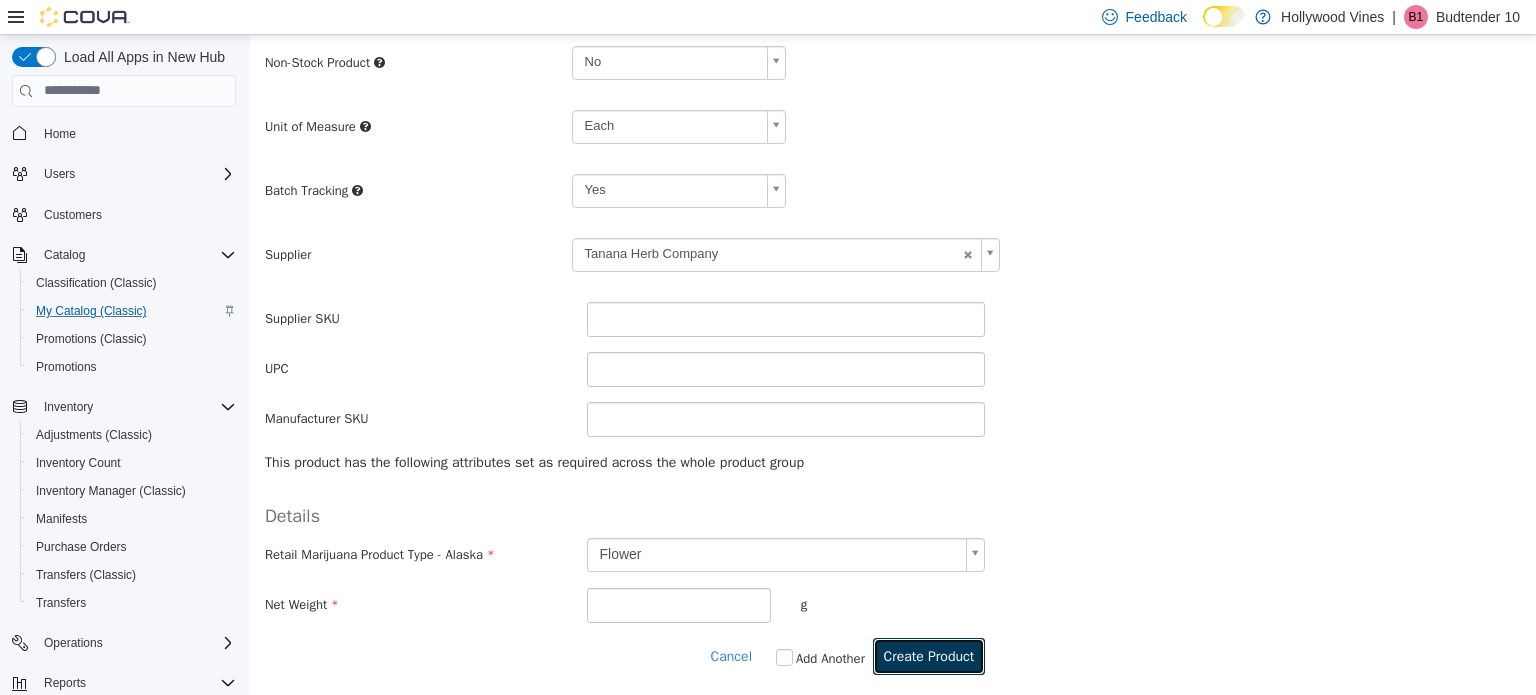 click on "Create Product" at bounding box center (929, 655) 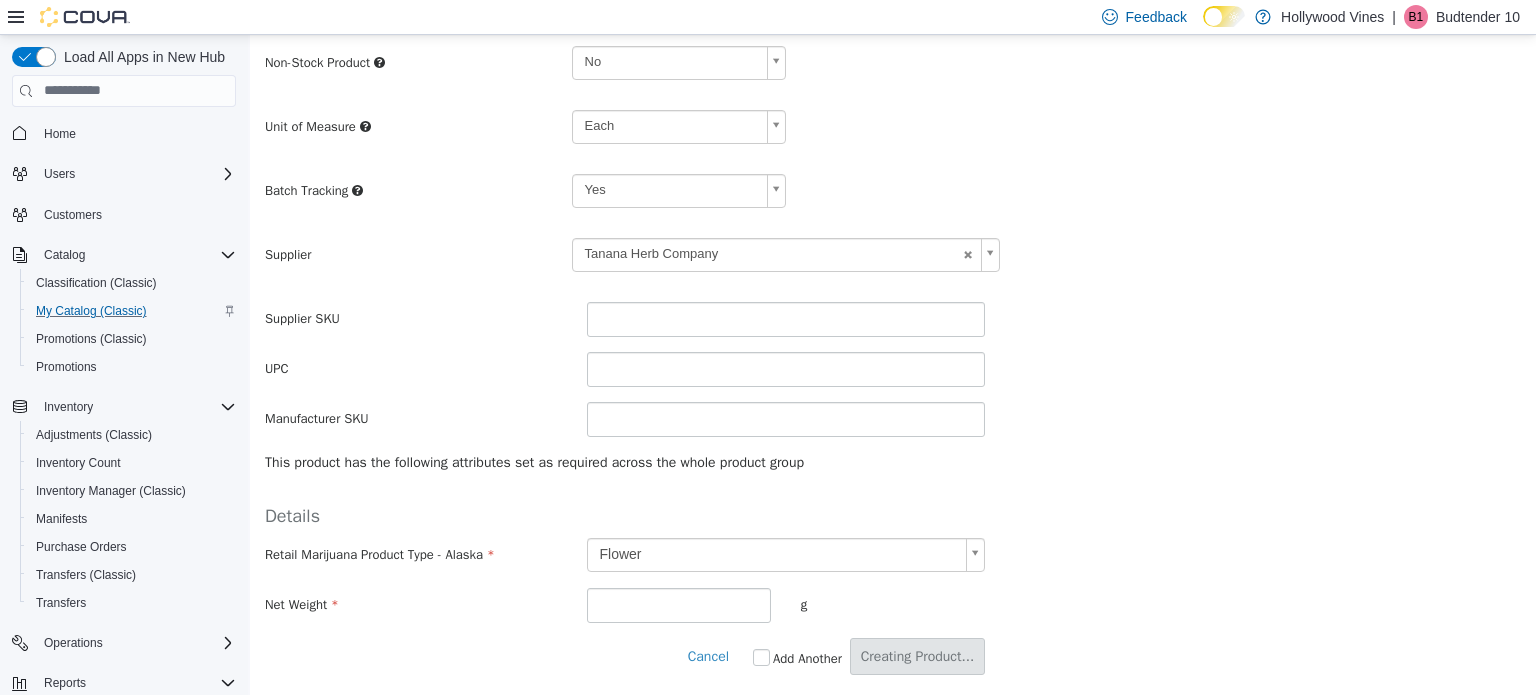 scroll, scrollTop: 0, scrollLeft: 0, axis: both 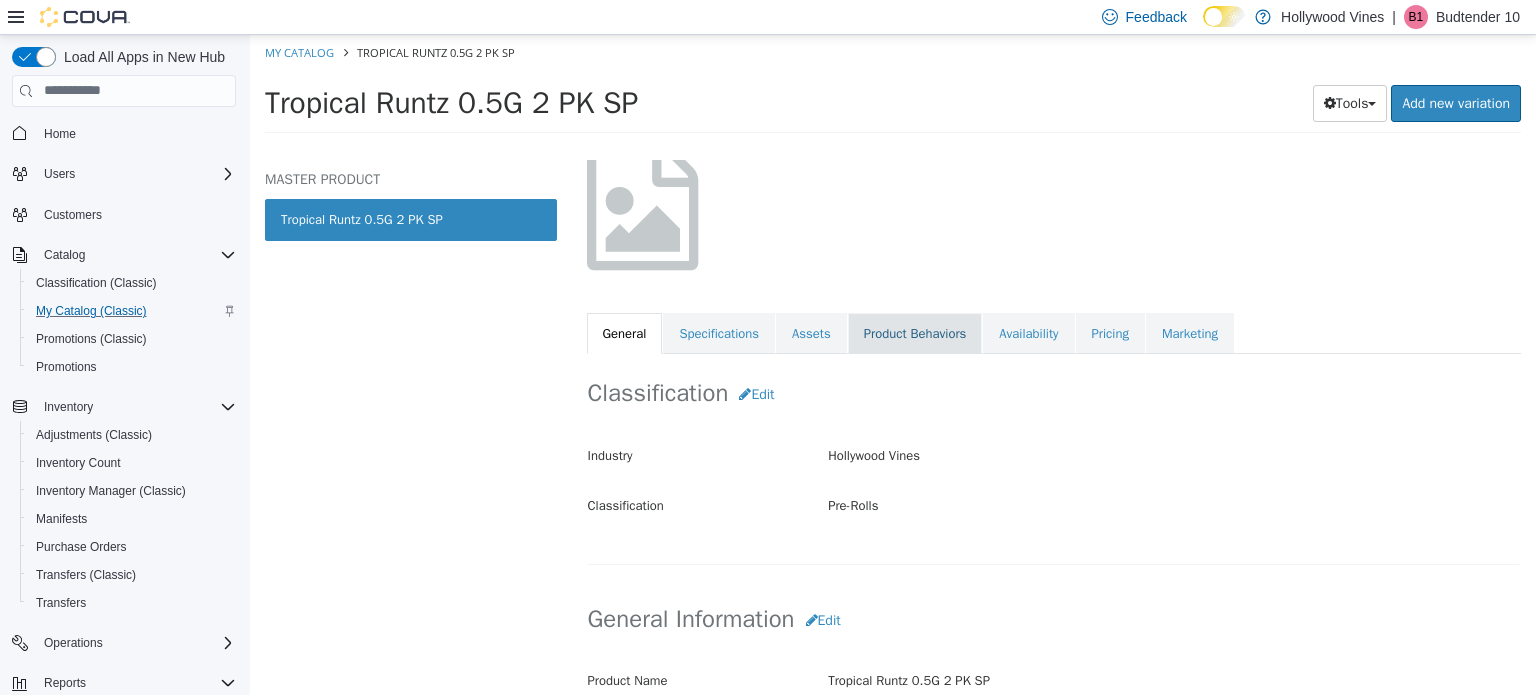click on "Product Behaviors" at bounding box center (915, 333) 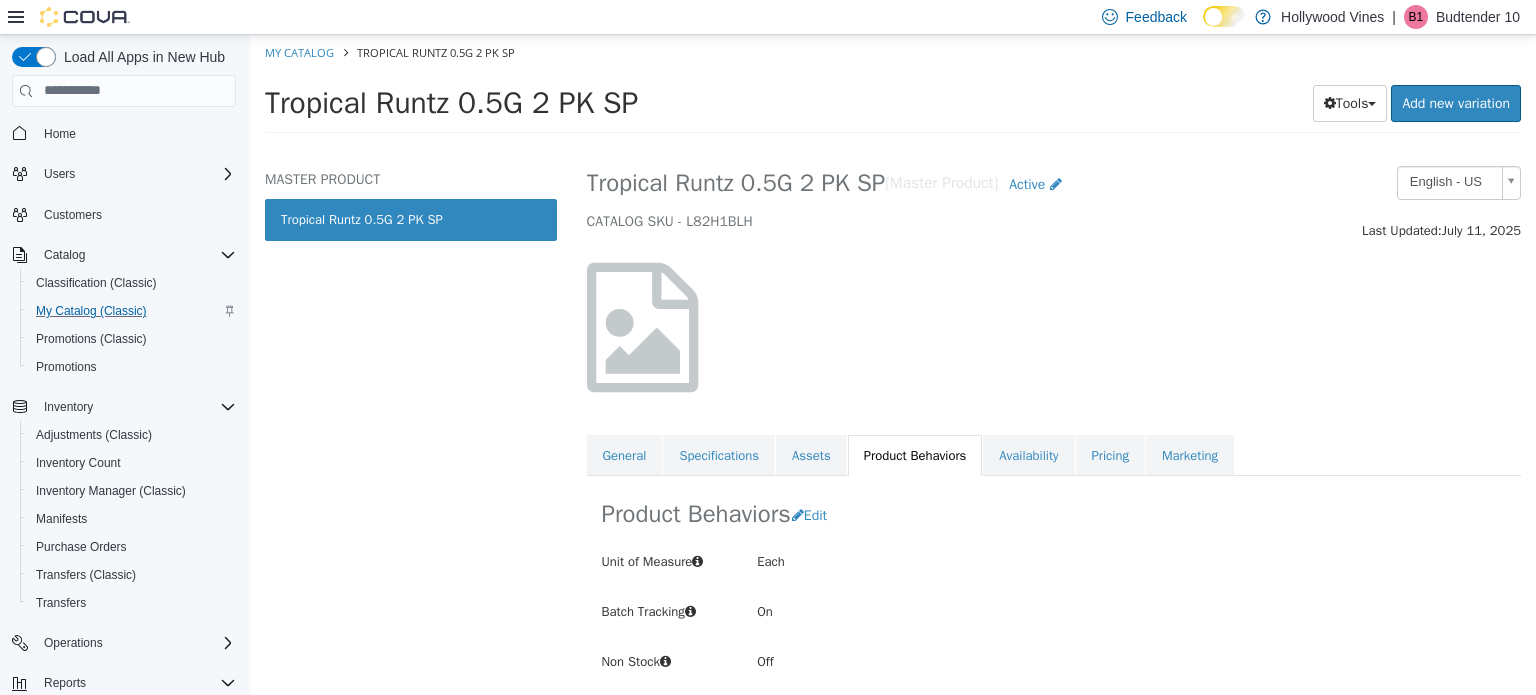 scroll, scrollTop: 12, scrollLeft: 0, axis: vertical 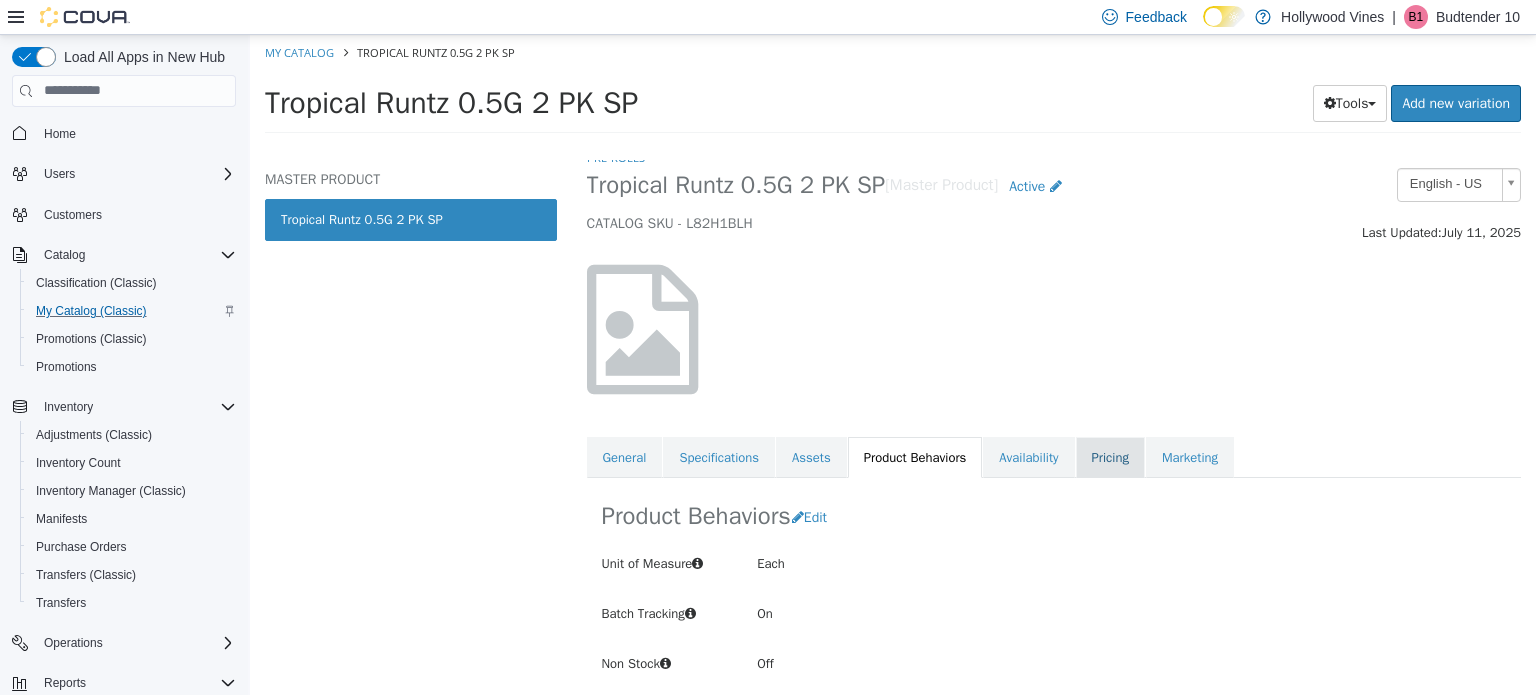 click on "Pricing" at bounding box center (1110, 457) 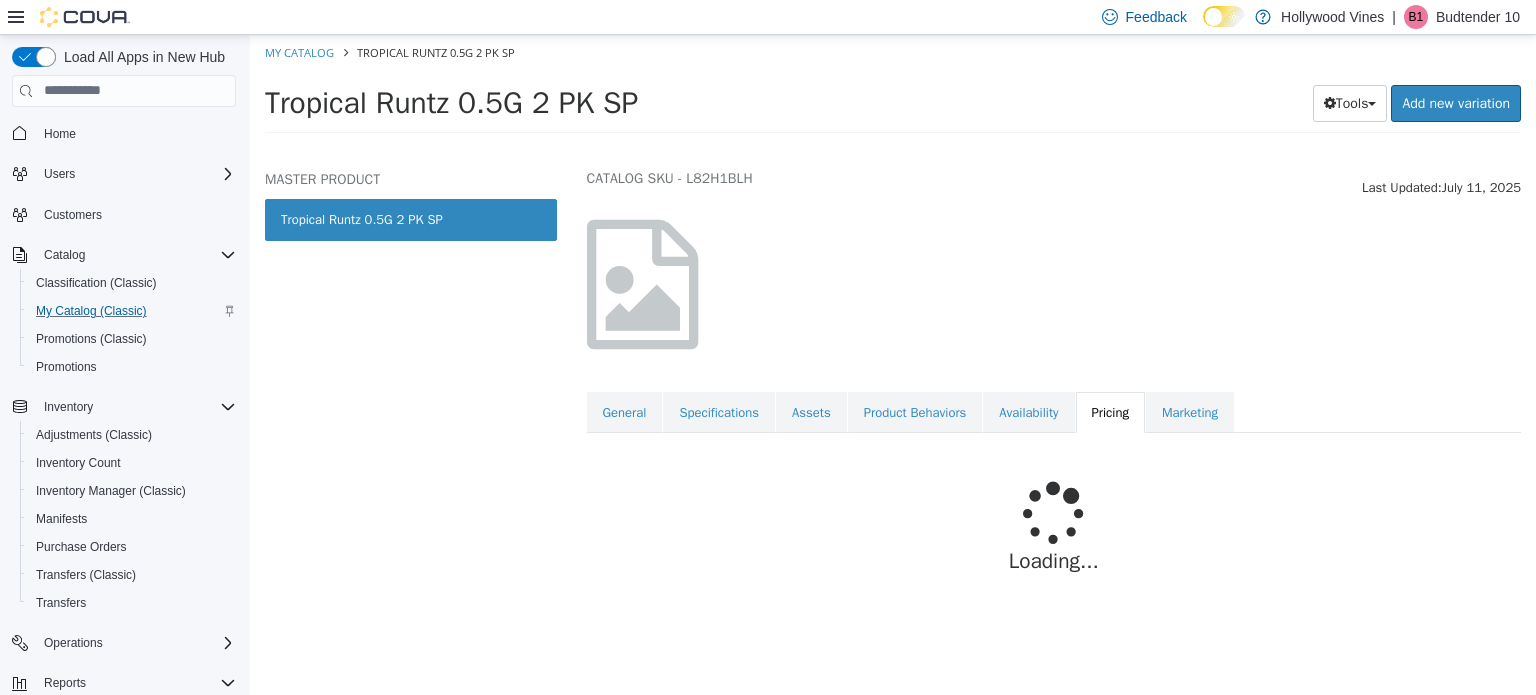 scroll, scrollTop: 55, scrollLeft: 0, axis: vertical 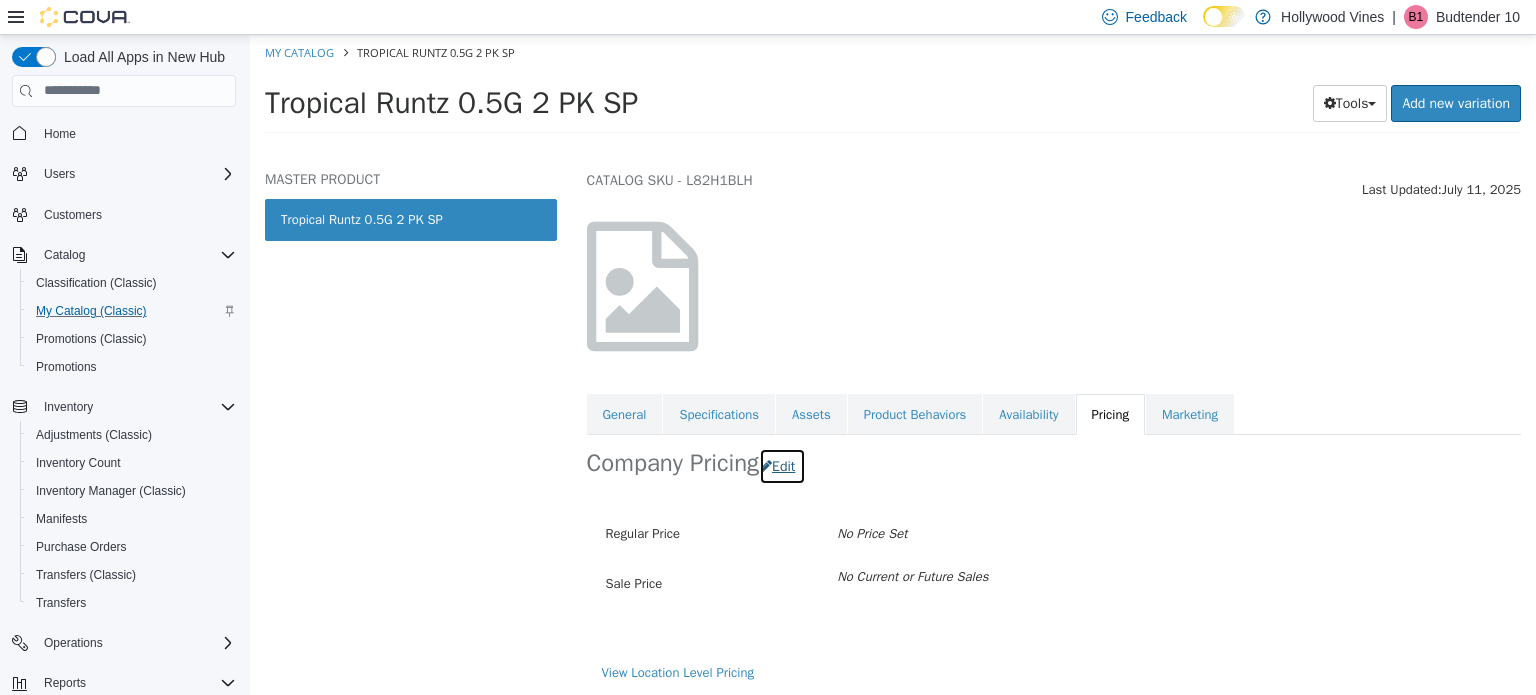click on "Edit" at bounding box center [782, 465] 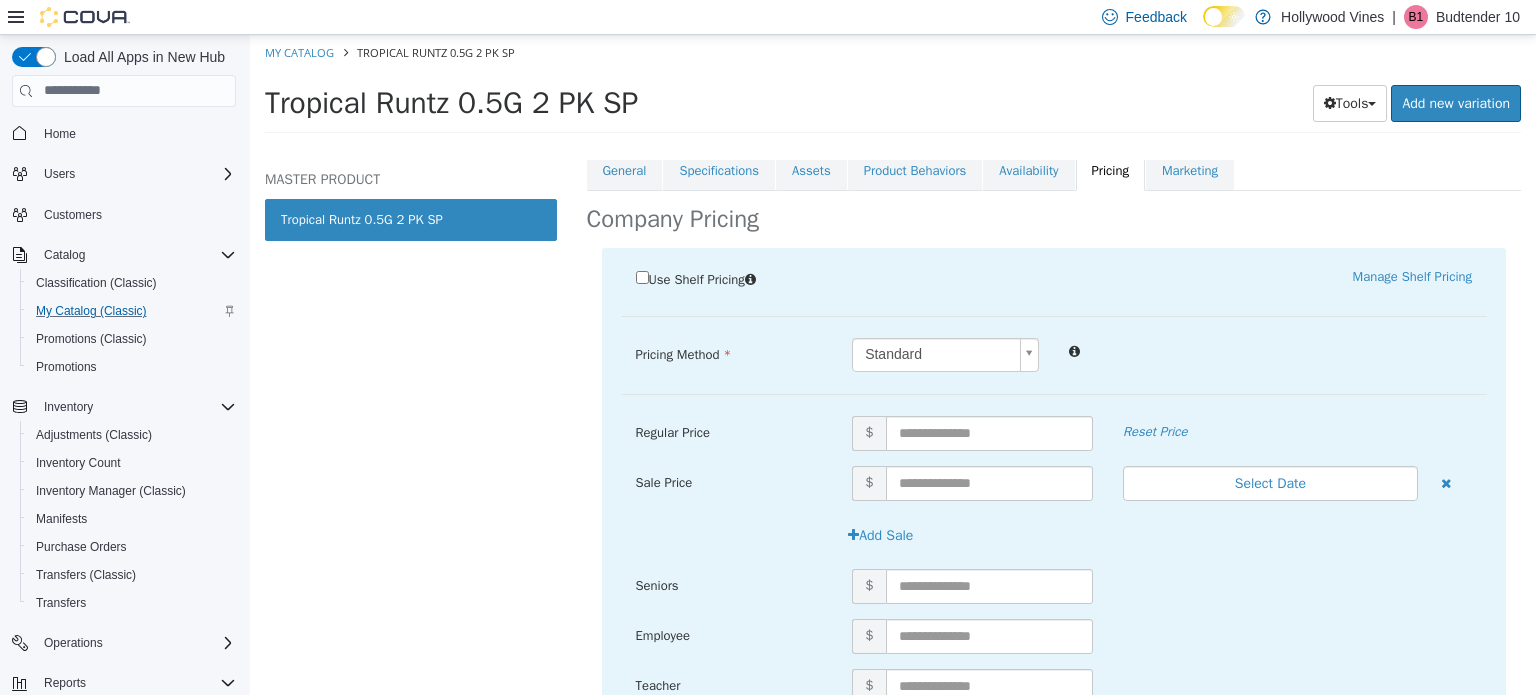 scroll, scrollTop: 300, scrollLeft: 0, axis: vertical 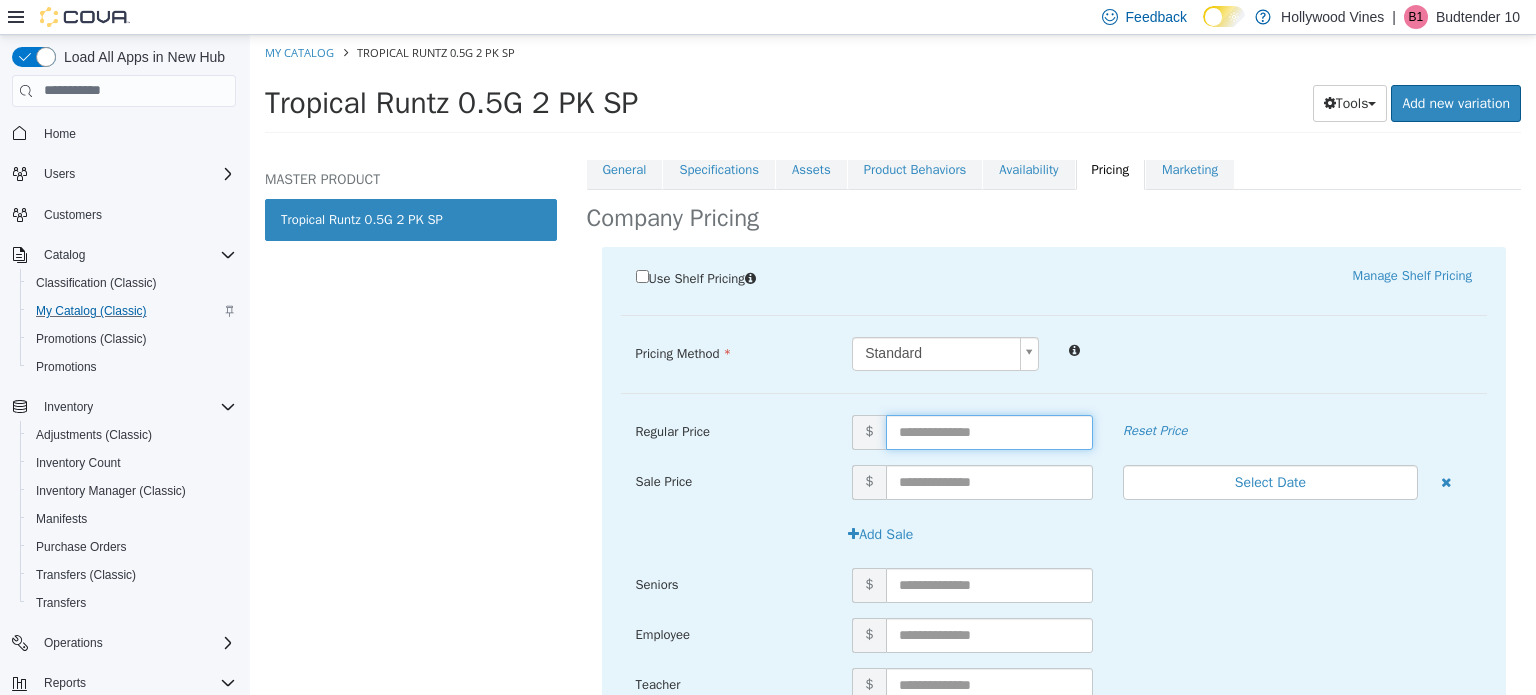 click at bounding box center (989, 431) 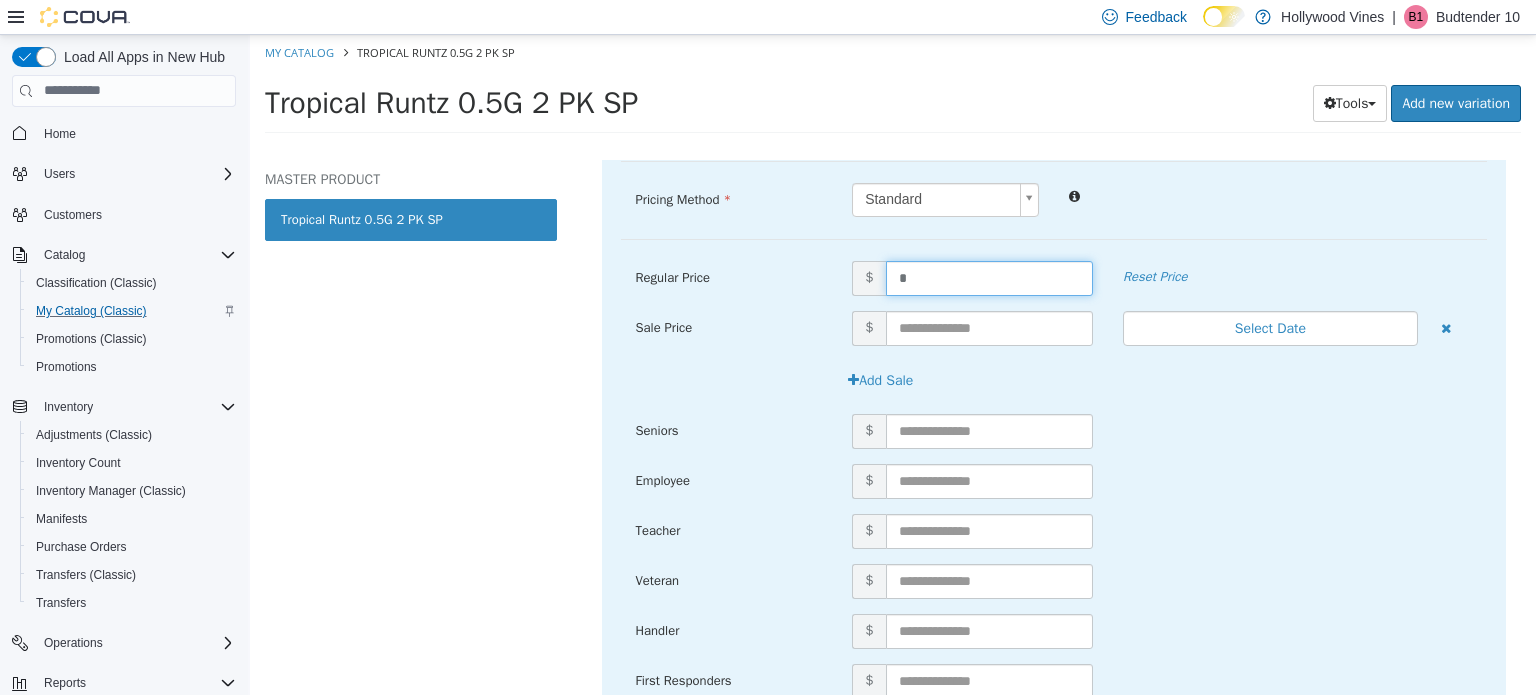 scroll, scrollTop: 579, scrollLeft: 0, axis: vertical 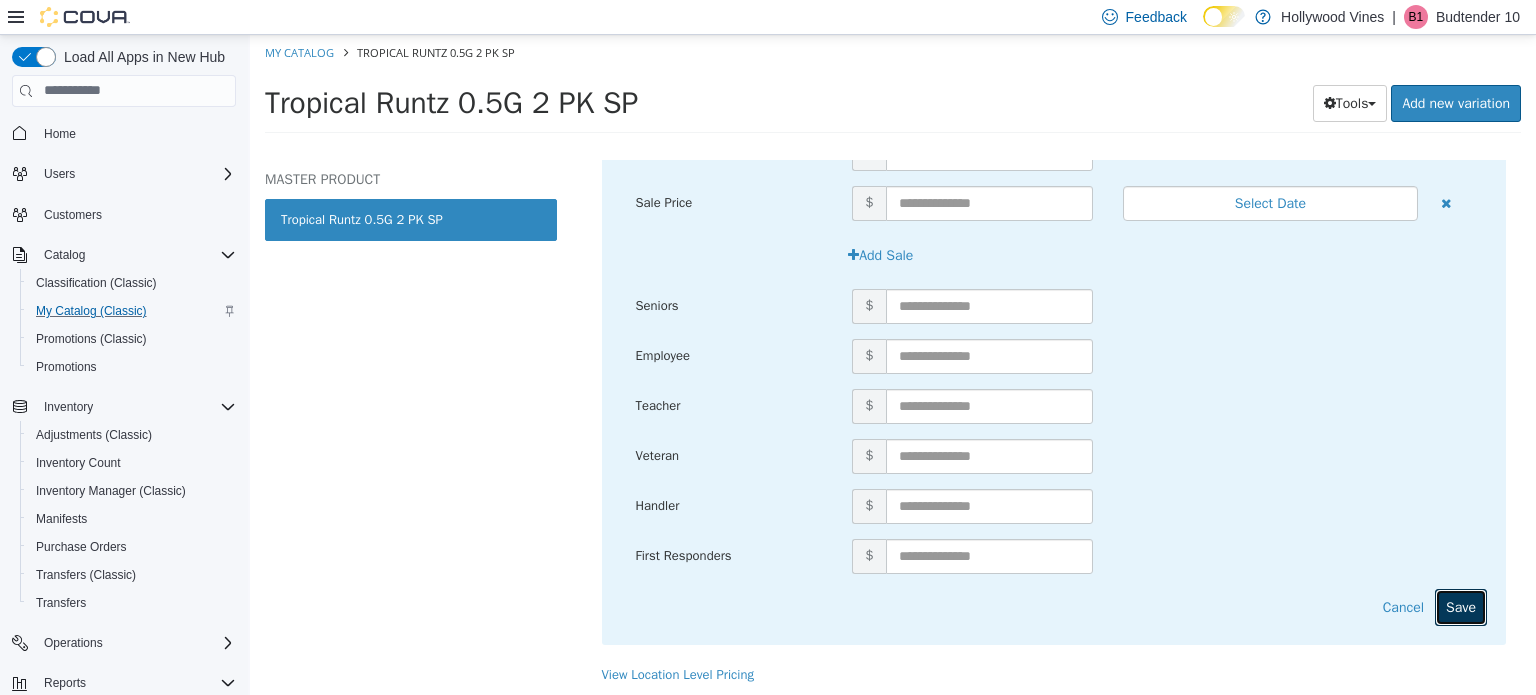 click on "Save" at bounding box center (1461, 606) 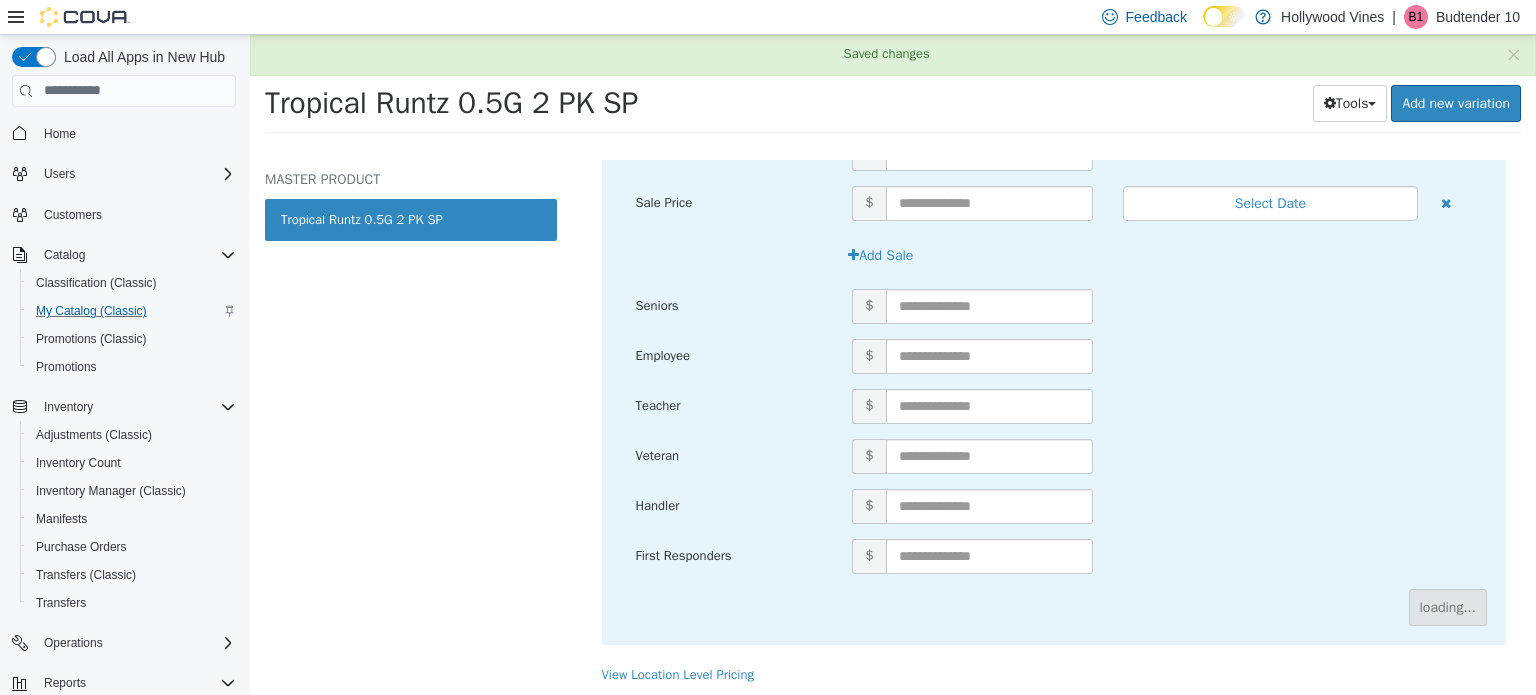 scroll, scrollTop: 55, scrollLeft: 0, axis: vertical 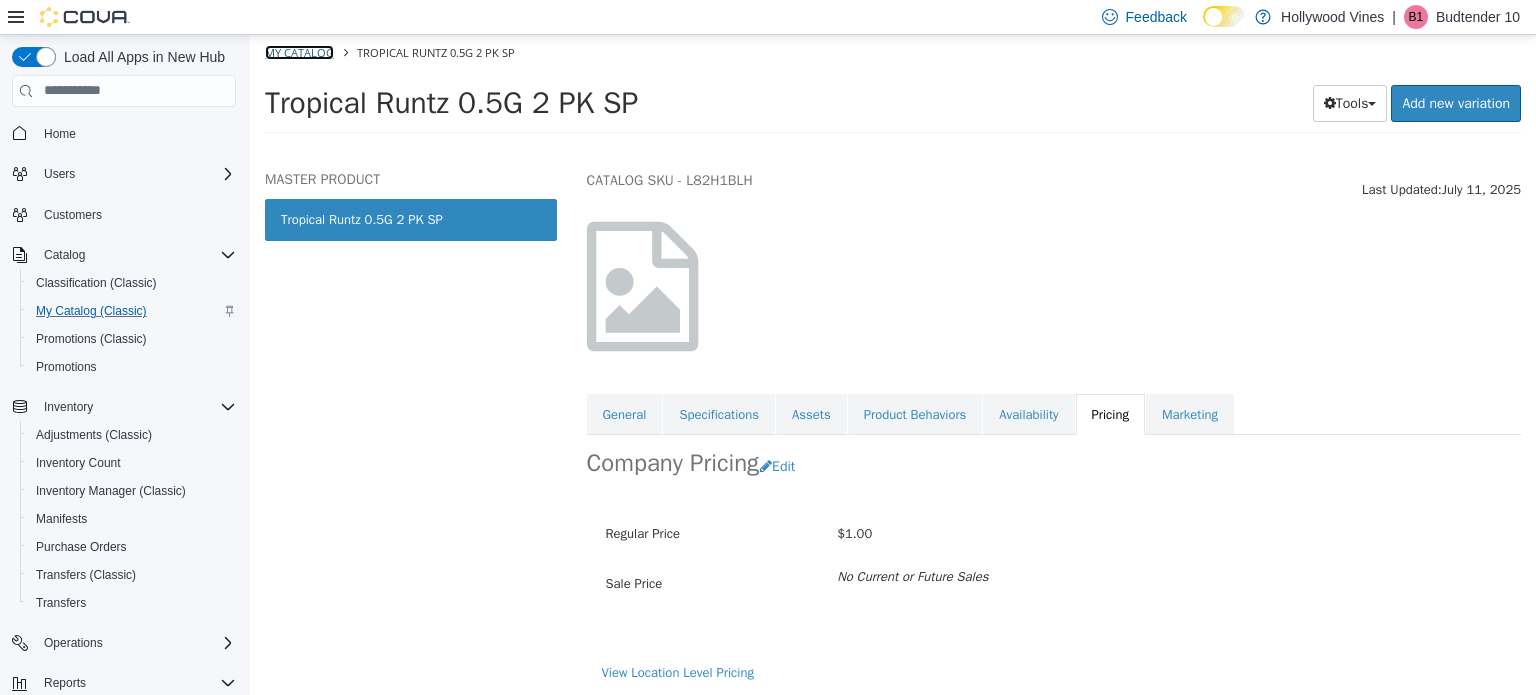 click on "My Catalog" at bounding box center [299, 51] 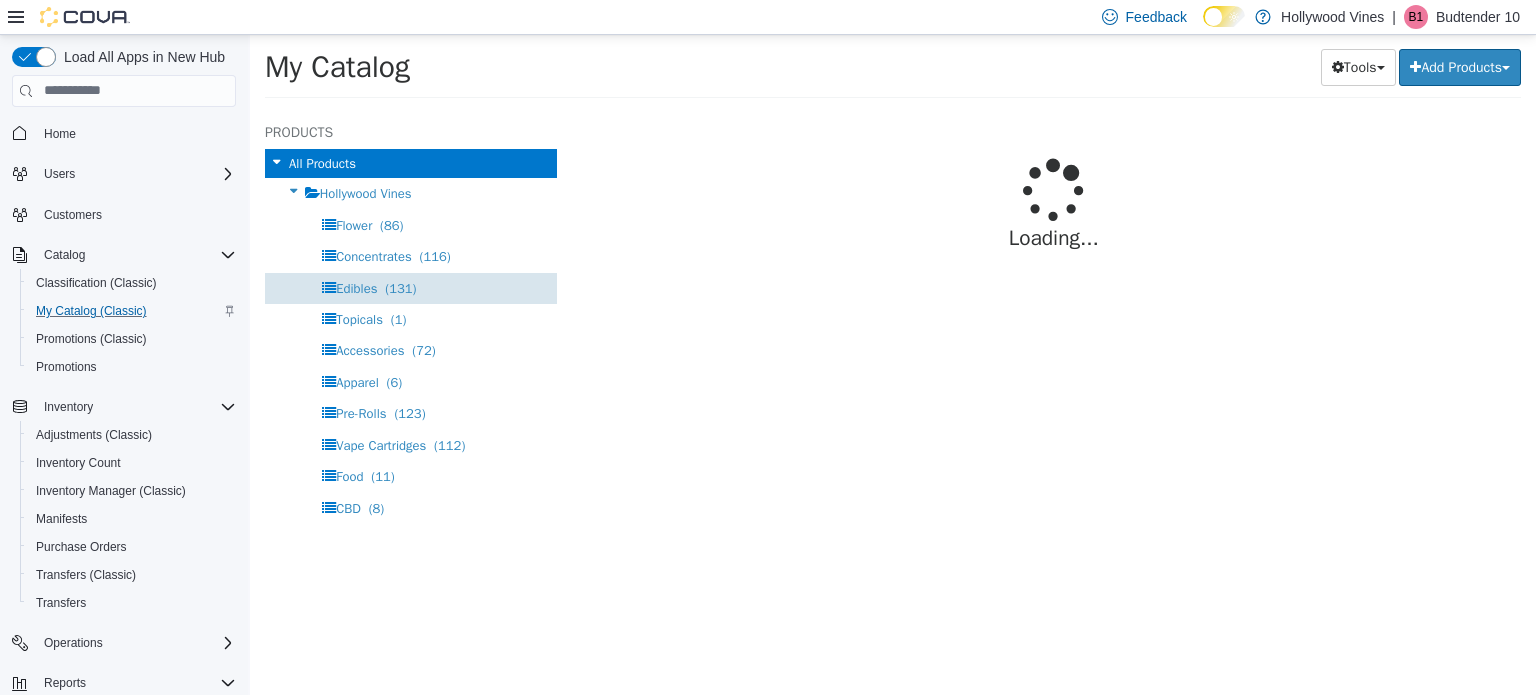 select on "**********" 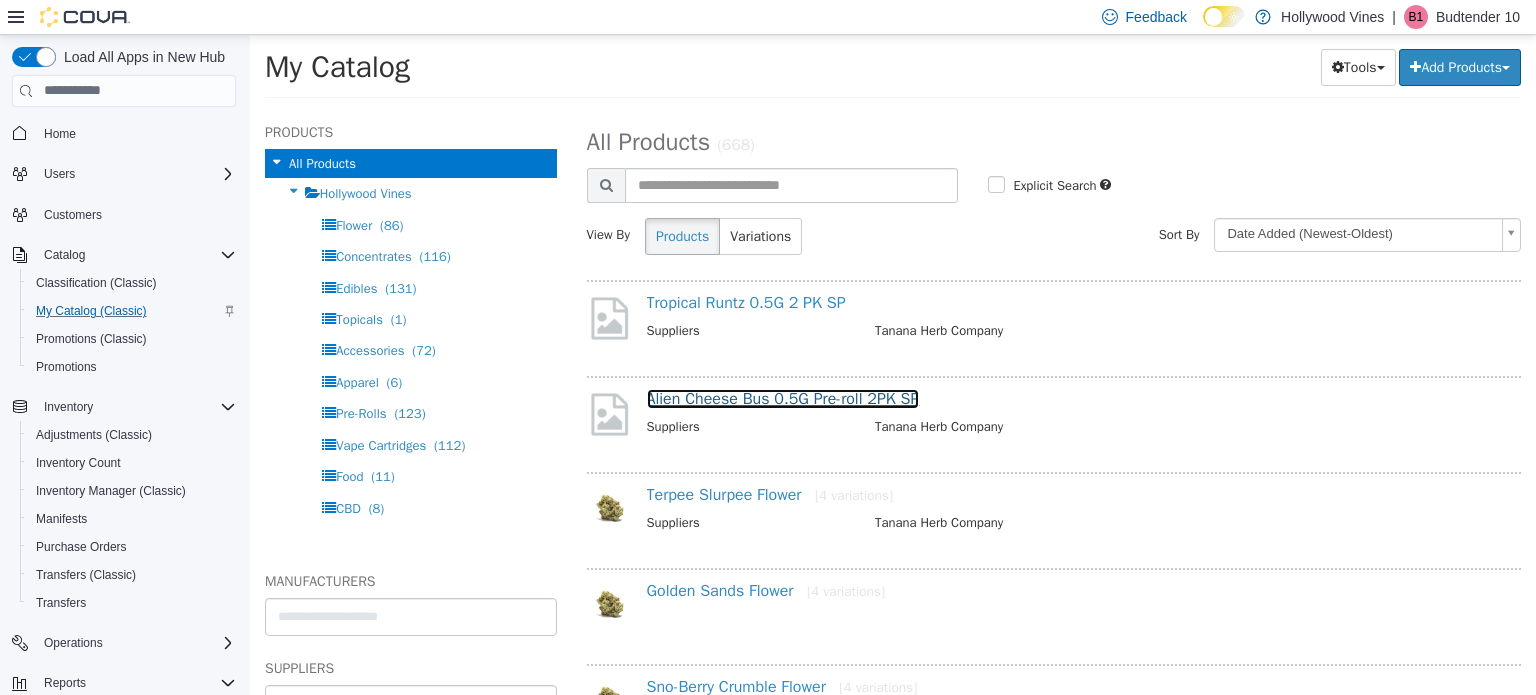 click on "Alien Cheese Bus 0.5G Pre-roll 2PK SP" at bounding box center (783, 398) 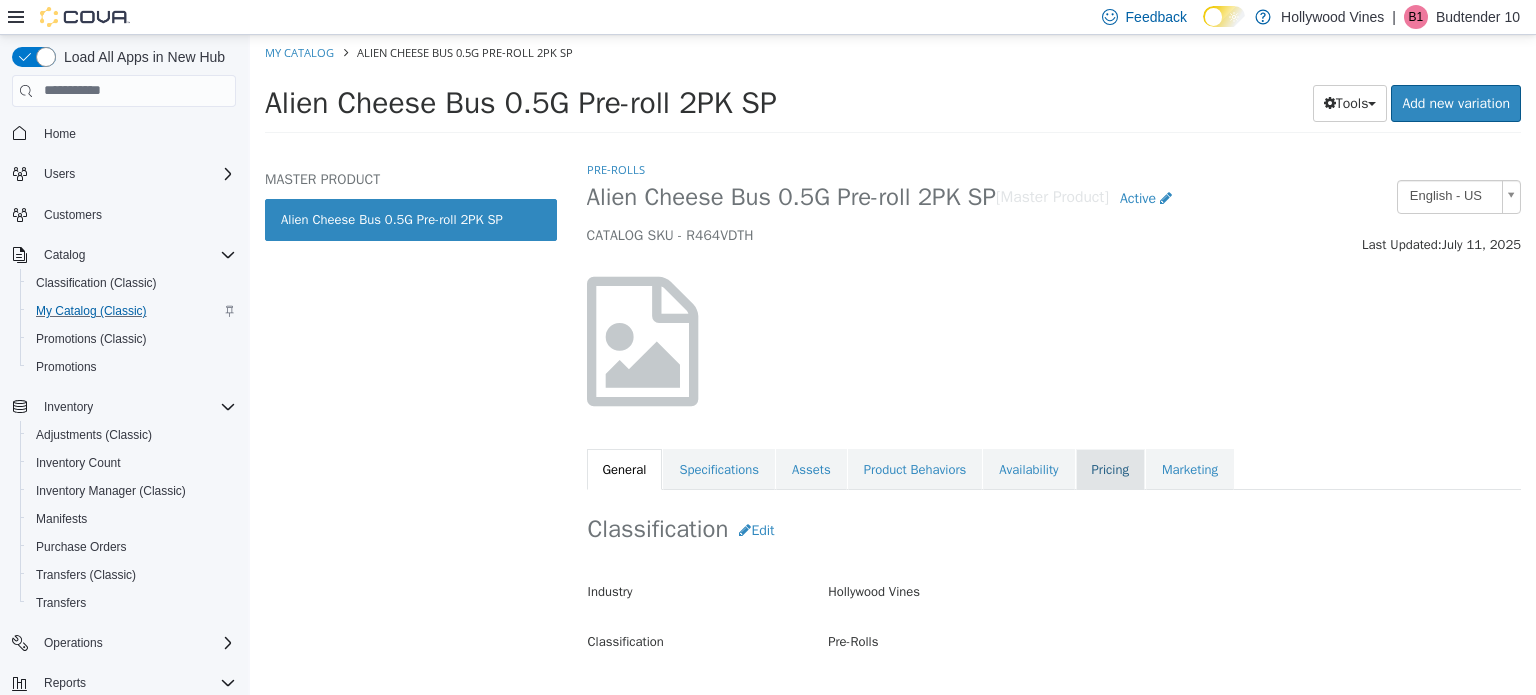 click on "Pricing" at bounding box center (1110, 469) 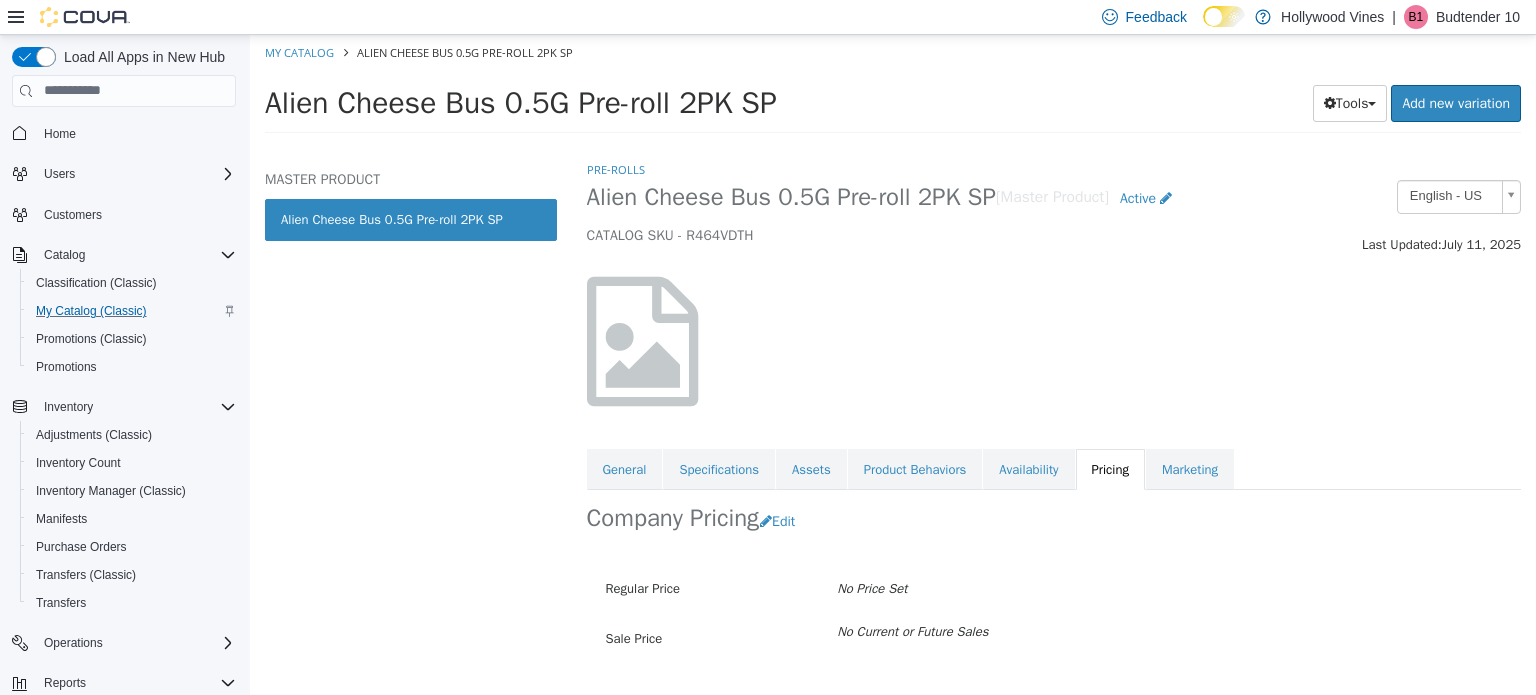 scroll, scrollTop: 55, scrollLeft: 0, axis: vertical 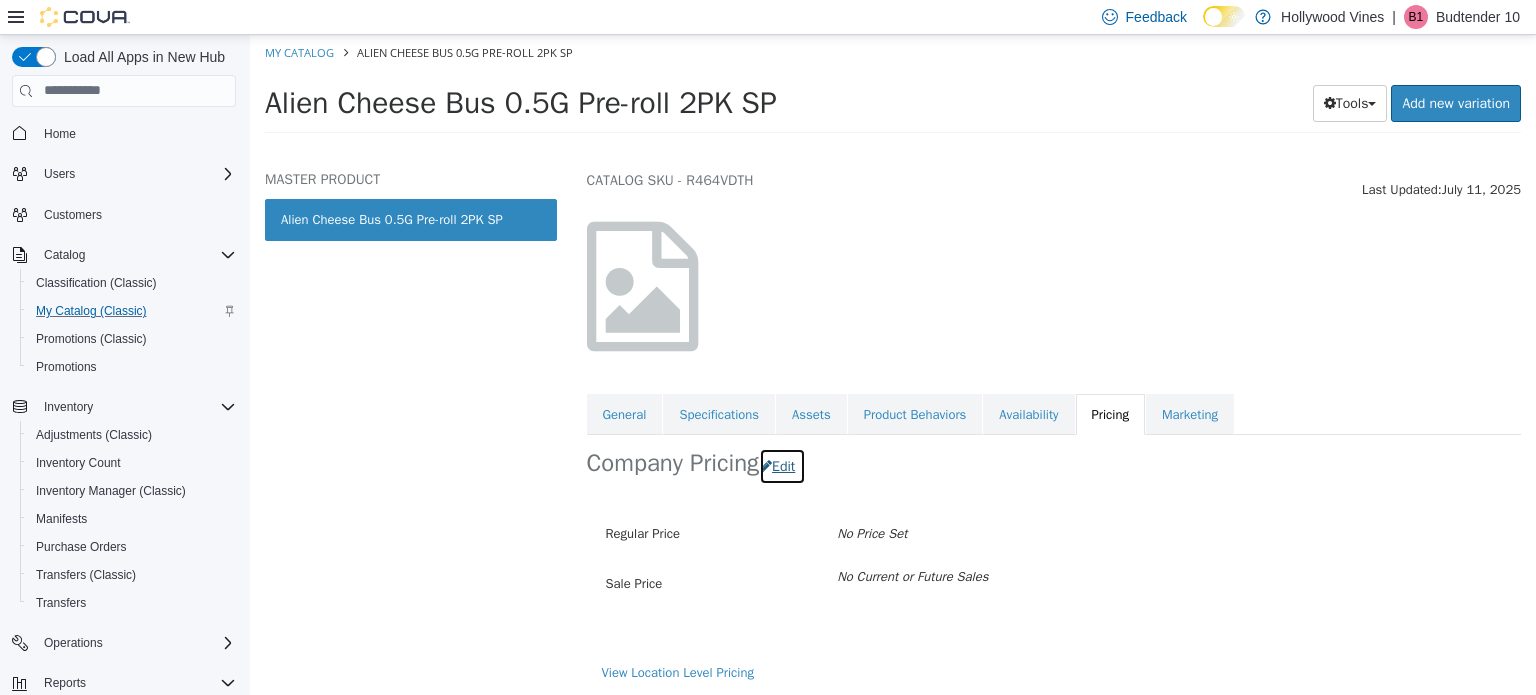 click on "Edit" at bounding box center [782, 465] 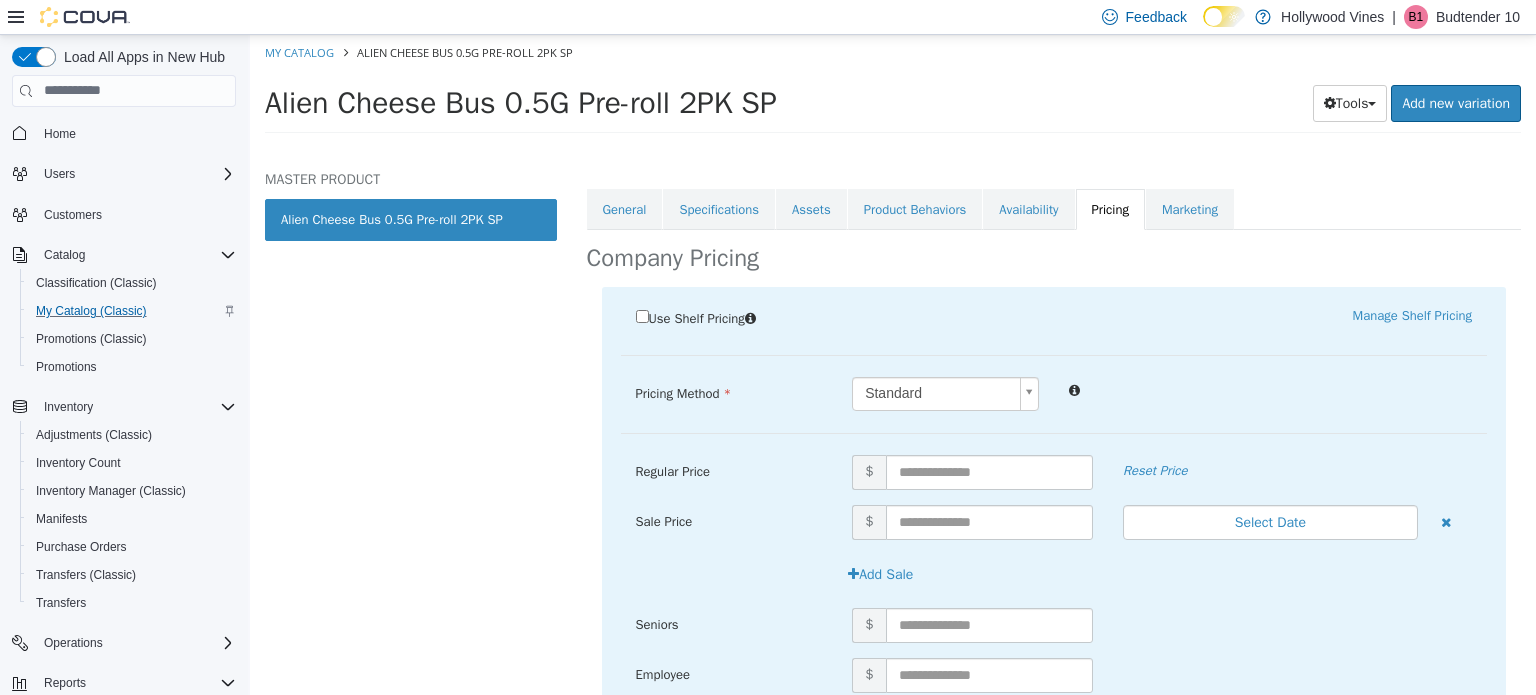scroll, scrollTop: 271, scrollLeft: 0, axis: vertical 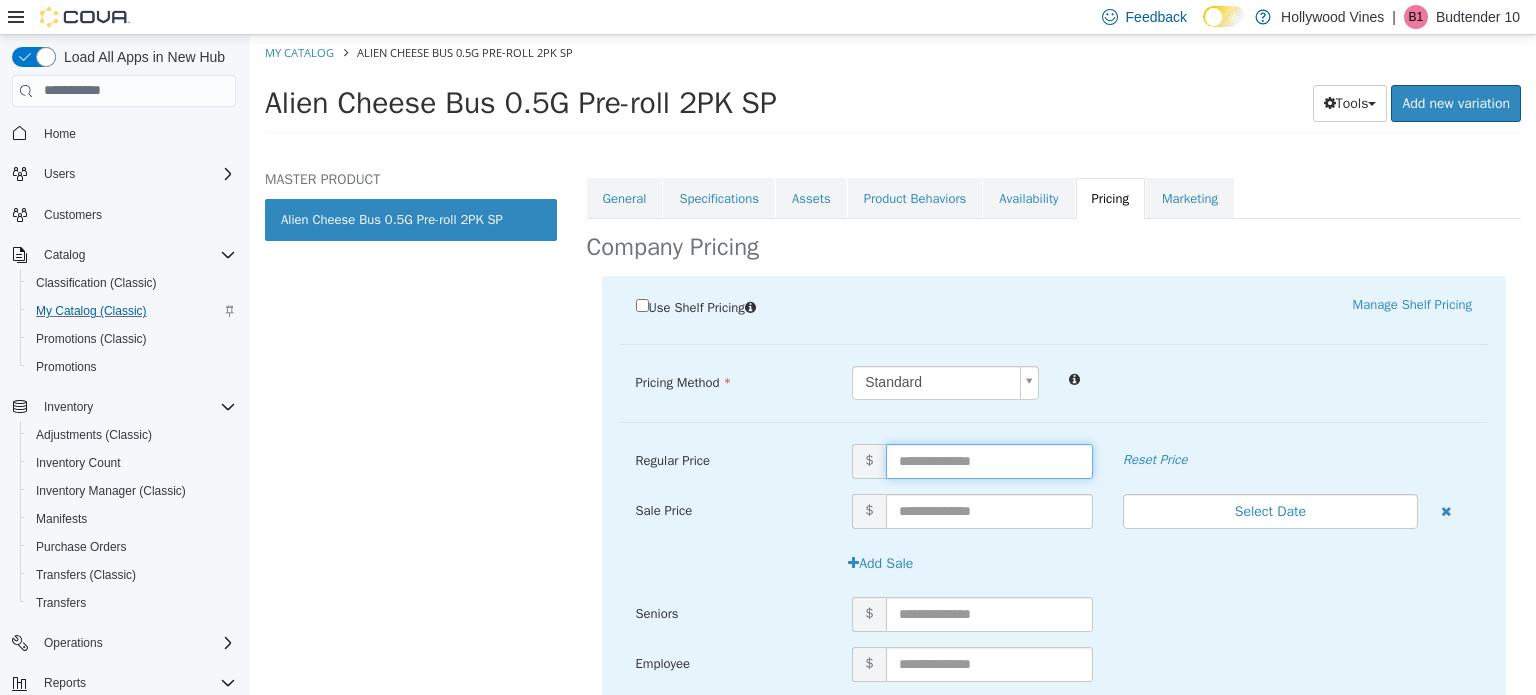 click at bounding box center [989, 460] 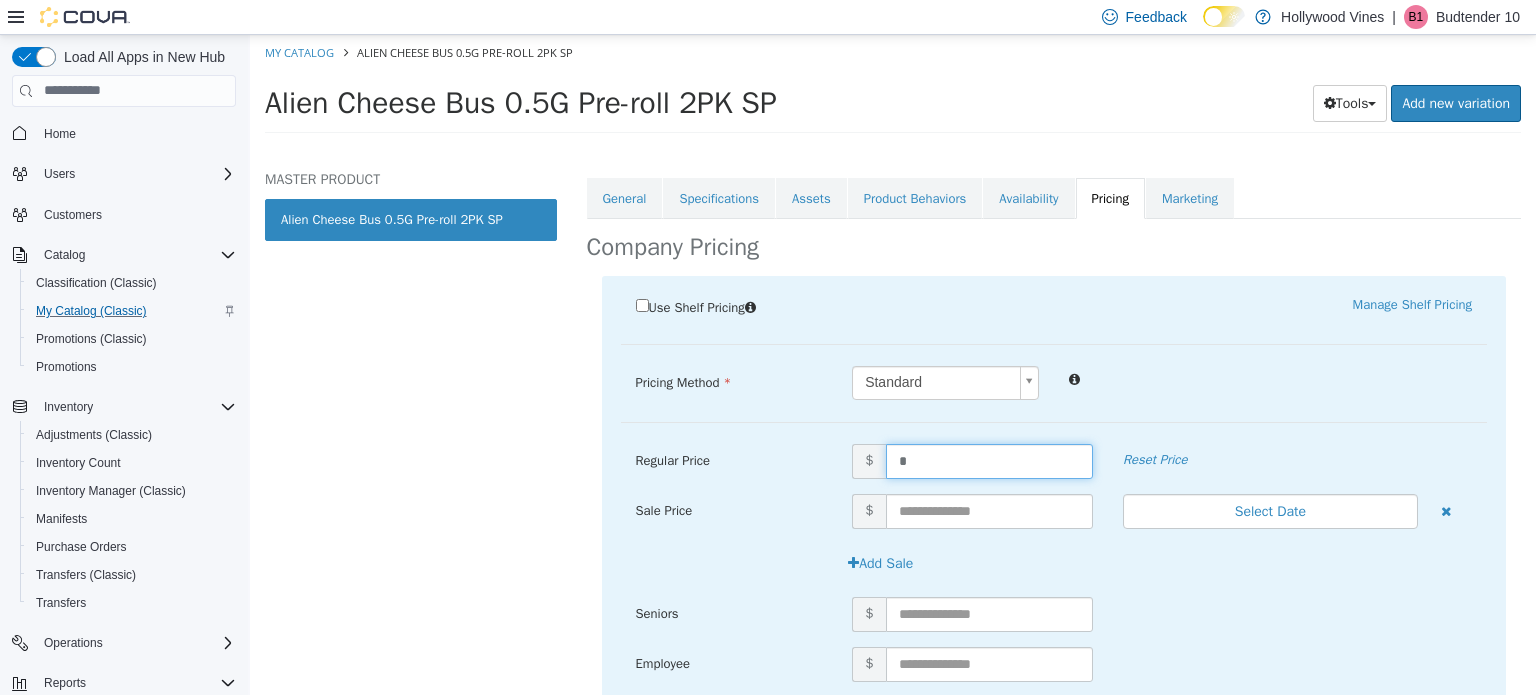 click on "MASTER PRODUCT
Alien Cheese Bus 0.5G Pre-roll 2PK SP" at bounding box center (411, 426) 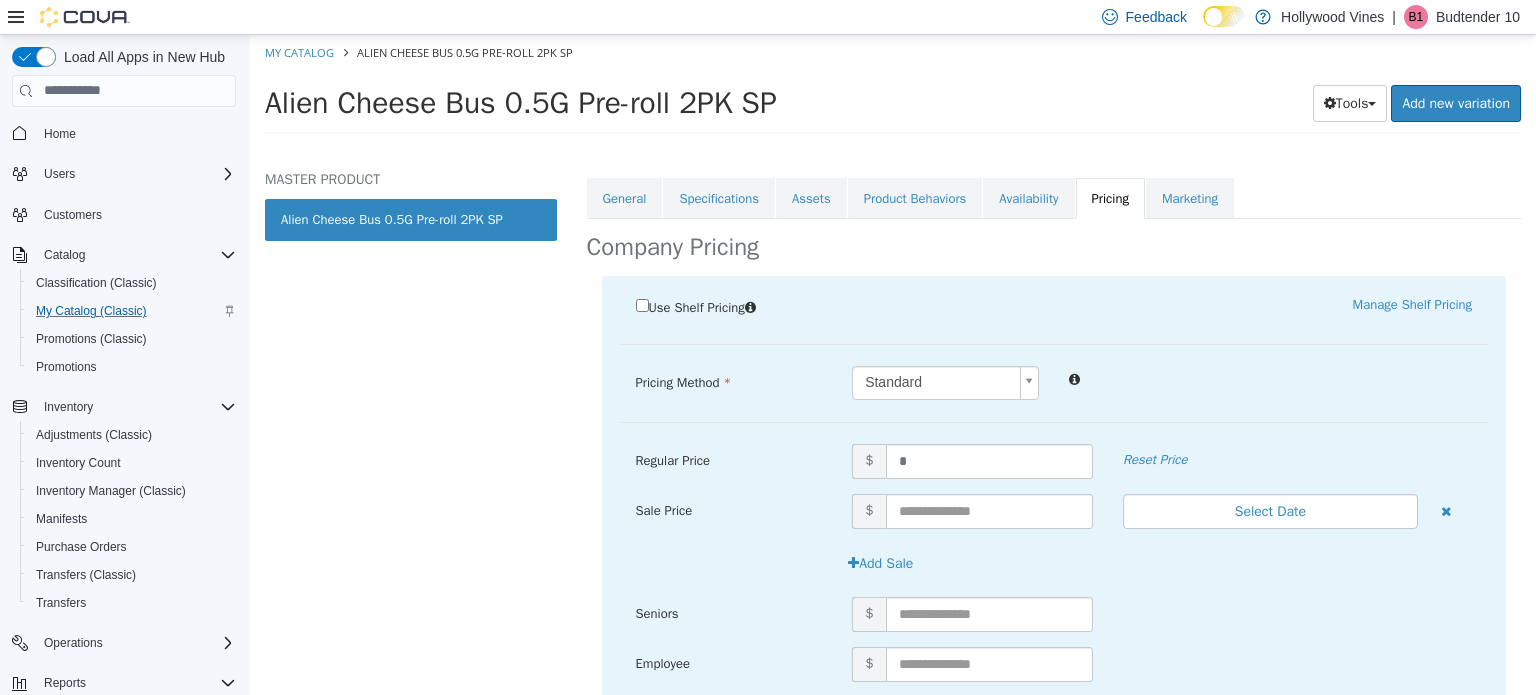 scroll, scrollTop: 579, scrollLeft: 0, axis: vertical 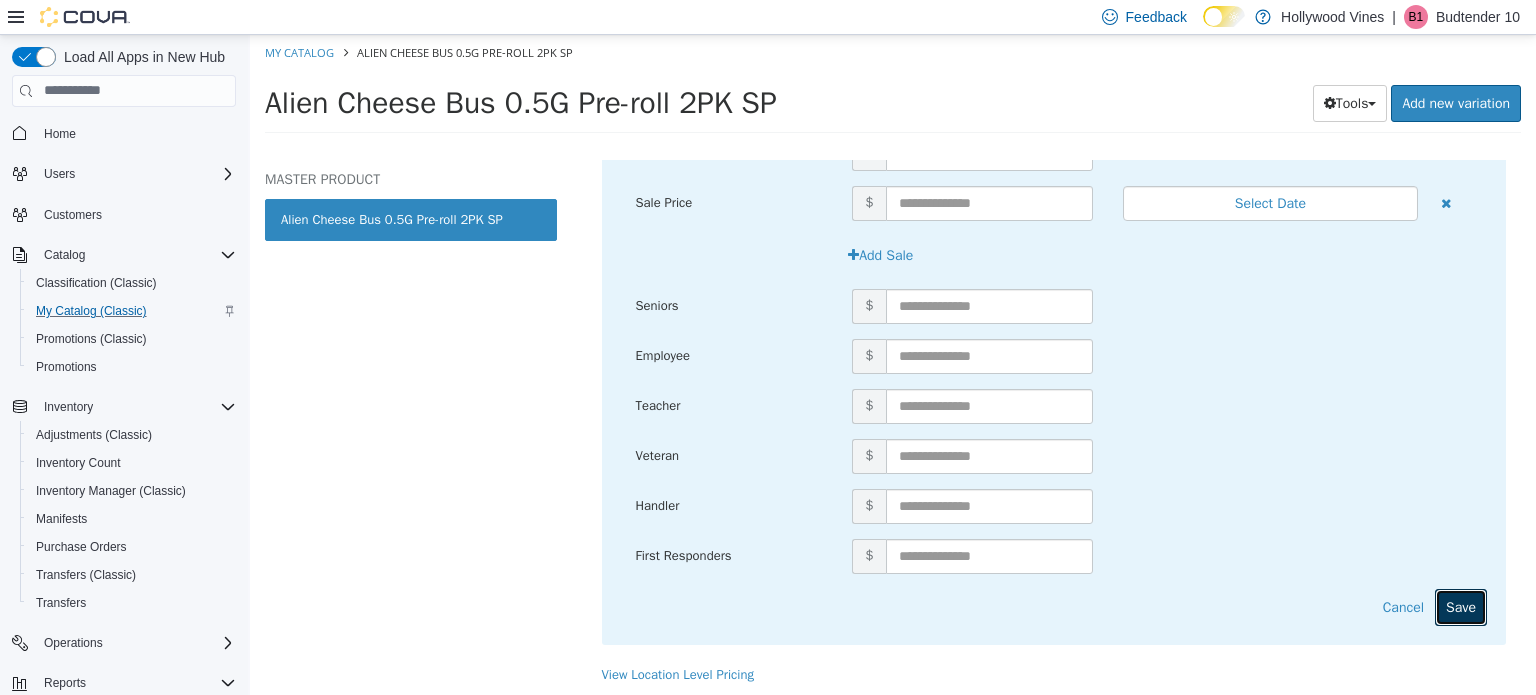 click on "Save" at bounding box center (1461, 606) 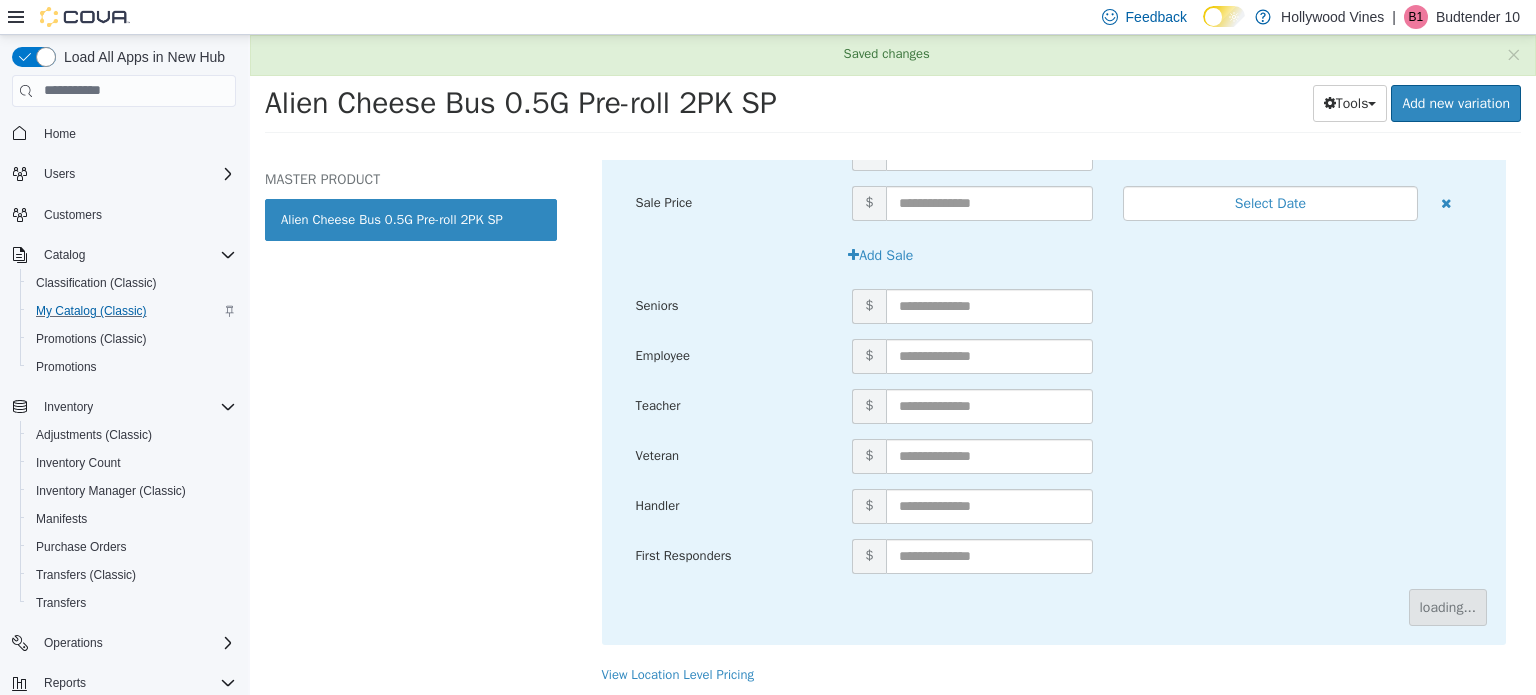 scroll, scrollTop: 55, scrollLeft: 0, axis: vertical 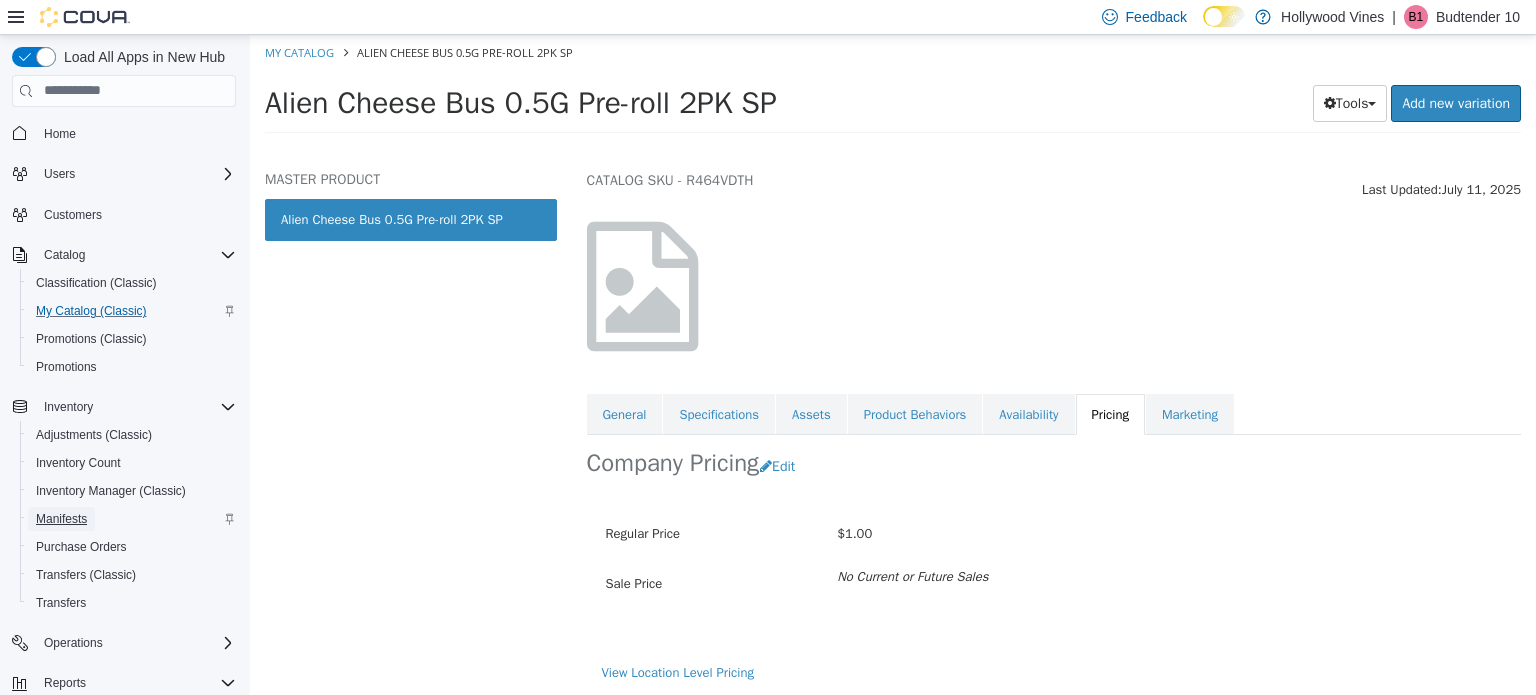 click on "Manifests" at bounding box center [61, 519] 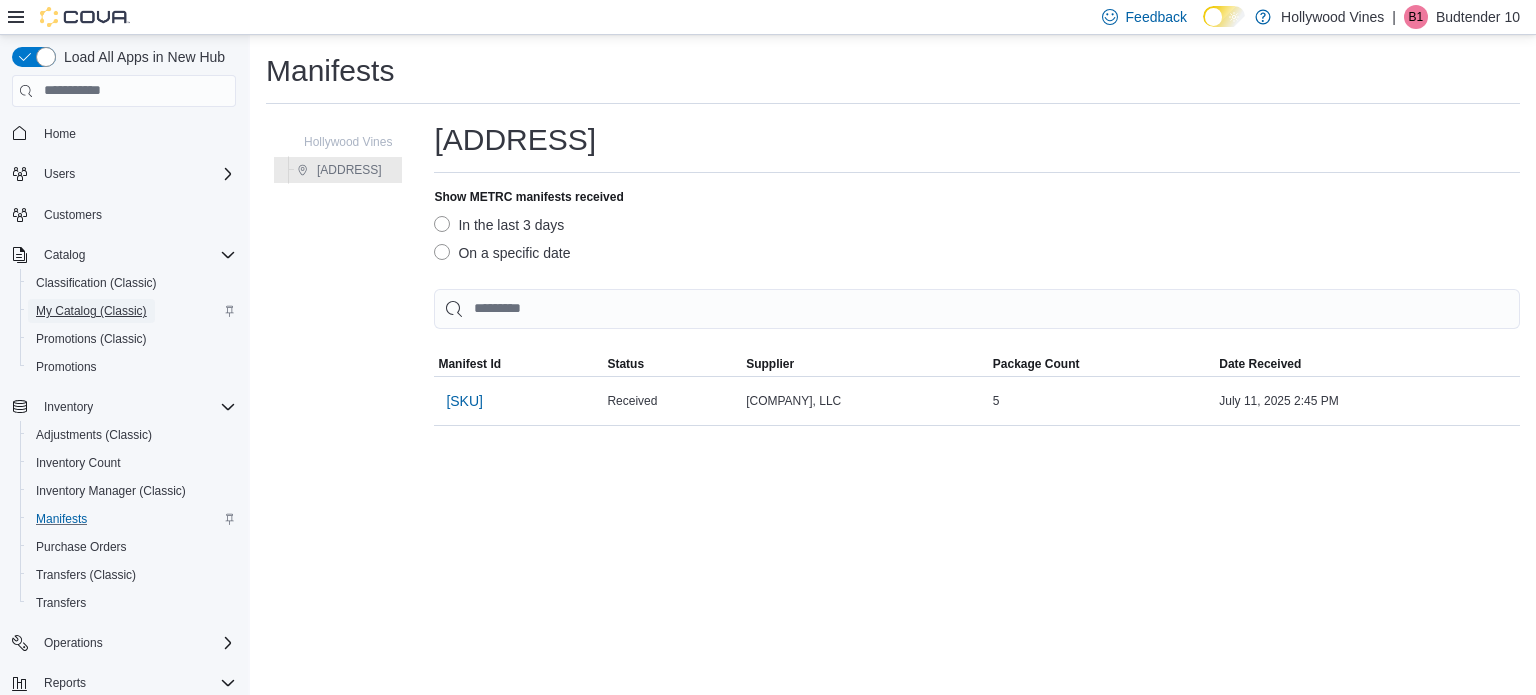 click on "My Catalog (Classic)" at bounding box center (91, 311) 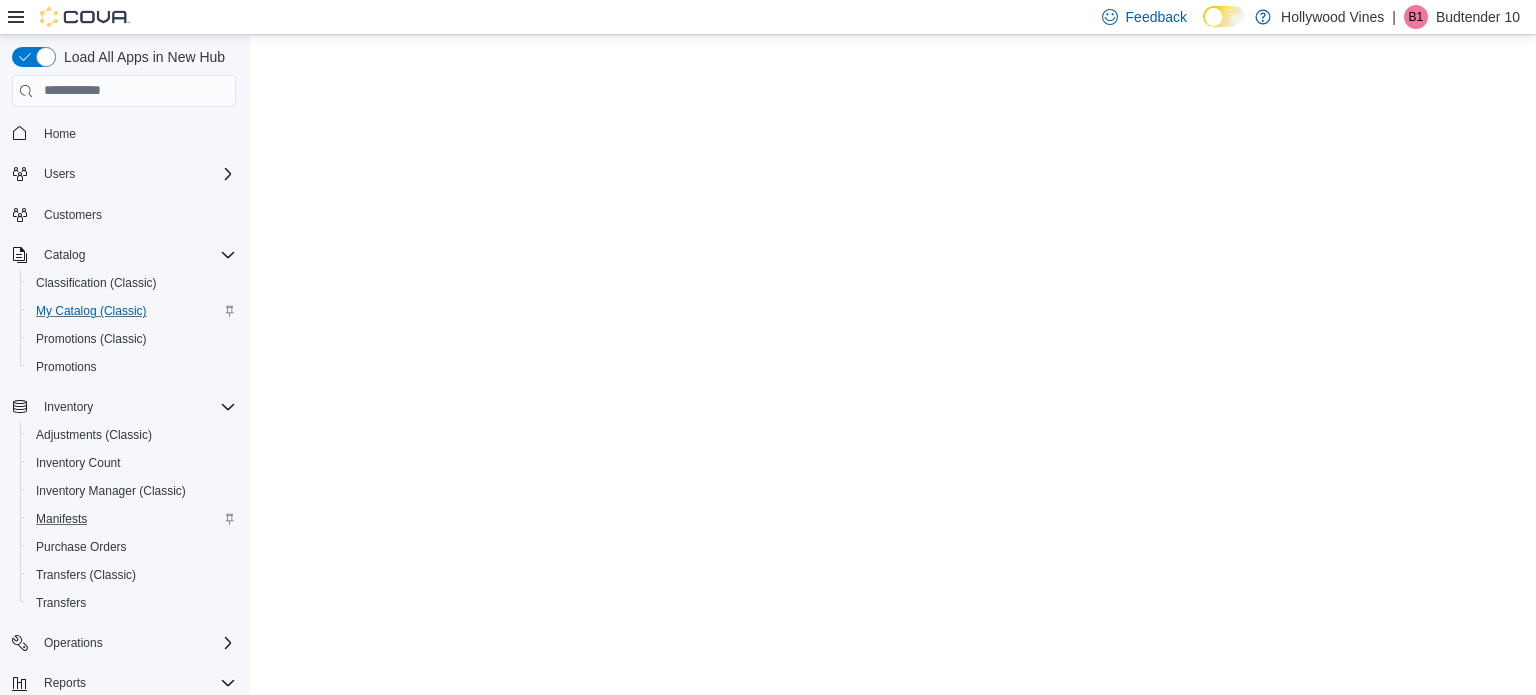 scroll, scrollTop: 0, scrollLeft: 0, axis: both 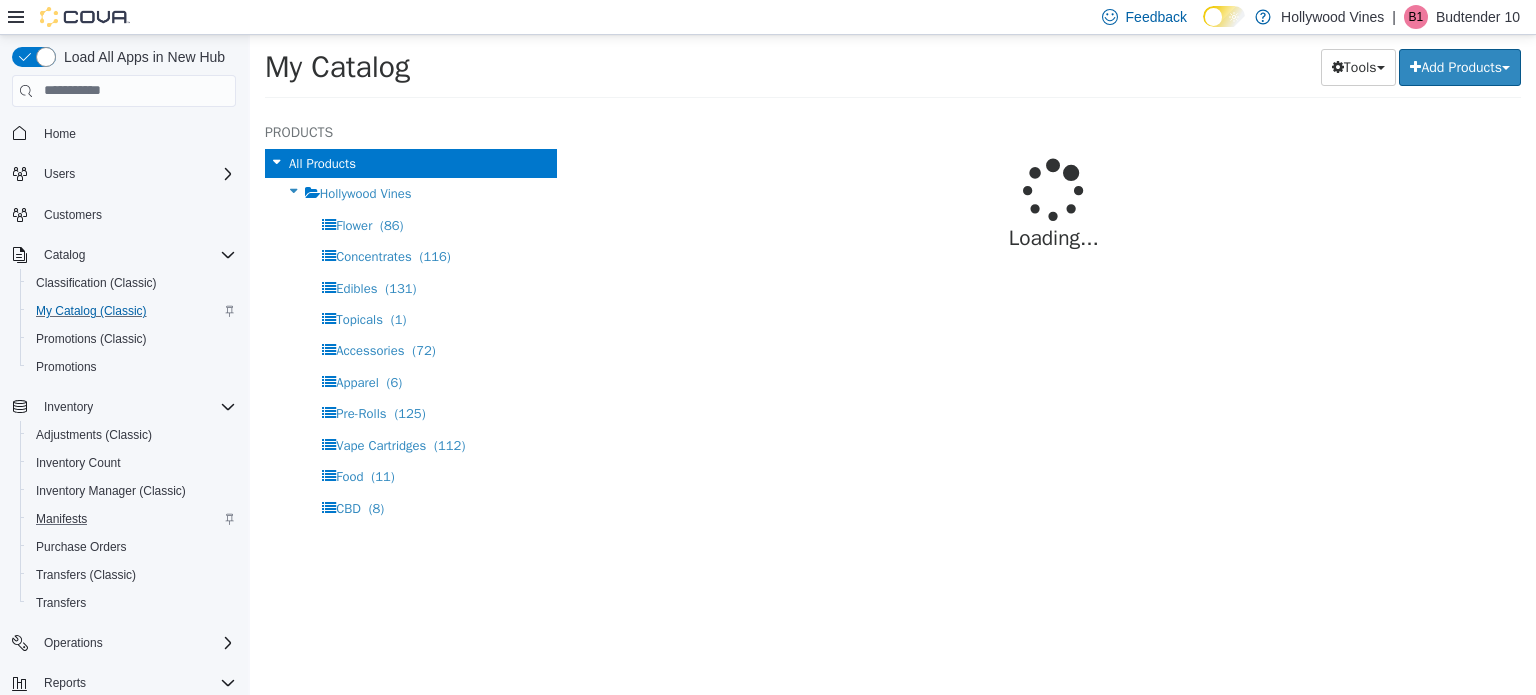 select on "**********" 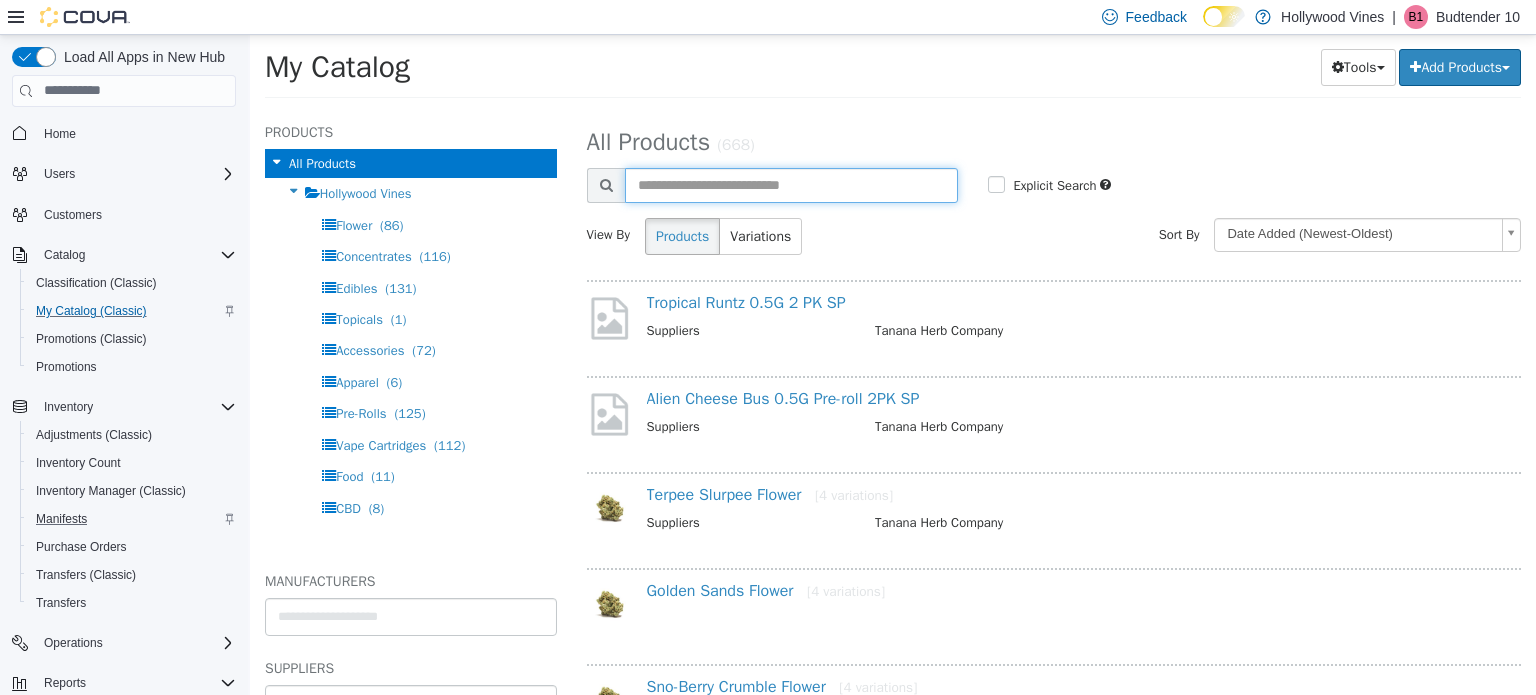 click at bounding box center [792, 184] 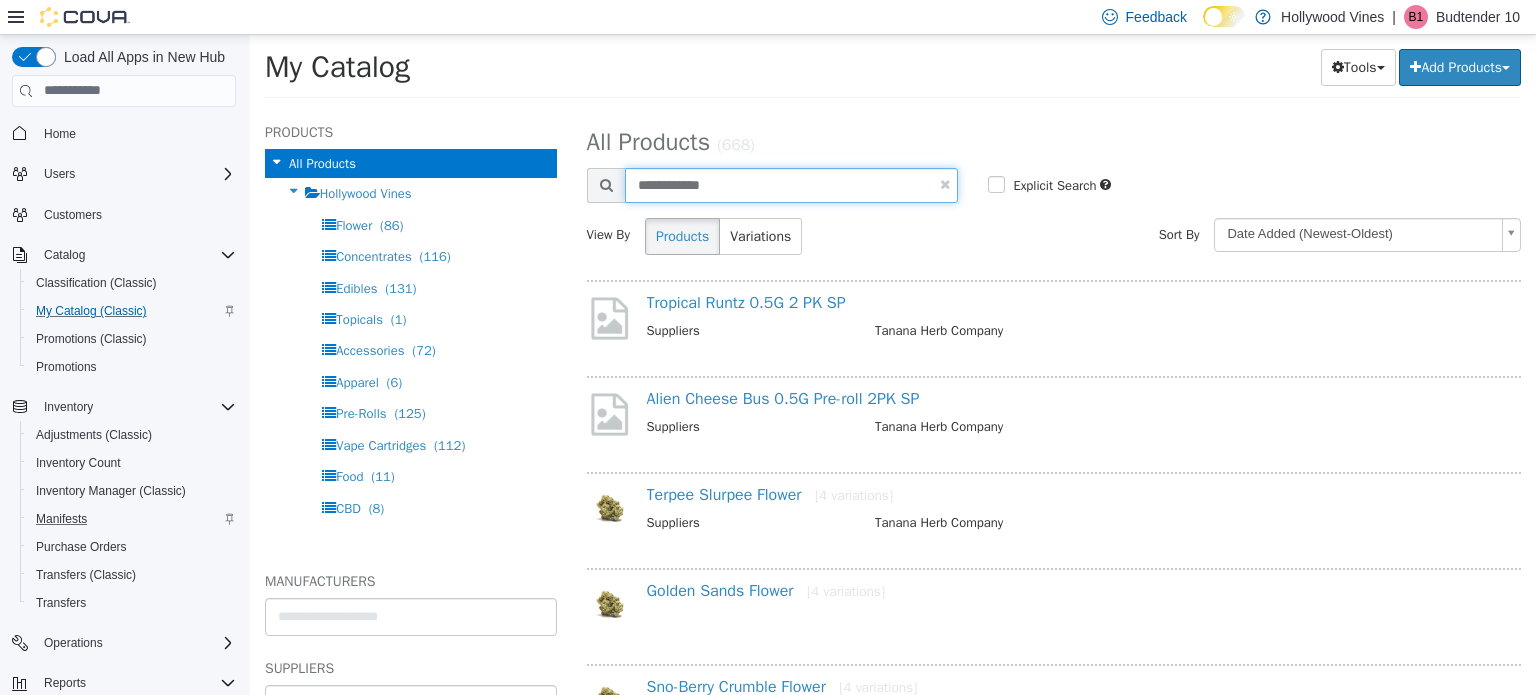 type on "**********" 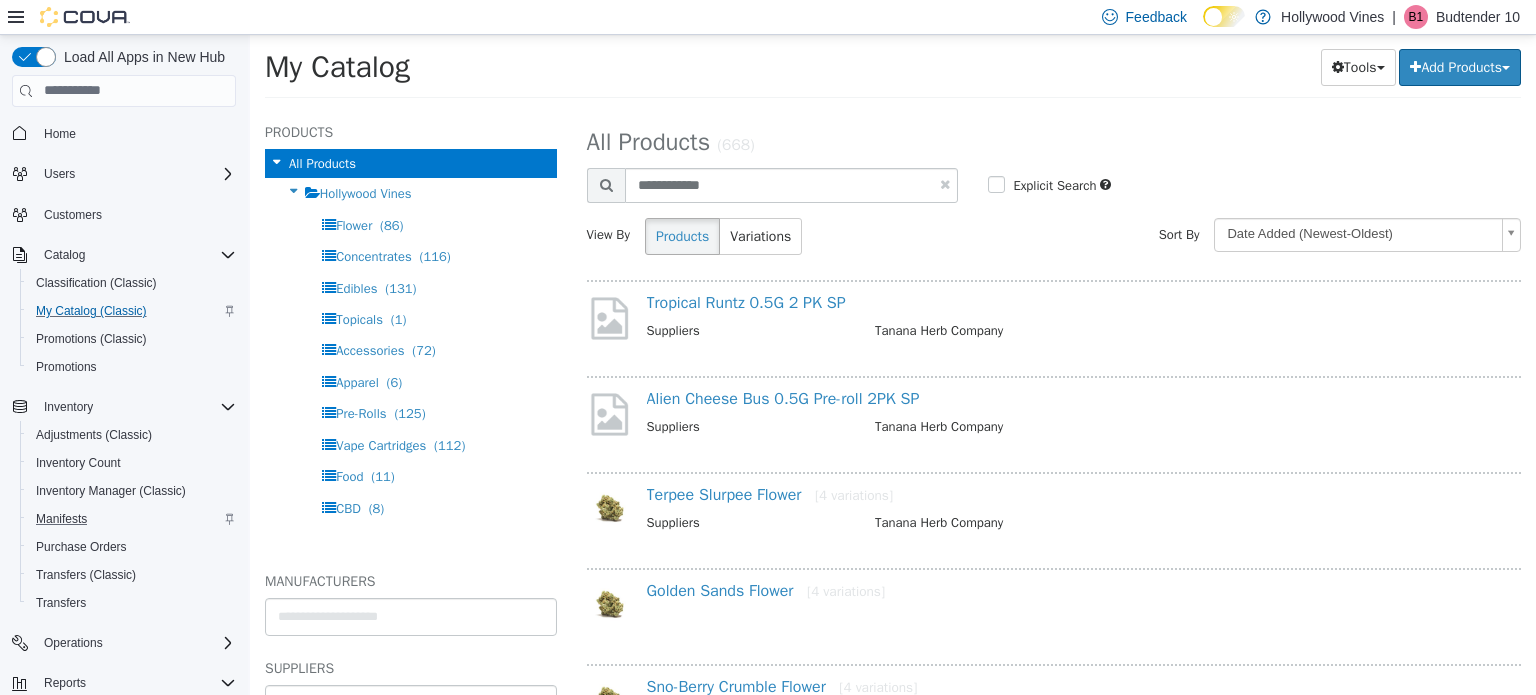select on "**********" 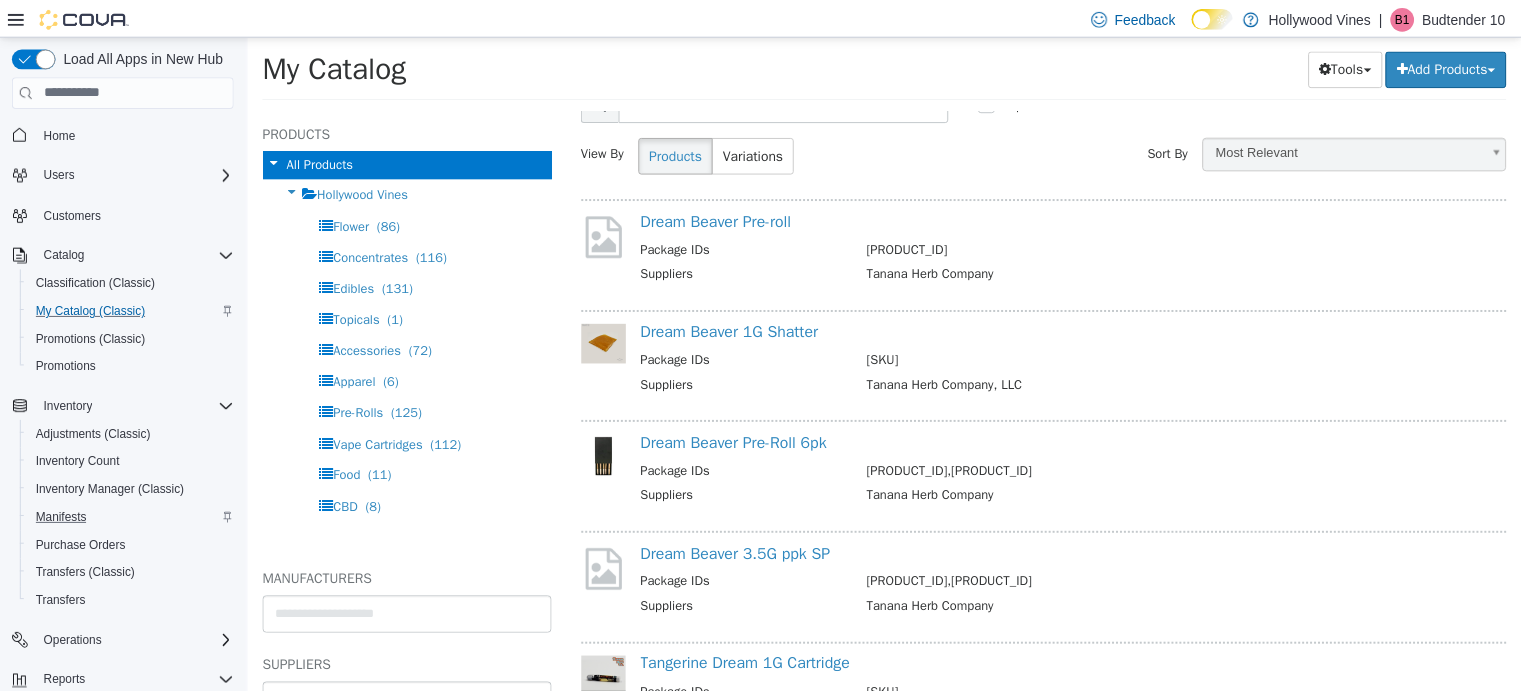 scroll, scrollTop: 0, scrollLeft: 0, axis: both 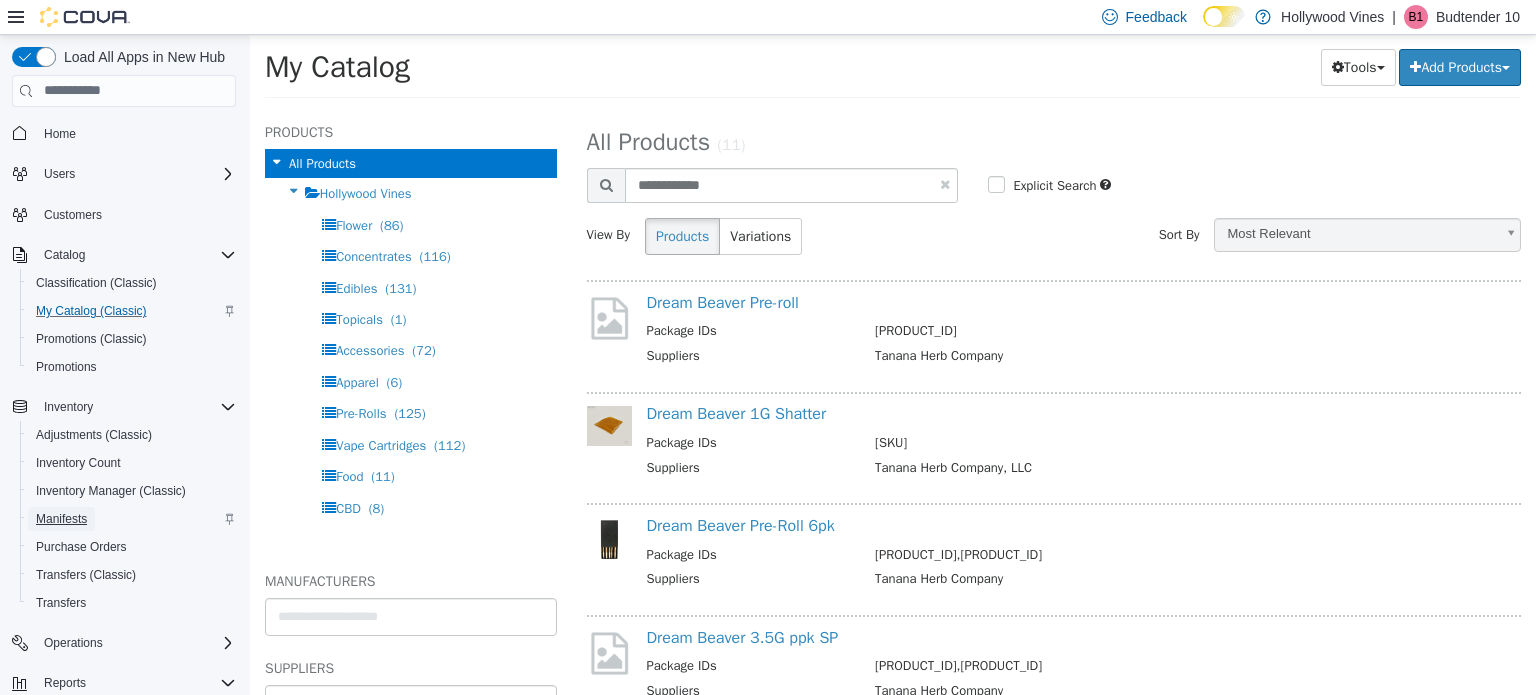 click on "Manifests" at bounding box center (61, 519) 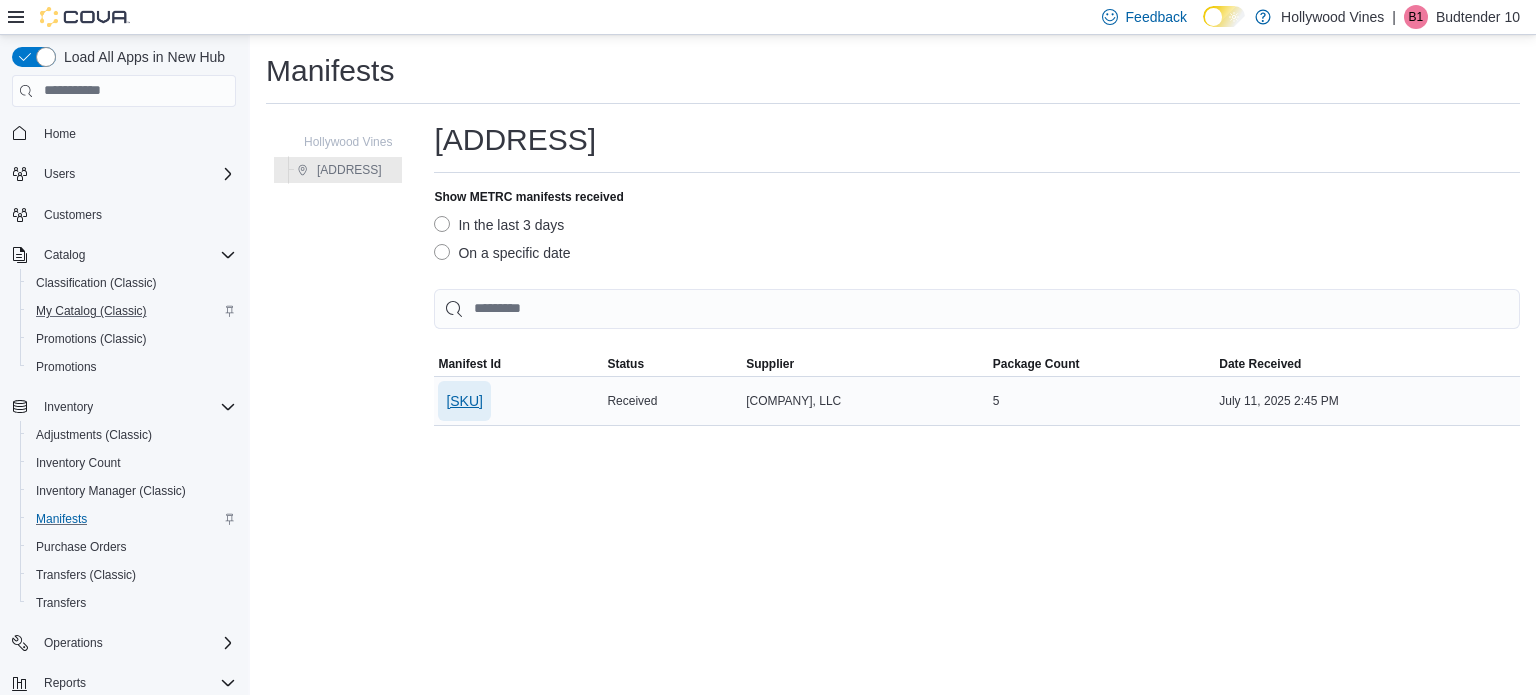 click on "[SKU]" at bounding box center [464, 401] 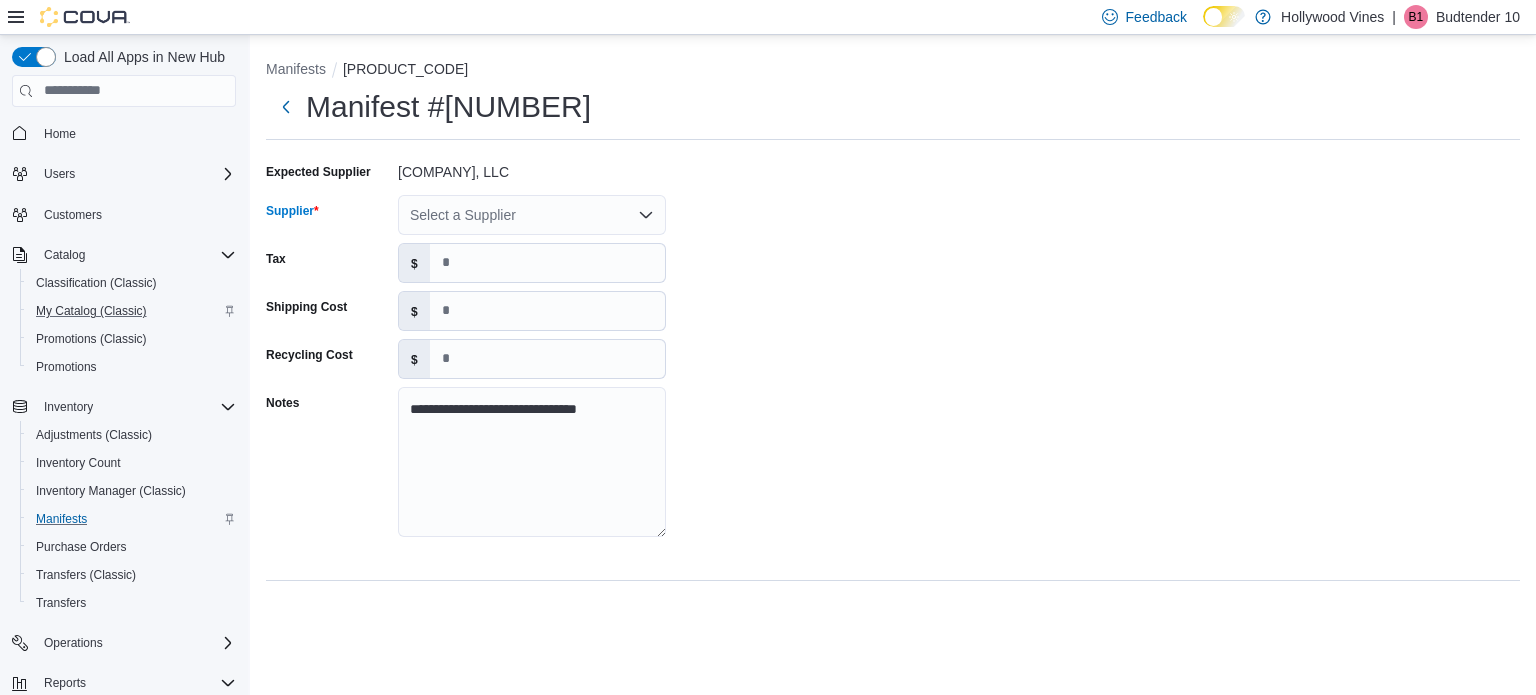 click on "Select a Supplier" at bounding box center (532, 215) 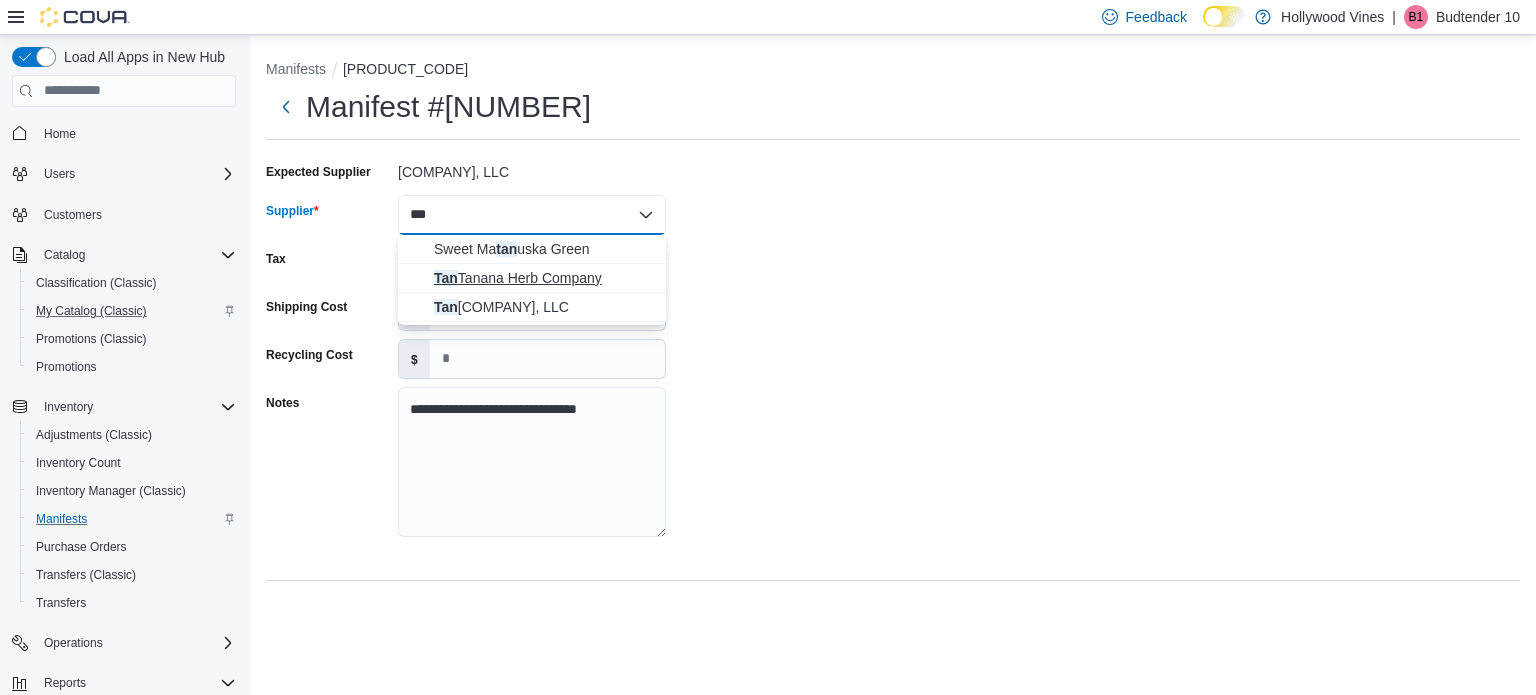 type on "***" 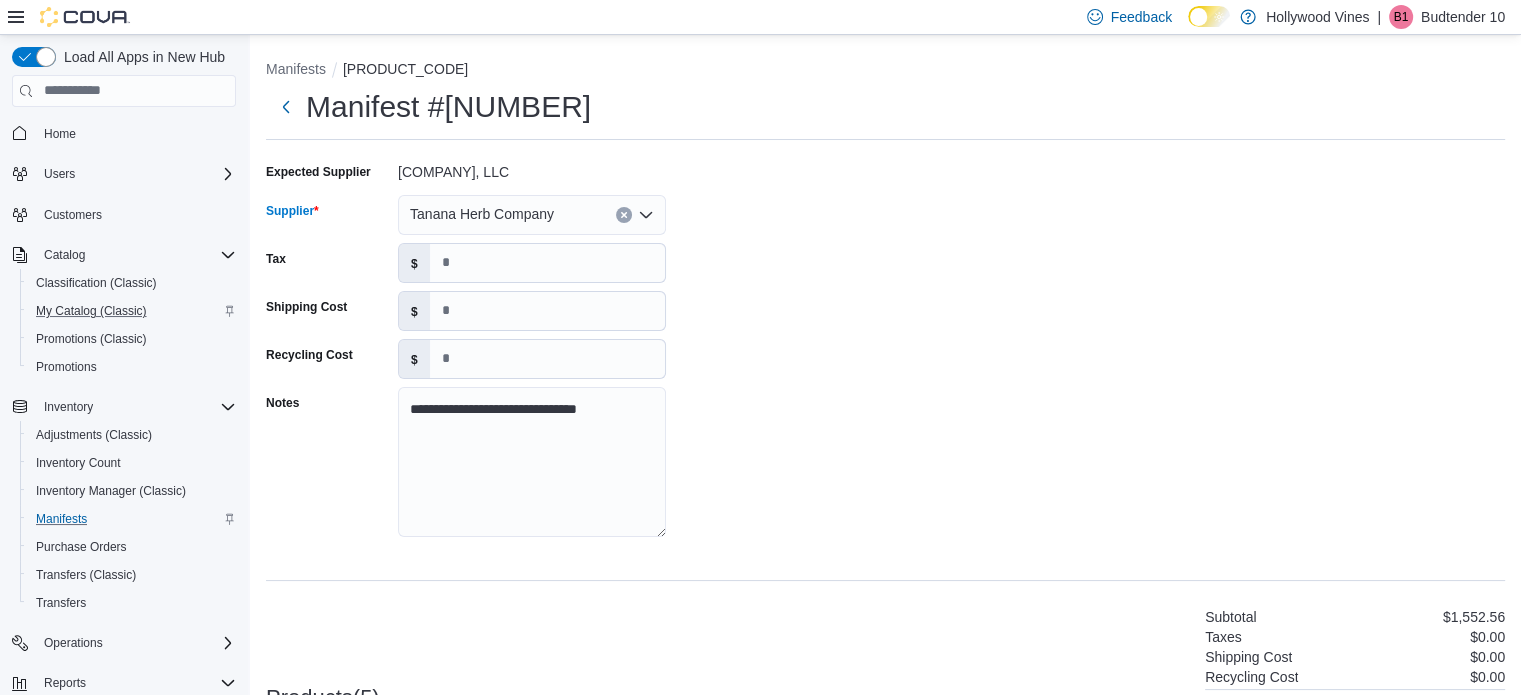 click on "Tanana Herb Company" at bounding box center [532, 215] 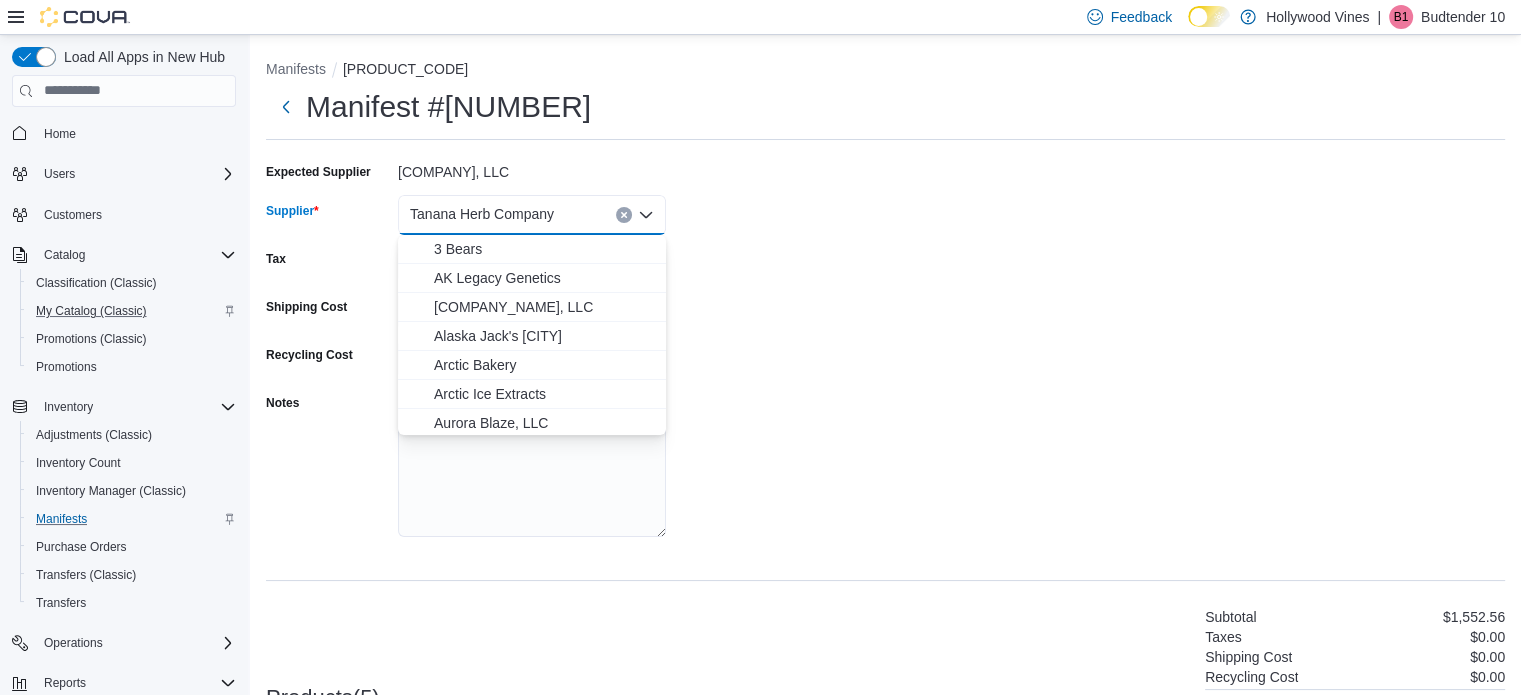 click on "Tanana Herb Company" at bounding box center [532, 215] 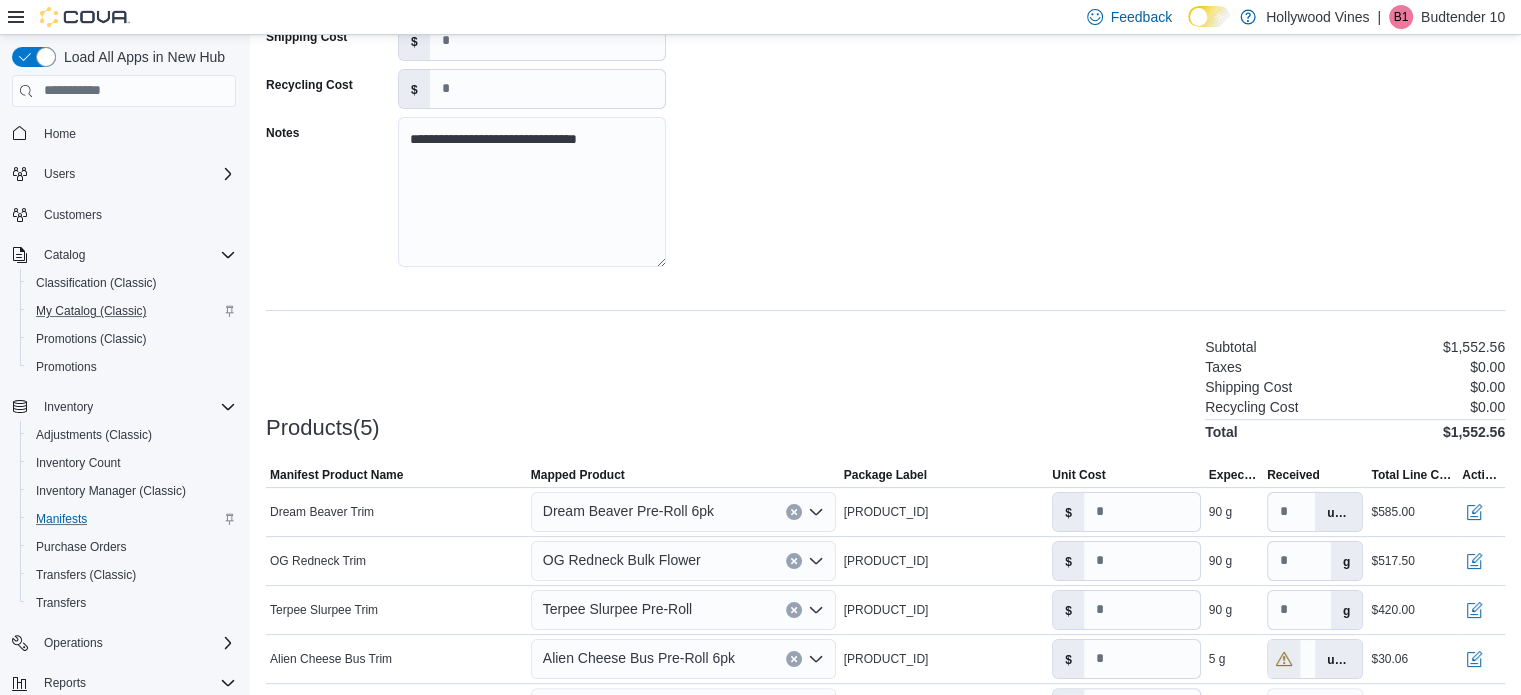 scroll, scrollTop: 386, scrollLeft: 0, axis: vertical 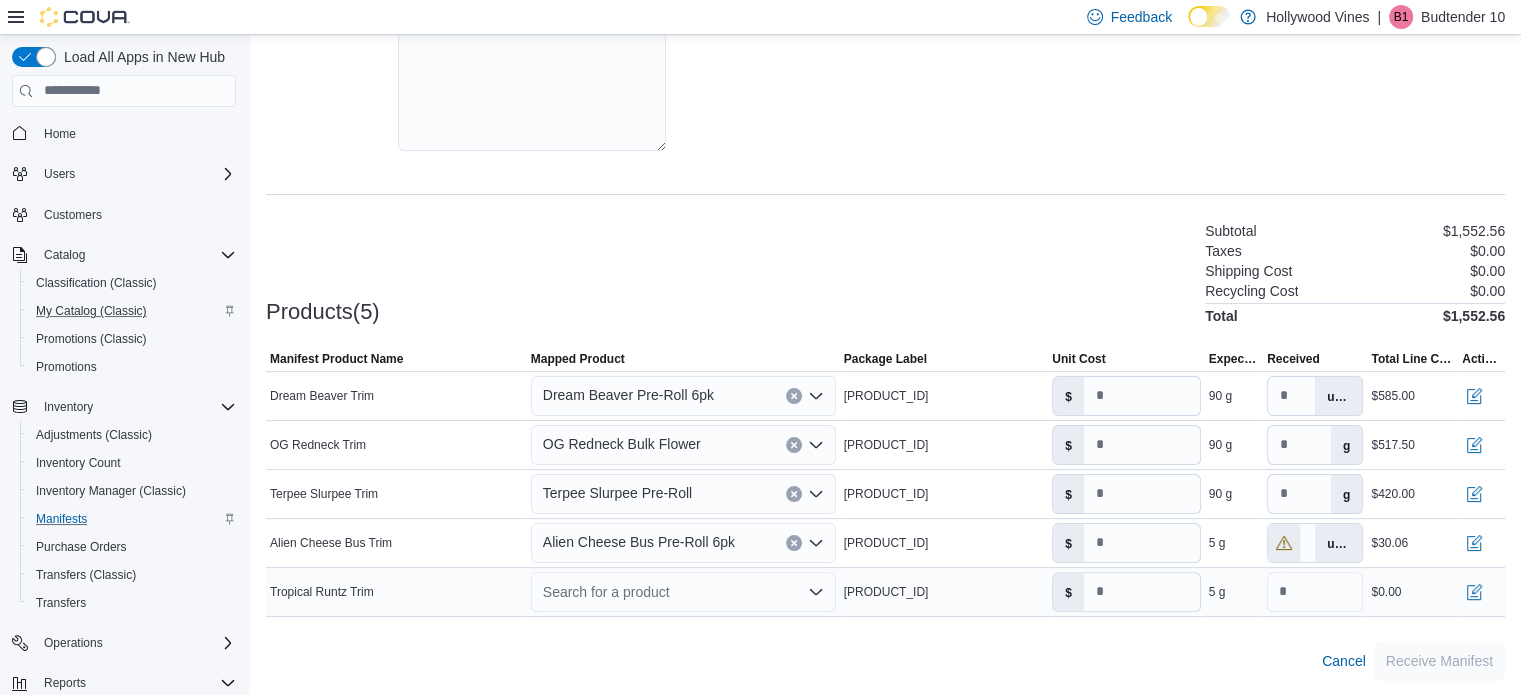 click on "Search for a product" at bounding box center [683, 592] 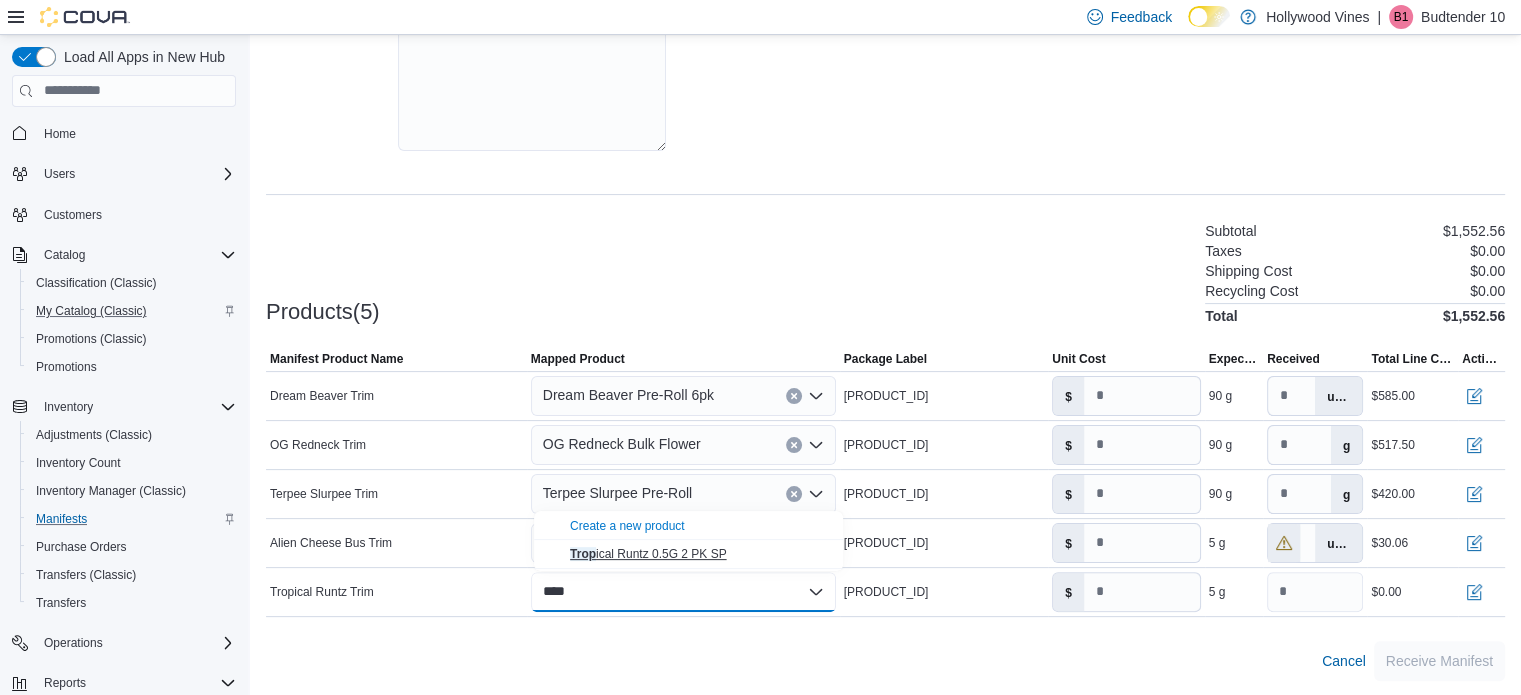 type on "****" 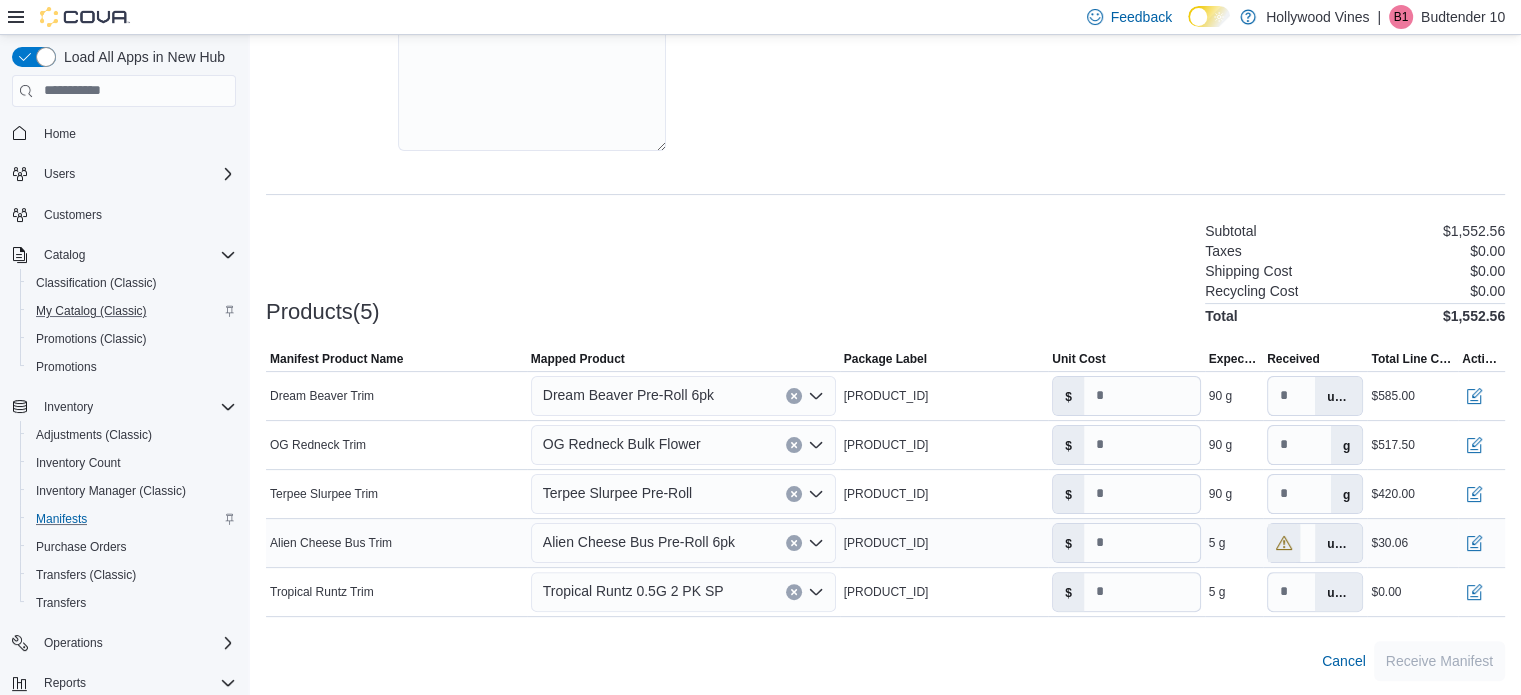 click on "Alien Cheese Bus Pre-Roll 6pk" at bounding box center (683, 543) 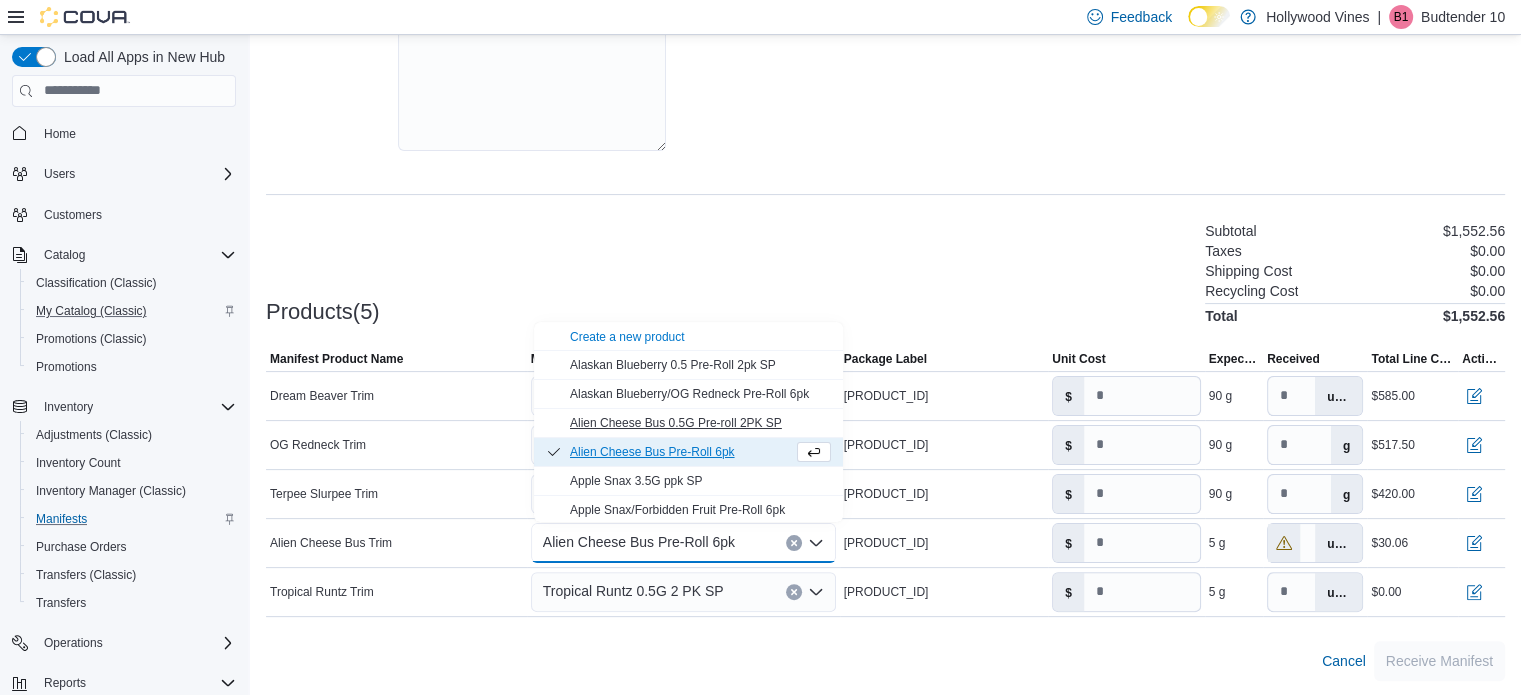 click on "Alien Cheese Bus 0.5G Pre-roll 2PK SP" at bounding box center [676, 423] 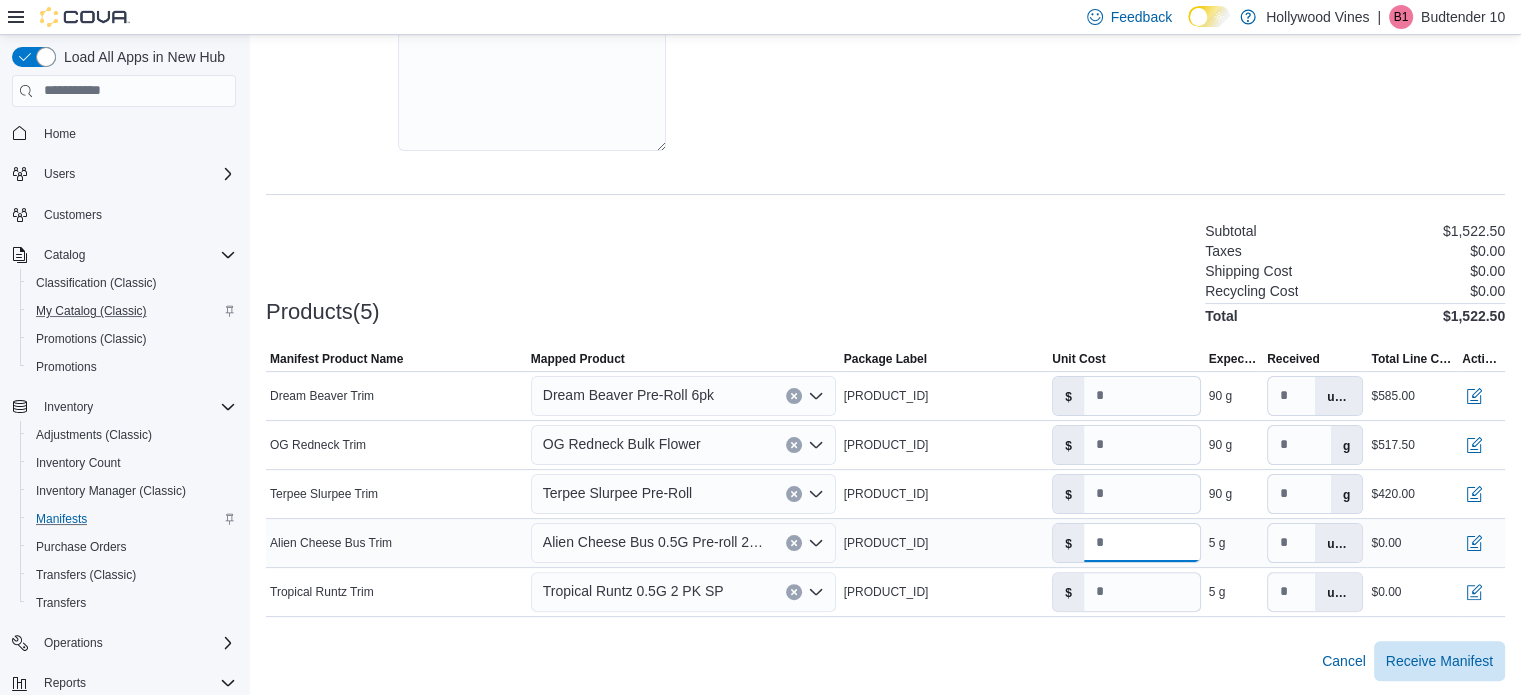 click on "*" at bounding box center (1142, 543) 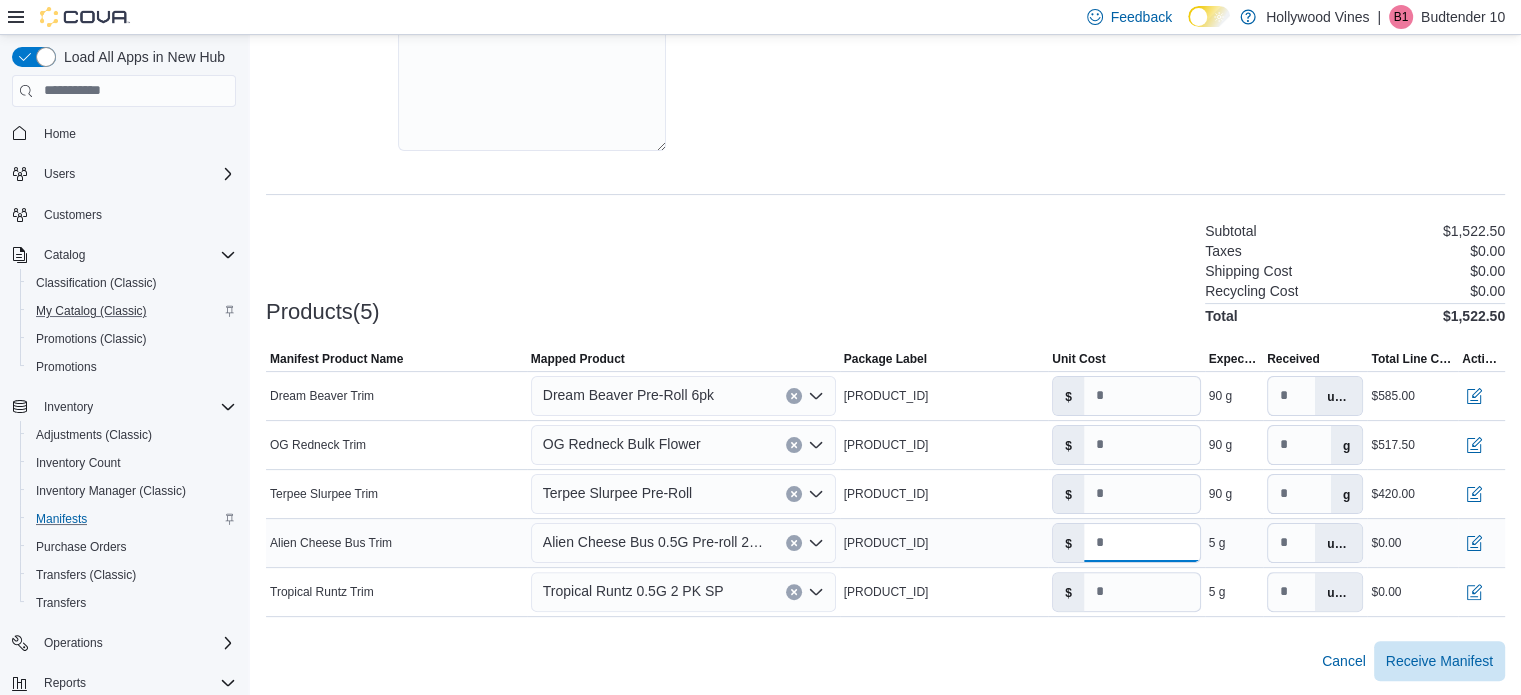 type on "*" 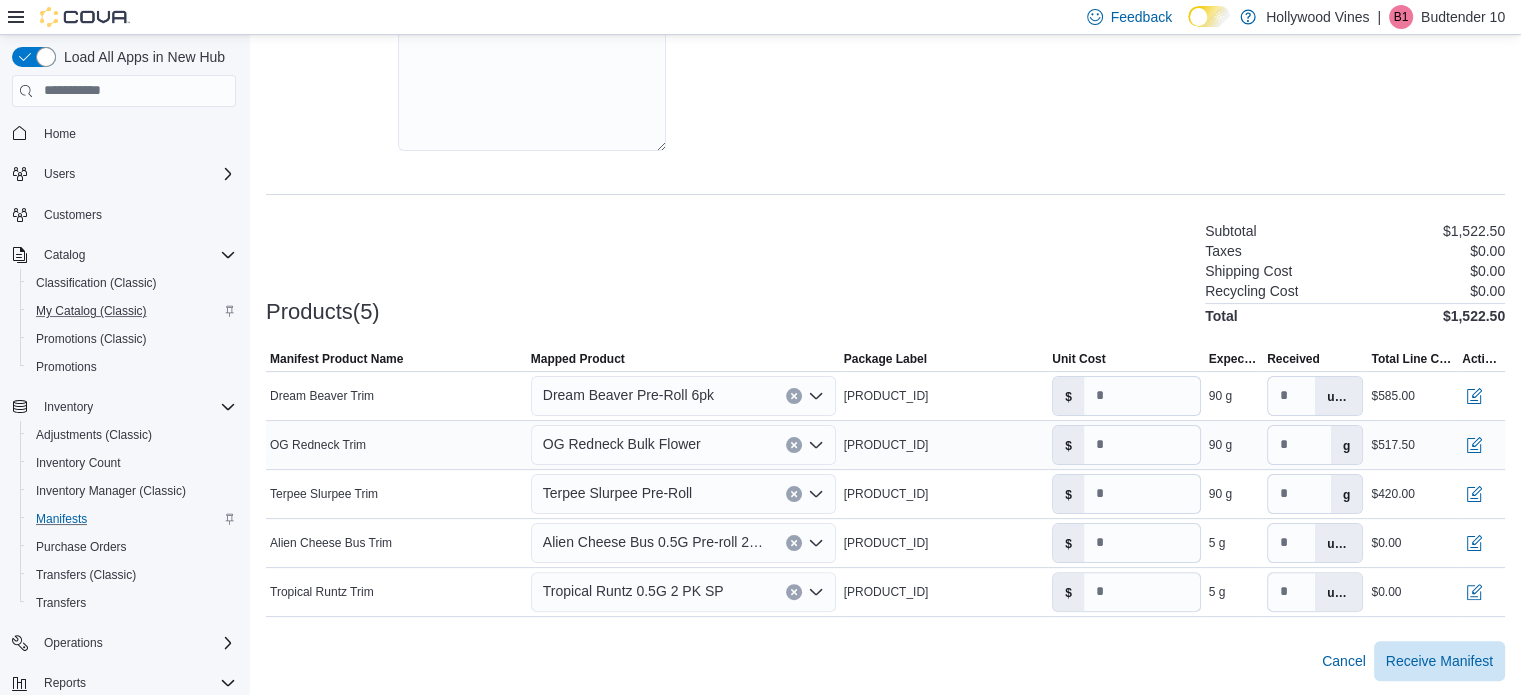 click on "OG Redneck Bulk Flower" at bounding box center [683, 445] 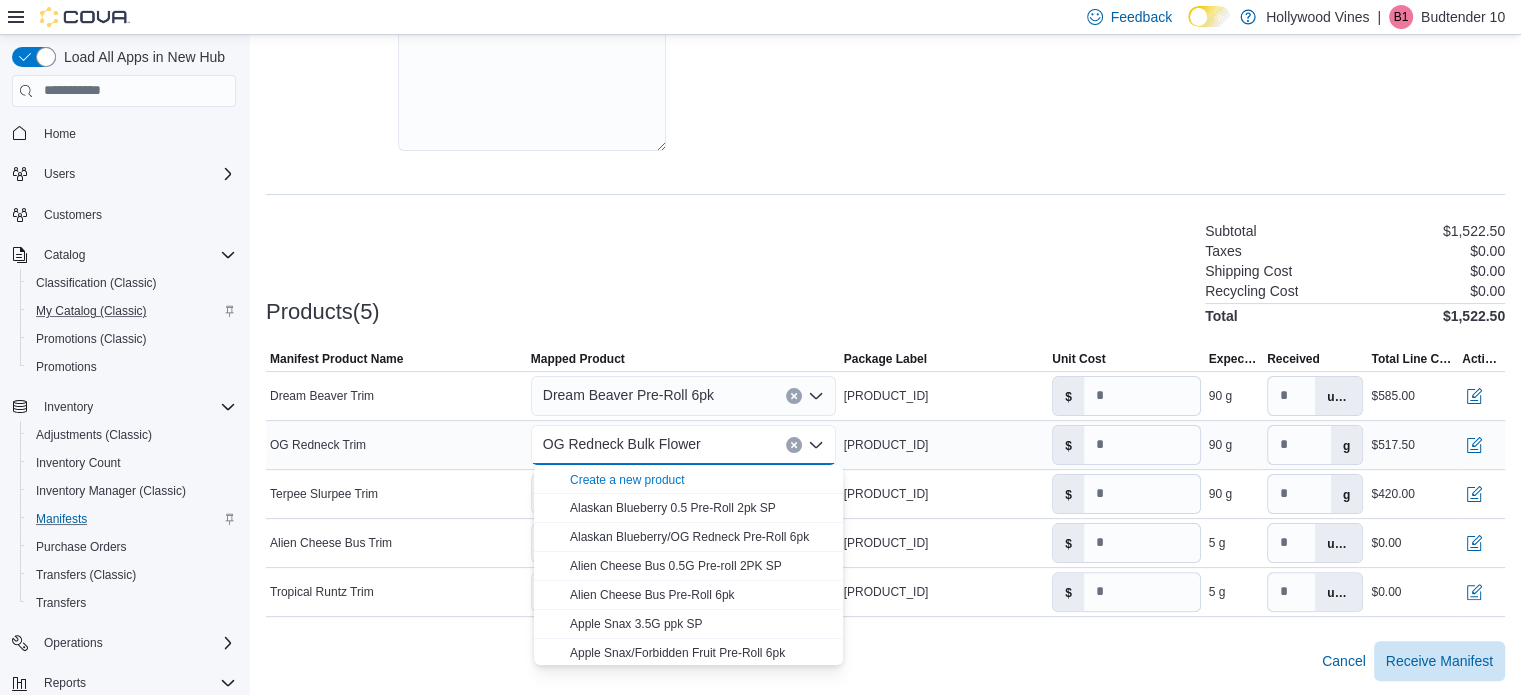 type on "*" 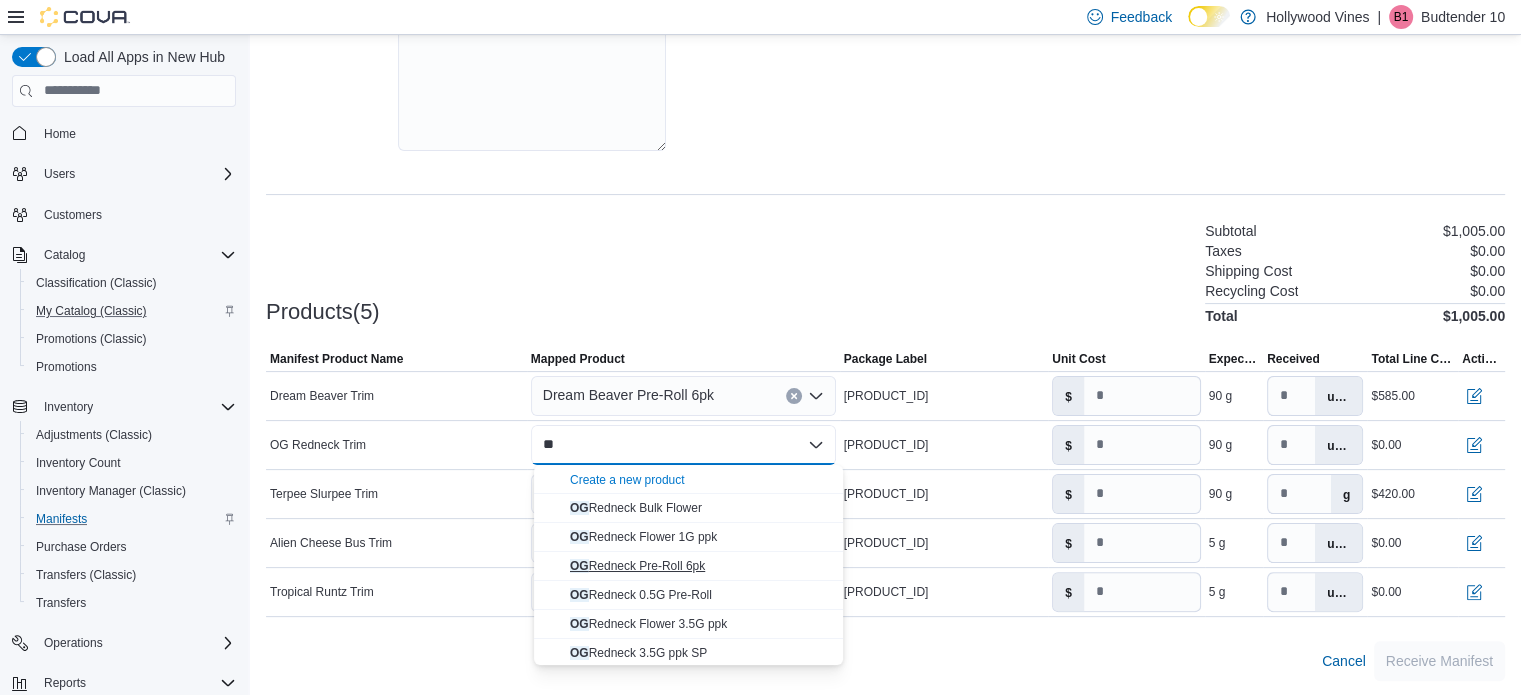 type on "**" 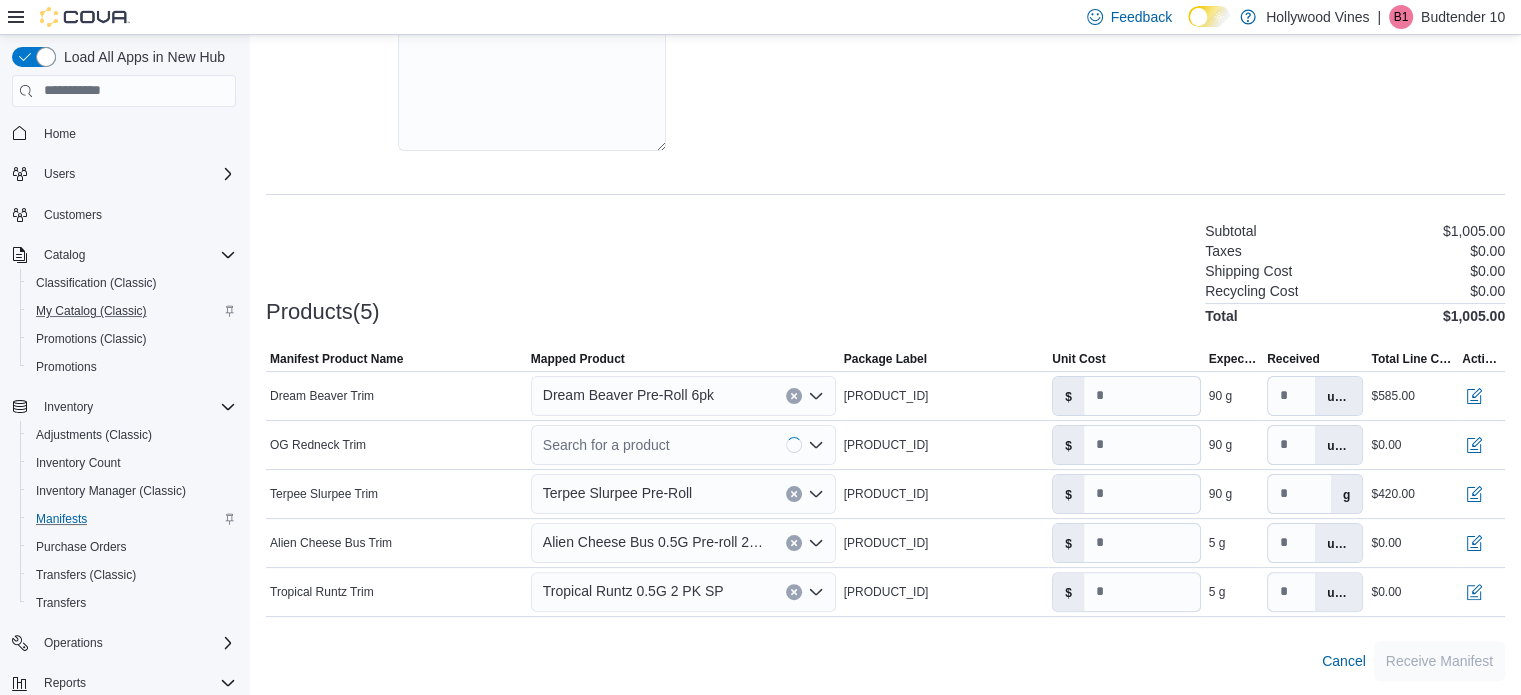 type on "**" 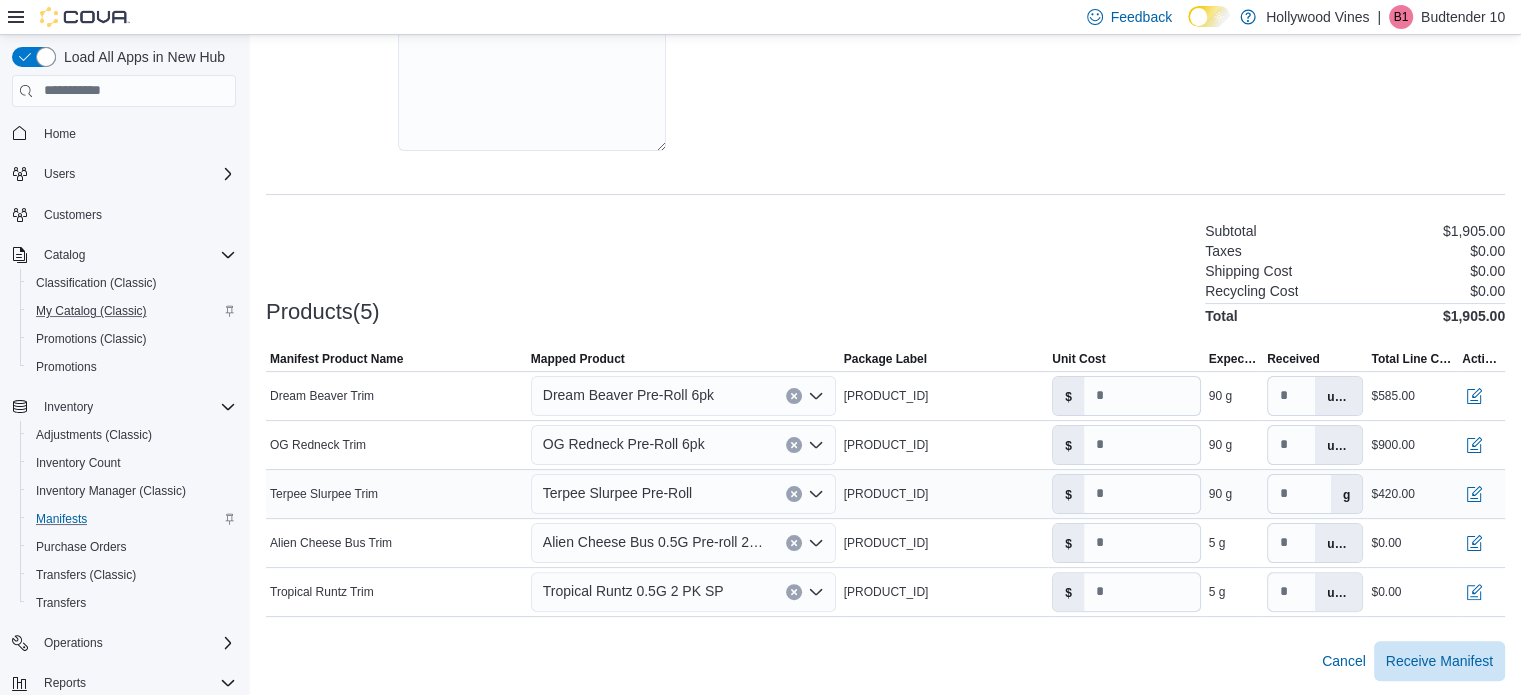 click on "Terpee Slurpee Pre-Roll" at bounding box center (683, 494) 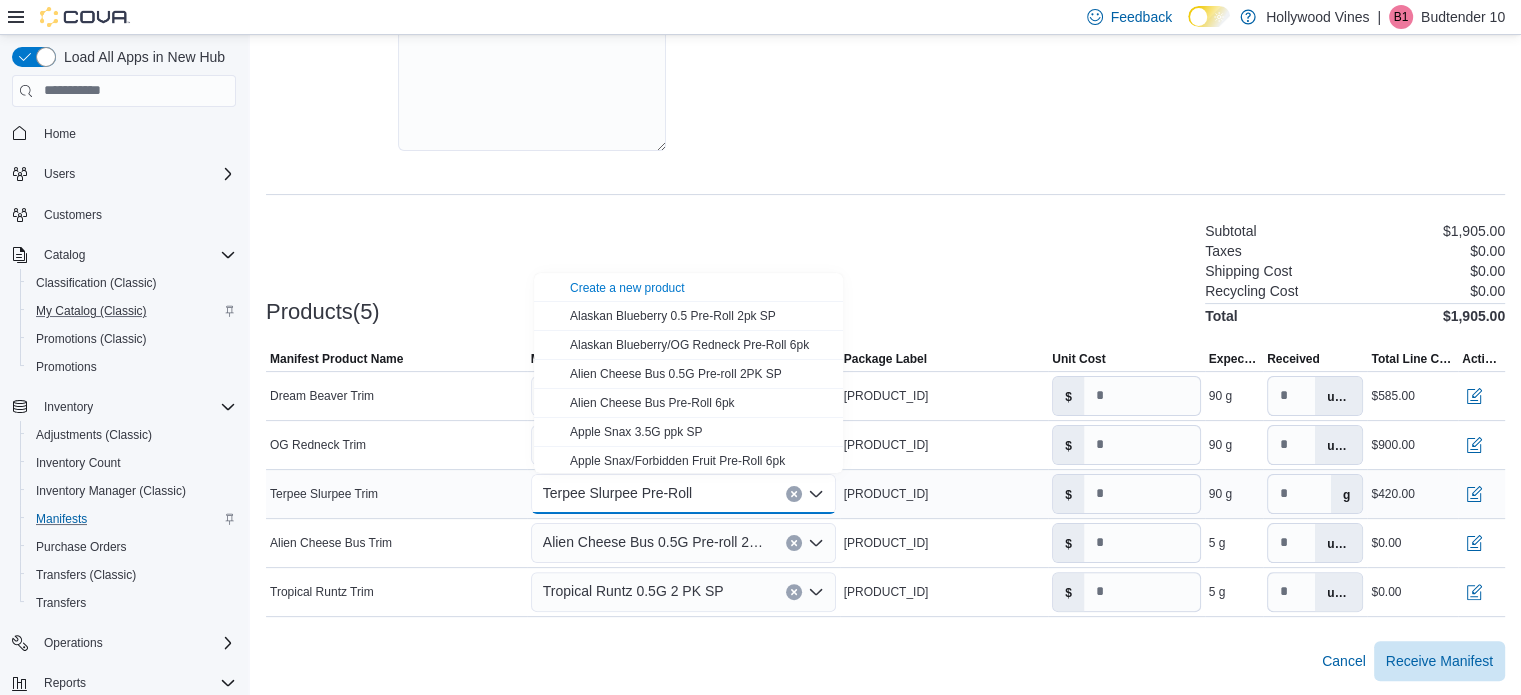 type on "*" 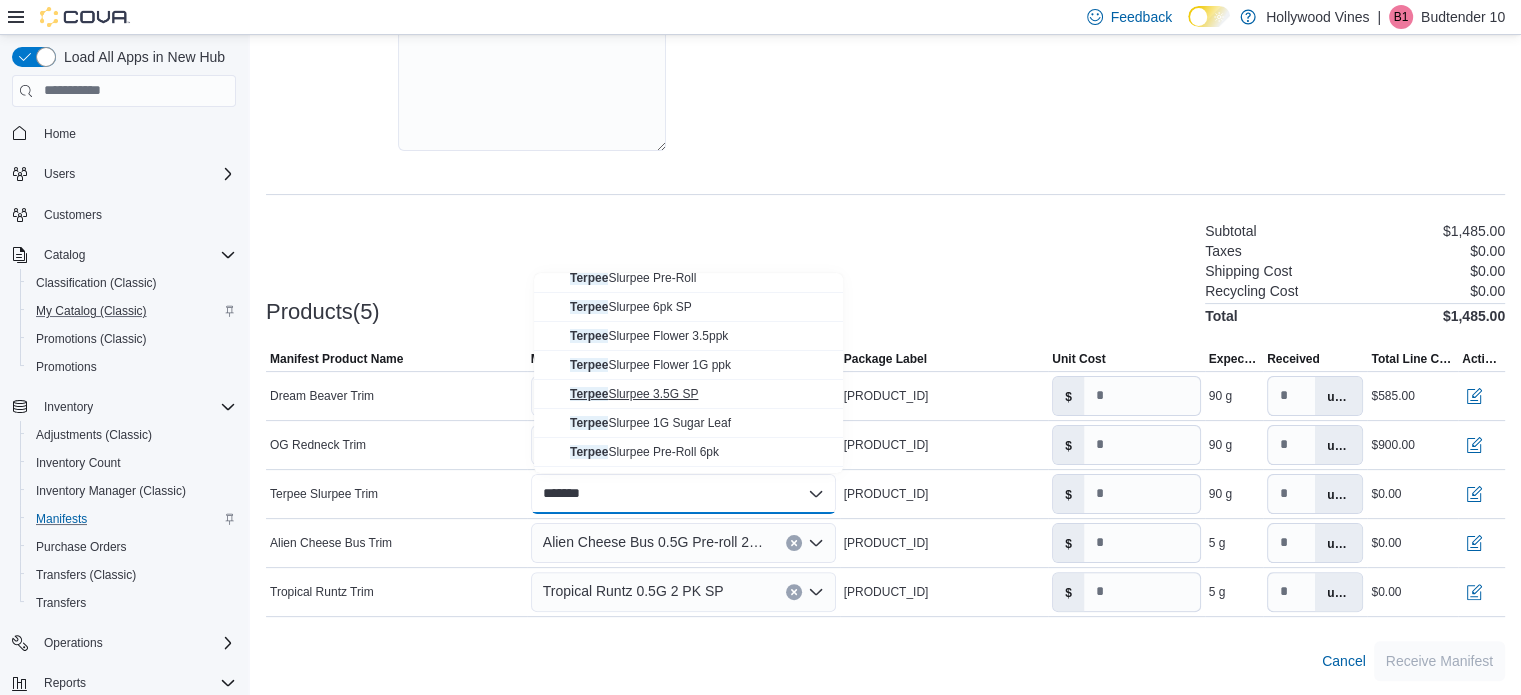 scroll, scrollTop: 148, scrollLeft: 0, axis: vertical 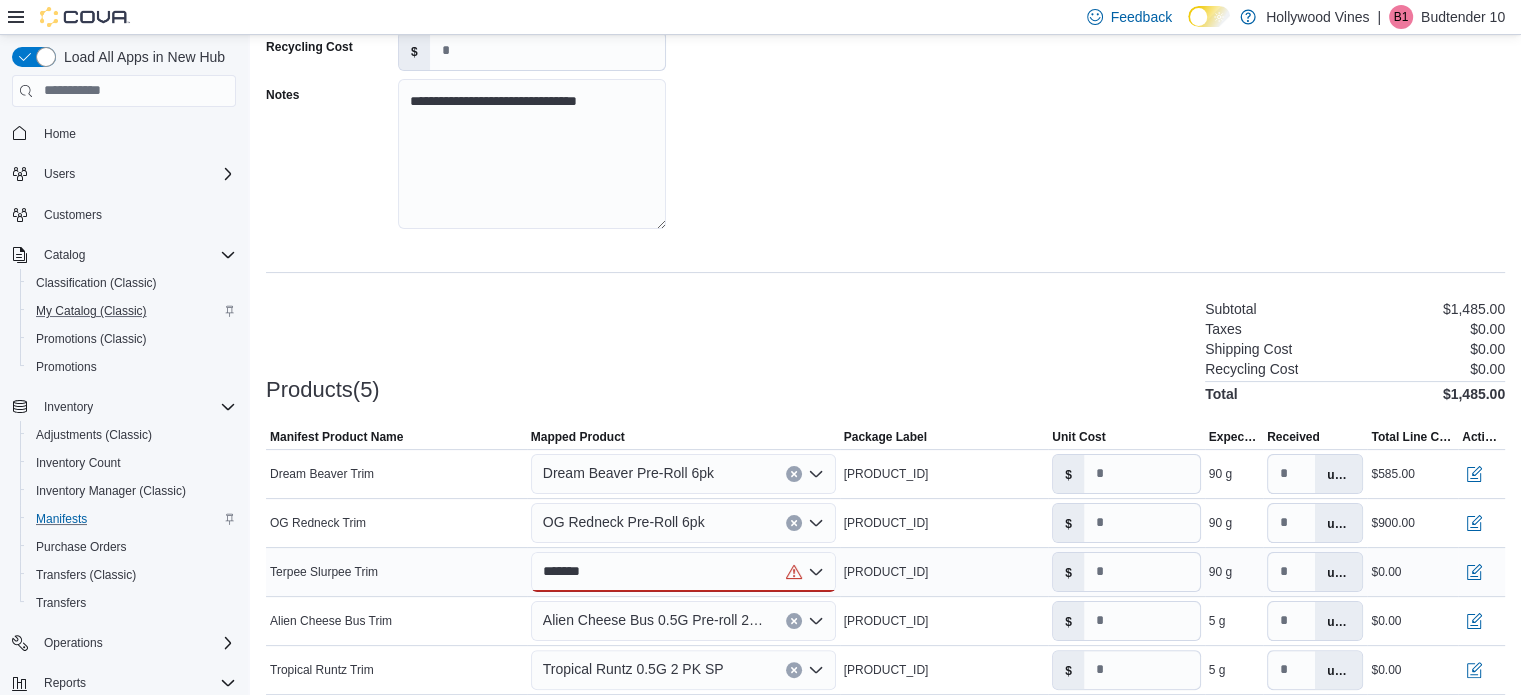 click on "******" at bounding box center [683, 572] 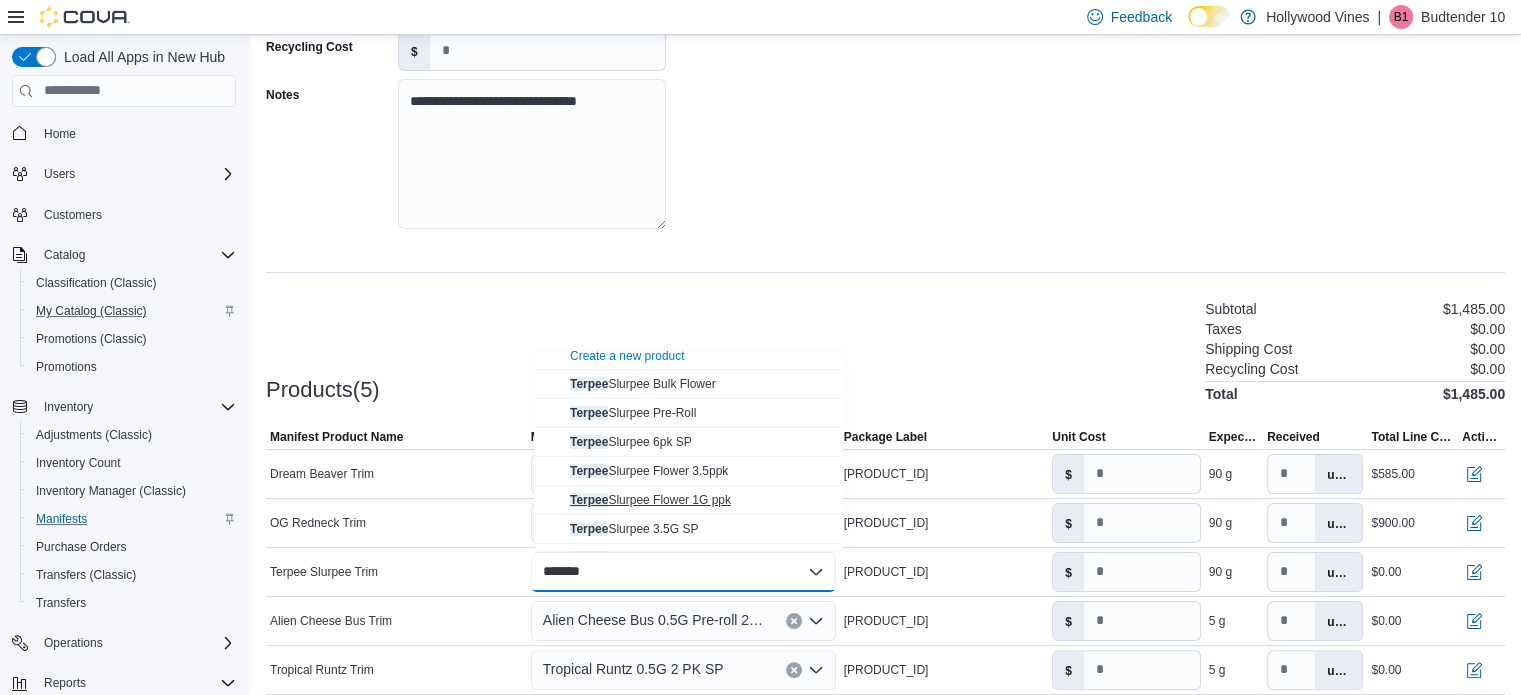 scroll, scrollTop: 0, scrollLeft: 0, axis: both 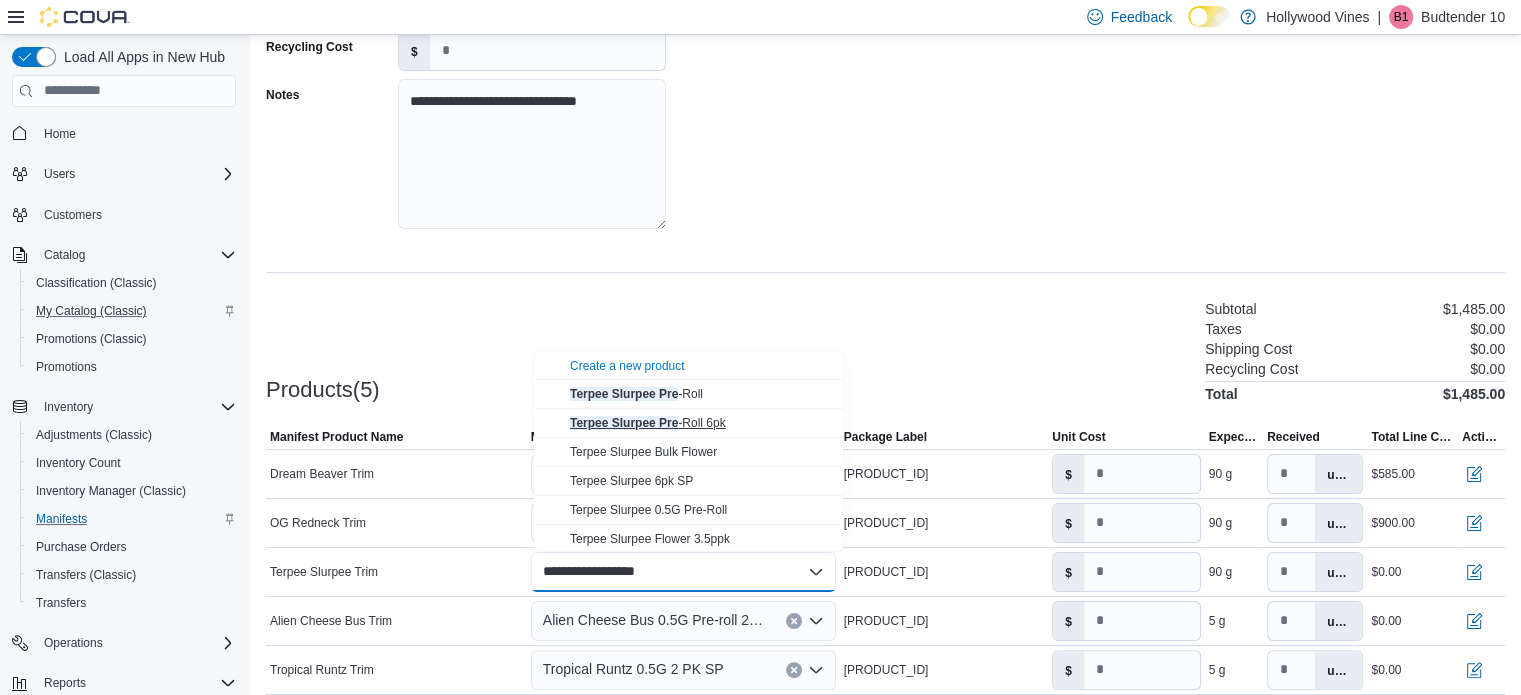 type on "**********" 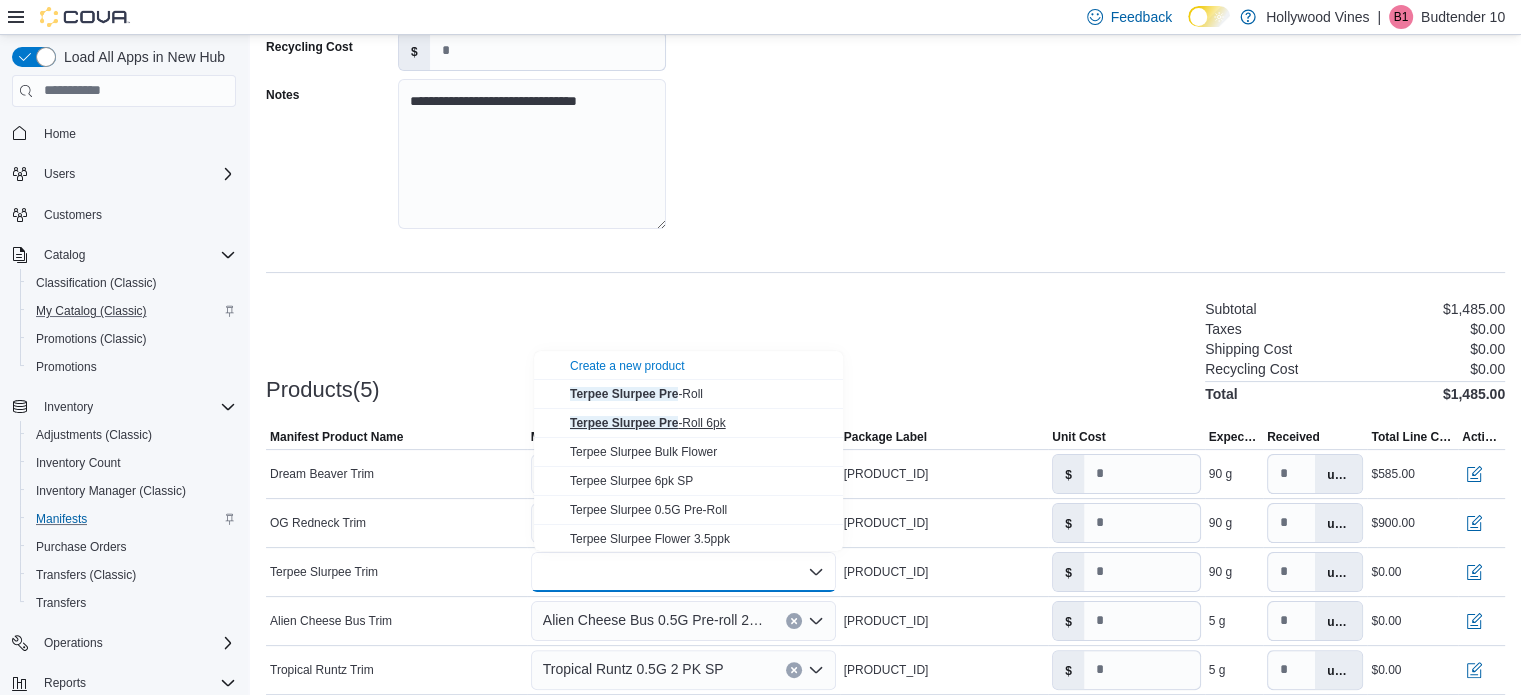 type on "**" 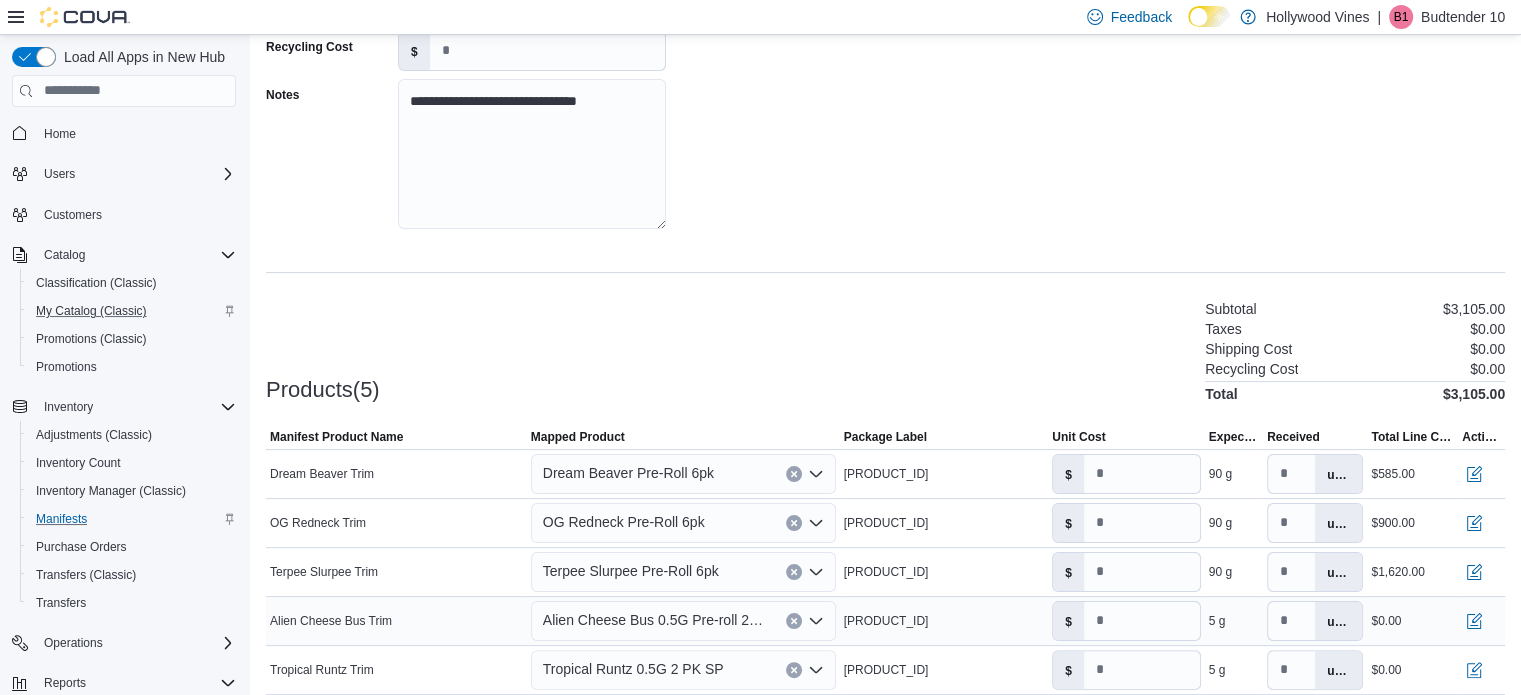scroll, scrollTop: 386, scrollLeft: 0, axis: vertical 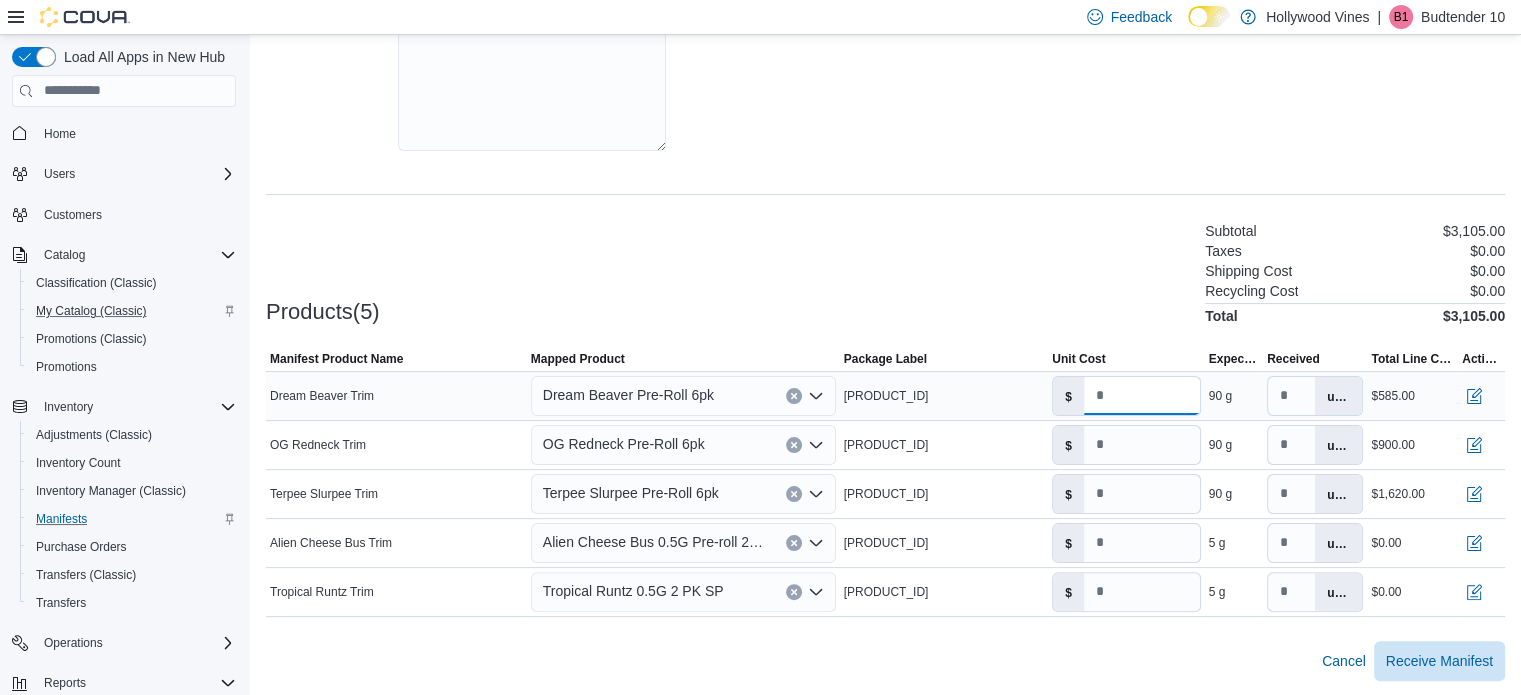 click on "****" at bounding box center (1142, 396) 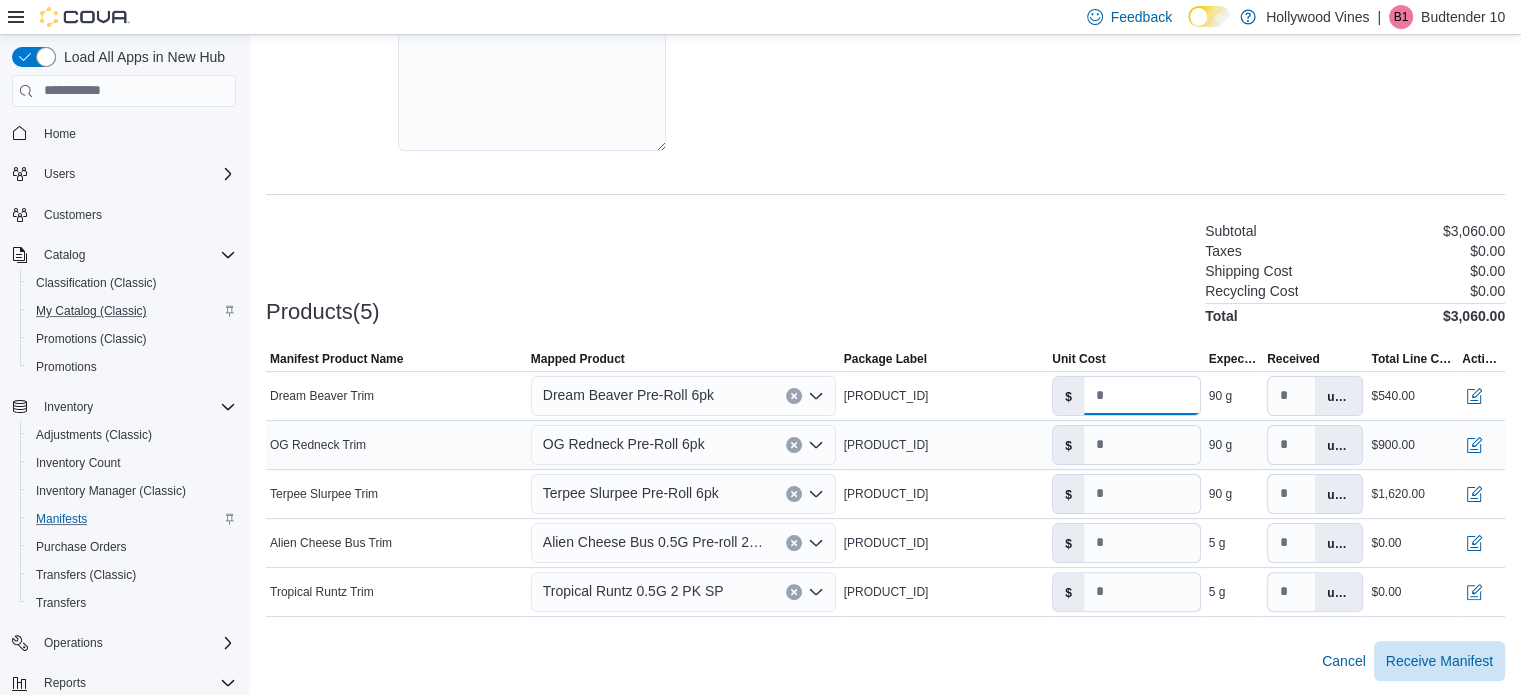 type on "**" 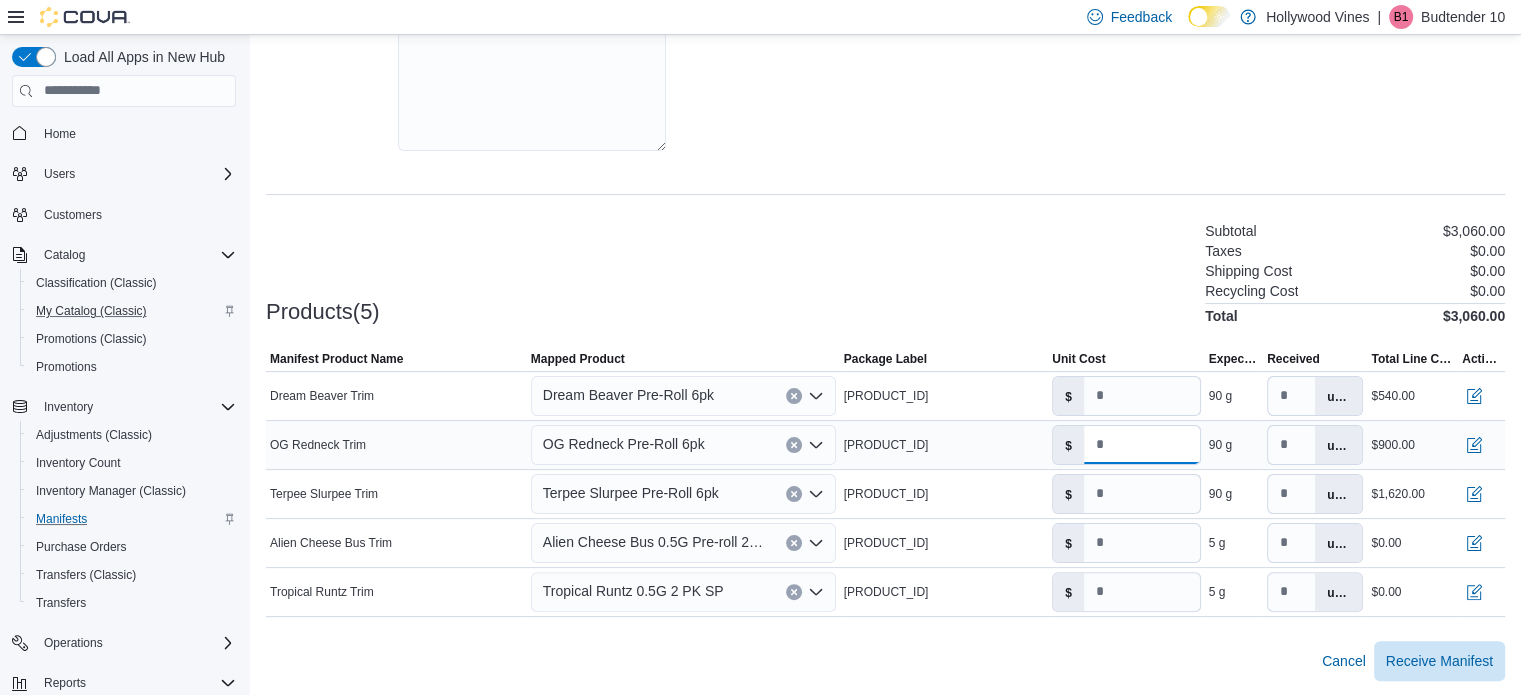 click on "**" at bounding box center (1142, 445) 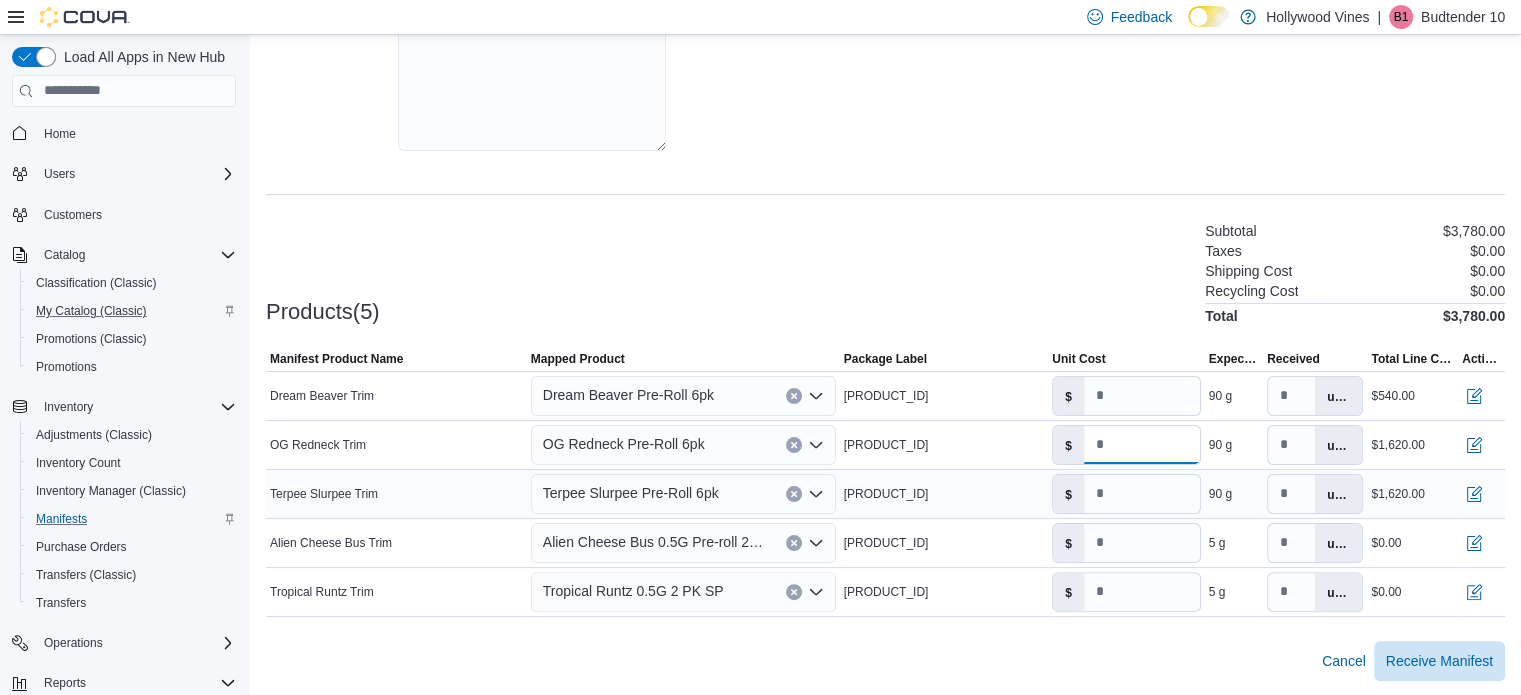 type on "**" 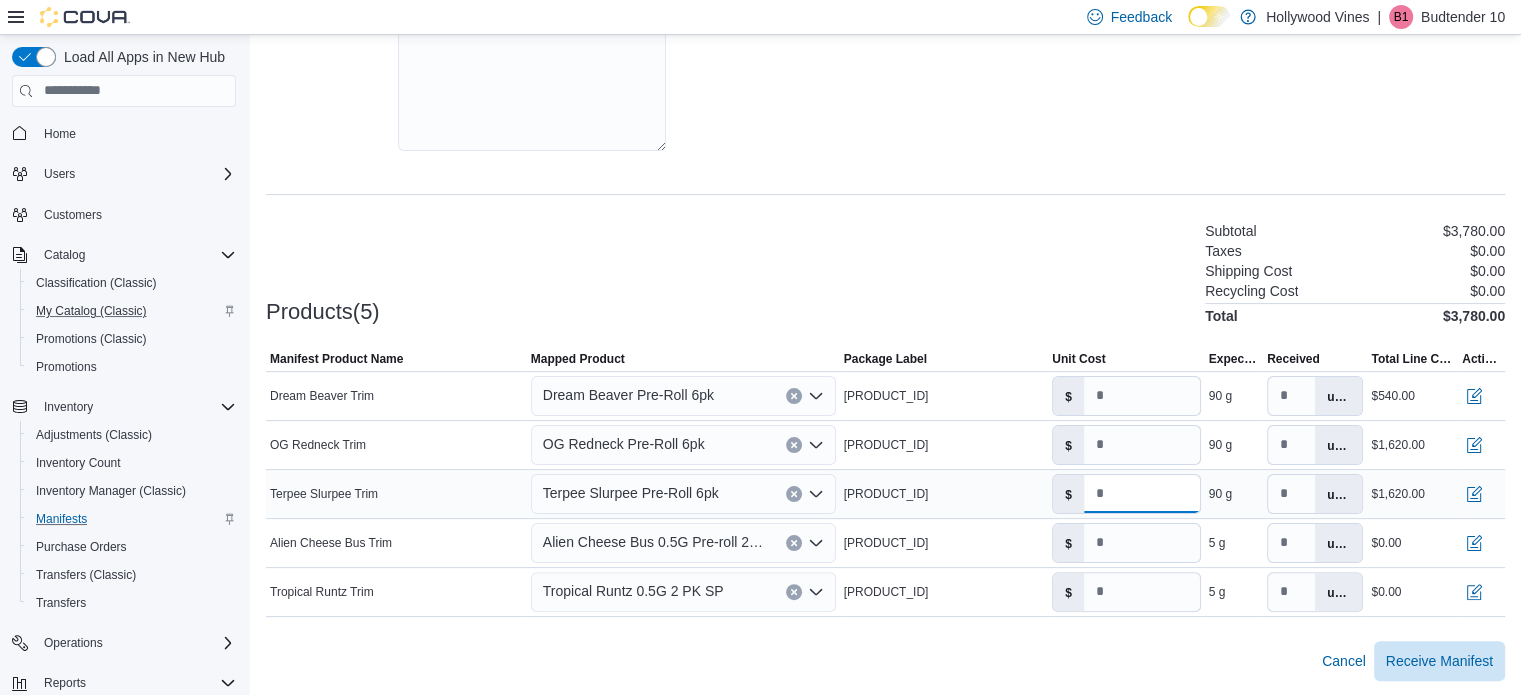 click on "**" at bounding box center [1142, 494] 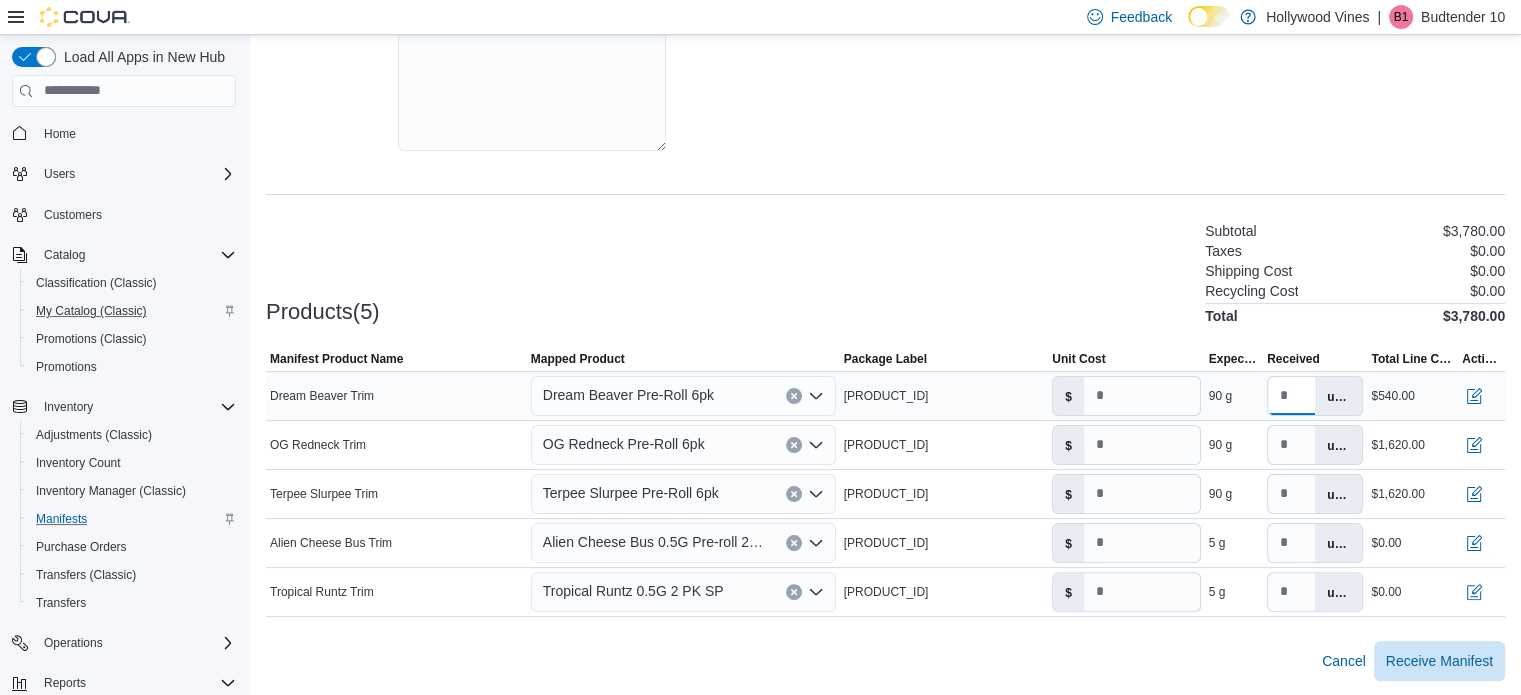 click on "**" at bounding box center [1291, 396] 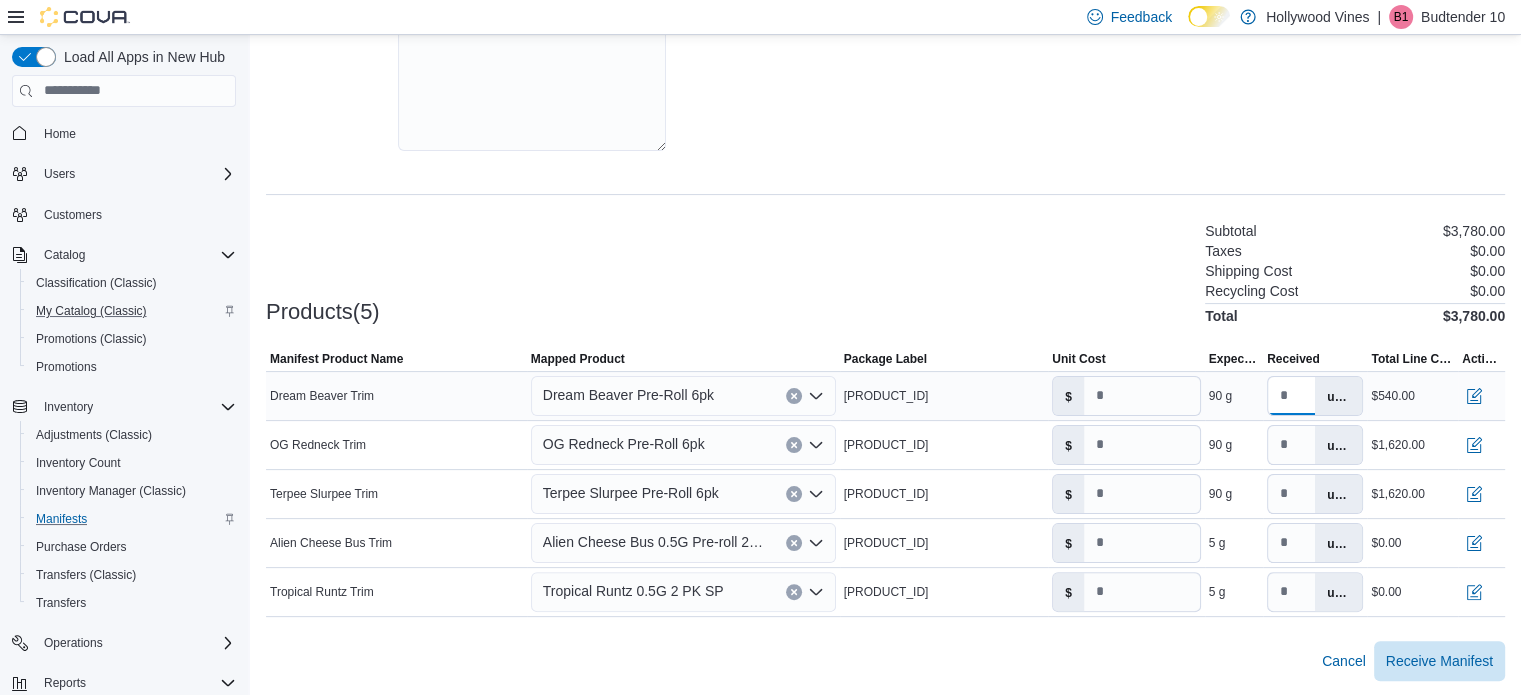 type on "*" 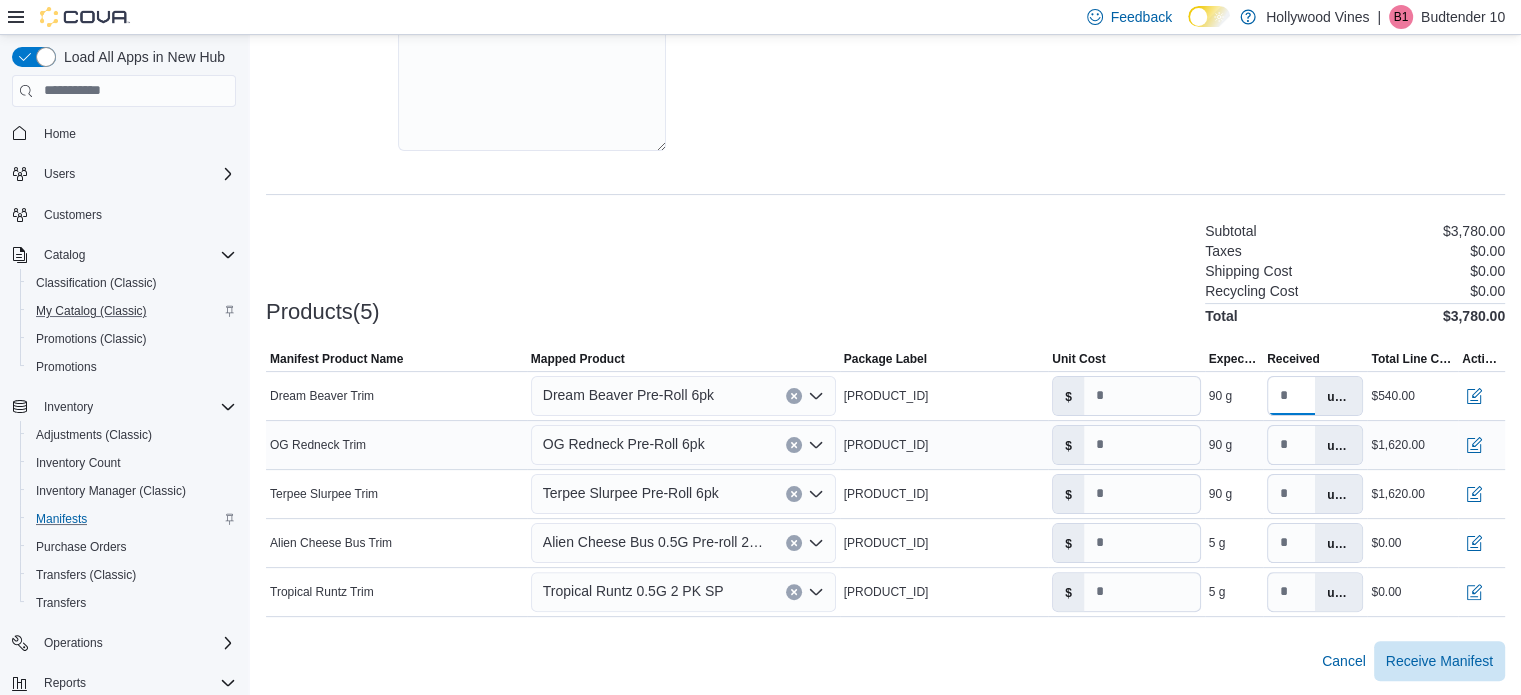 type on "**" 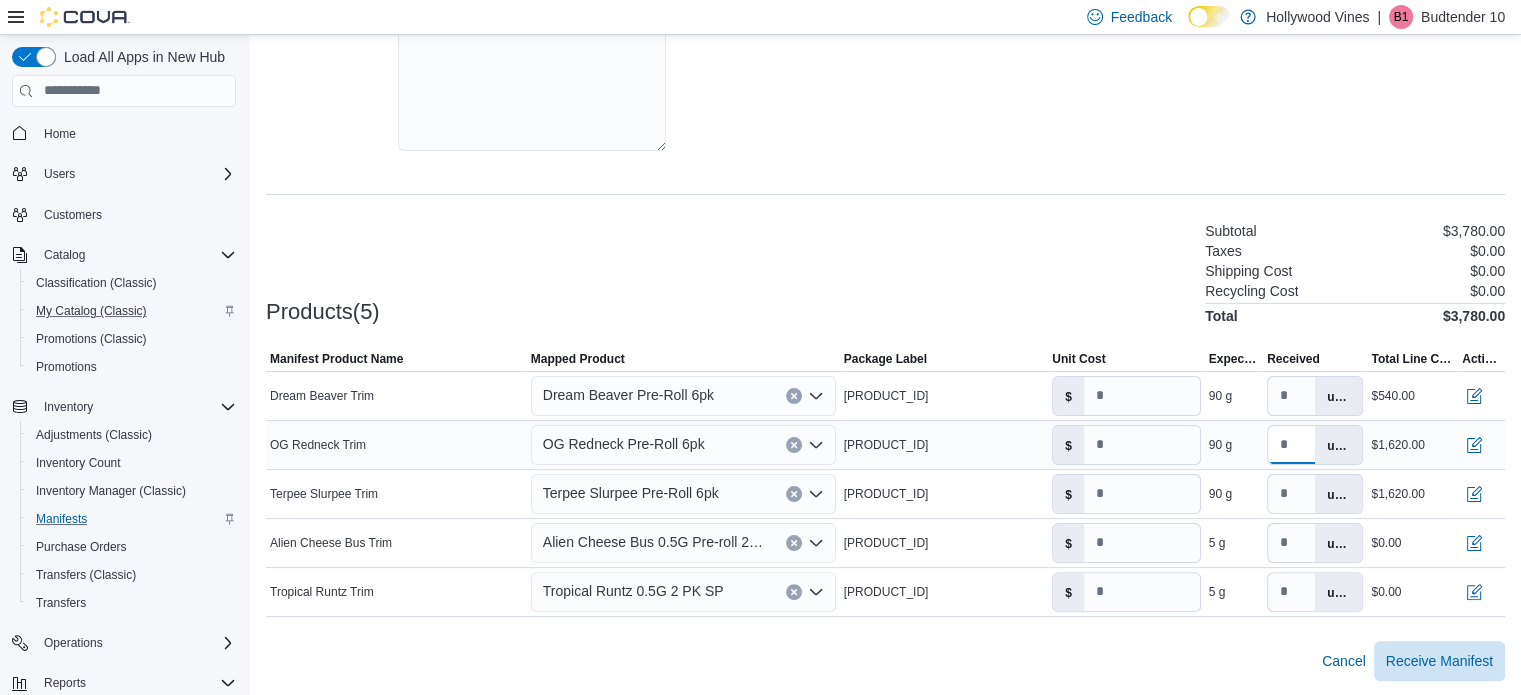 click on "**" at bounding box center [1291, 445] 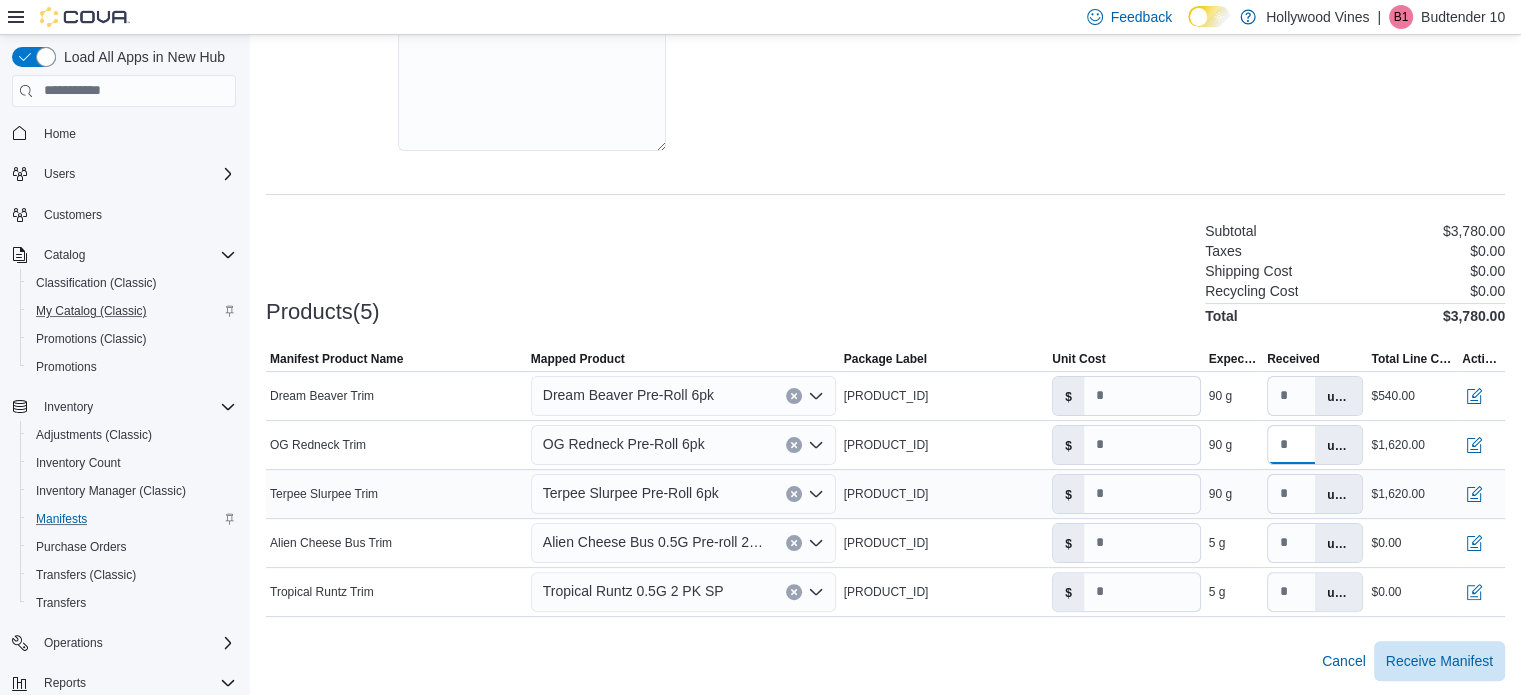 type on "**" 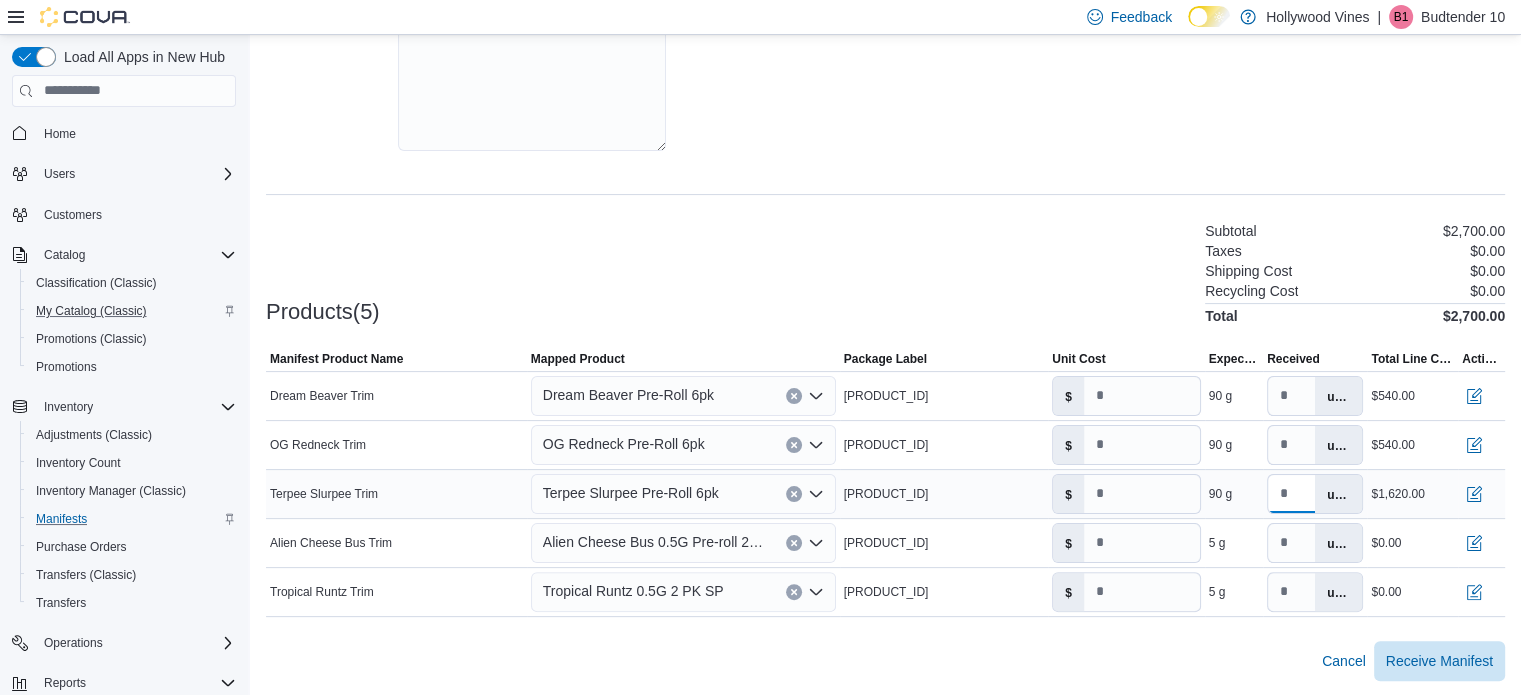 click on "**" at bounding box center [1291, 494] 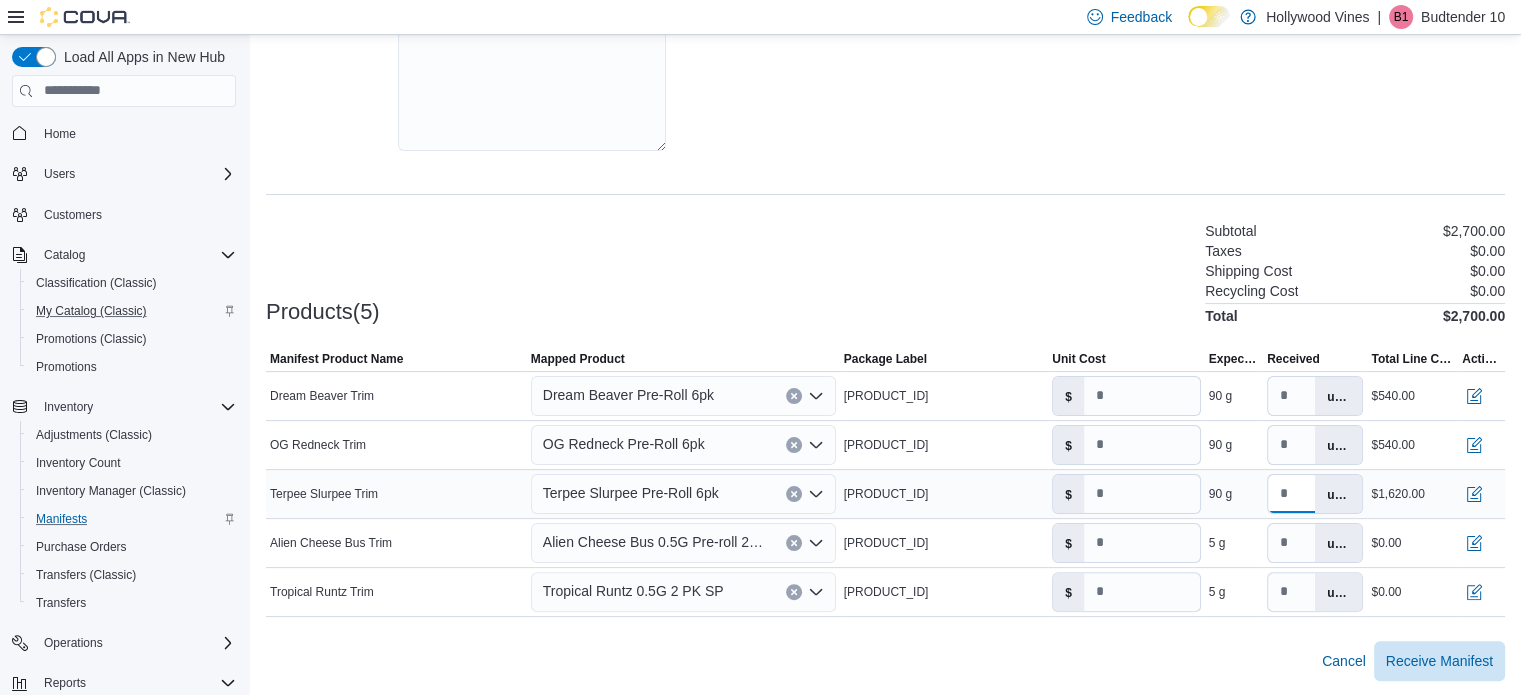 type on "**" 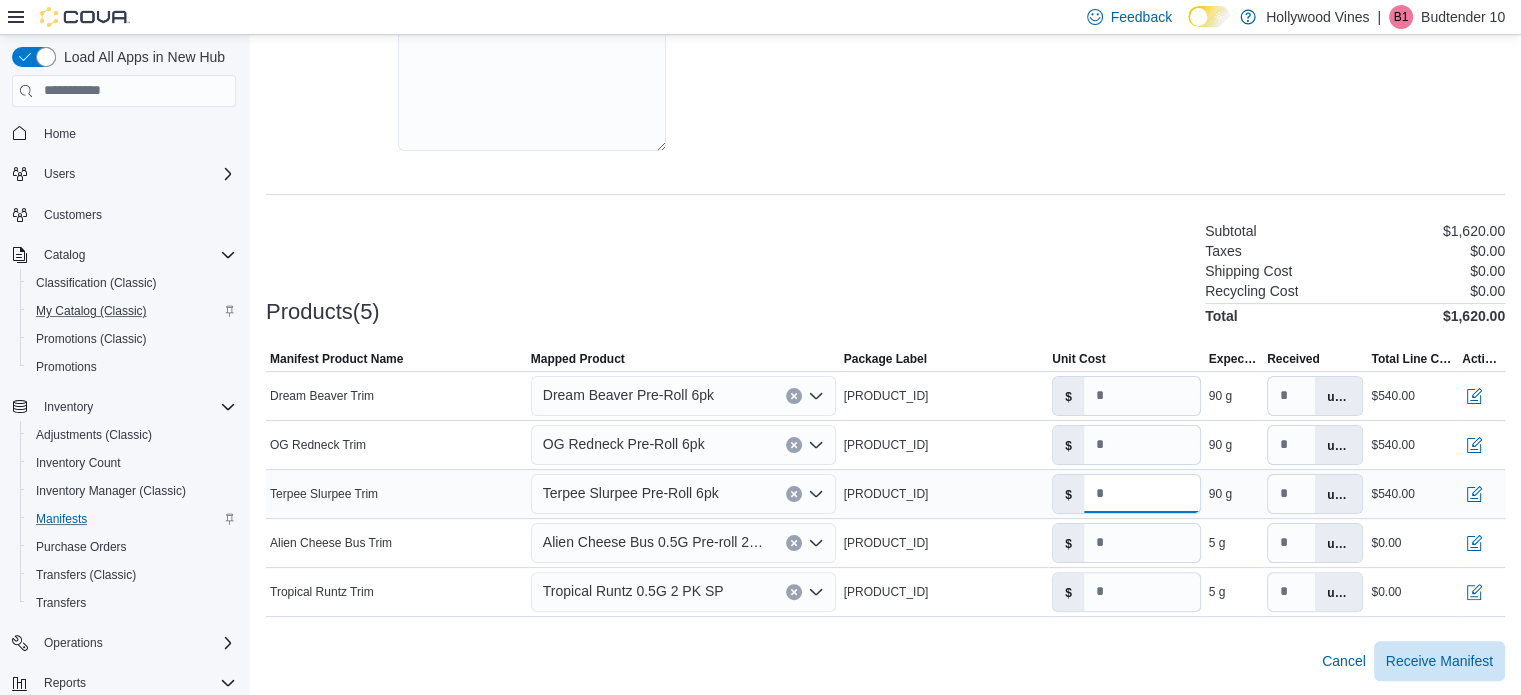 click on "**" at bounding box center [1142, 494] 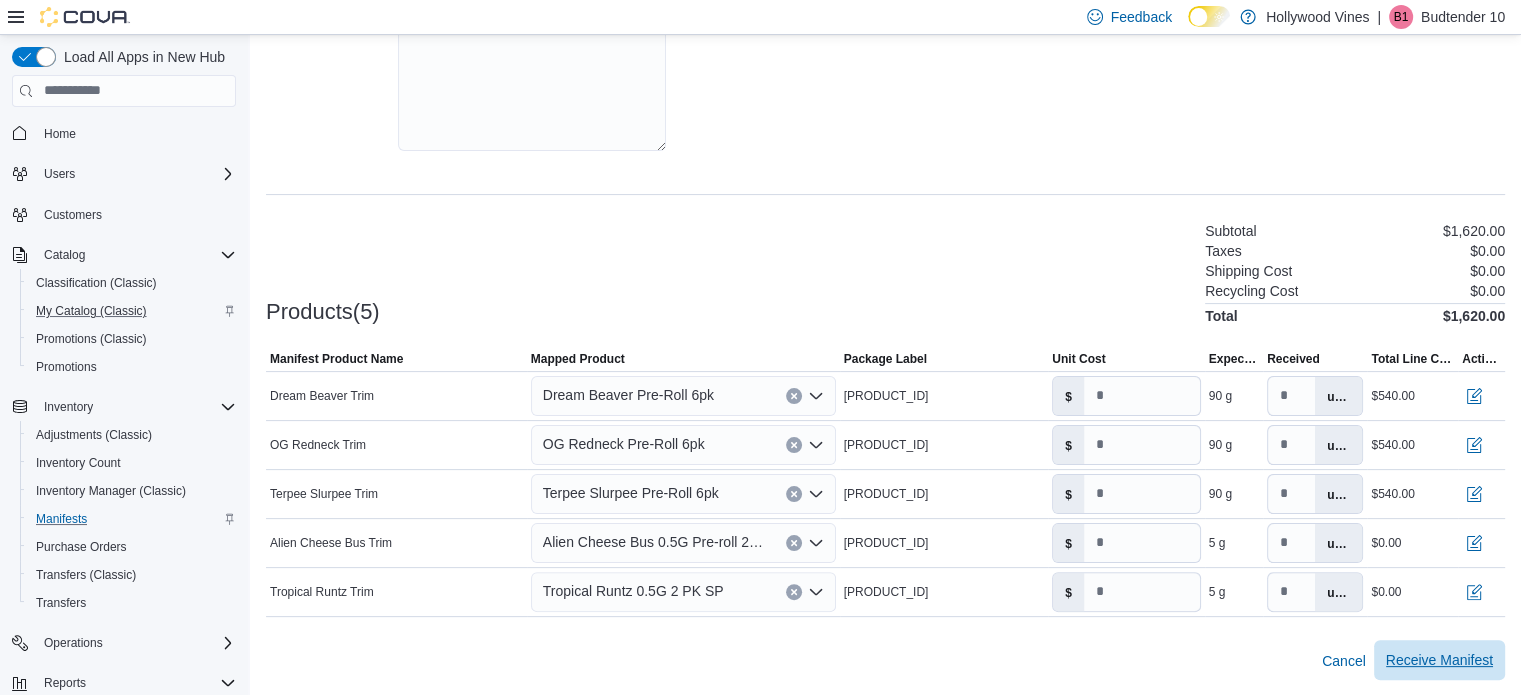 click on "Receive Manifest" at bounding box center (1439, 660) 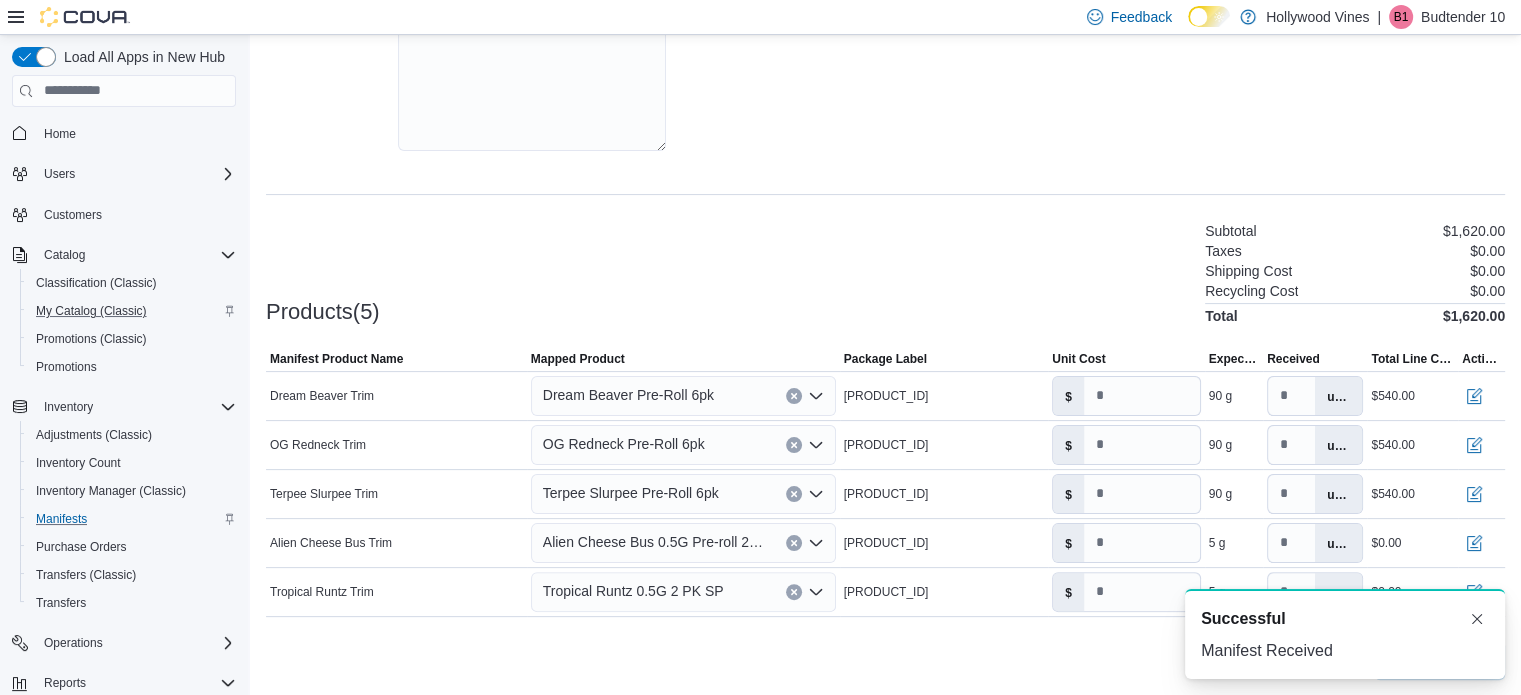 scroll, scrollTop: 0, scrollLeft: 0, axis: both 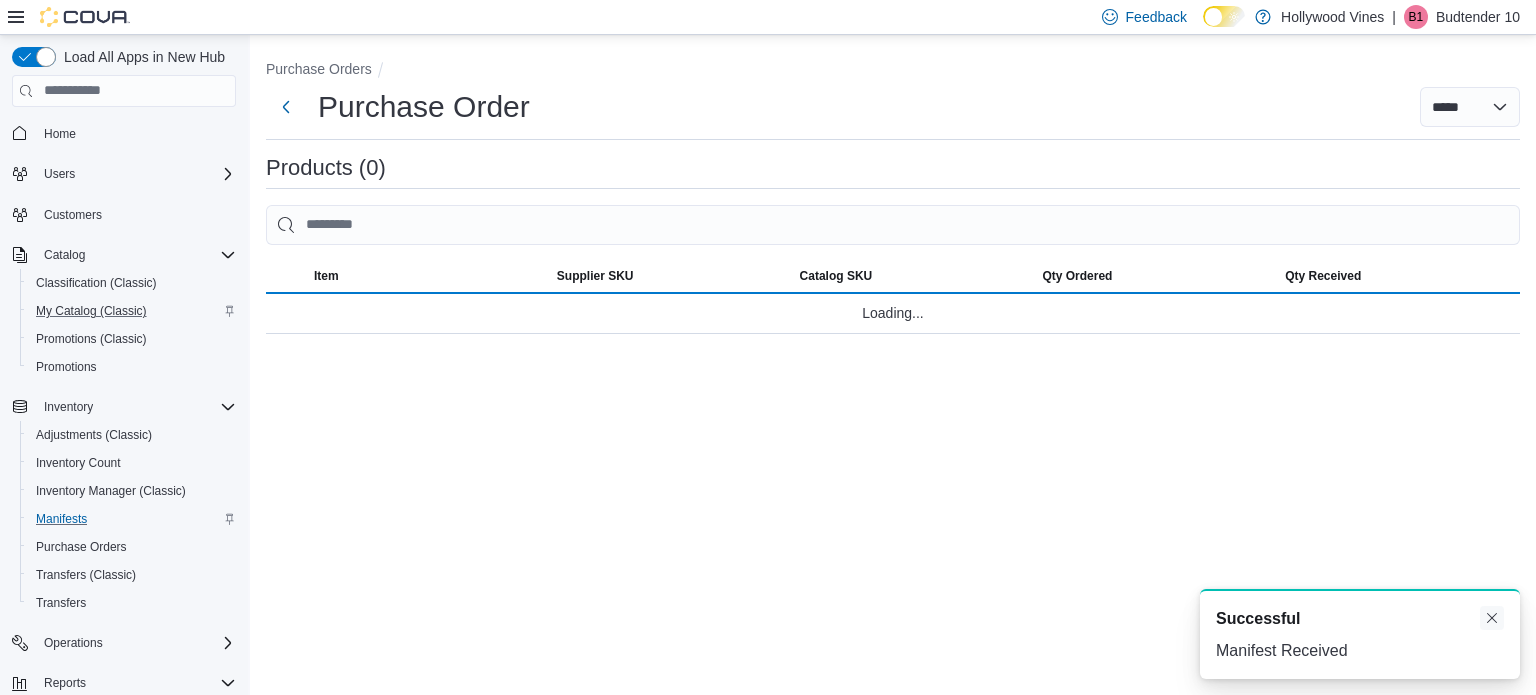 click at bounding box center [1492, 618] 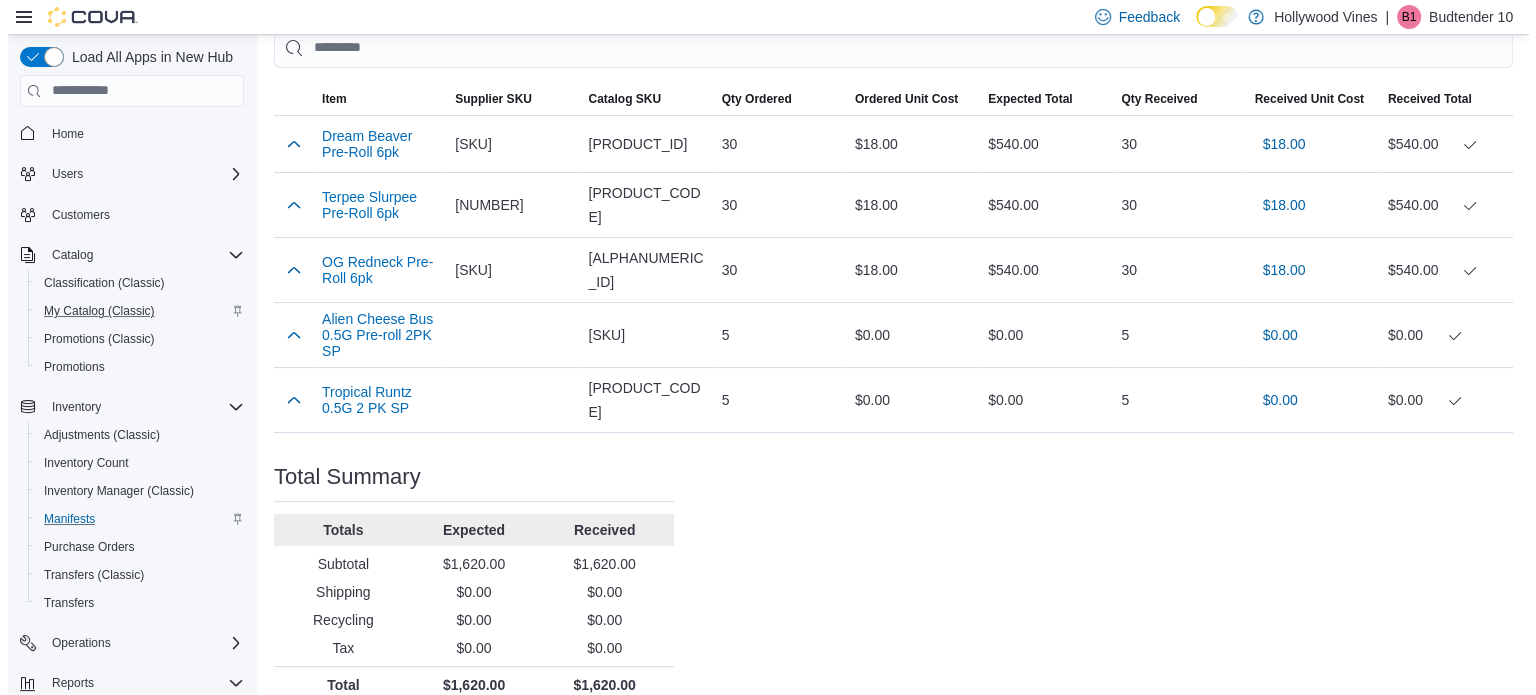 scroll, scrollTop: 0, scrollLeft: 0, axis: both 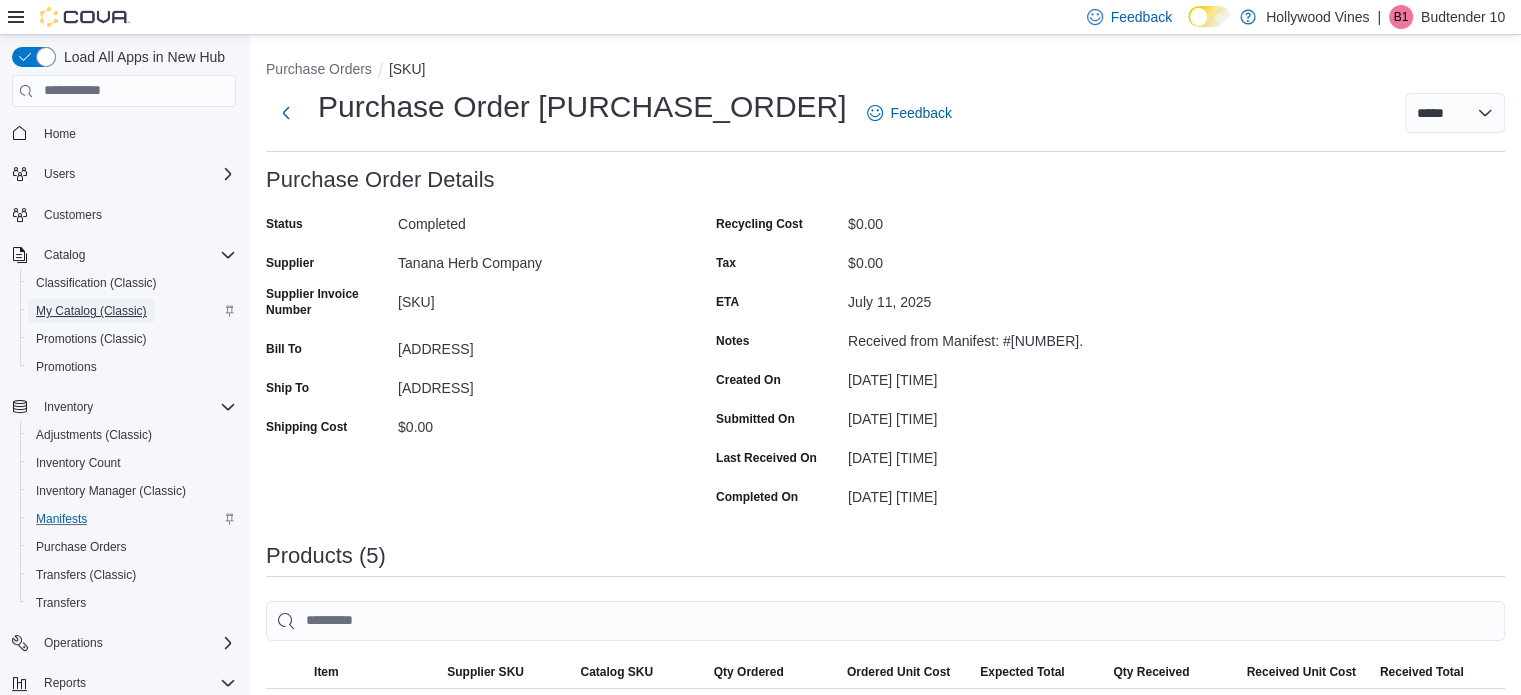 click on "My Catalog (Classic)" at bounding box center (91, 311) 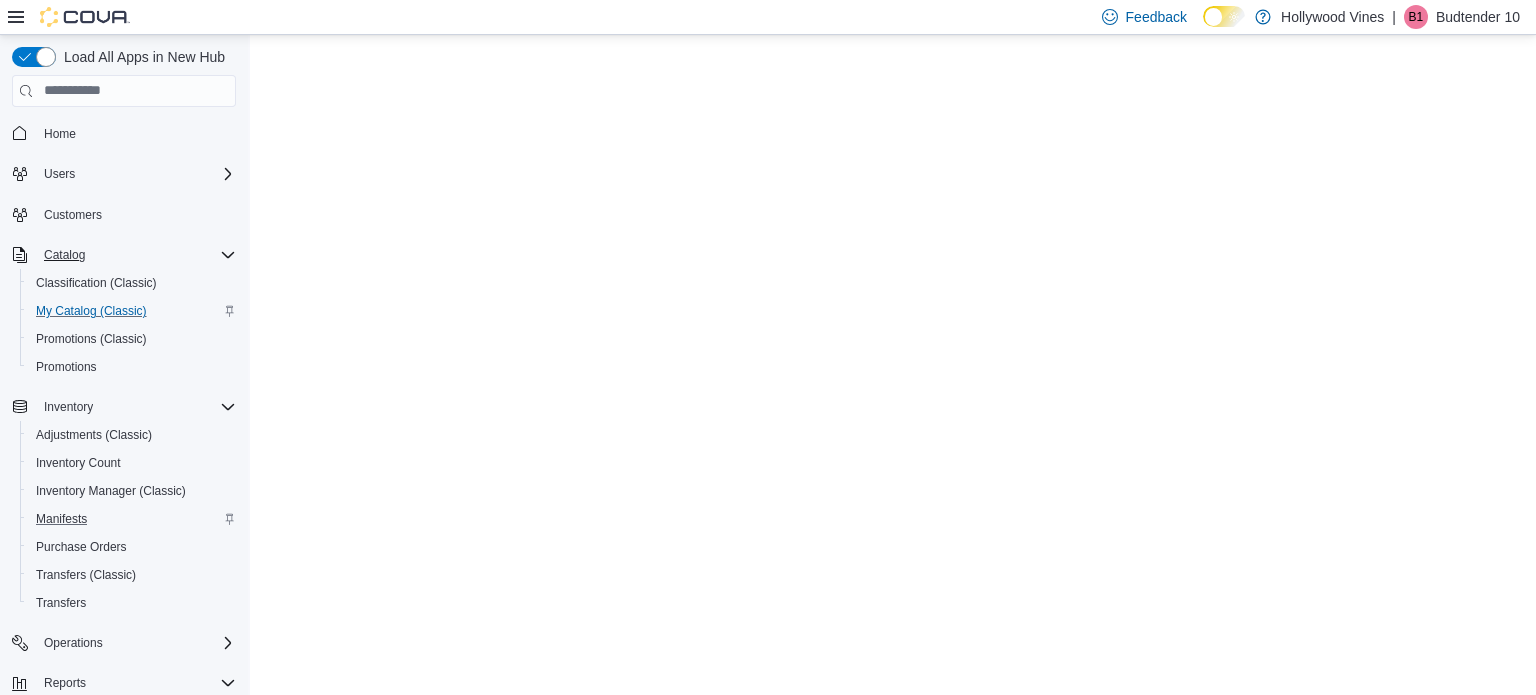 scroll, scrollTop: 0, scrollLeft: 0, axis: both 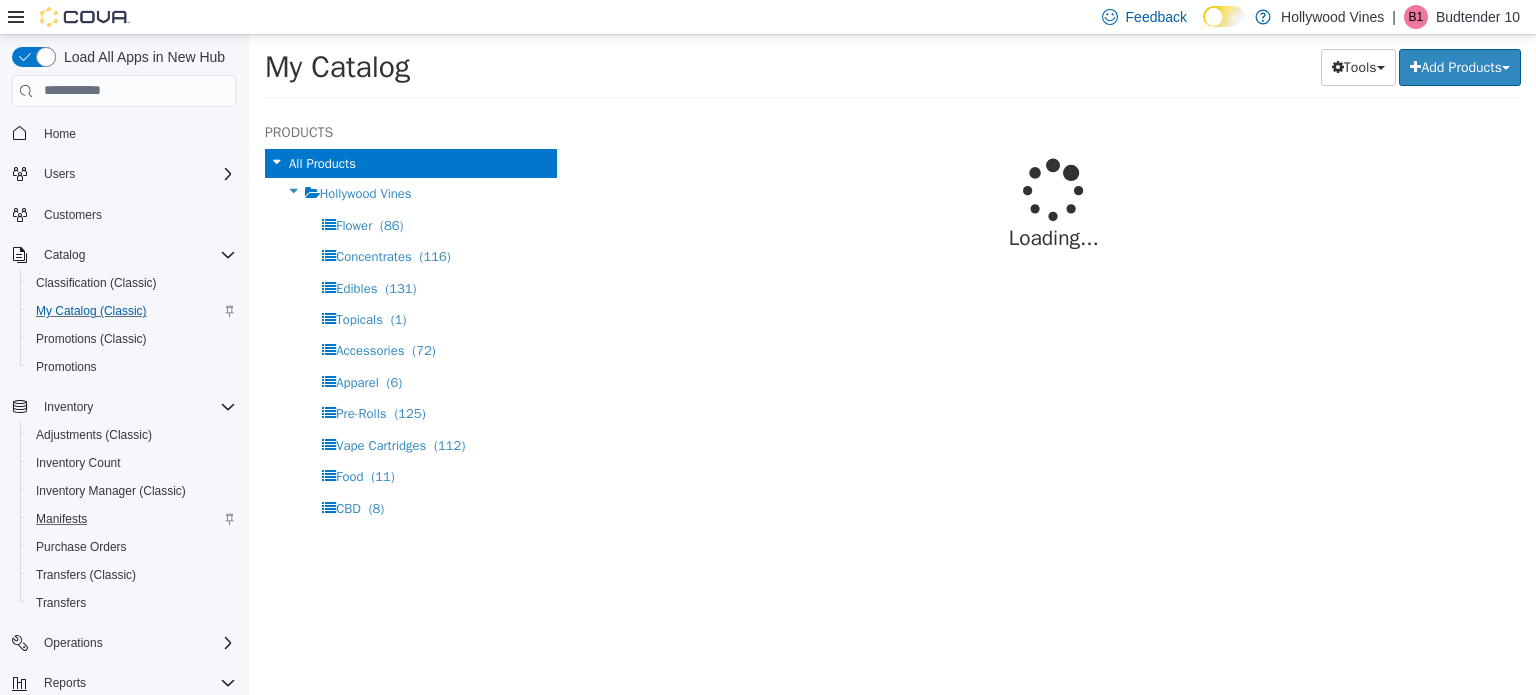 select on "**********" 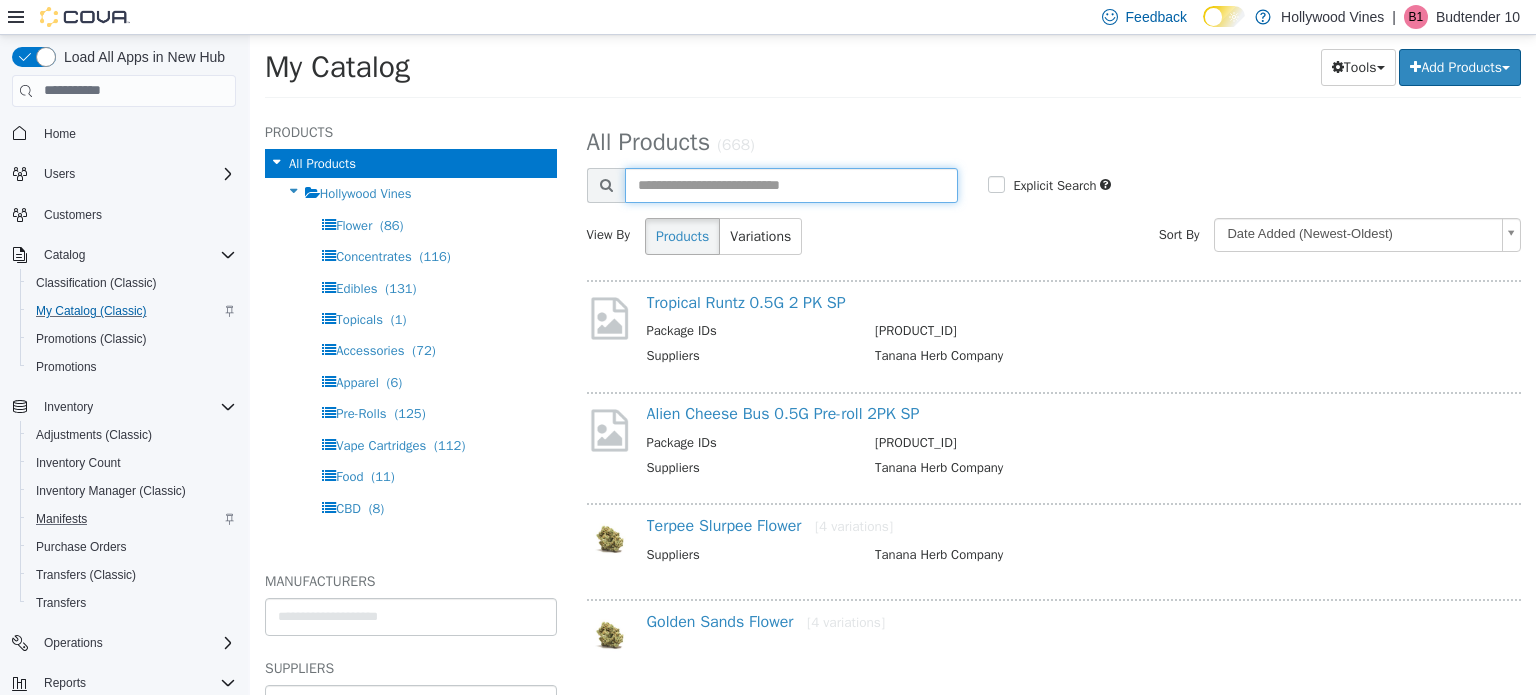 click at bounding box center (792, 184) 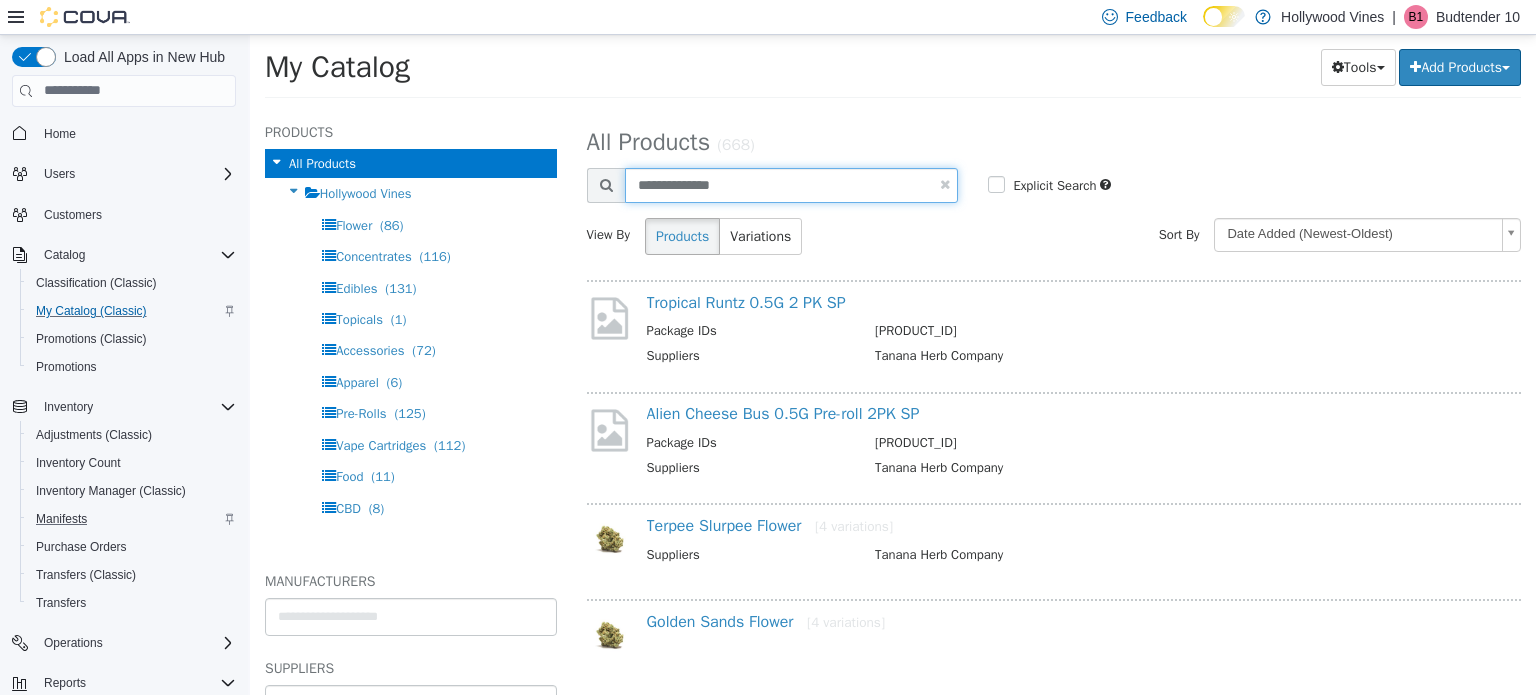 type on "**********" 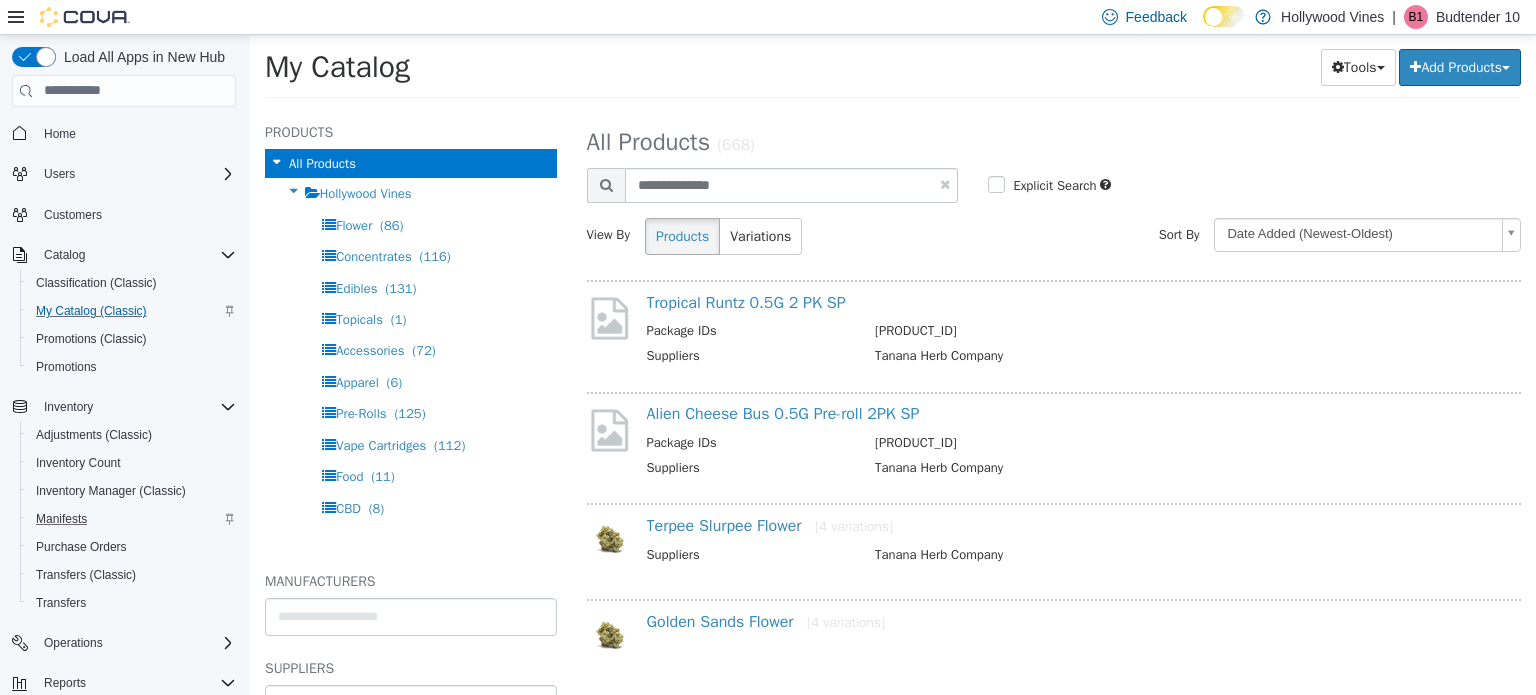 select on "**********" 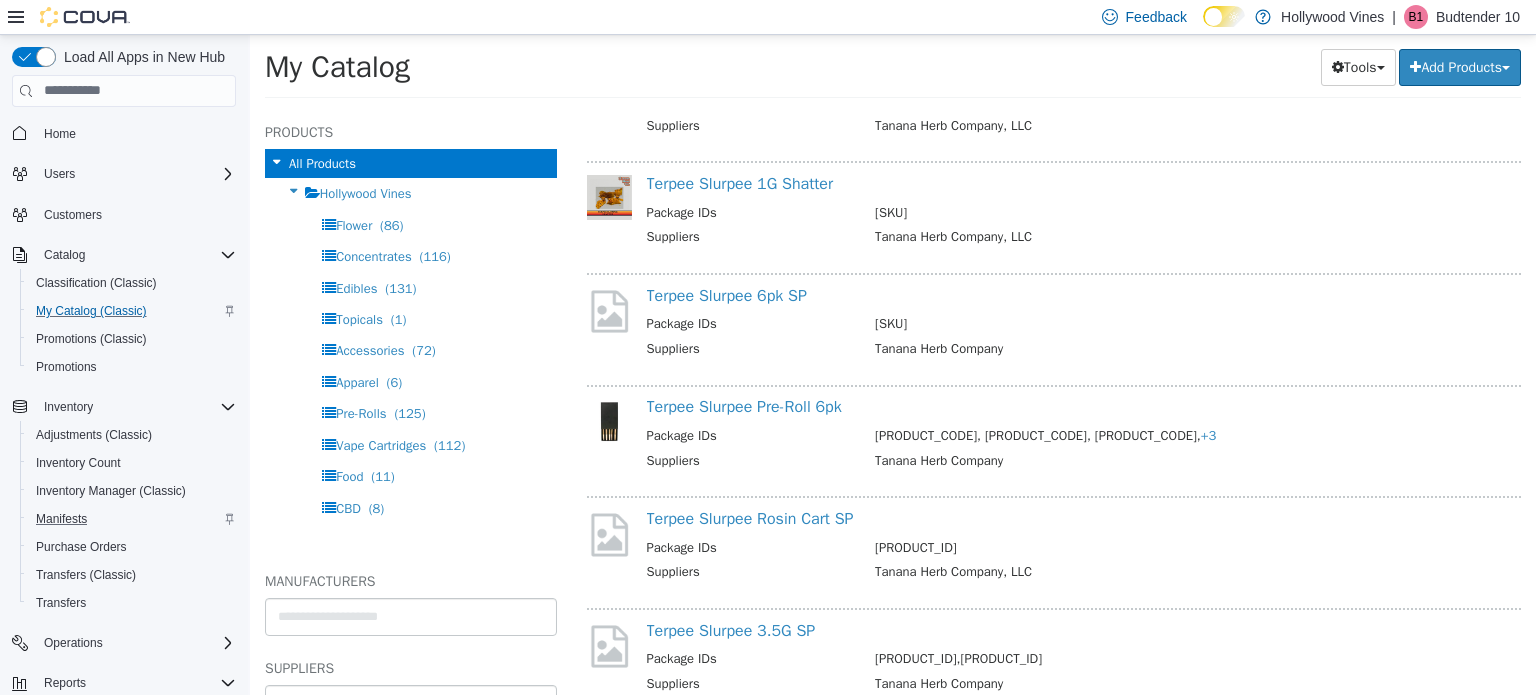 scroll, scrollTop: 439, scrollLeft: 0, axis: vertical 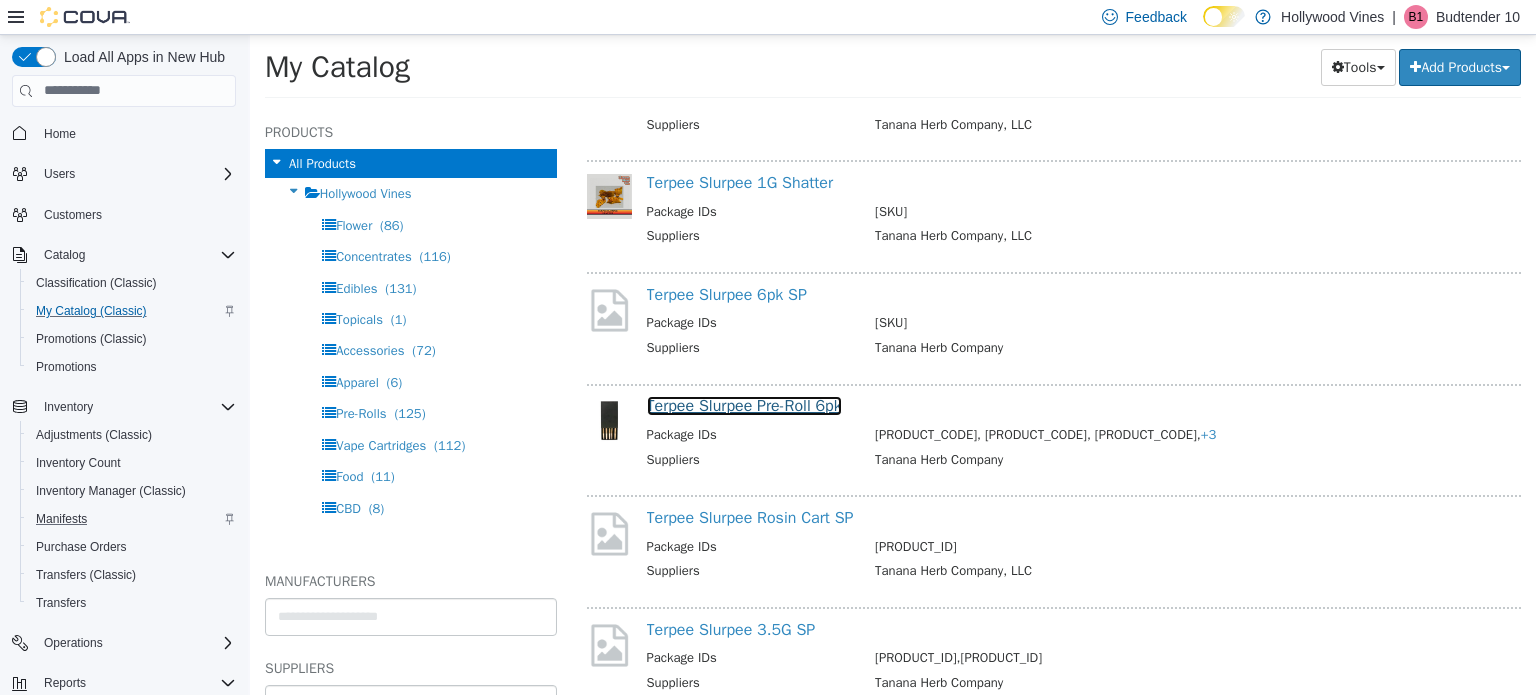 click on "Terpee Slurpee Pre-Roll 6pk" at bounding box center (744, 405) 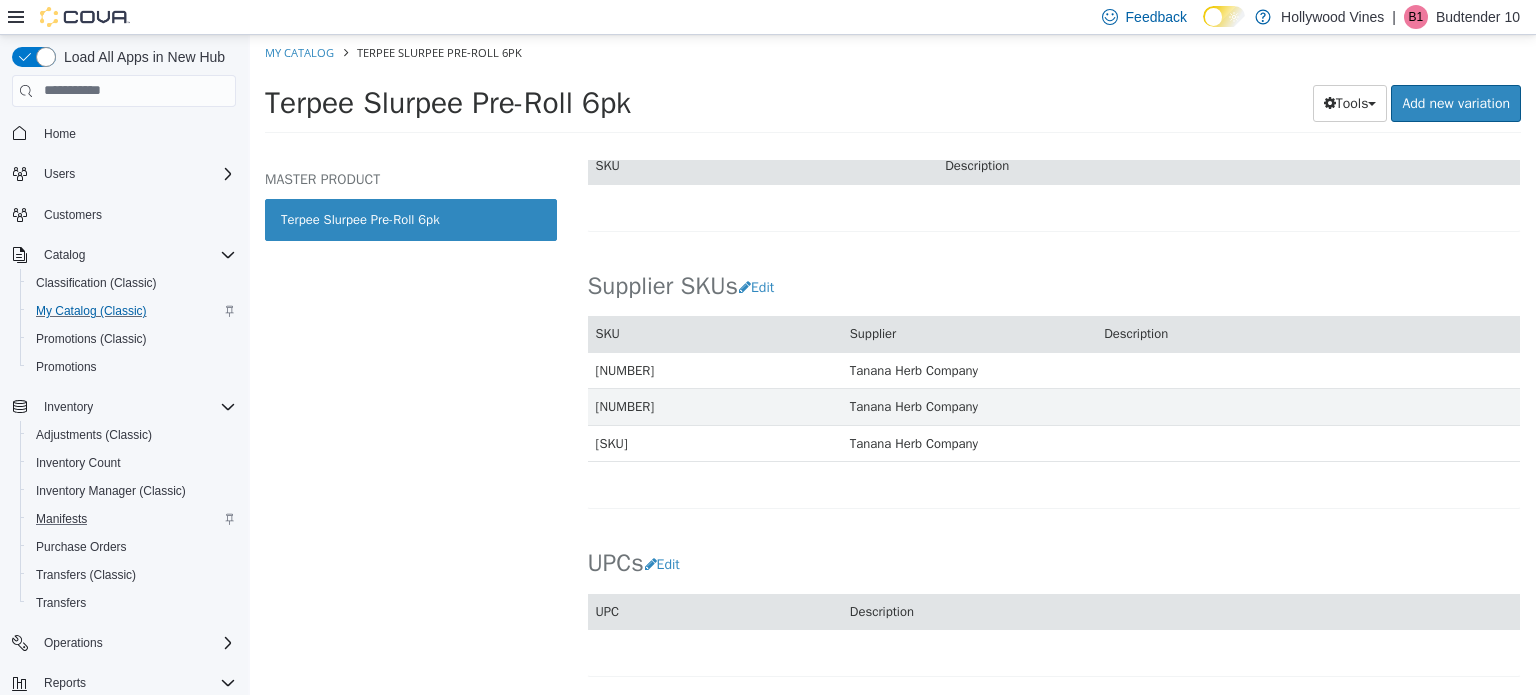 scroll, scrollTop: 1144, scrollLeft: 0, axis: vertical 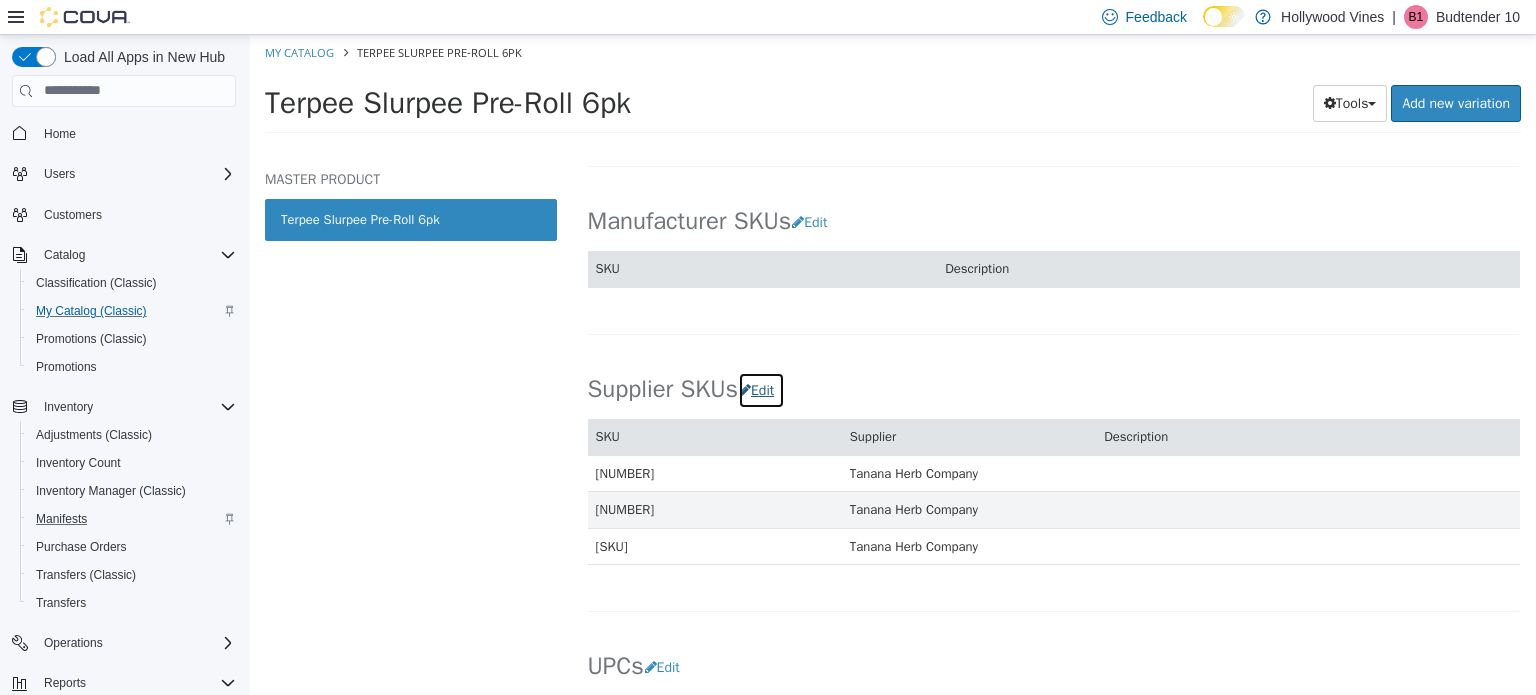 click on "Edit" at bounding box center (761, 389) 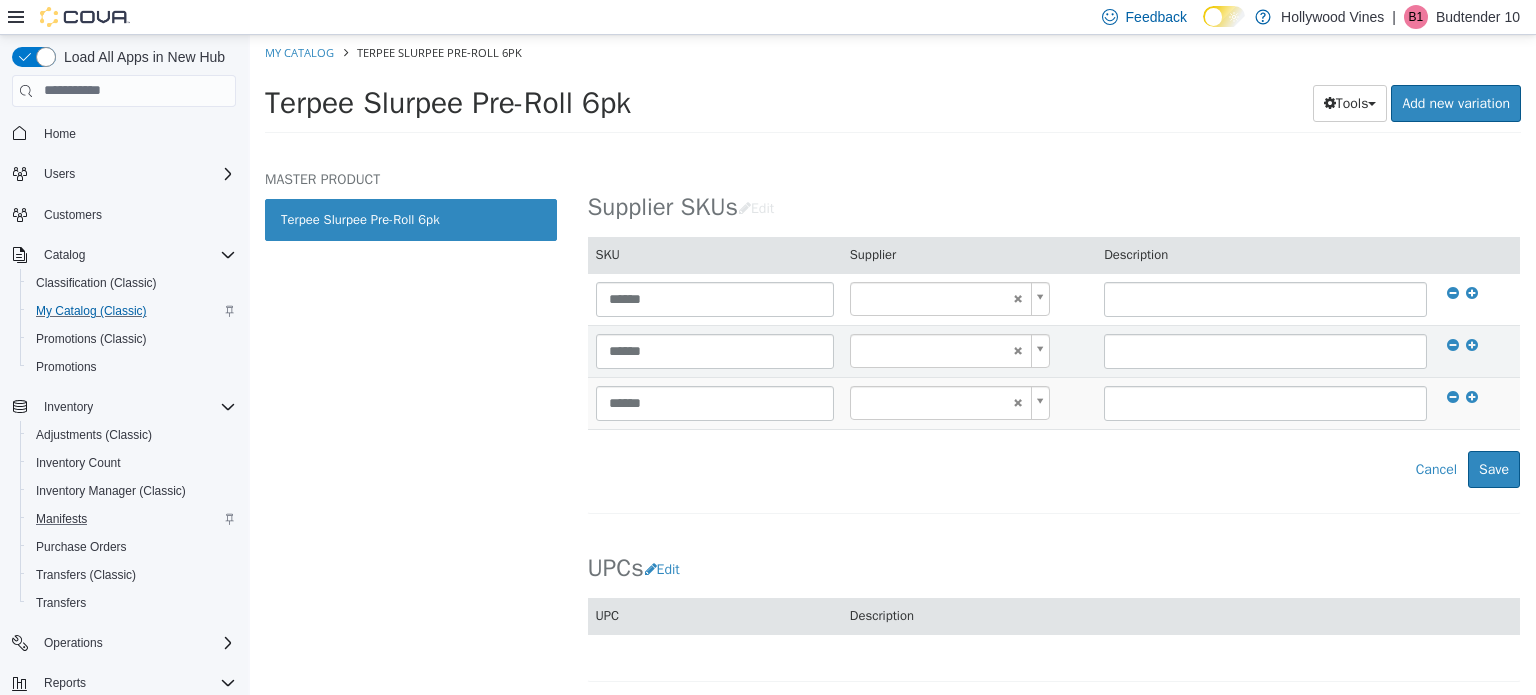 scroll, scrollTop: 1339, scrollLeft: 0, axis: vertical 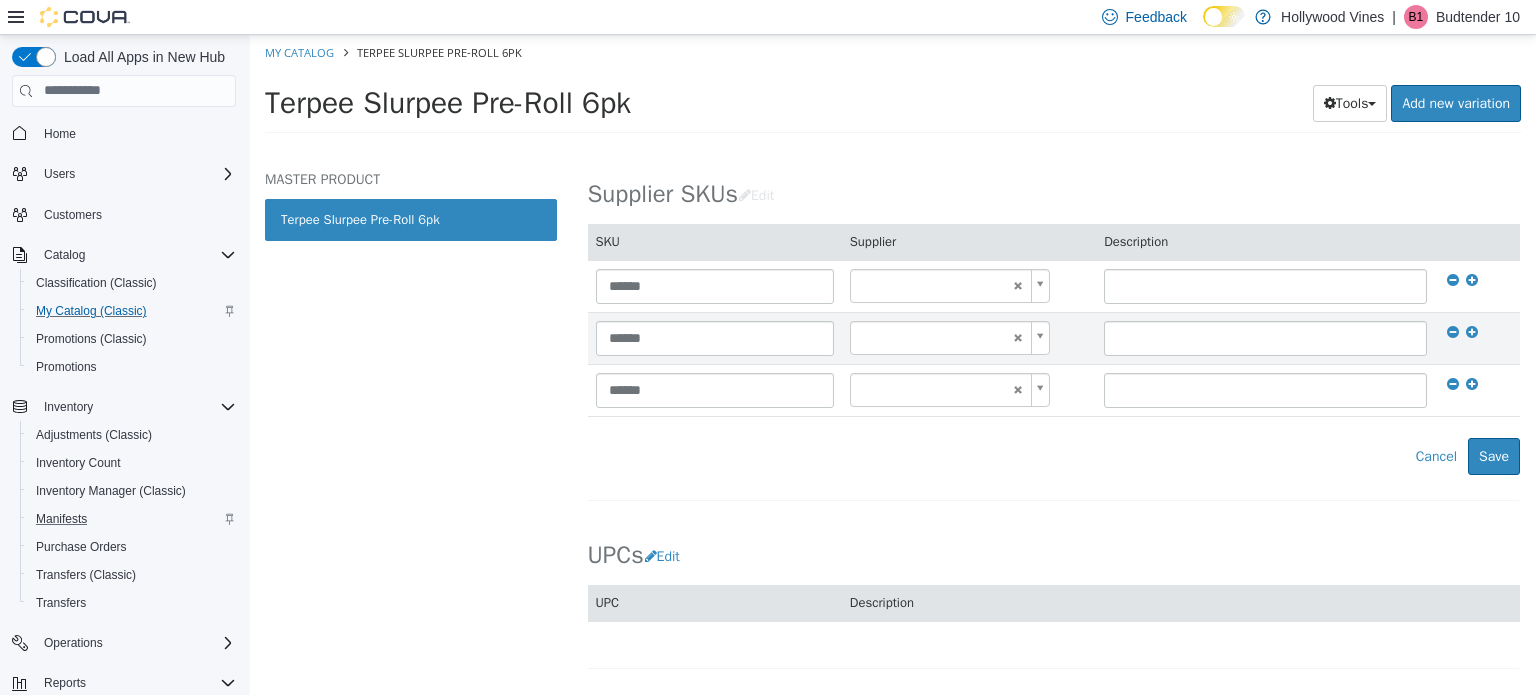 type on "******" 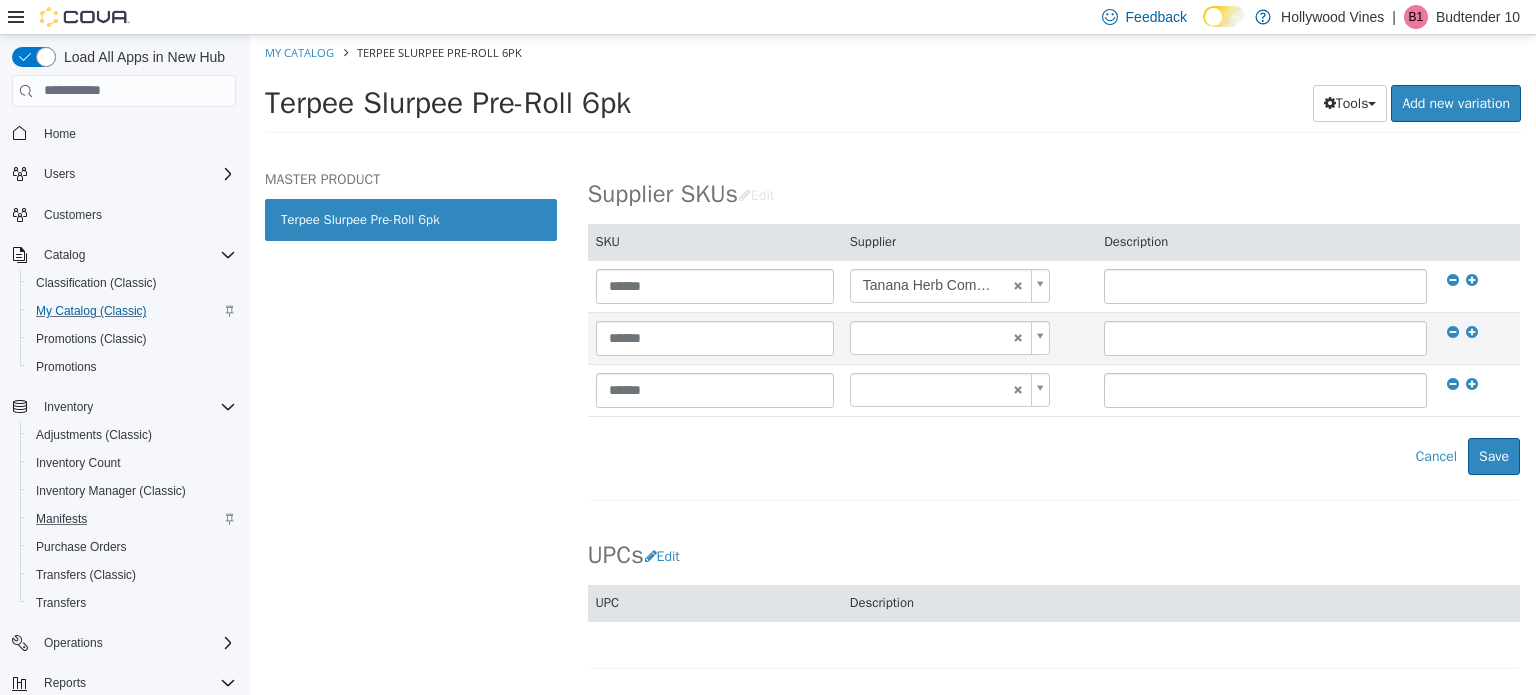 type on "******" 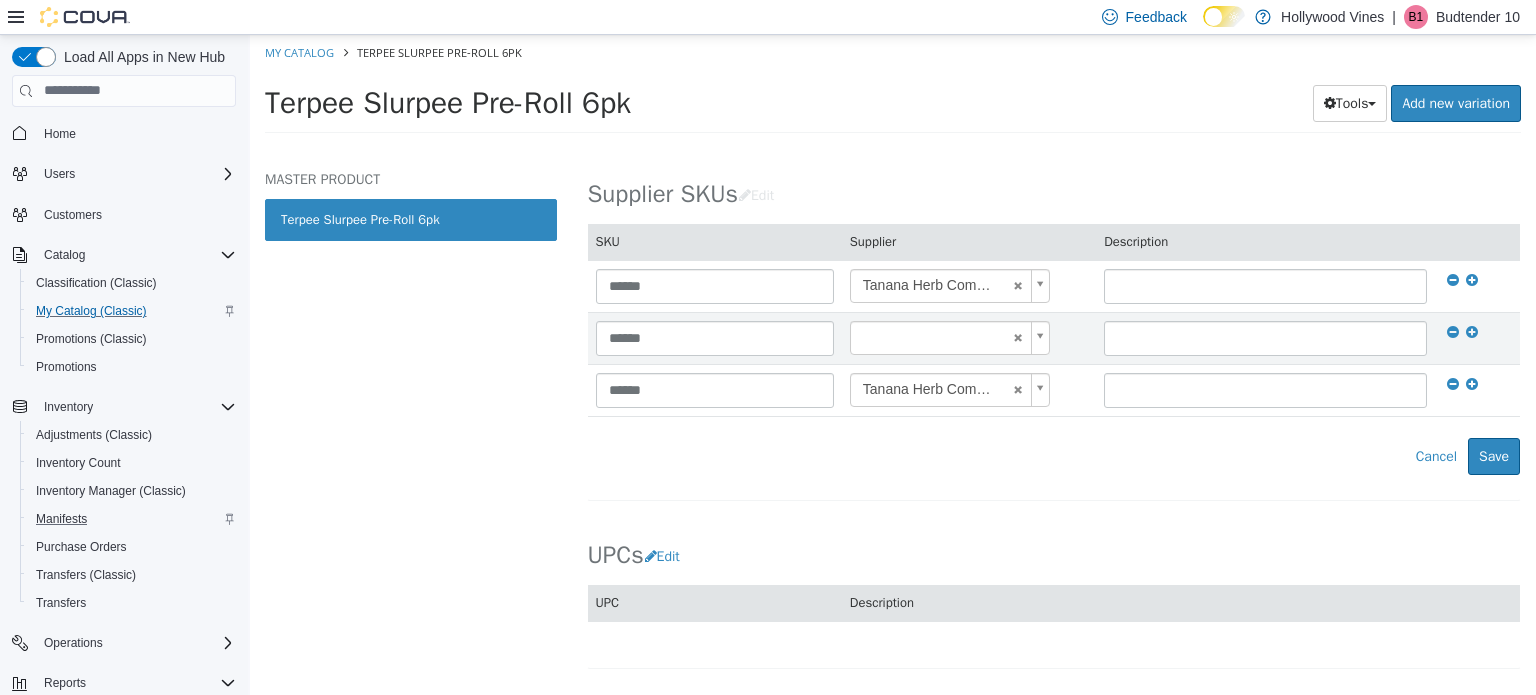 type on "******" 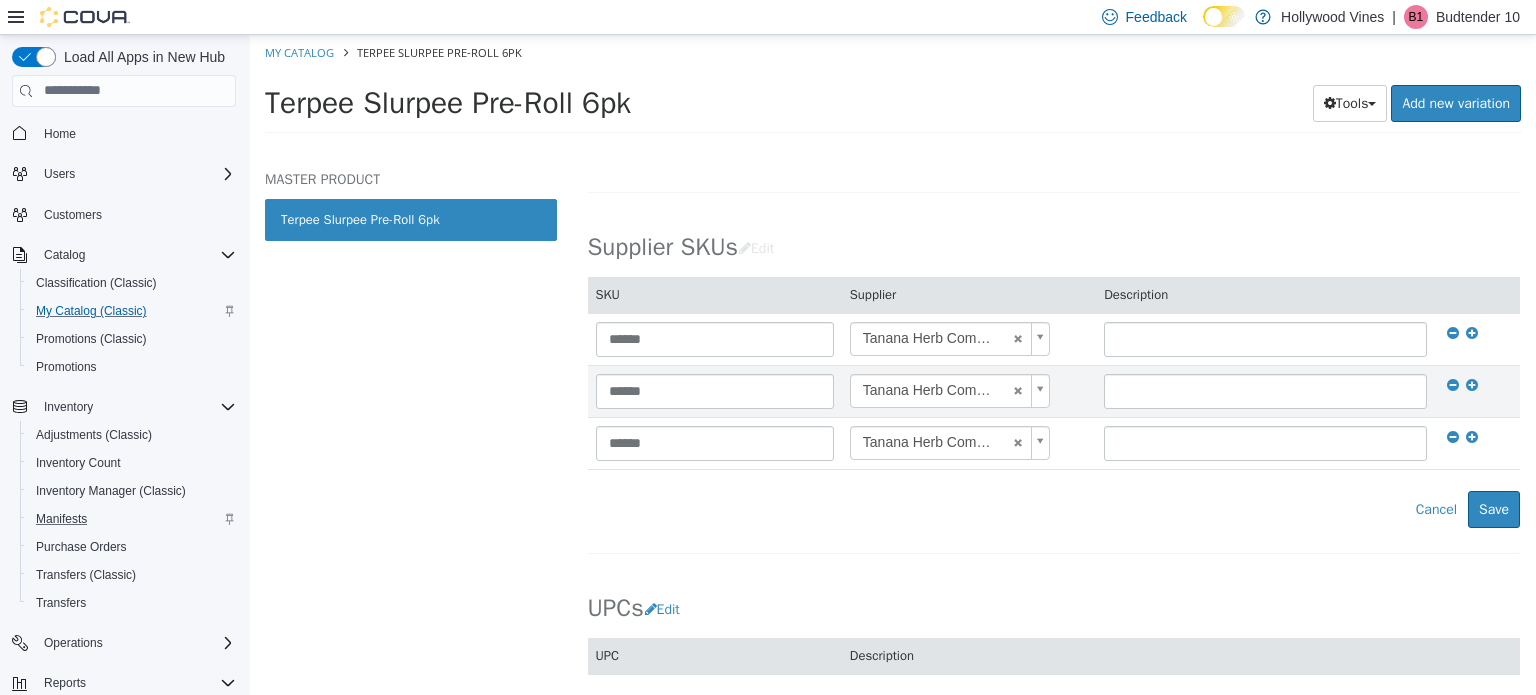 scroll, scrollTop: 1347, scrollLeft: 0, axis: vertical 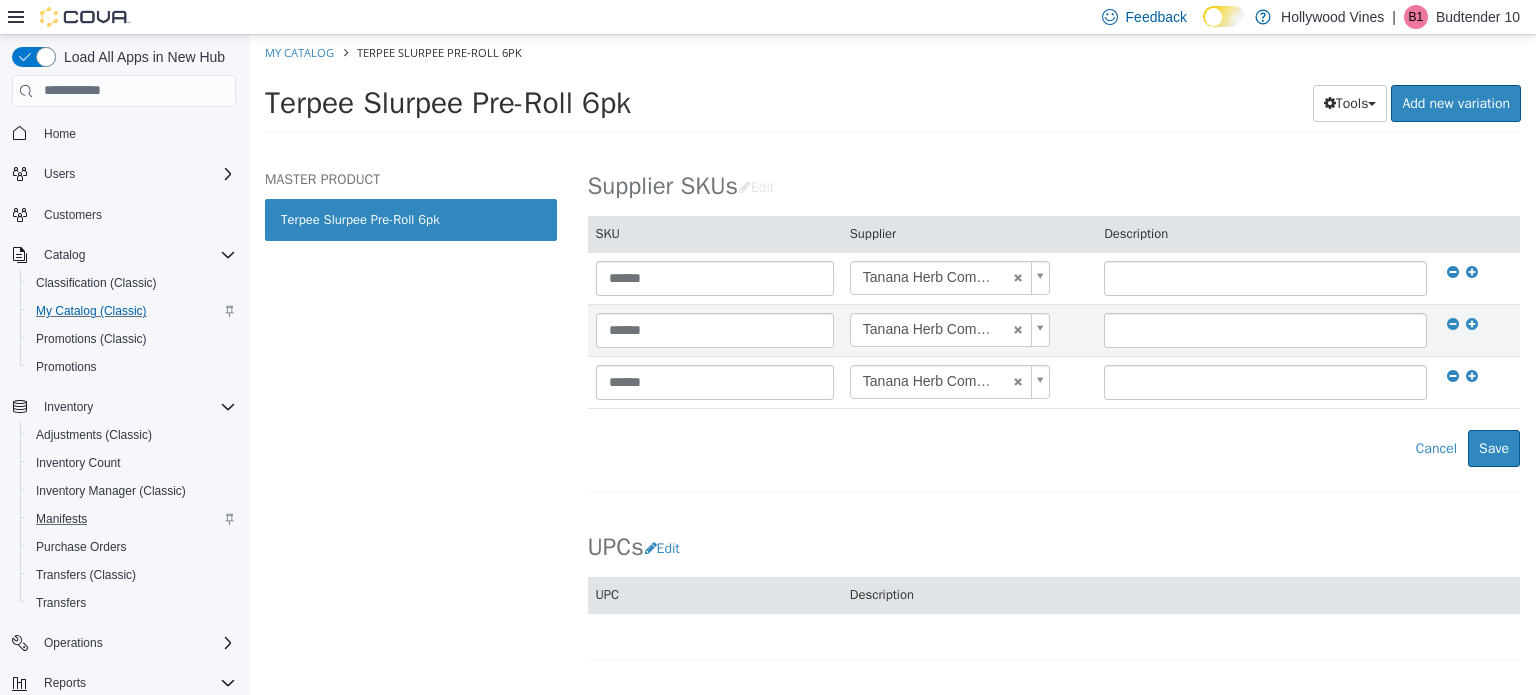 click on "Cancel Save" at bounding box center [1054, 447] 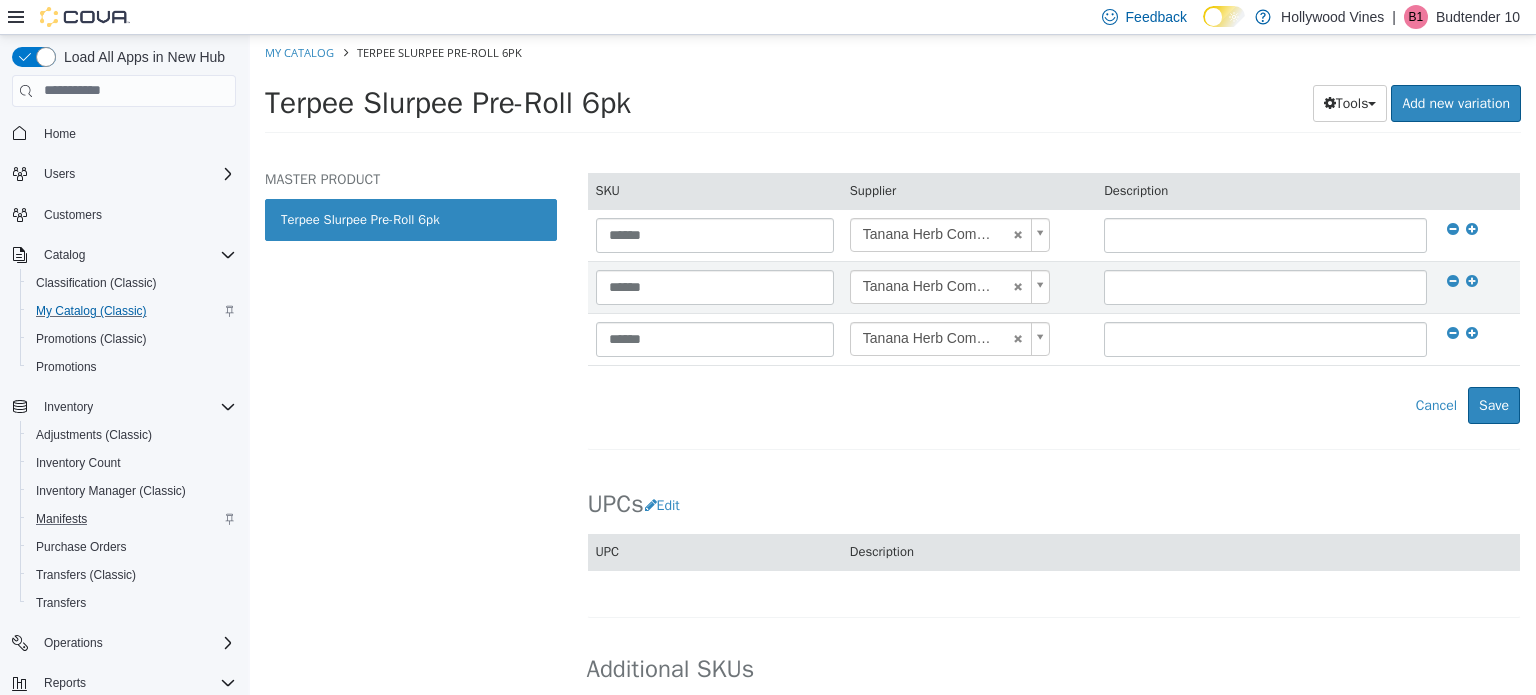 scroll, scrollTop: 1388, scrollLeft: 0, axis: vertical 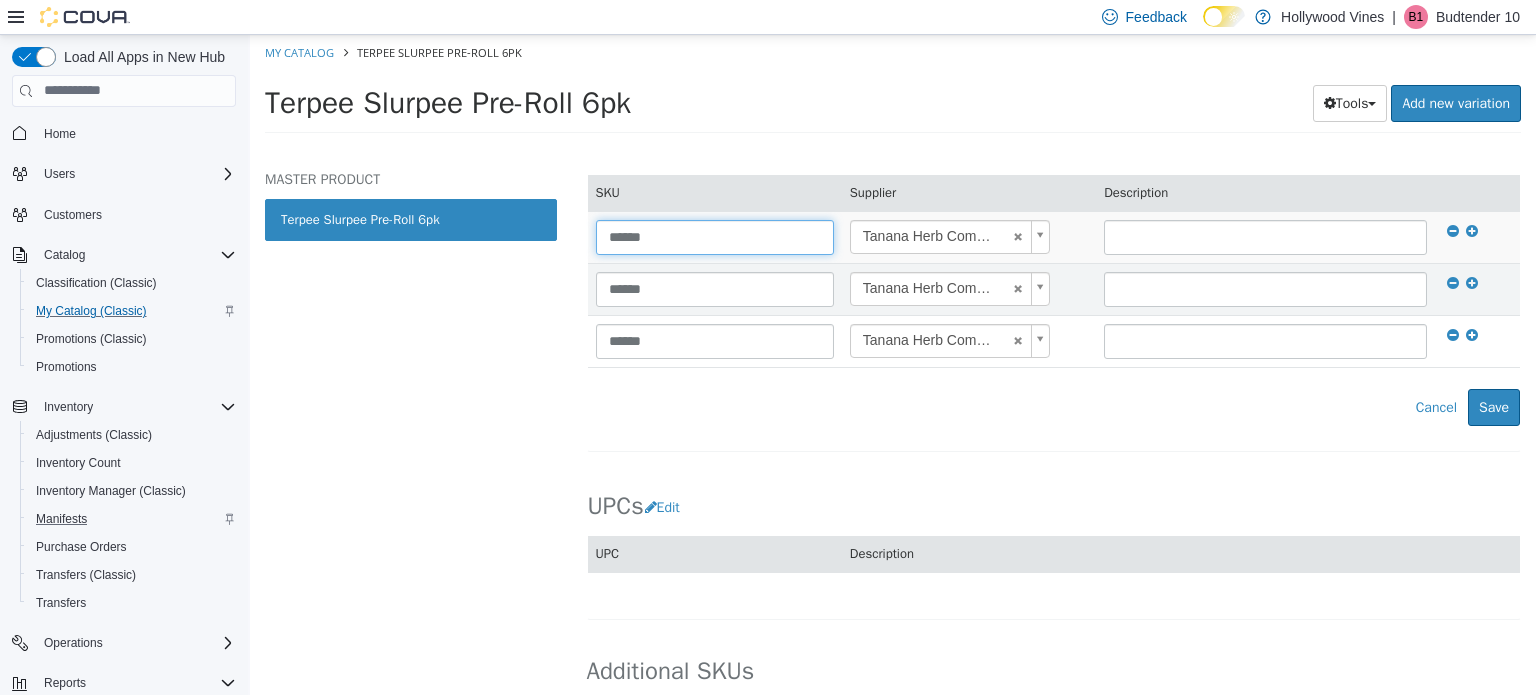 click on "******" at bounding box center [715, 236] 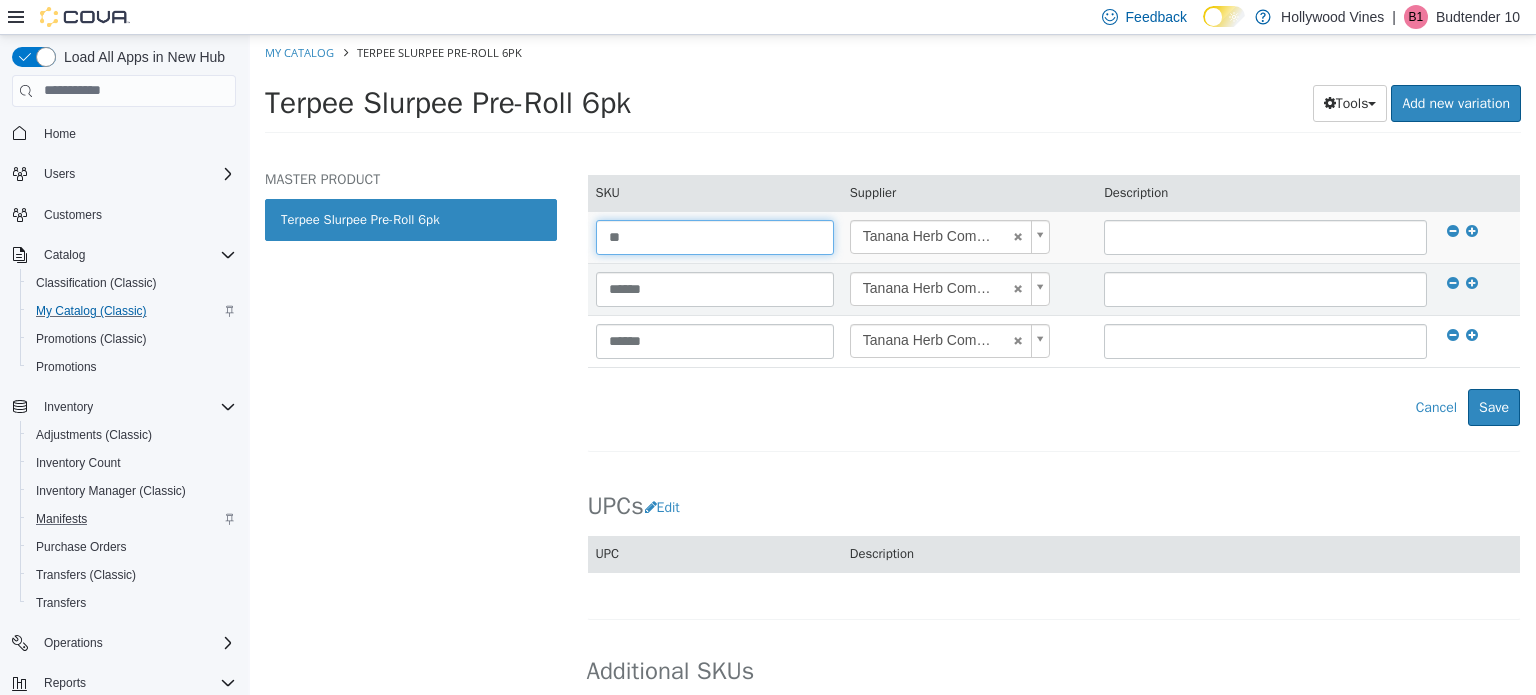 type on "*" 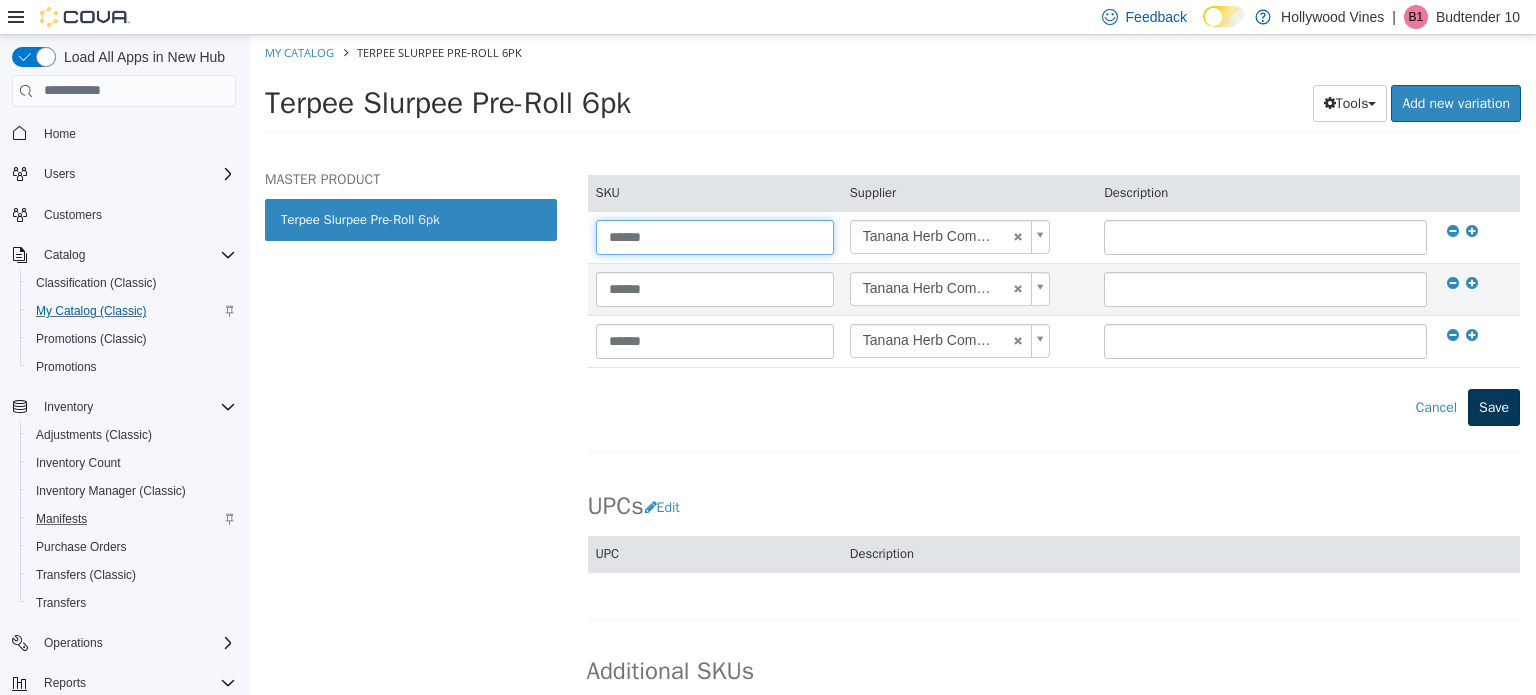 type on "******" 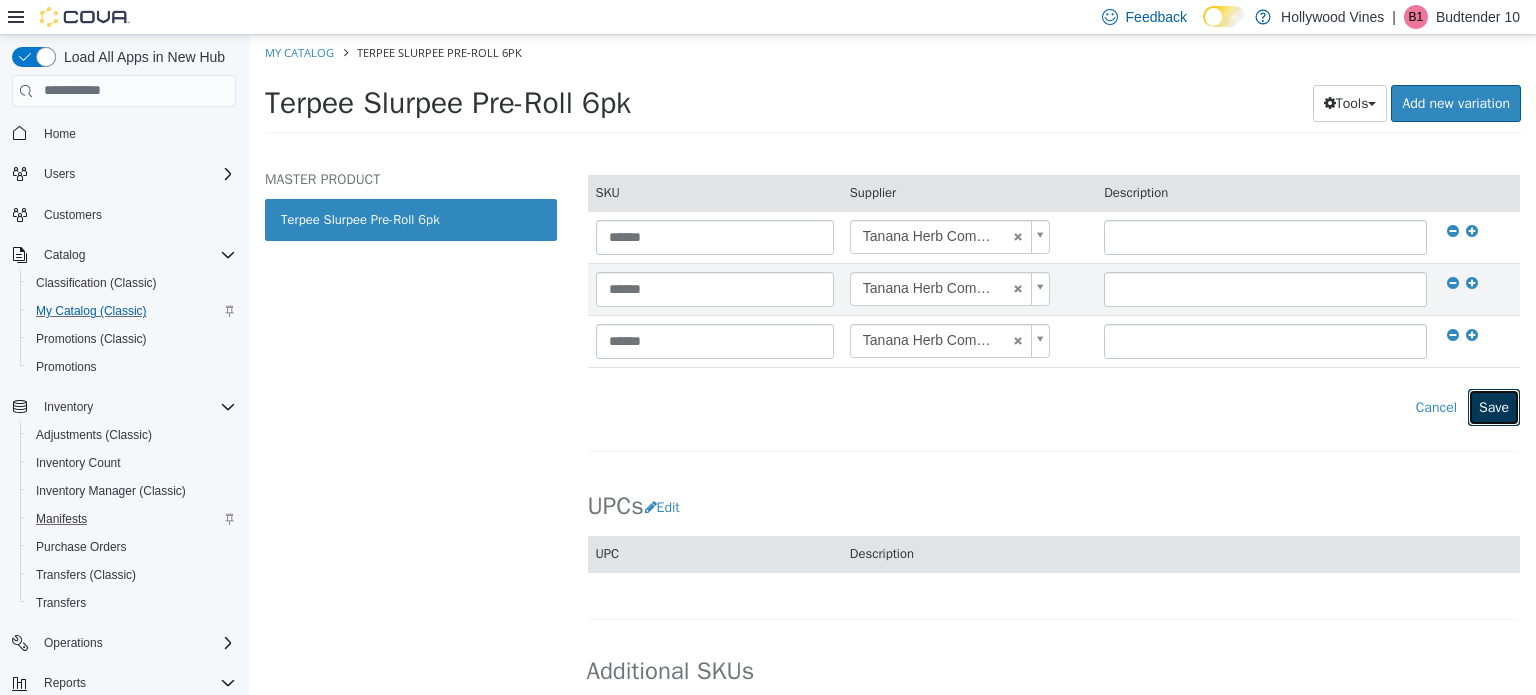click on "Save" at bounding box center [1494, 406] 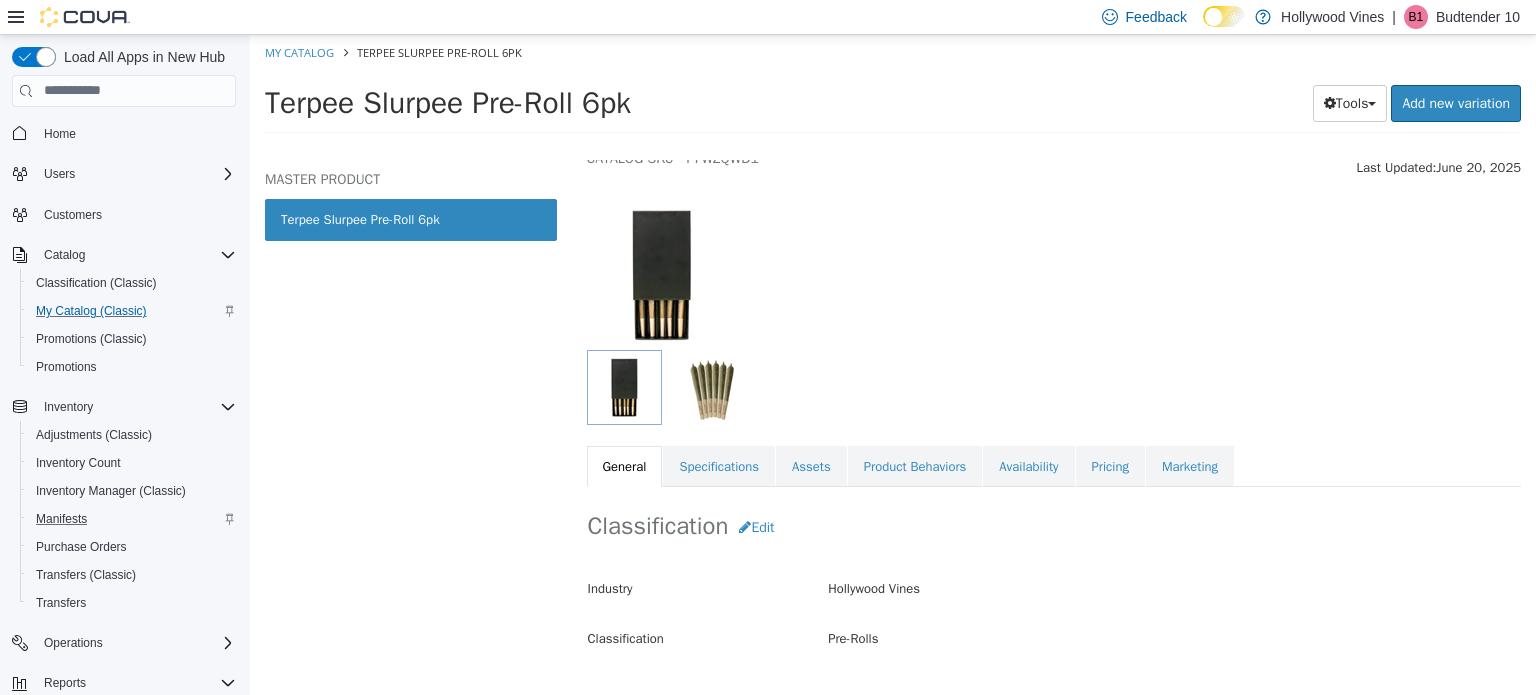 scroll, scrollTop: 0, scrollLeft: 0, axis: both 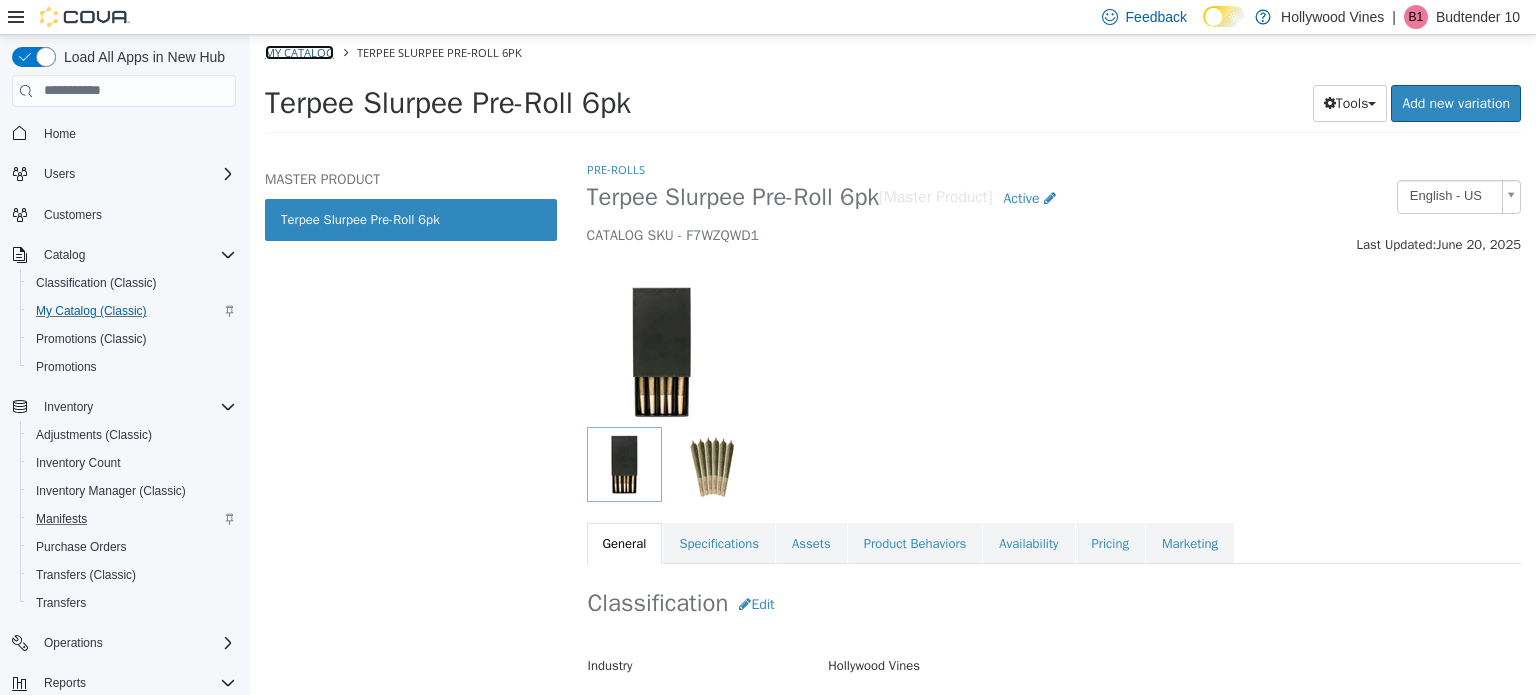 click on "My Catalog" at bounding box center [299, 51] 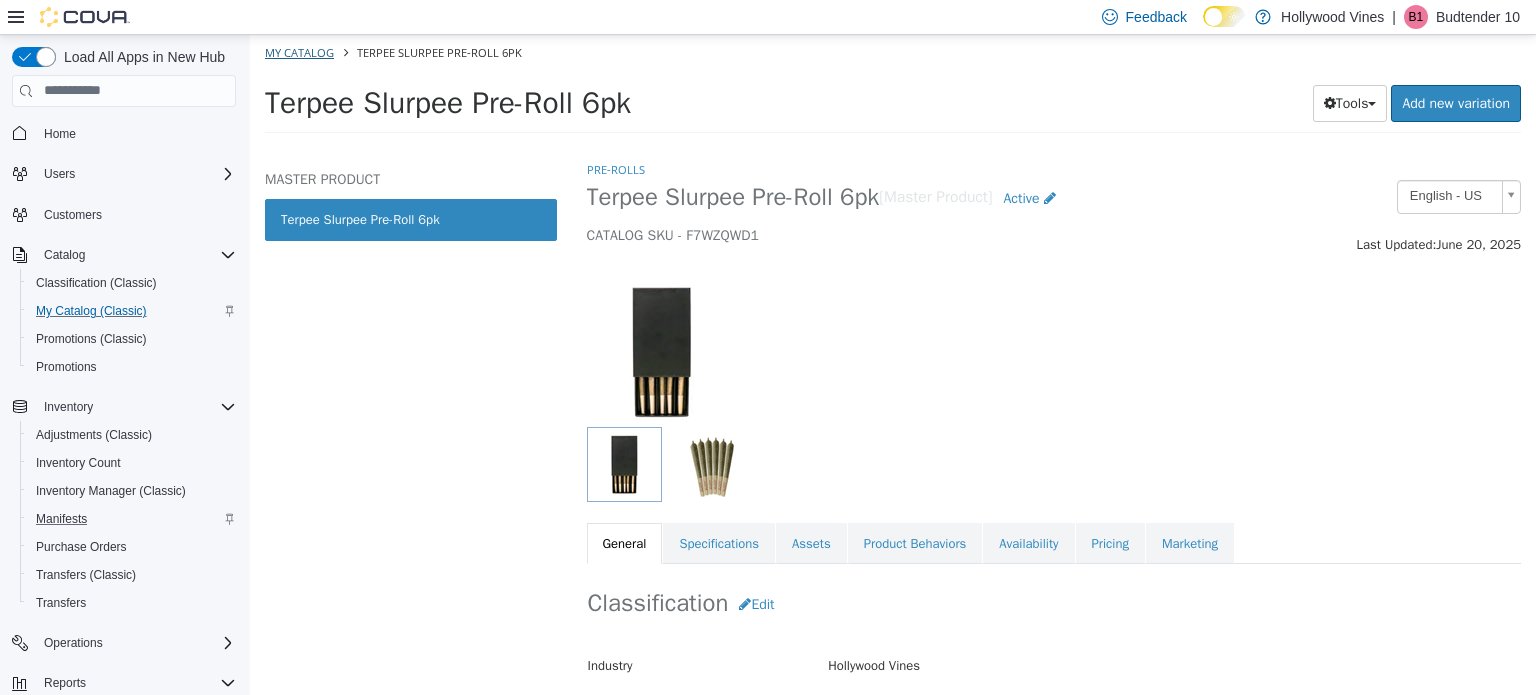 select on "**********" 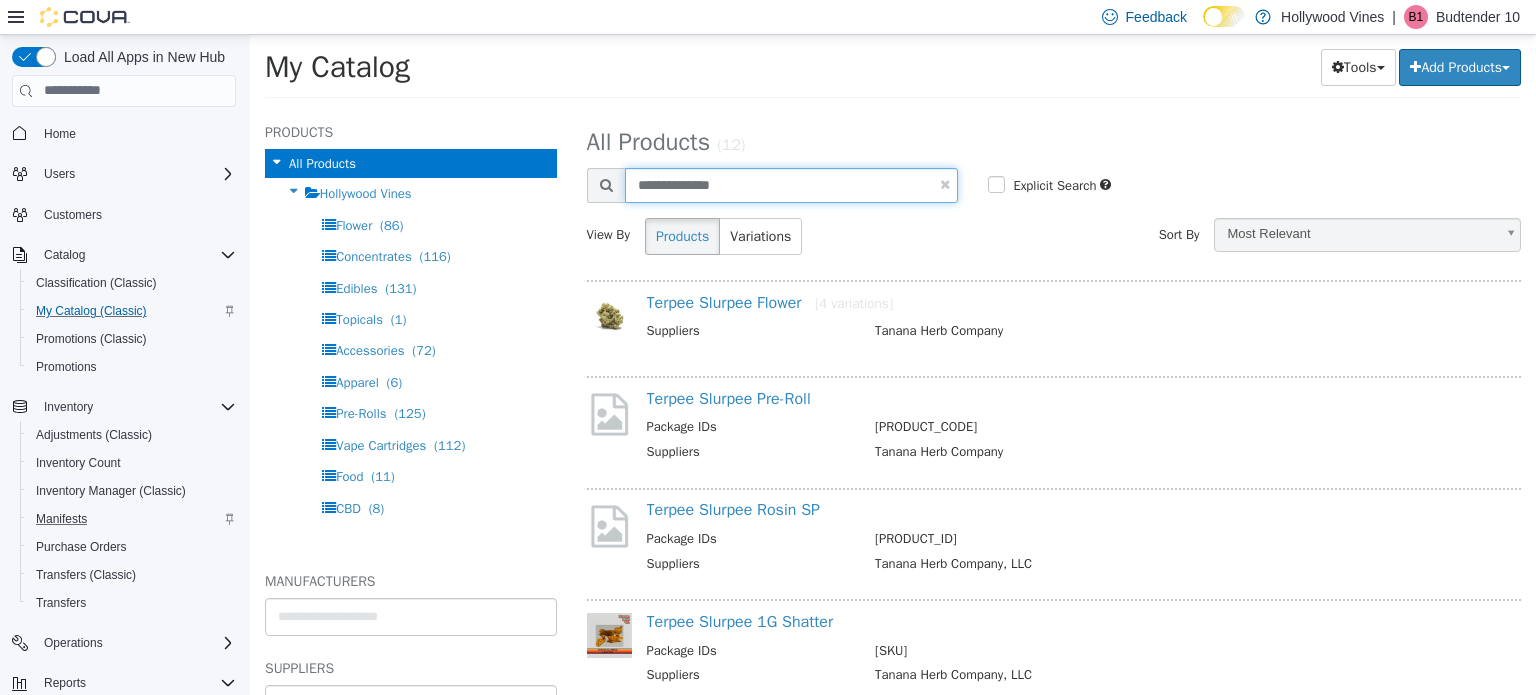 click on "**********" at bounding box center (792, 184) 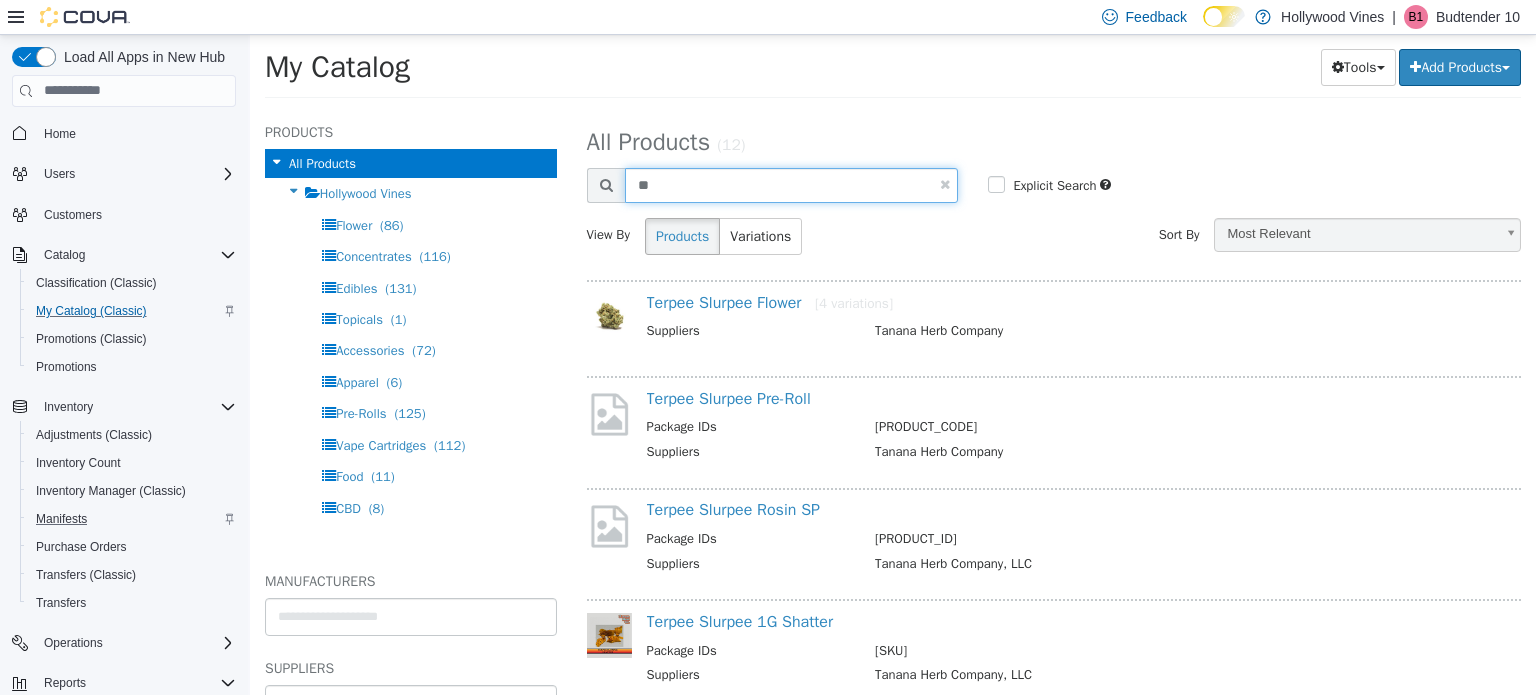 type on "*" 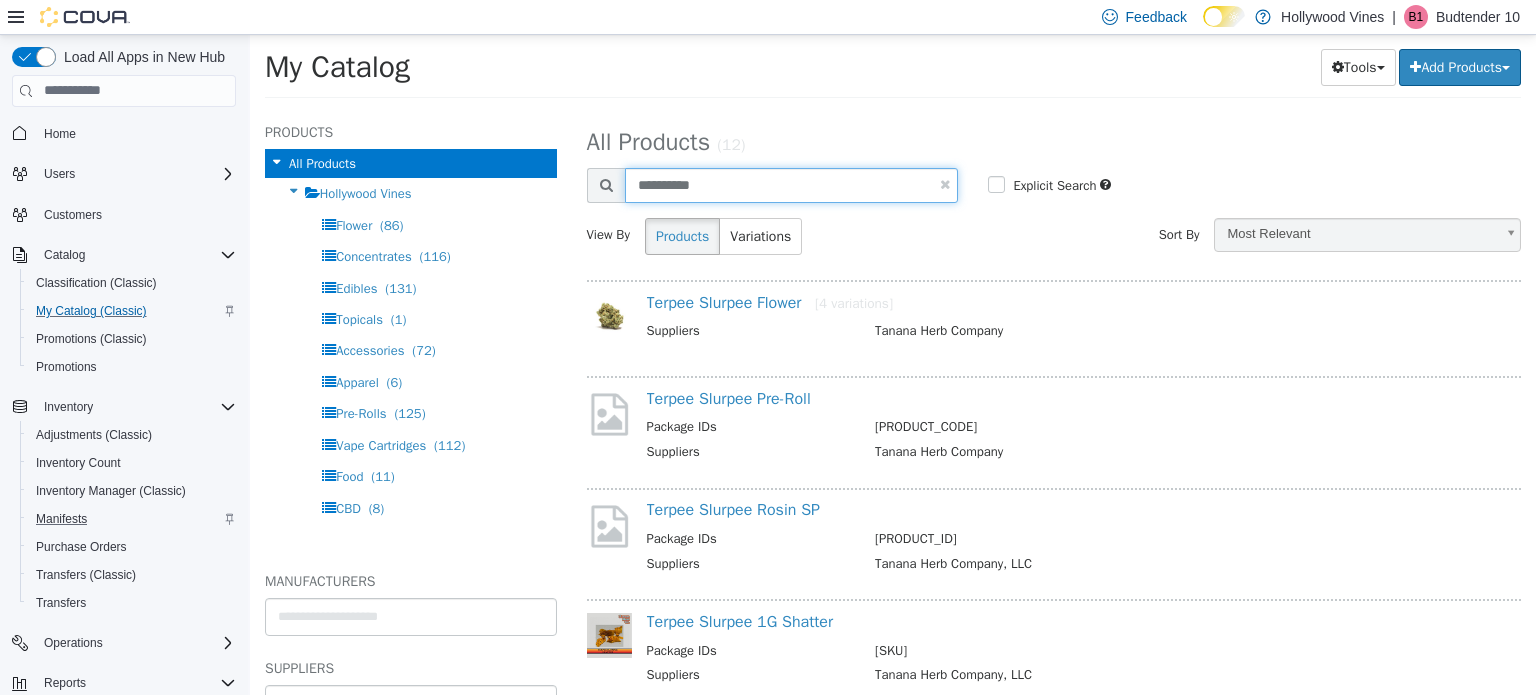 type on "**********" 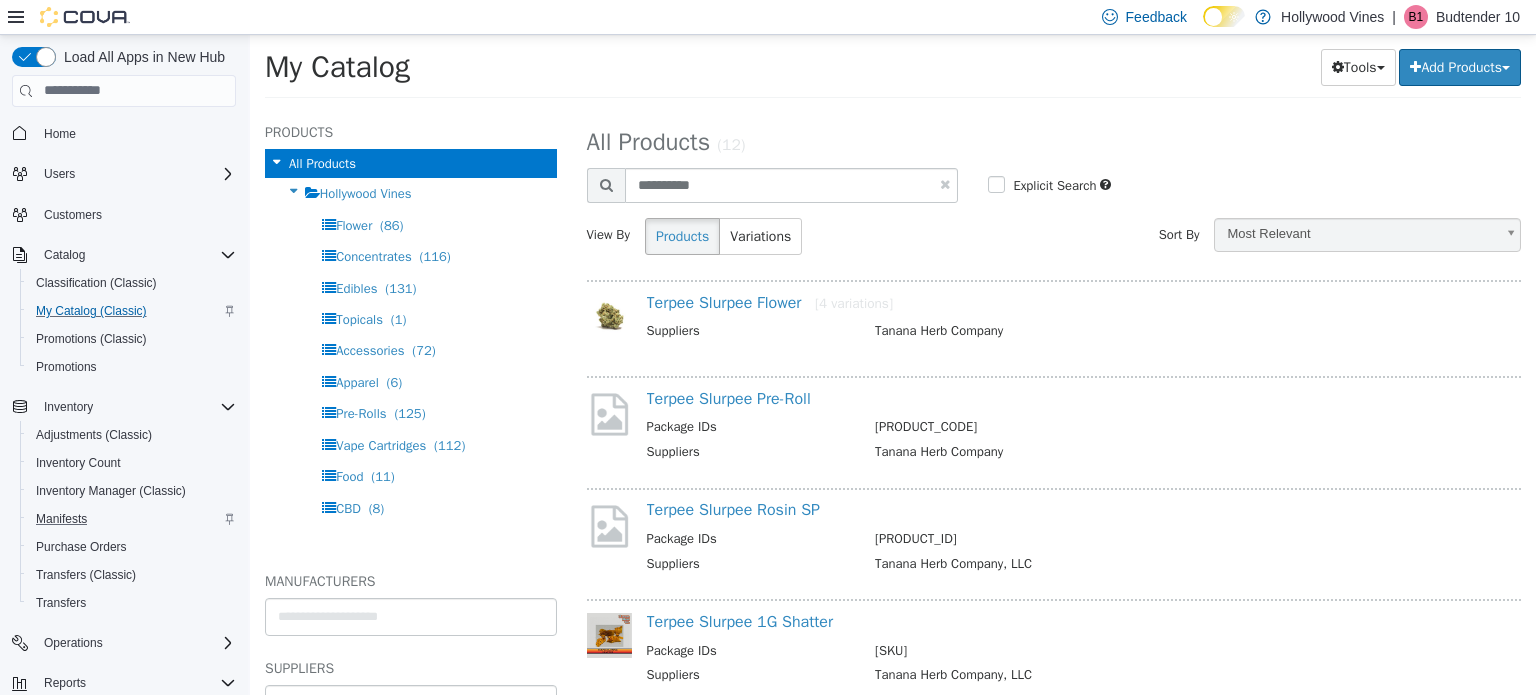select on "**********" 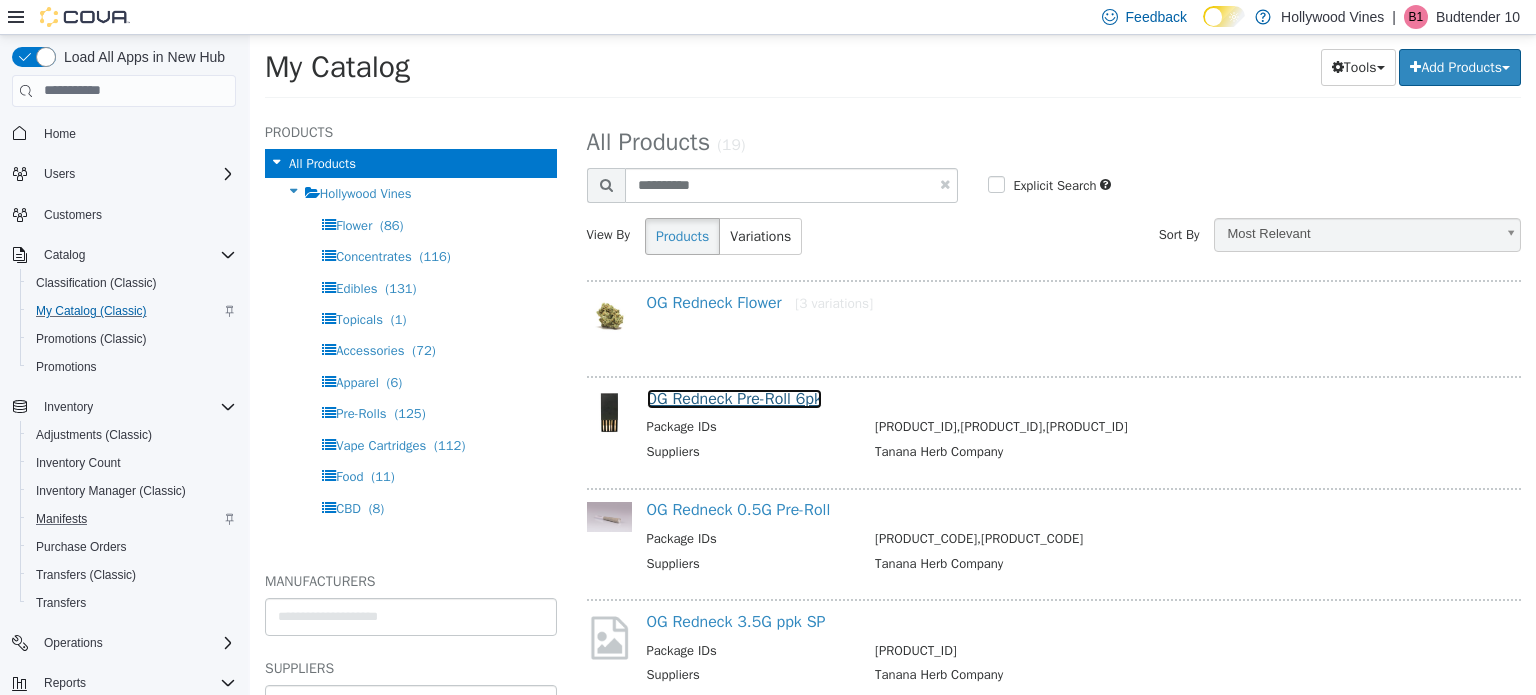 click on "OG Redneck Pre-Roll 6pk" at bounding box center [734, 398] 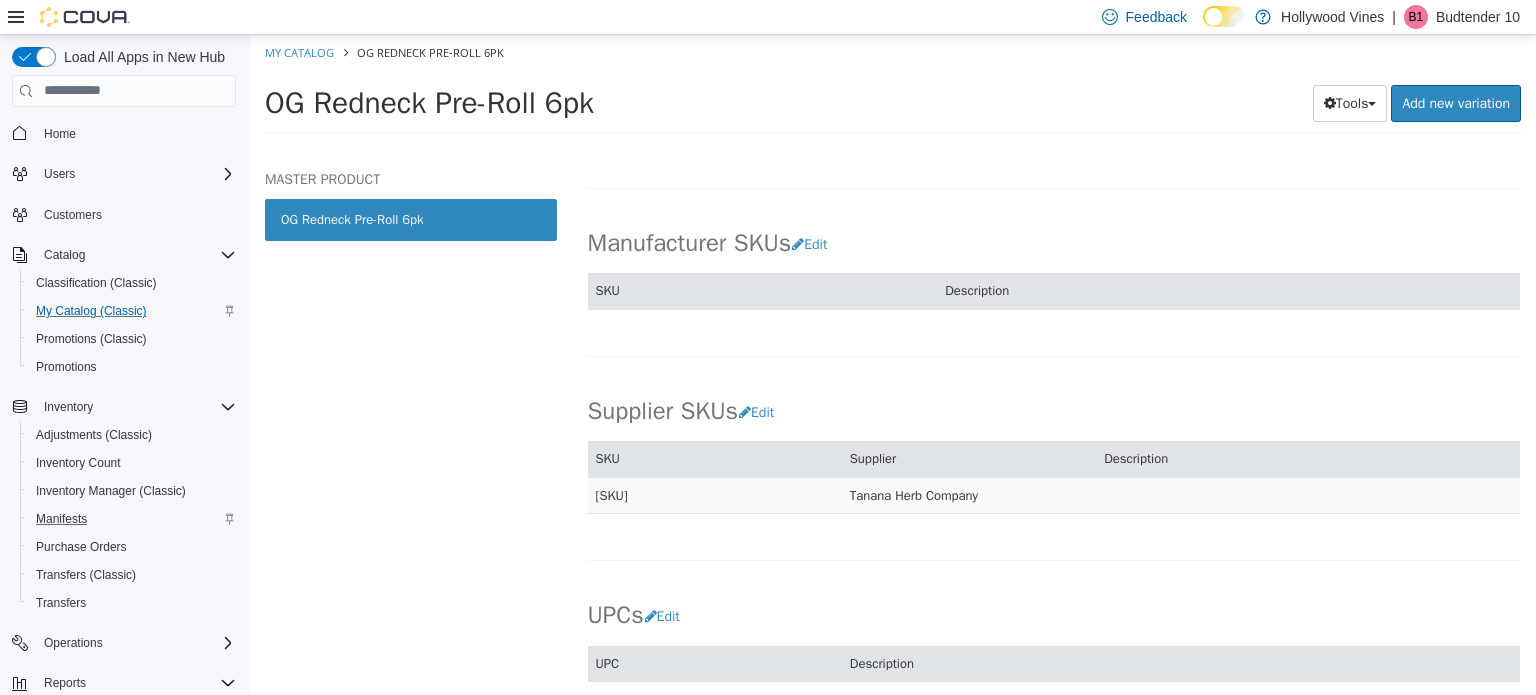scroll, scrollTop: 1204, scrollLeft: 0, axis: vertical 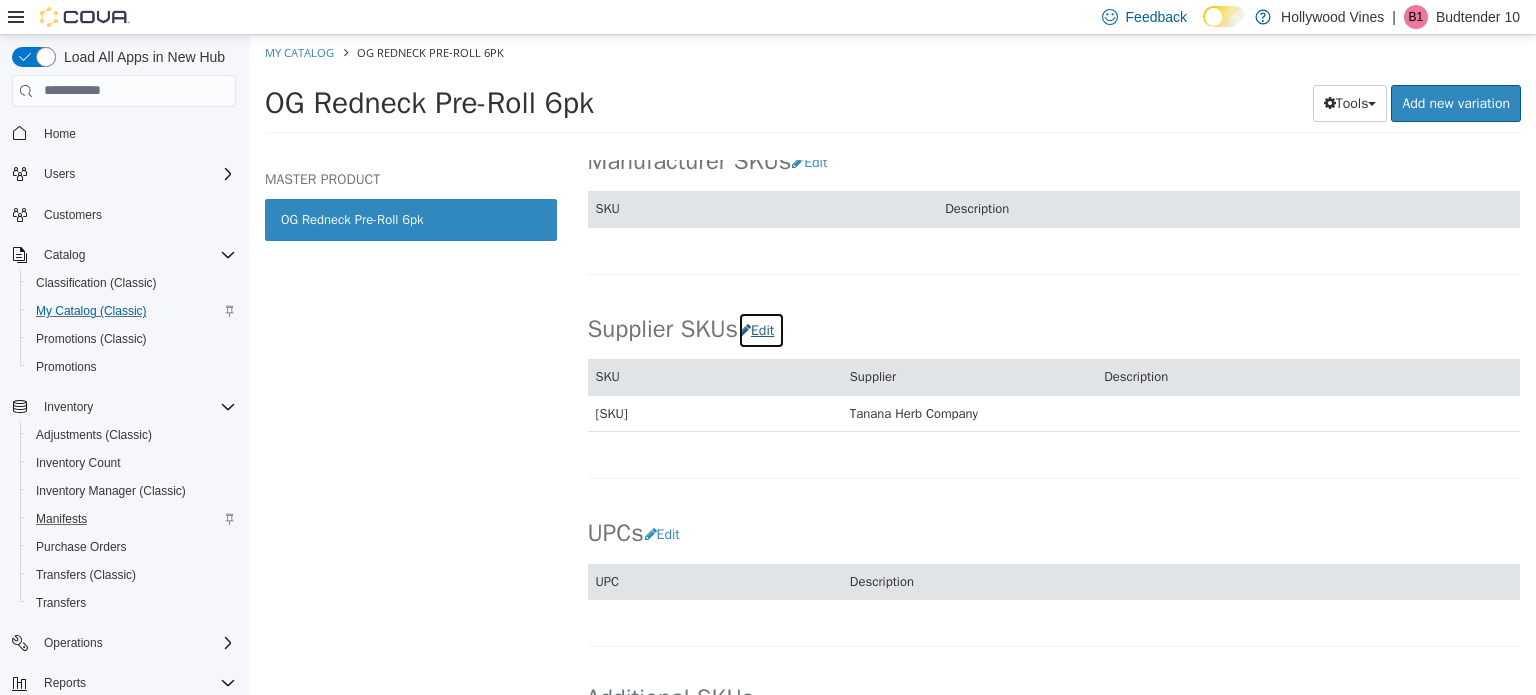 click on "Edit" at bounding box center [761, 329] 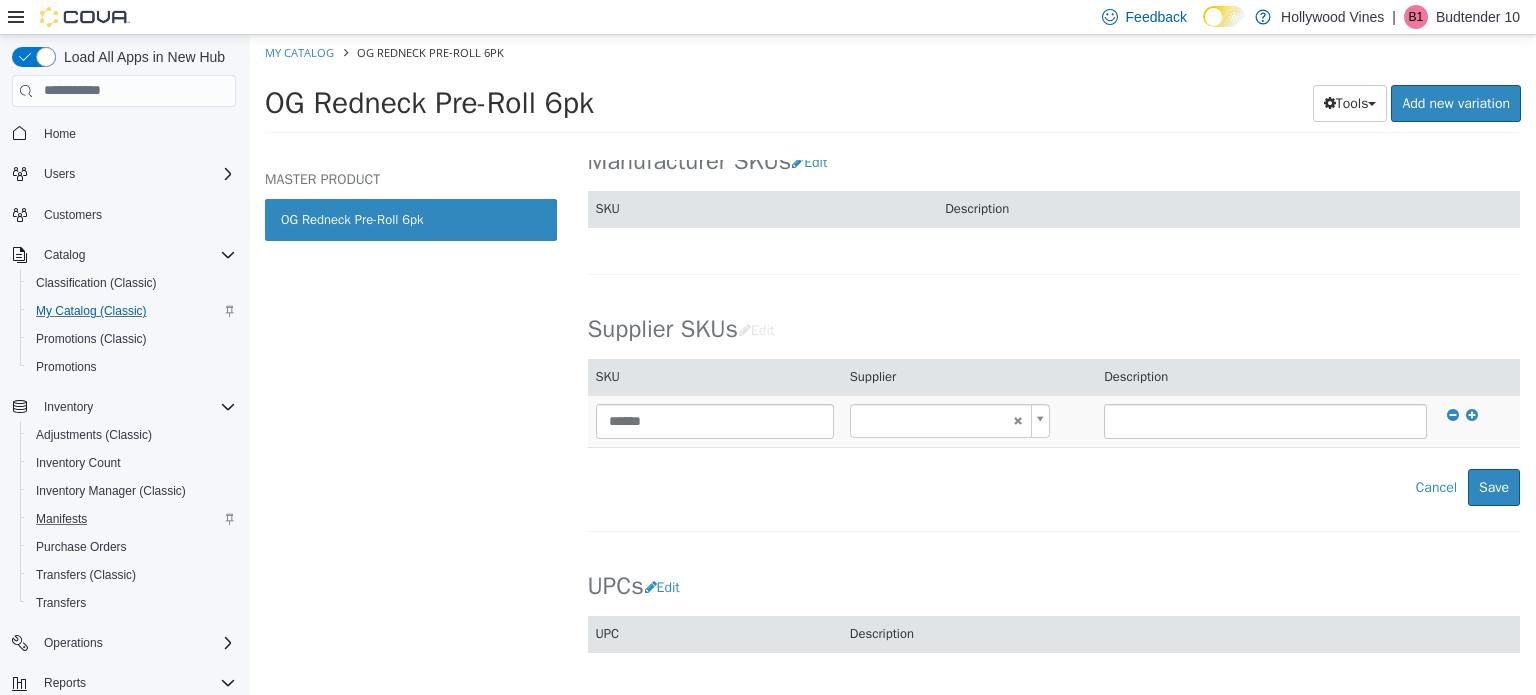 type on "******" 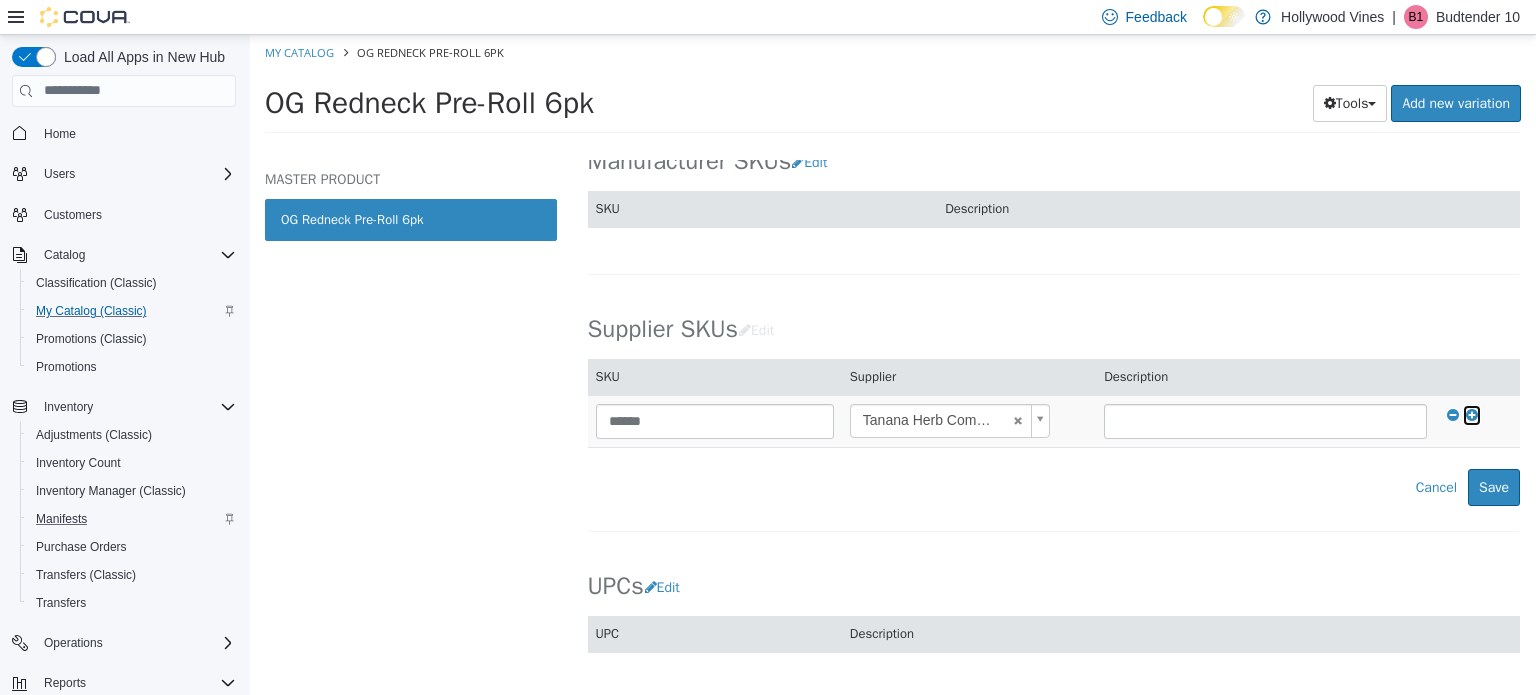 click at bounding box center (1472, 414) 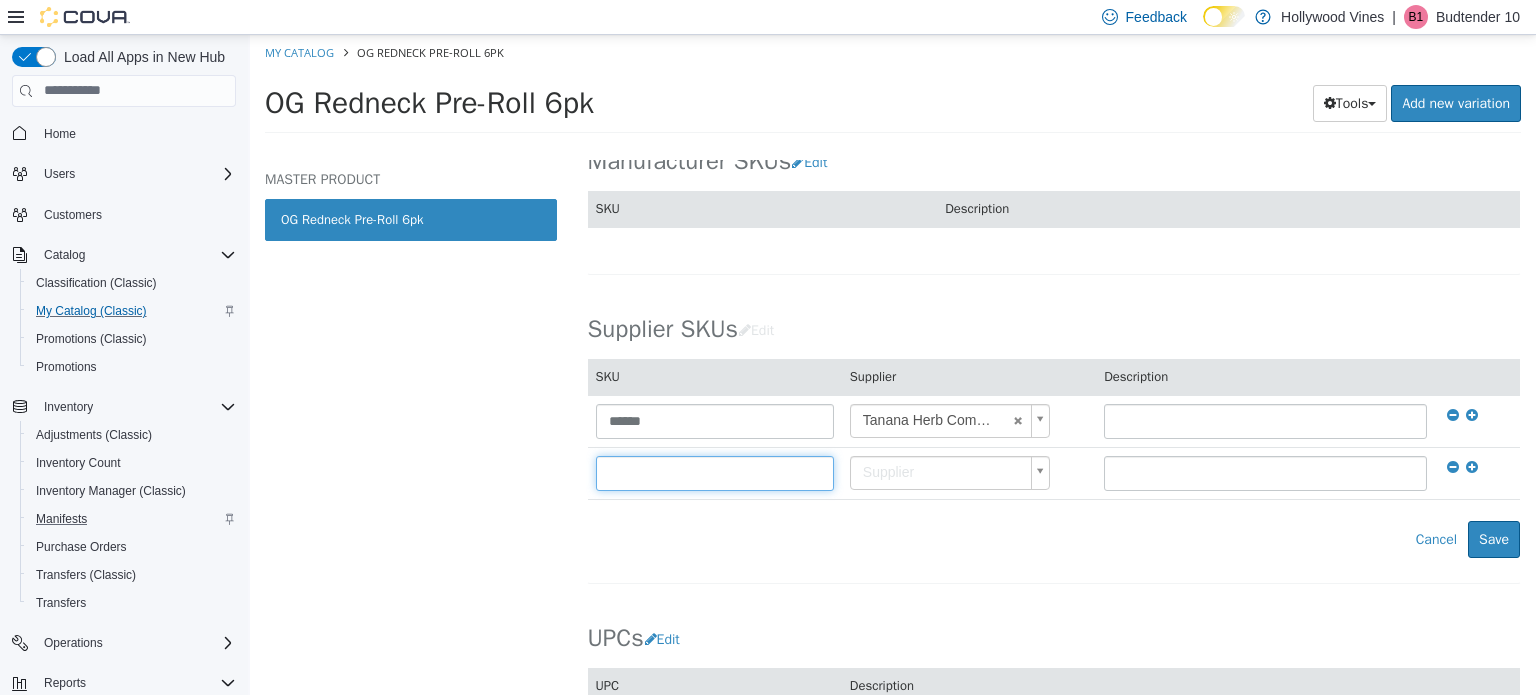 click at bounding box center [715, 472] 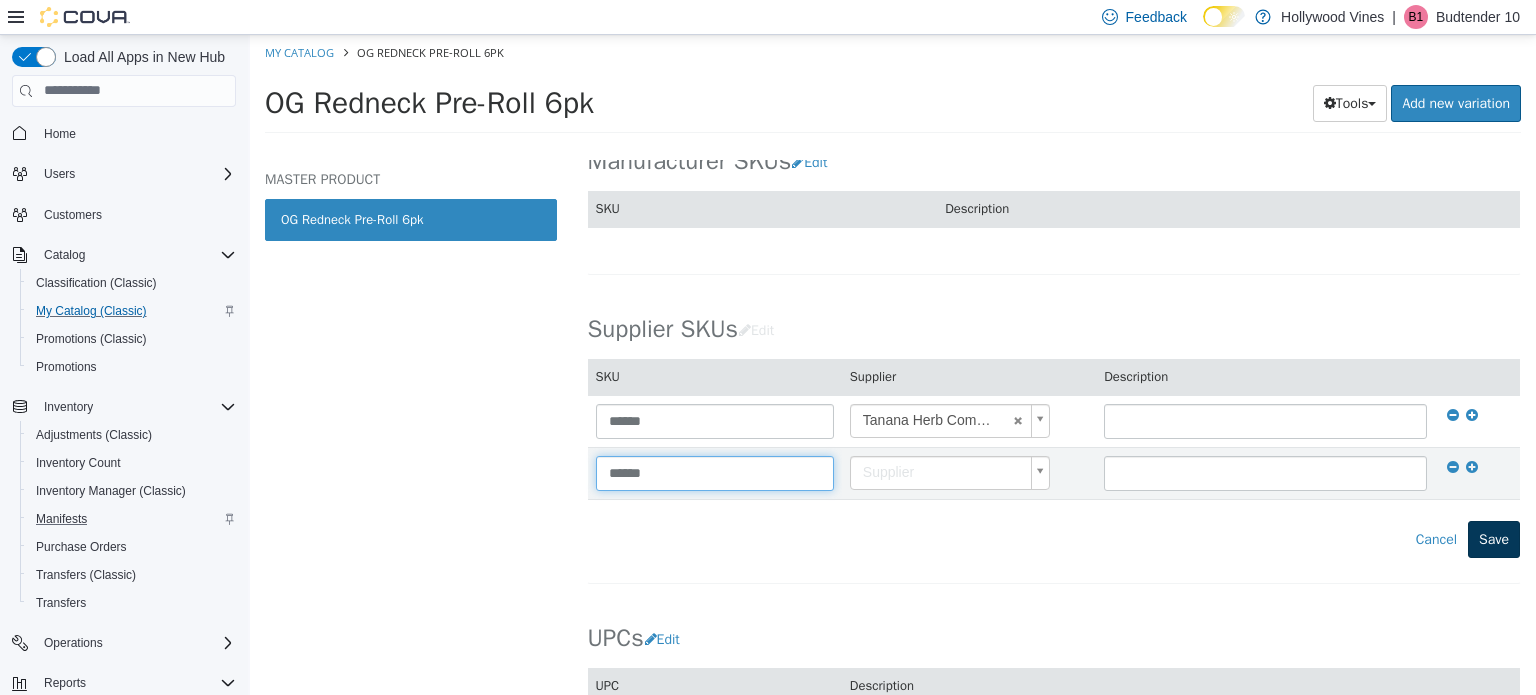 type on "******" 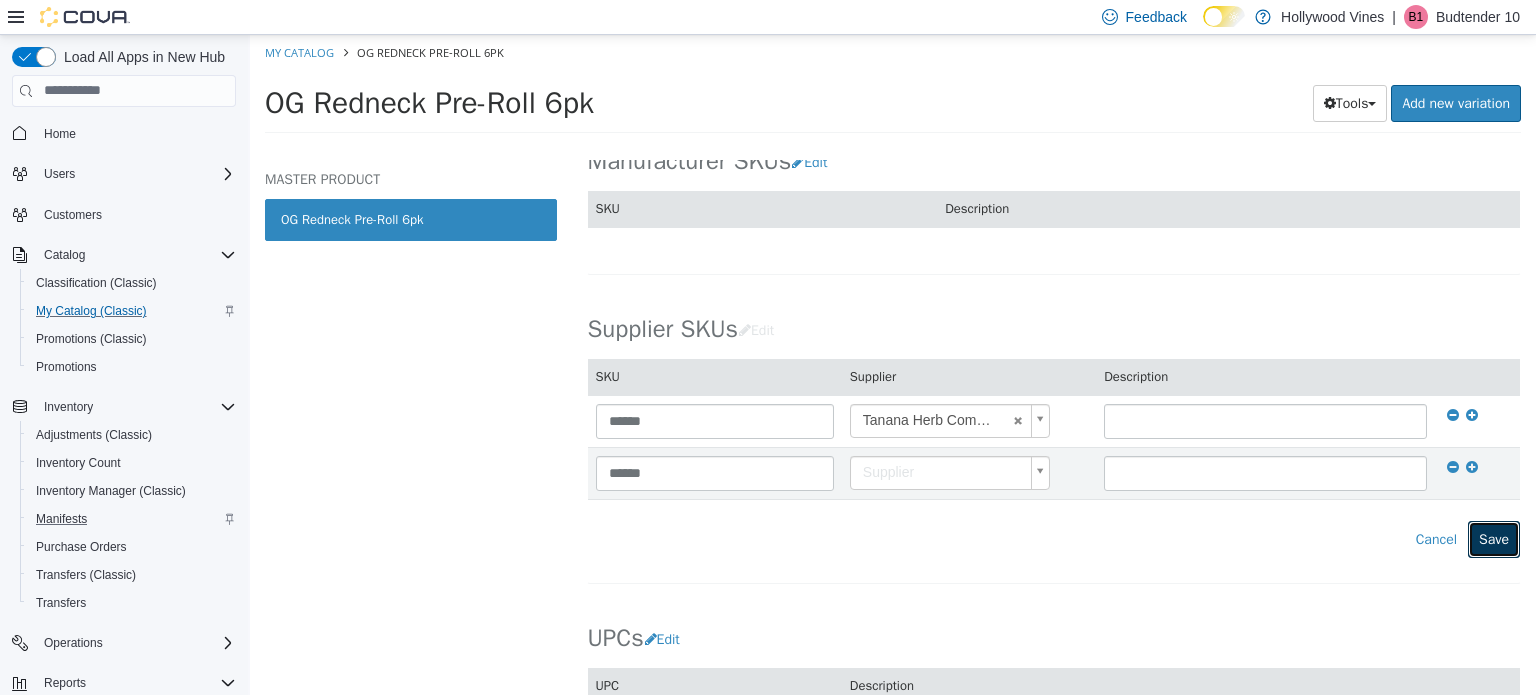 click on "Save" at bounding box center (1494, 538) 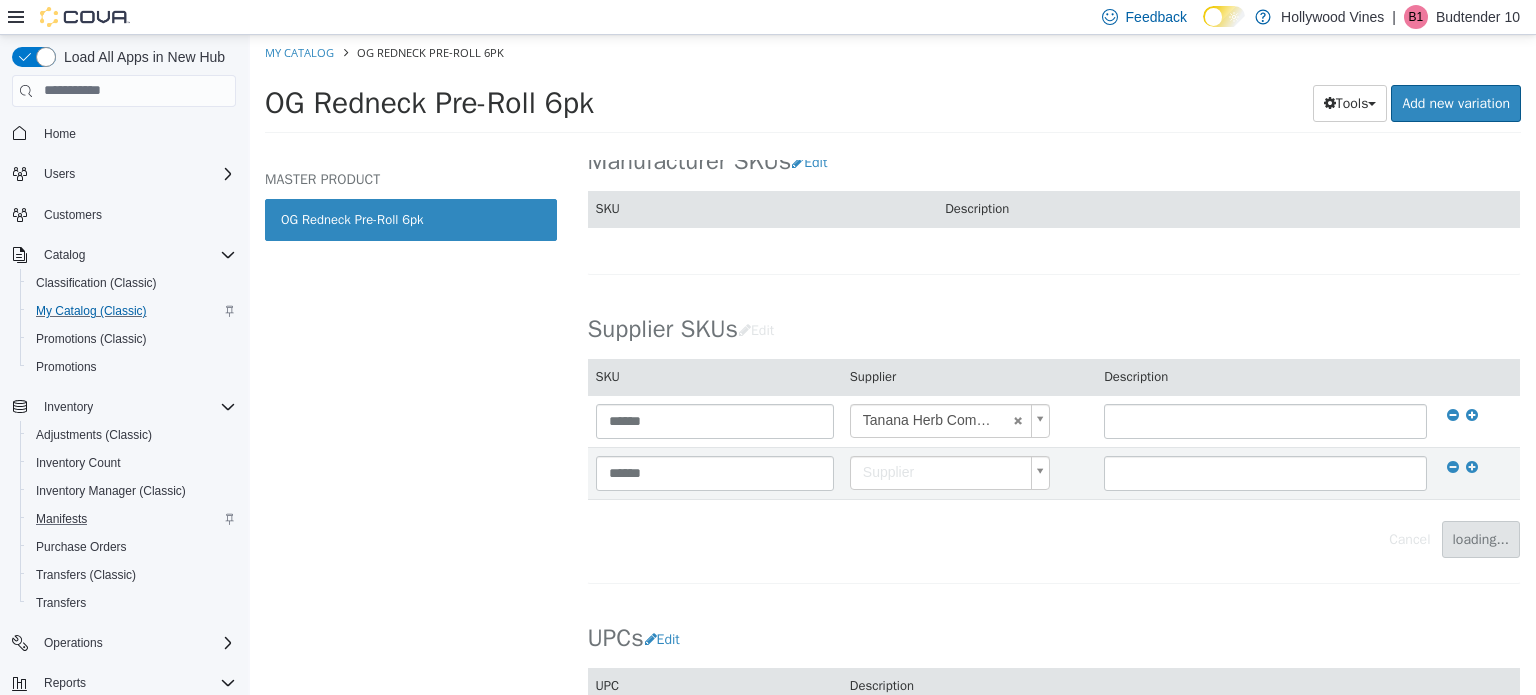 click on "Supplier SKUs  Edit SKU Supplier Description ******     [COMPANY]                             ******
******     Supplier
Cancel loading..." at bounding box center [1054, 436] 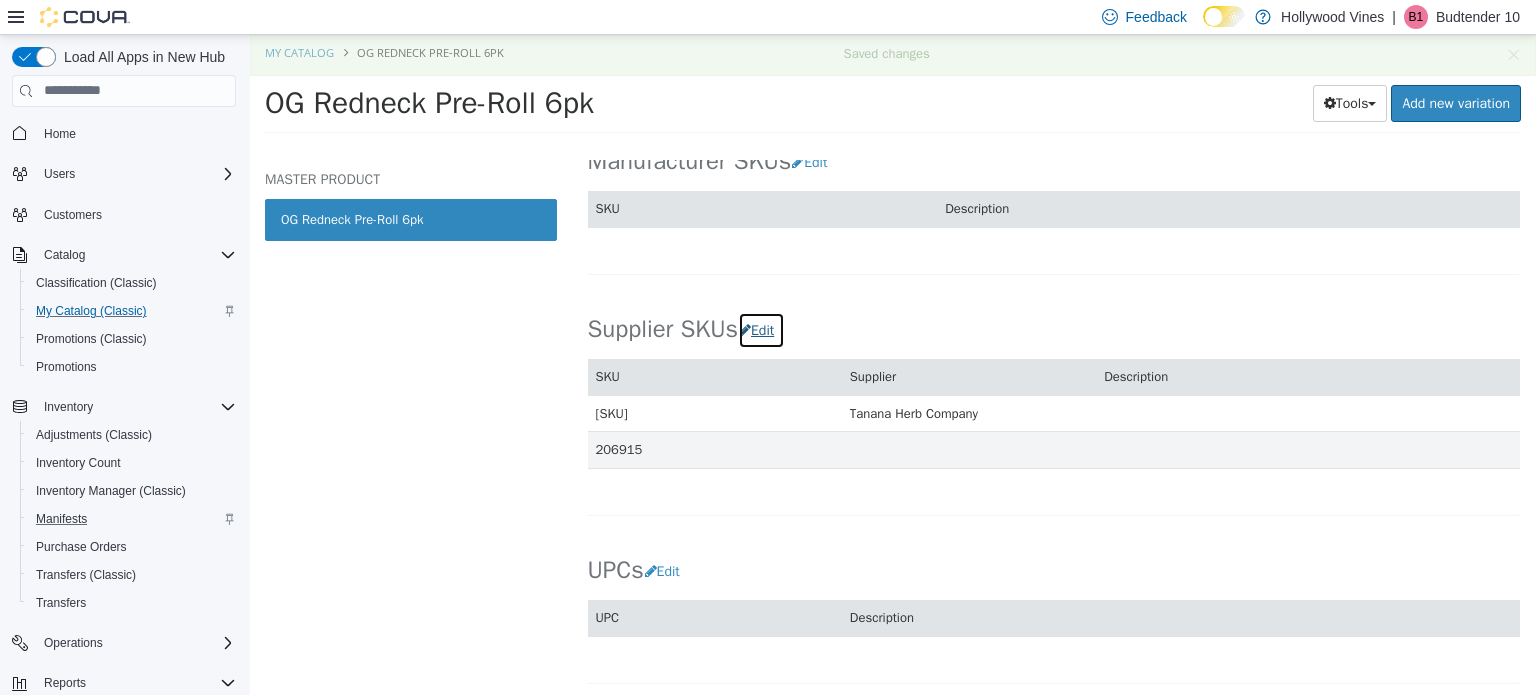 click on "Edit" at bounding box center [761, 329] 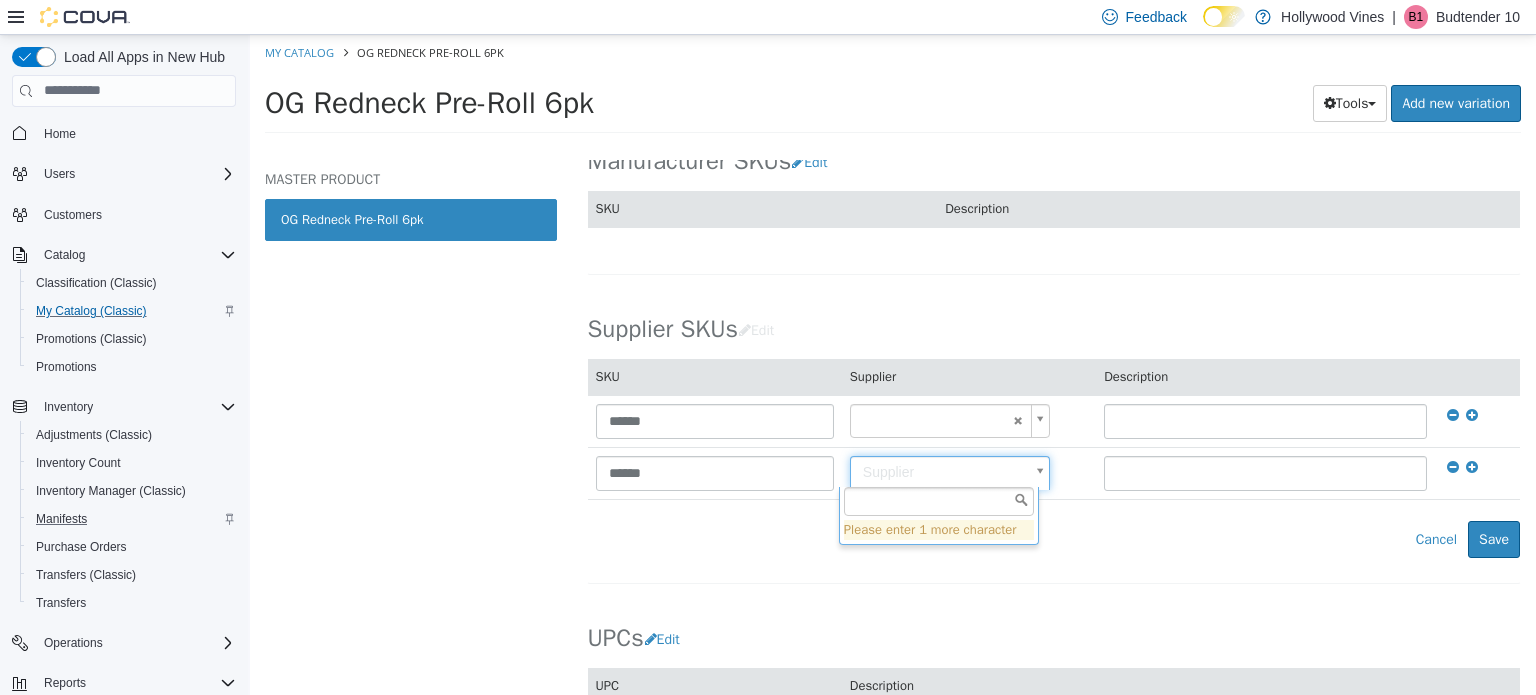 click on "Saving Bulk Changes...
×
Saved changes
My Catalog
OG Redneck Pre-Roll 6pk
OG Redneck Pre-Roll 6pk
Tools
Clone Print Labels   Add new variation
MASTER PRODUCT
OG Redneck Pre-Roll 6pk
Pre-Rolls
OG Redneck Pre-Roll 6pk
[Master Product] Active  CATALOG SKU - [PRODUCT_ID]     English - US                             Last Updated:  [DATE]
General Specifications Assets Product Behaviors Availability Pricing
Marketing Classification  Edit Industry
Hollywood Vines
Classification
Pre-Rolls
Cancel Save Changes General Information  Edit Product Name
OG Redneck Pre-Roll 6pk
Short Description
< empty >
Long Description
< empty >
MSRP
< empty >
Release Date
< empty >
Cancel Save Changes Manufacturer  Edit Manufacturer
< empty >
Cancel Save Manufacturer SKUs  Edit SKU Description Cancel Save Supplier SKUs  Edit SKU Supplier Description ******" at bounding box center (893, 89) 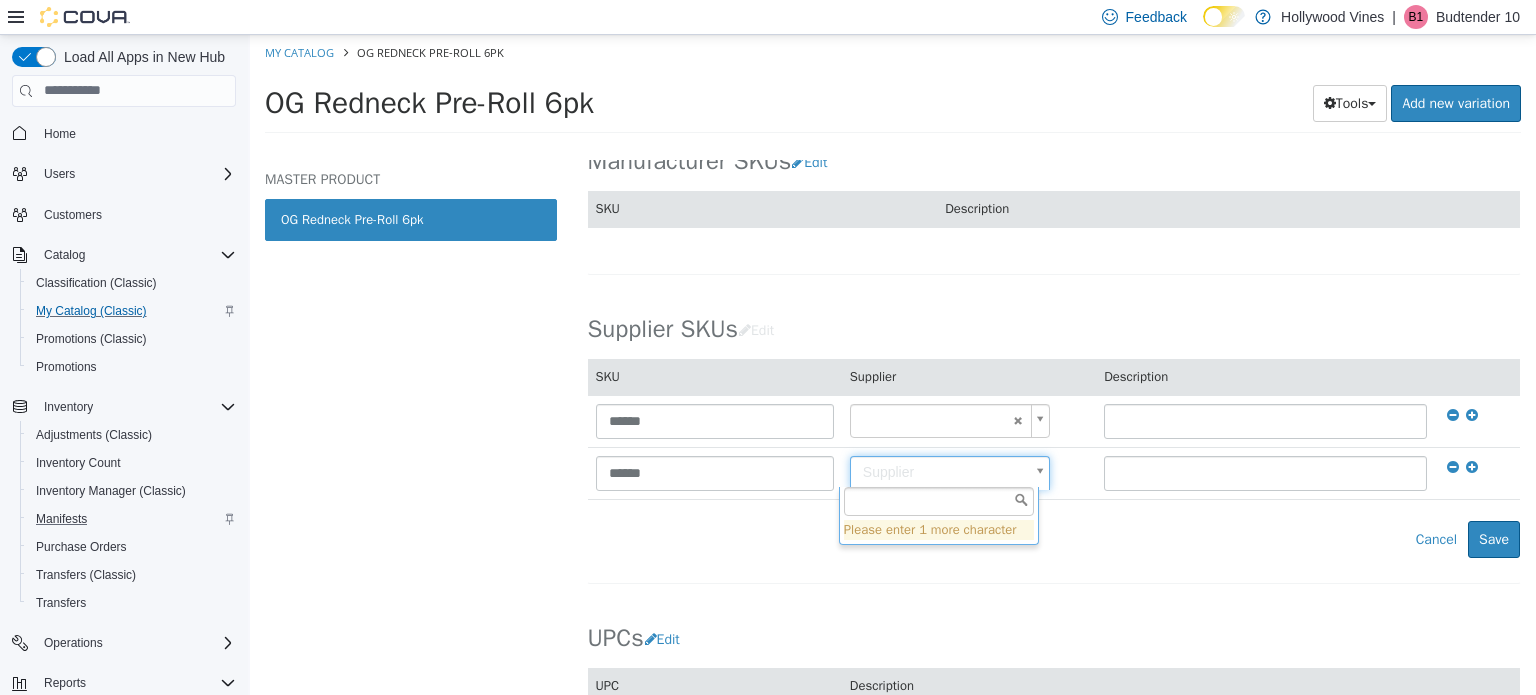 type on "*" 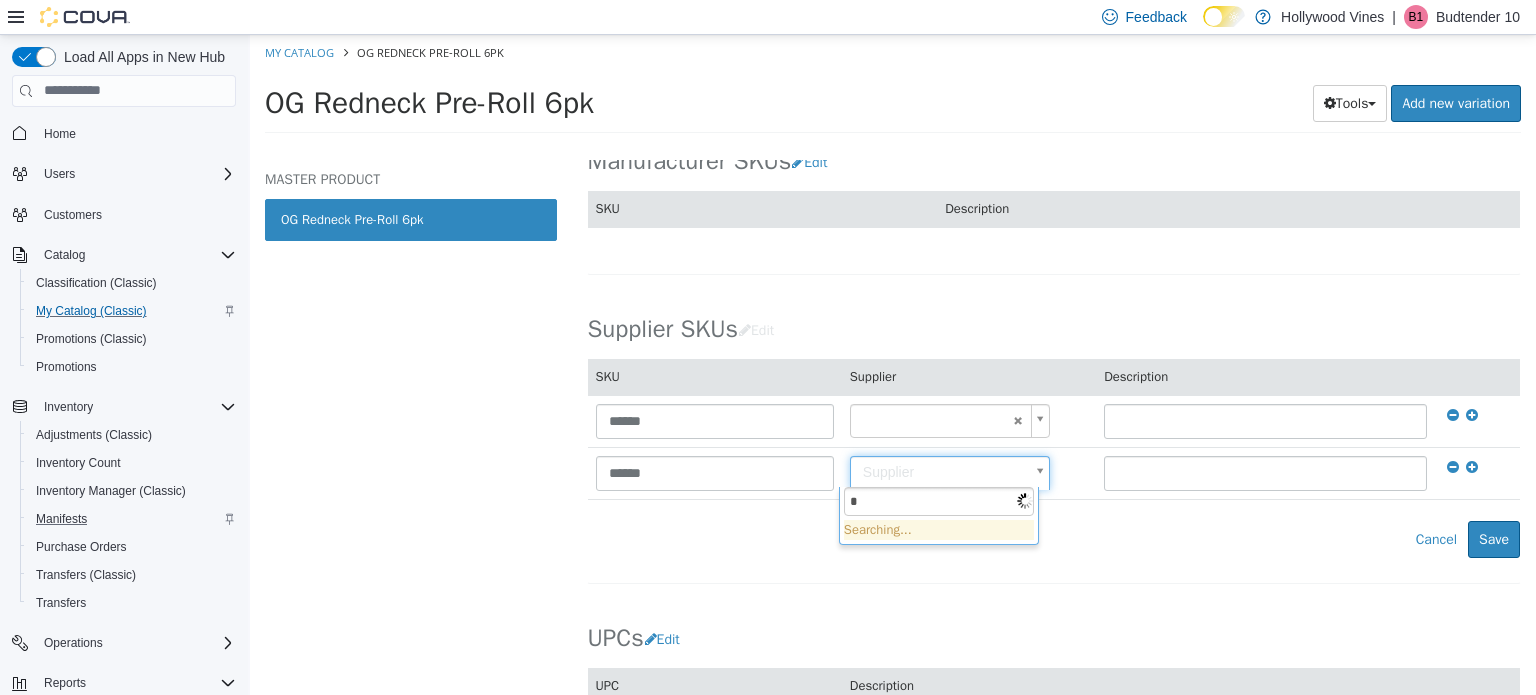 type on "******" 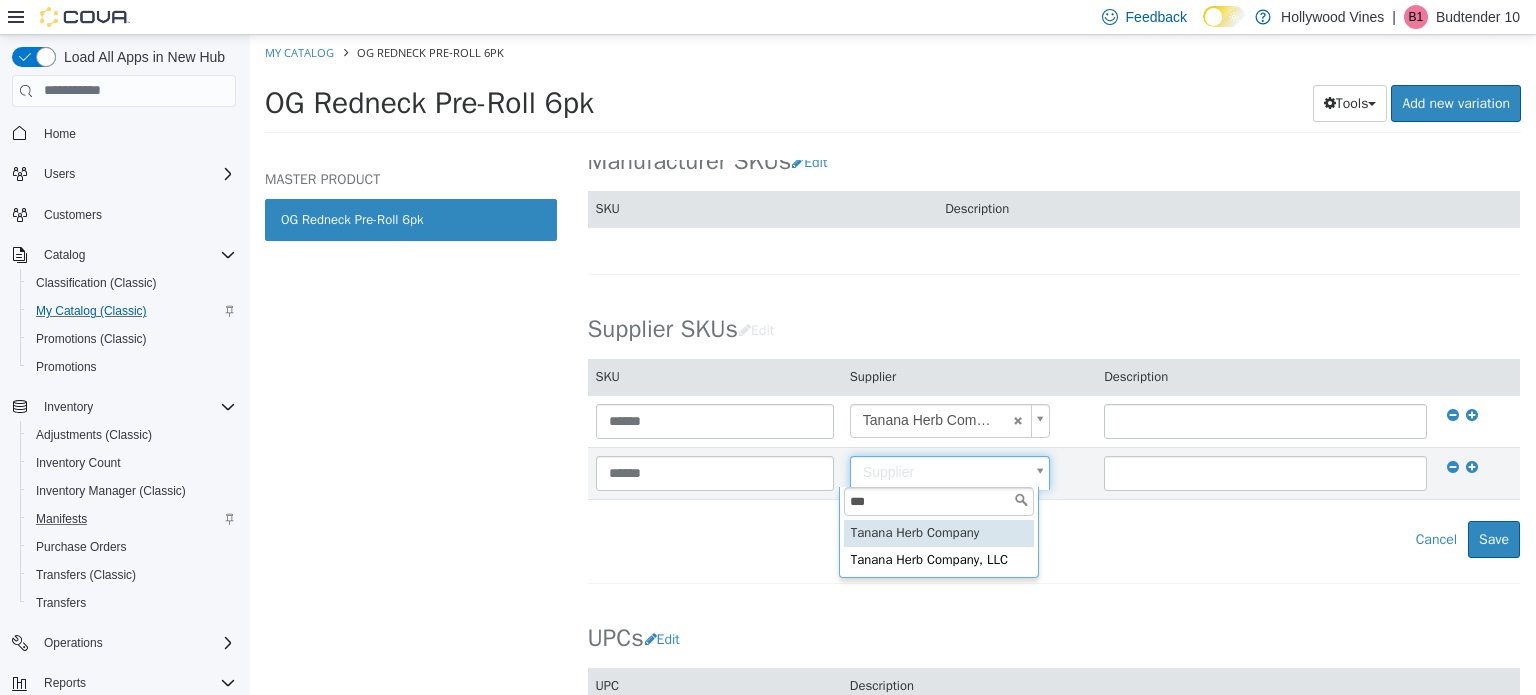 type on "***" 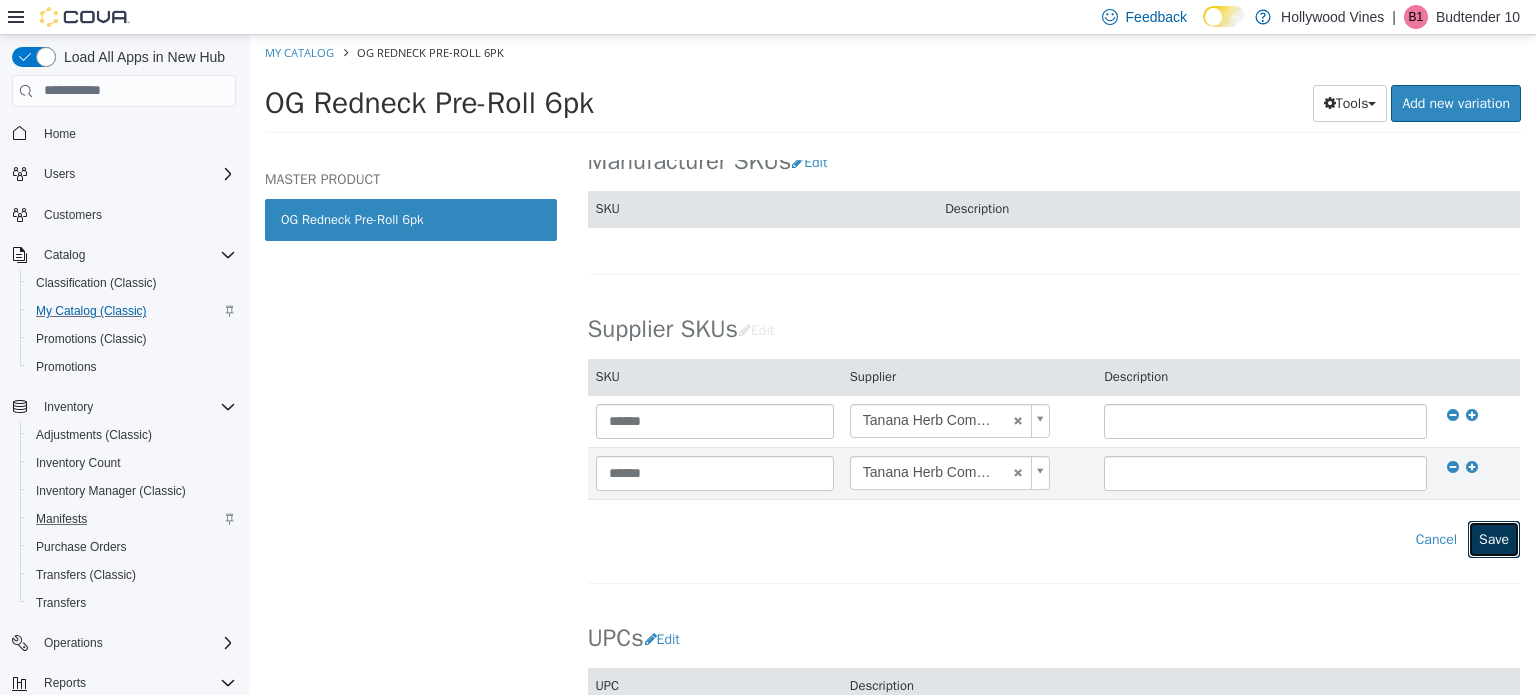 click on "Save" at bounding box center (1494, 538) 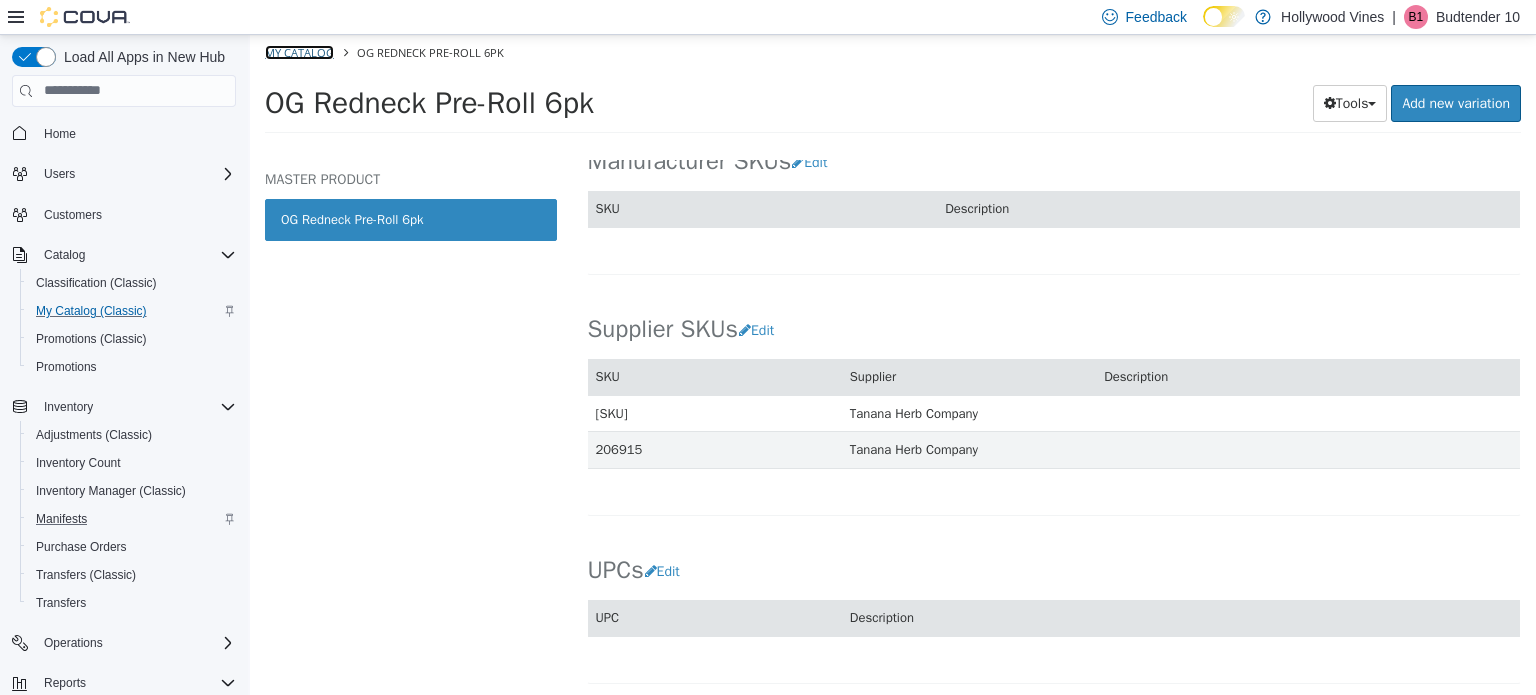 click on "My Catalog" at bounding box center [299, 51] 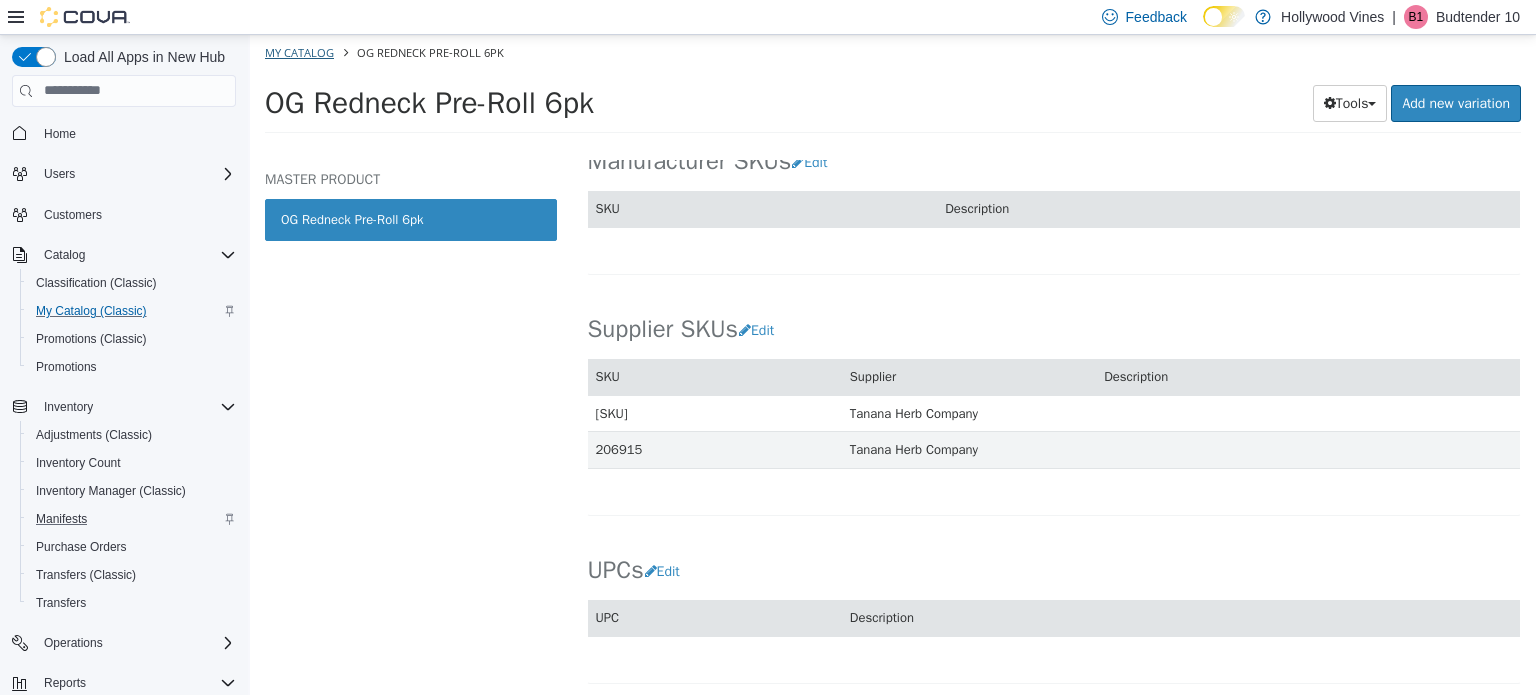 select on "**********" 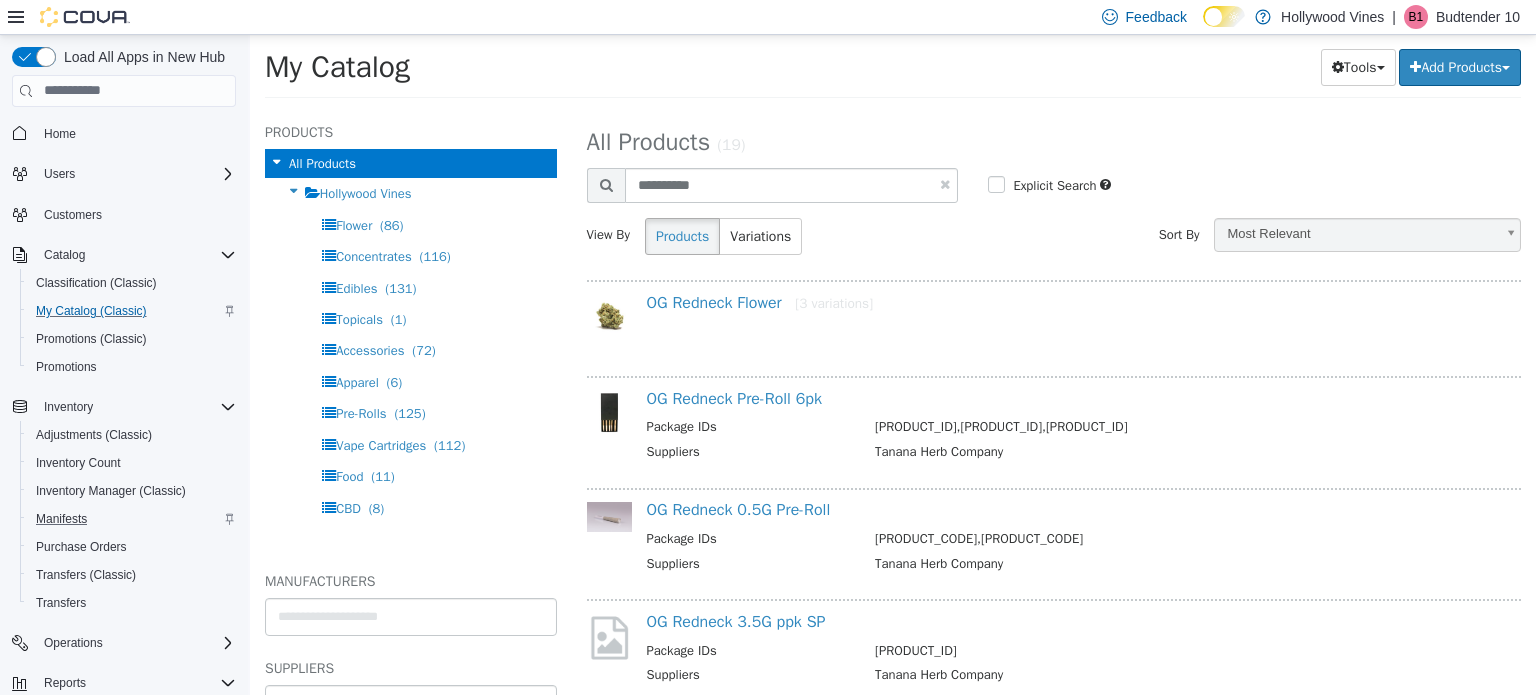 click at bounding box center [945, 183] 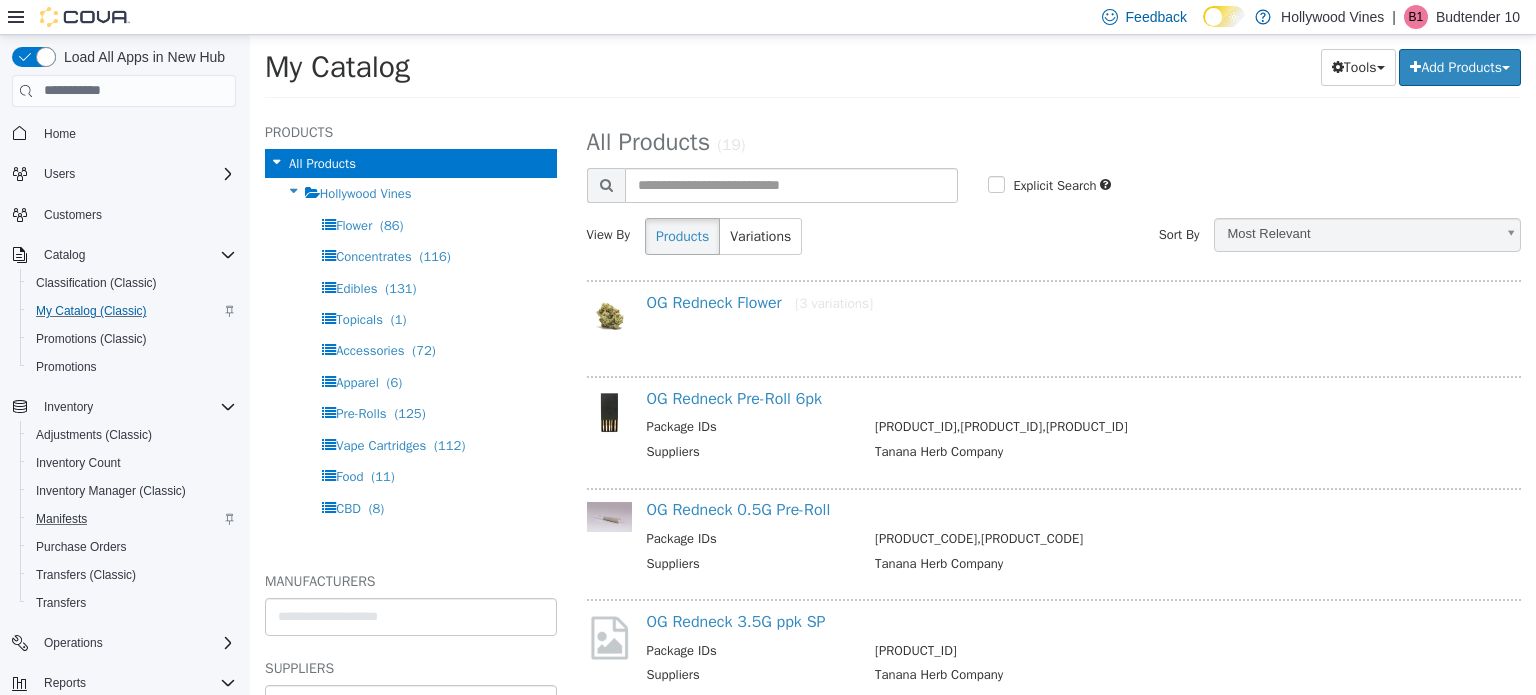 select on "**********" 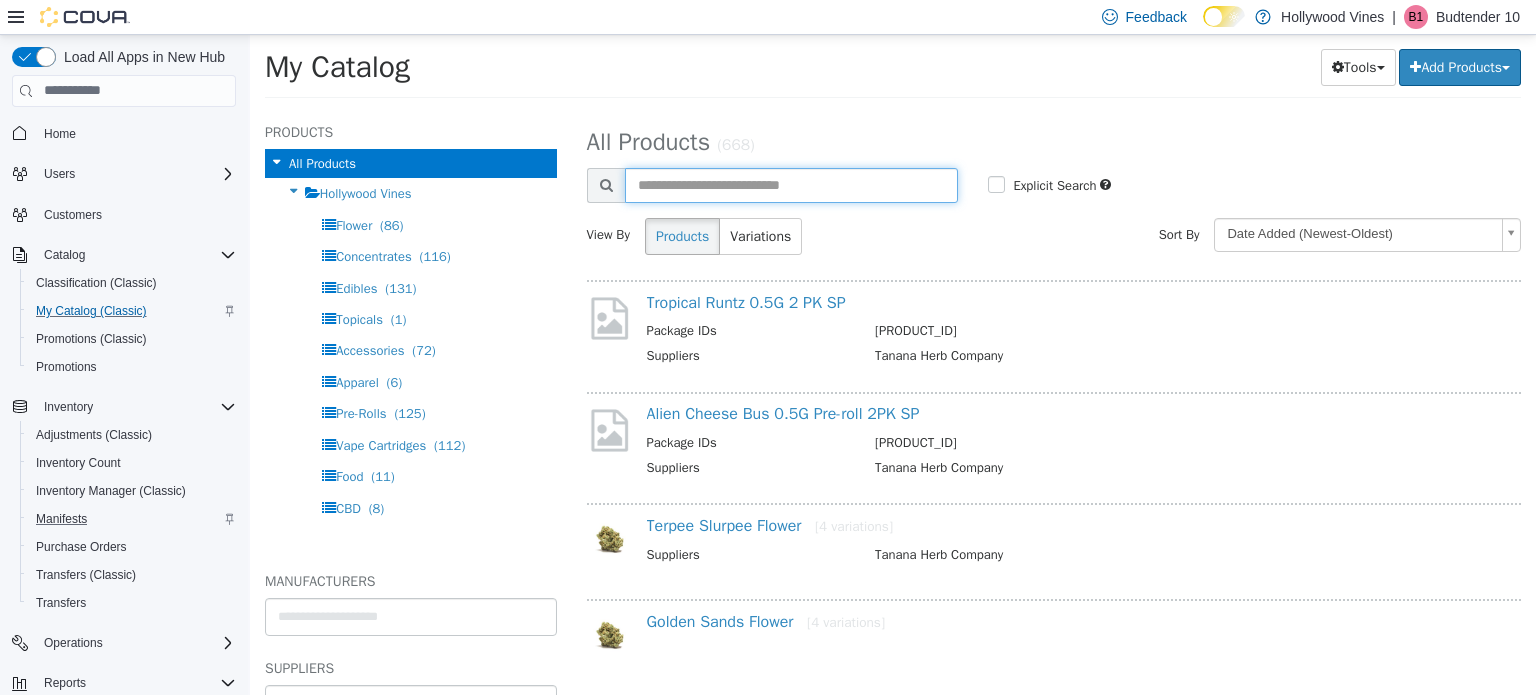 click at bounding box center (792, 184) 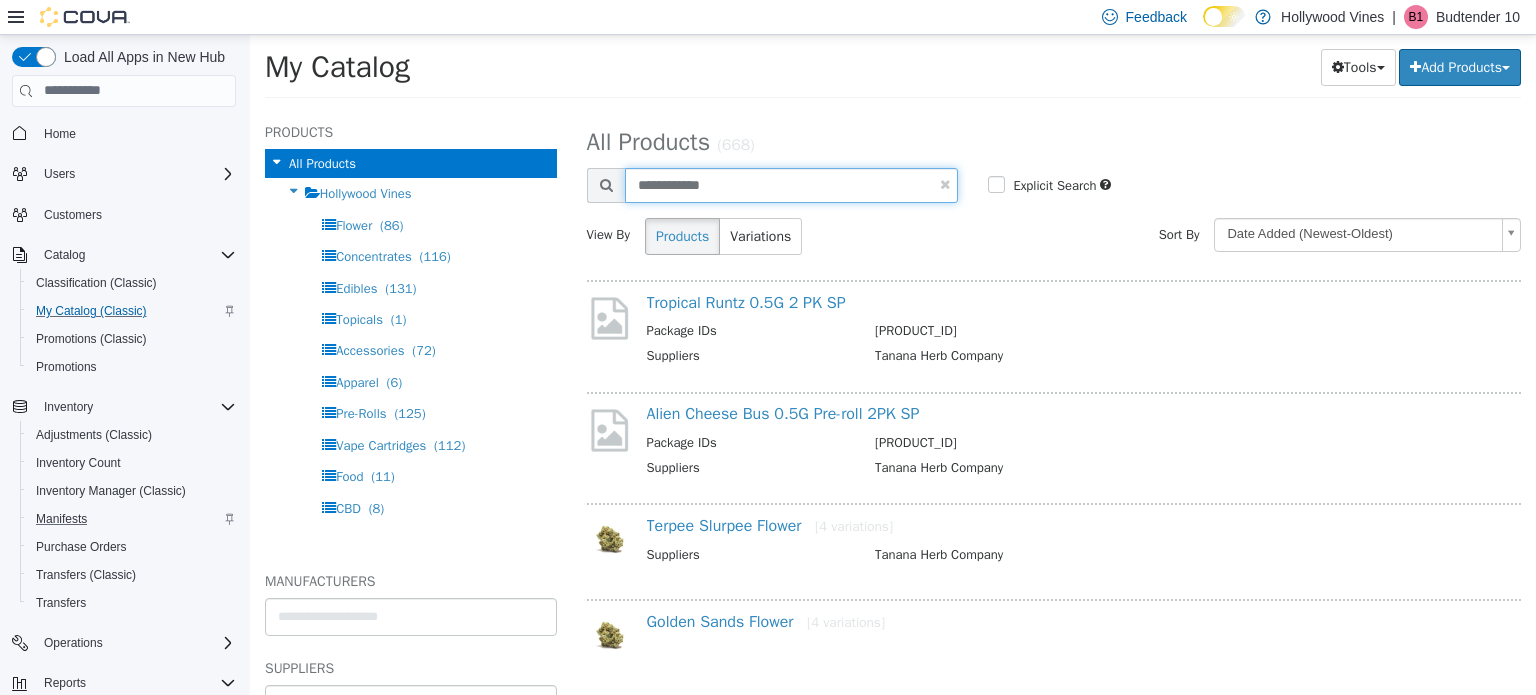 type on "**********" 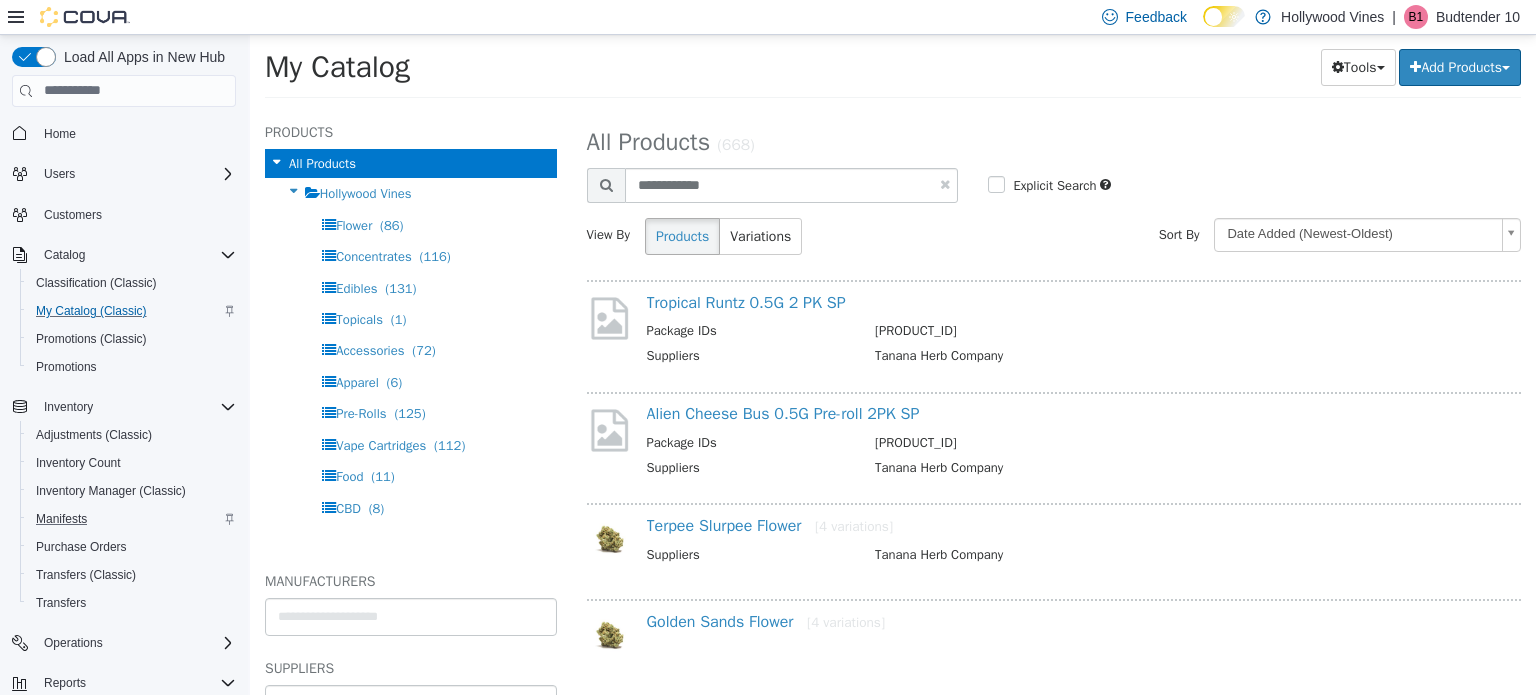 select on "**********" 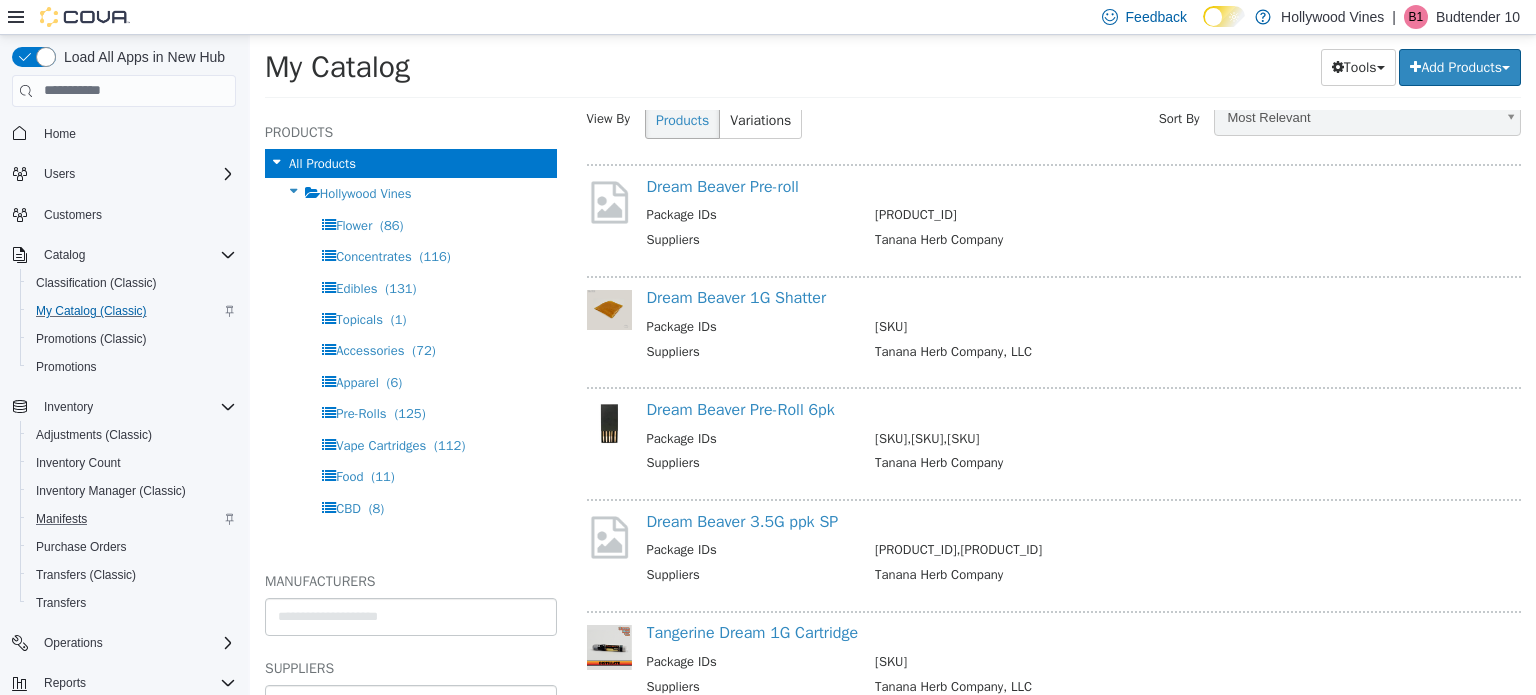 scroll, scrollTop: 116, scrollLeft: 0, axis: vertical 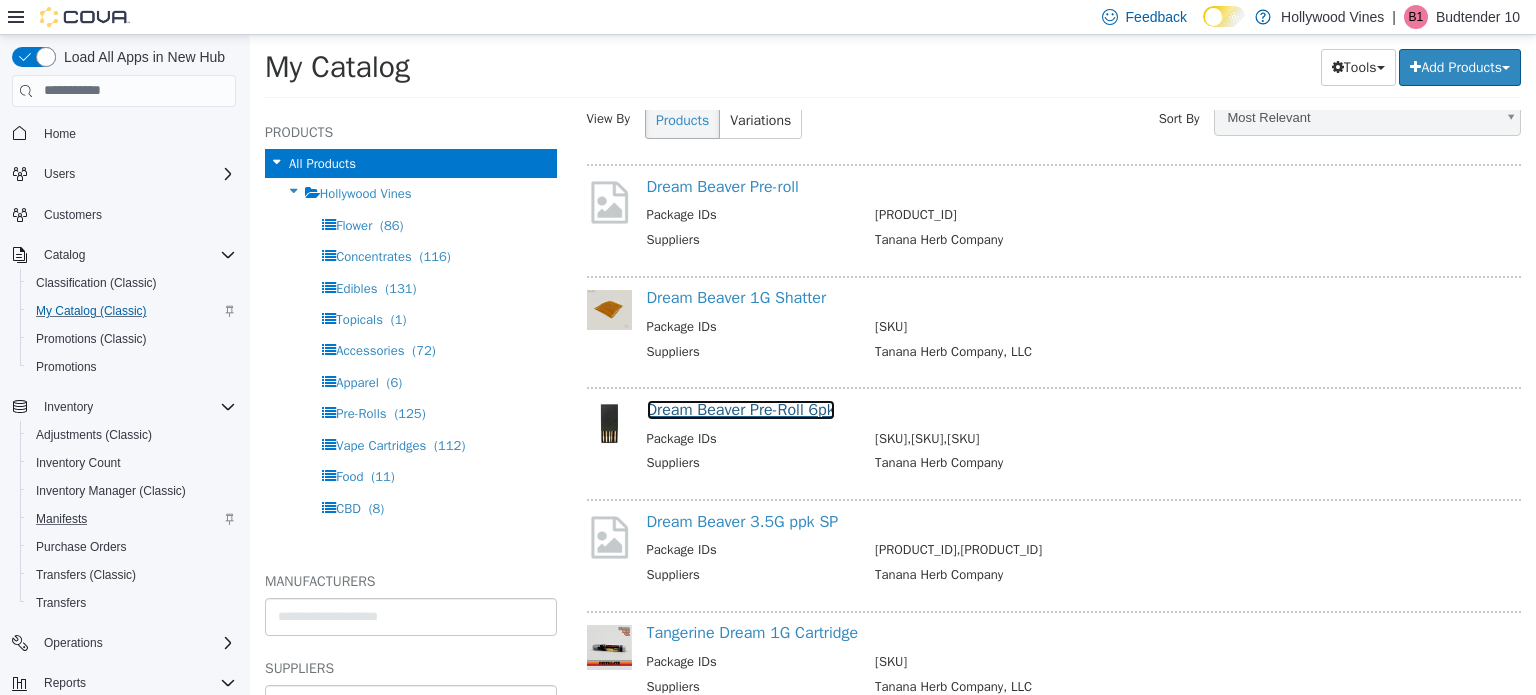 click on "Dream Beaver Pre-Roll 6pk" at bounding box center (741, 409) 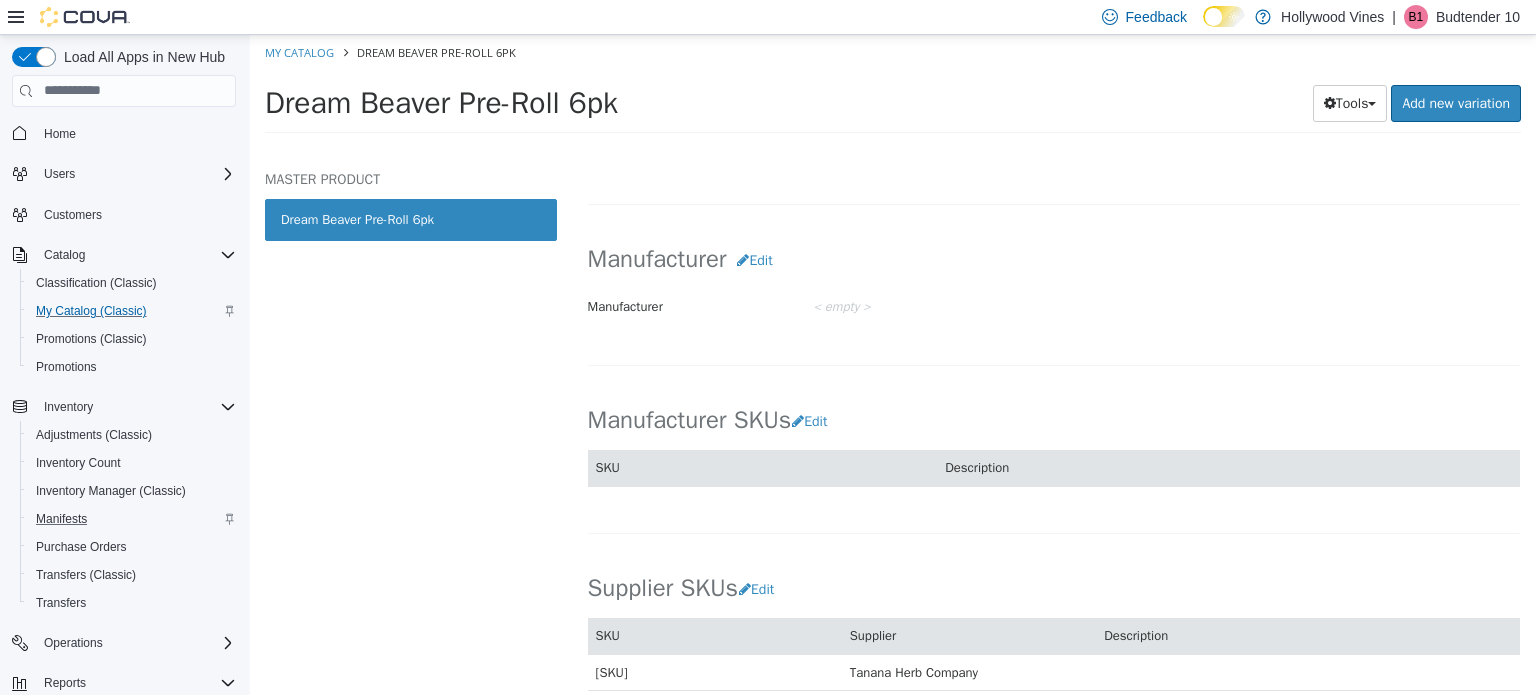 scroll, scrollTop: 956, scrollLeft: 0, axis: vertical 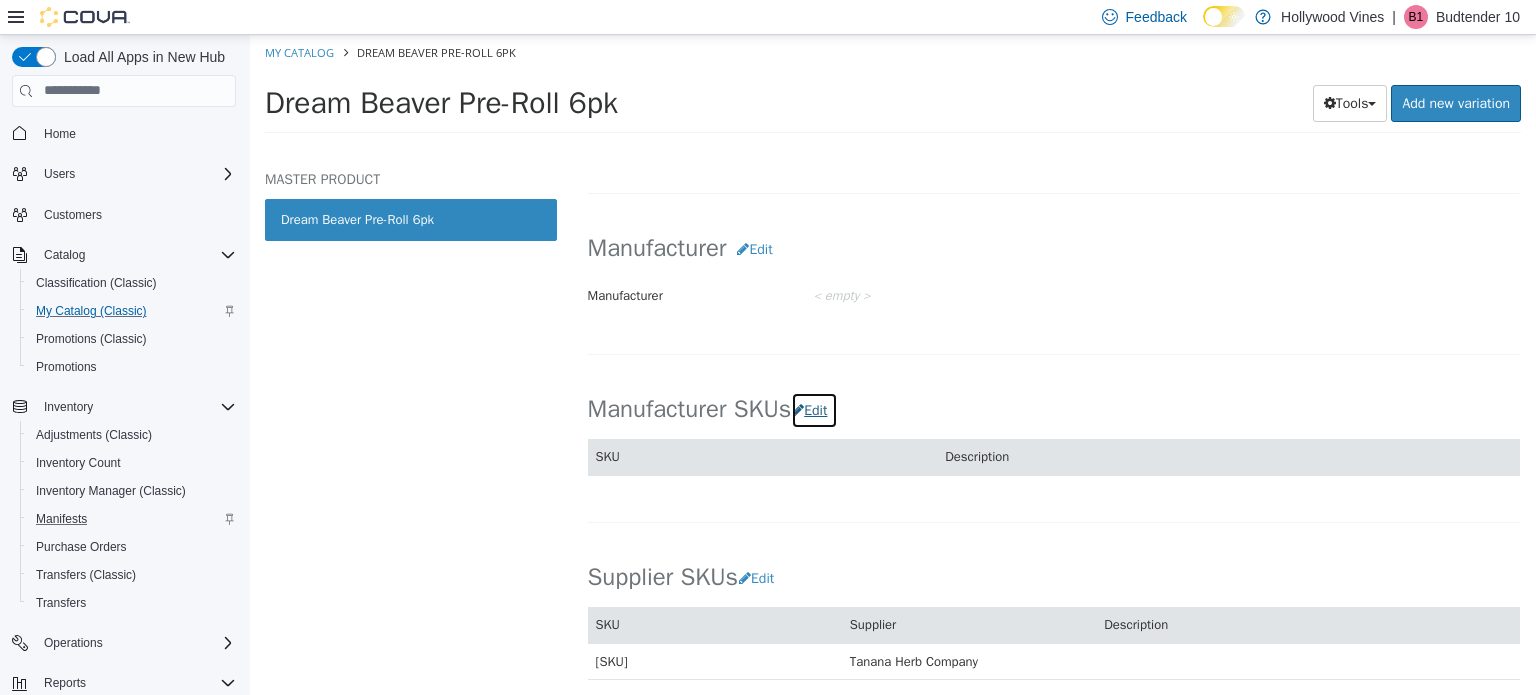 click on "Edit" at bounding box center [814, 409] 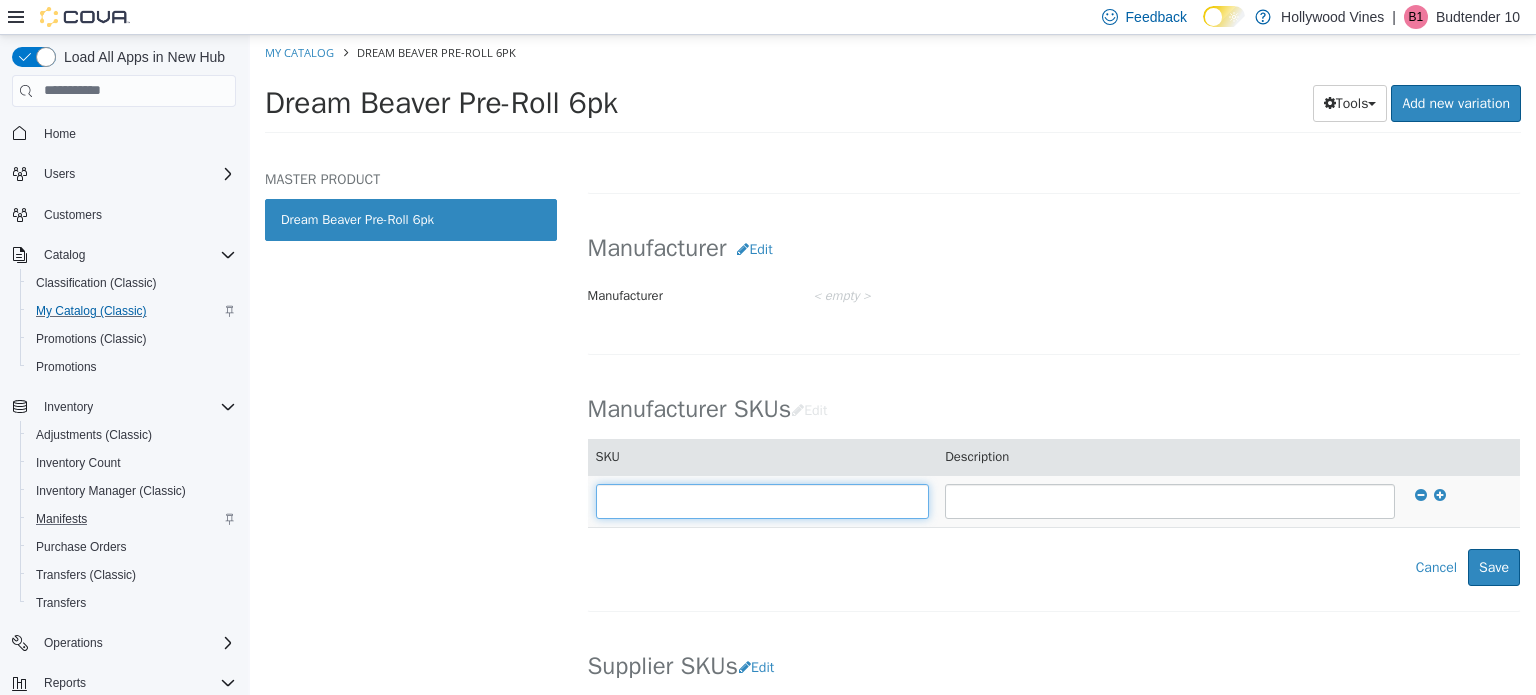 click at bounding box center [763, 500] 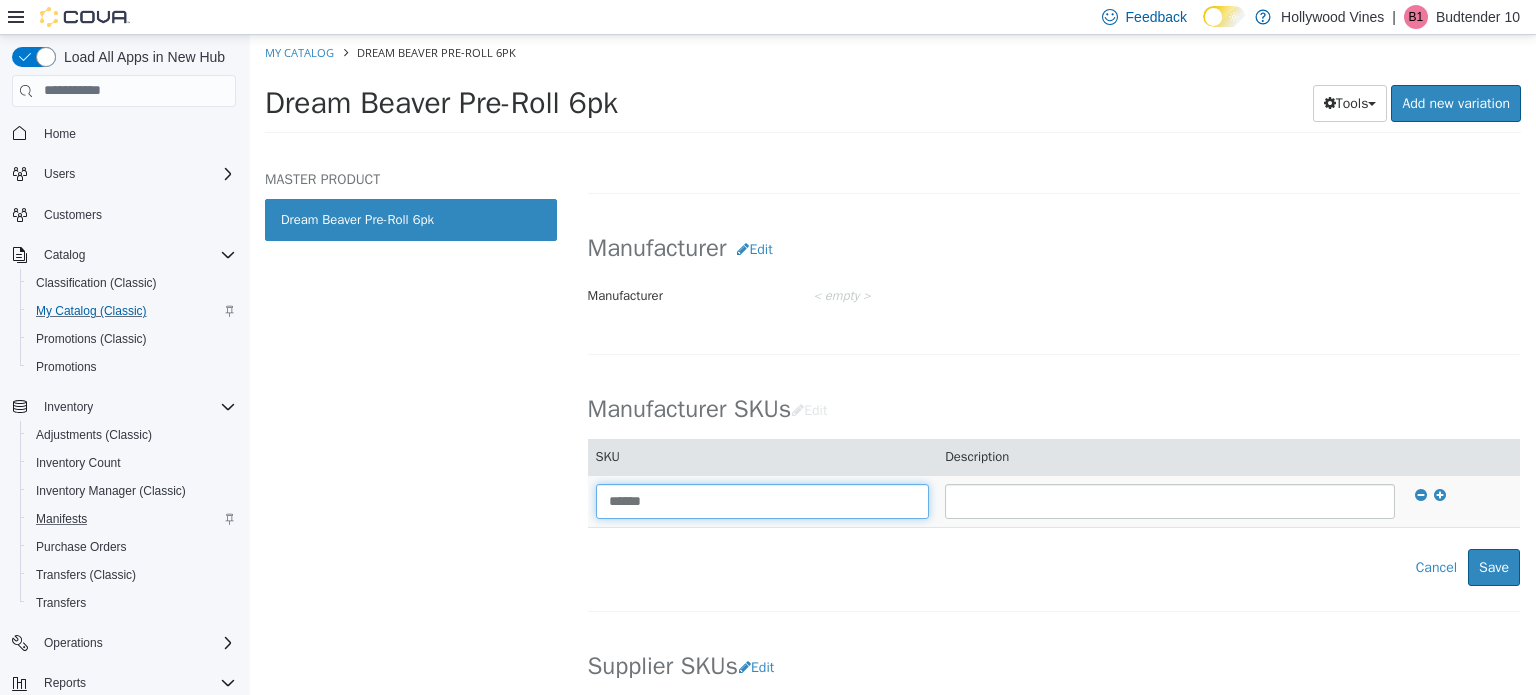 type on "******" 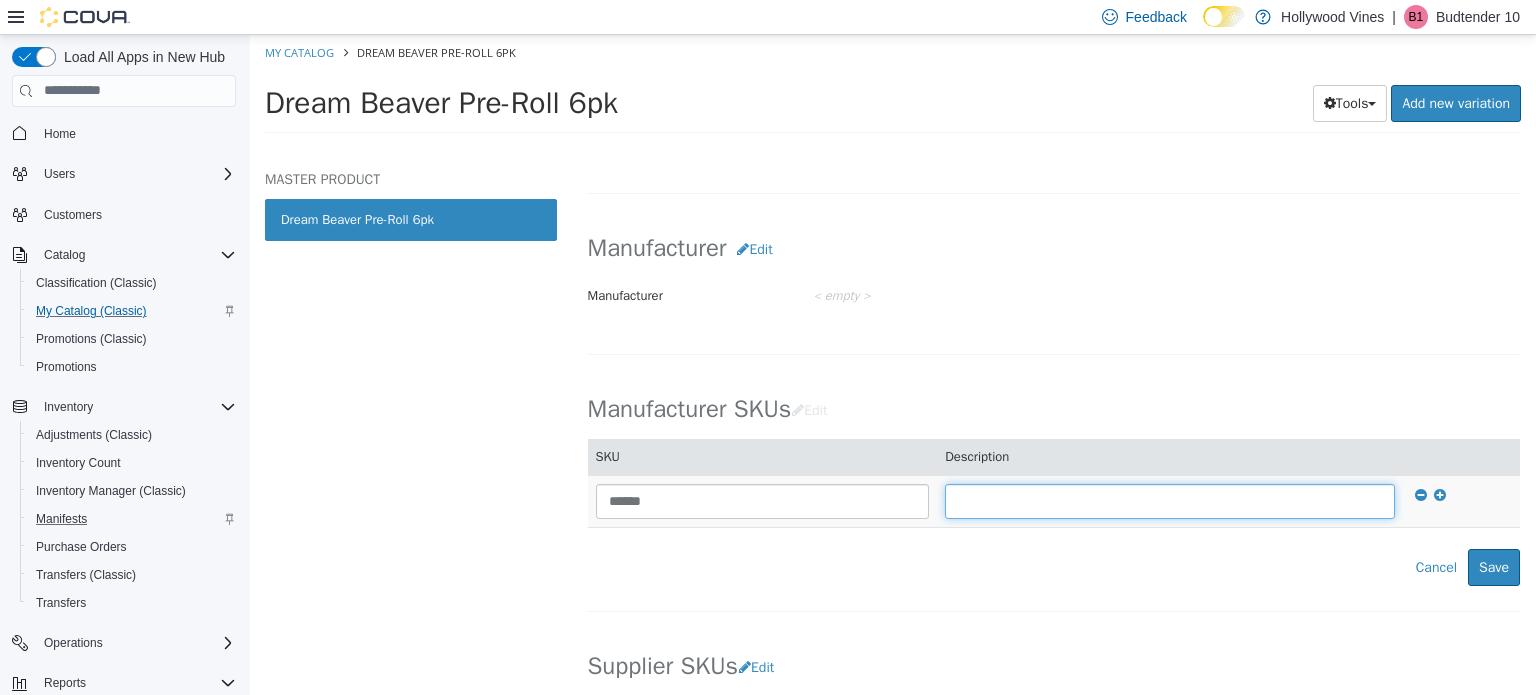 click at bounding box center [1170, 500] 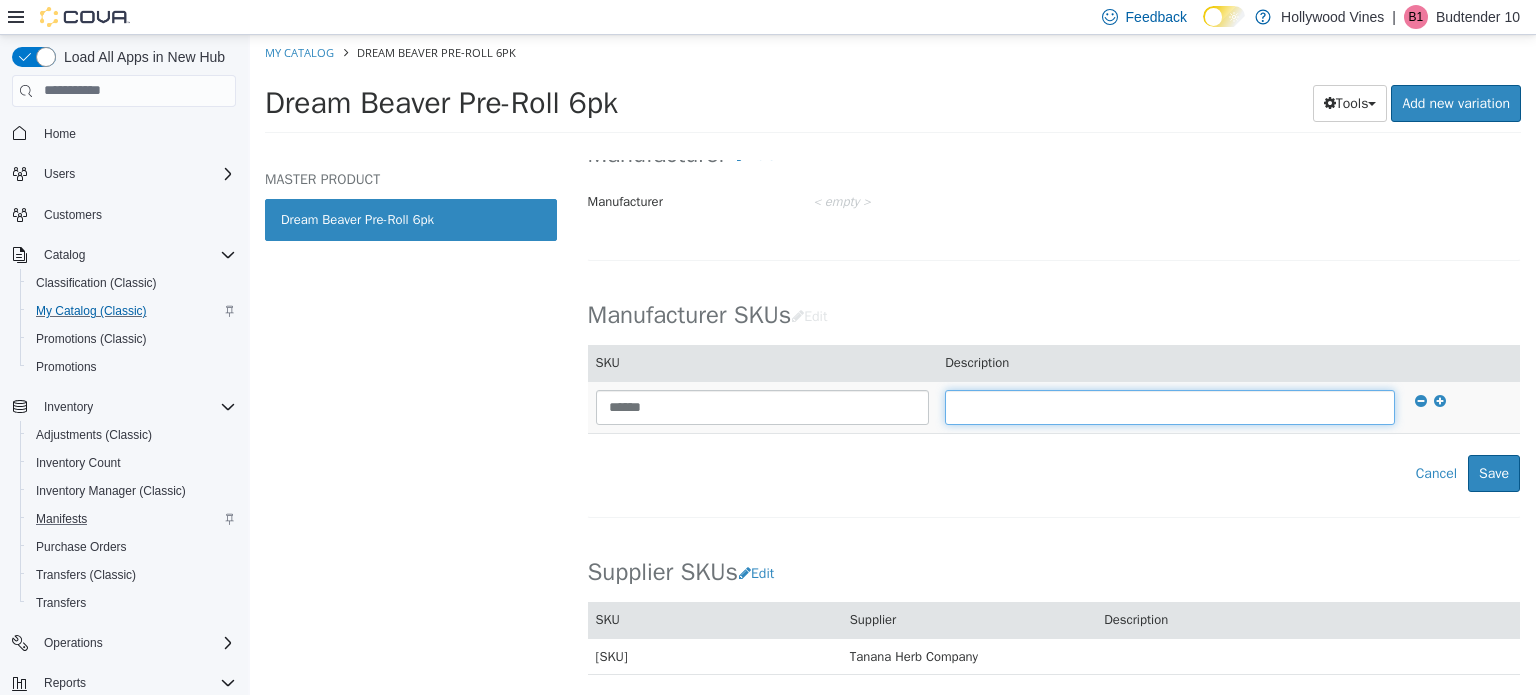 scroll, scrollTop: 1052, scrollLeft: 0, axis: vertical 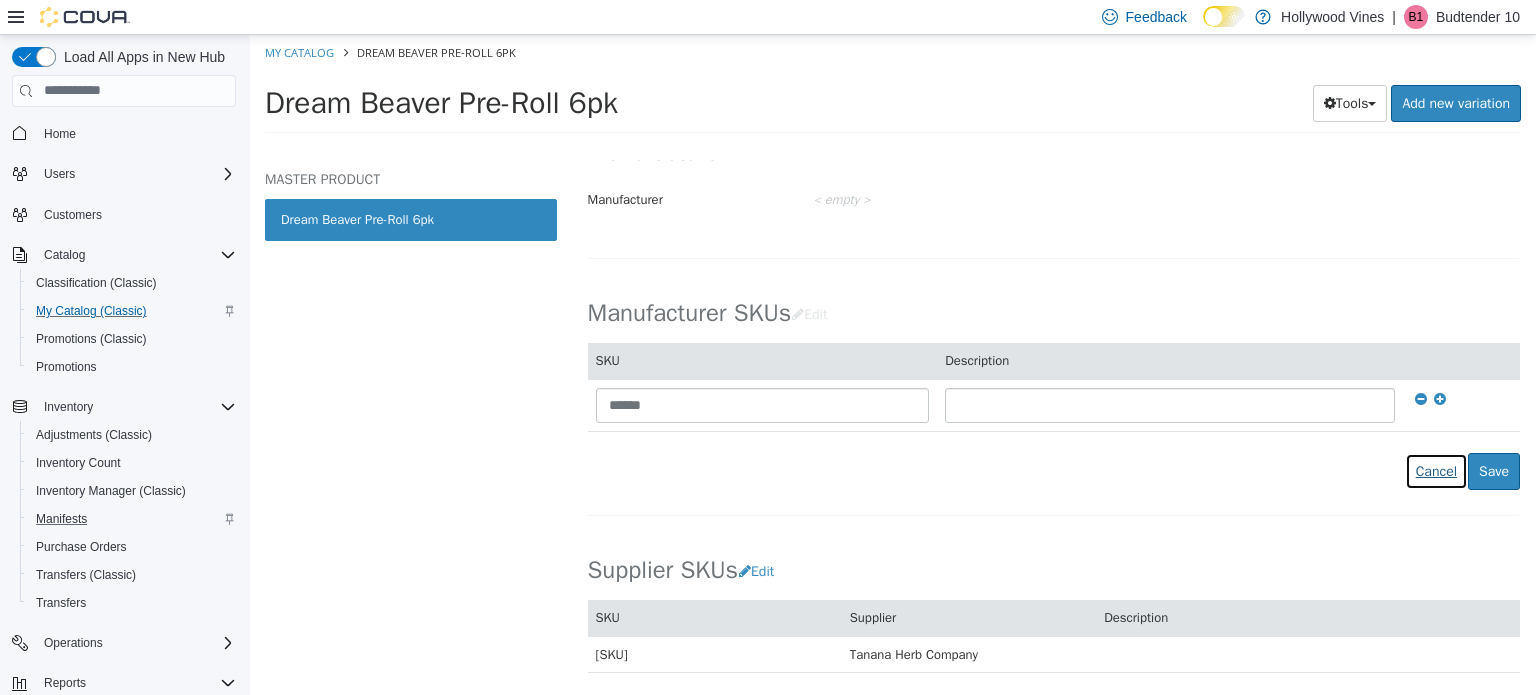 click on "Cancel" at bounding box center (1436, 470) 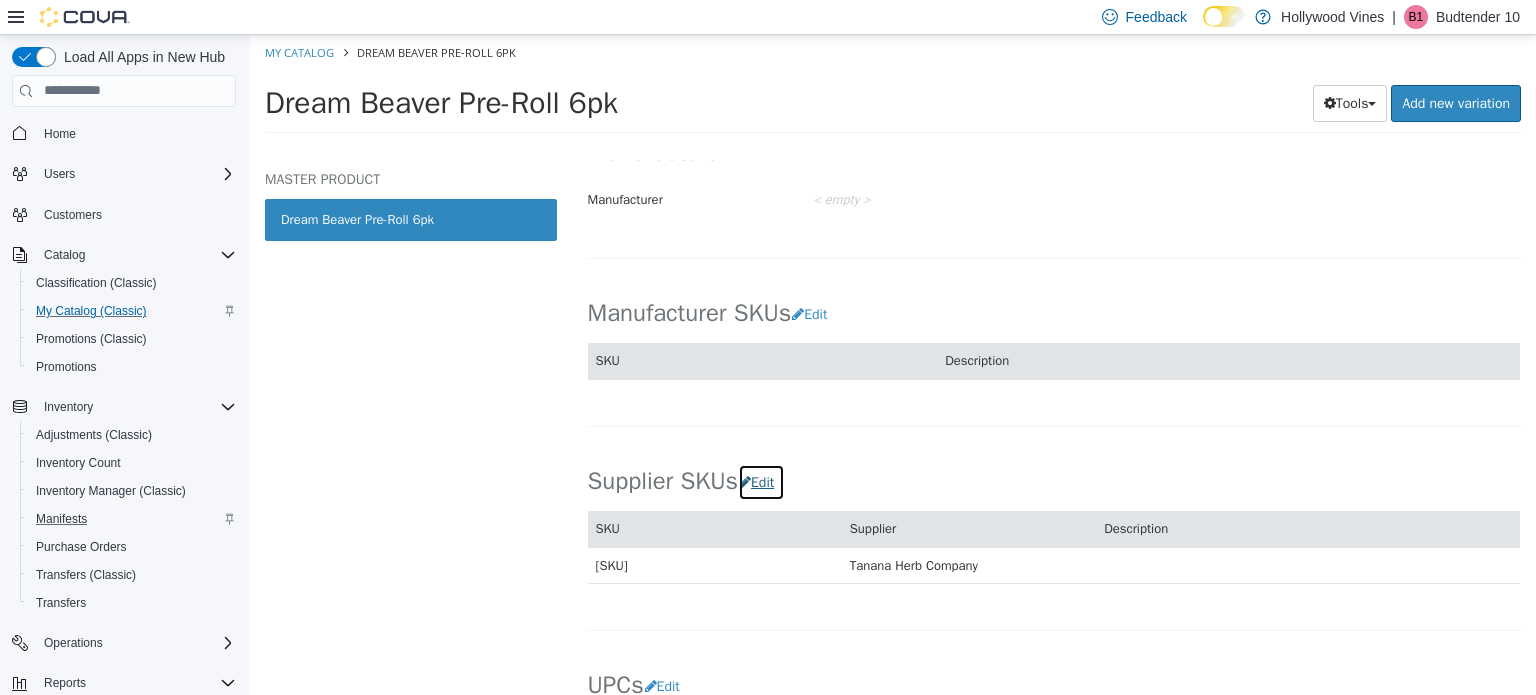 click on "Edit" at bounding box center (761, 481) 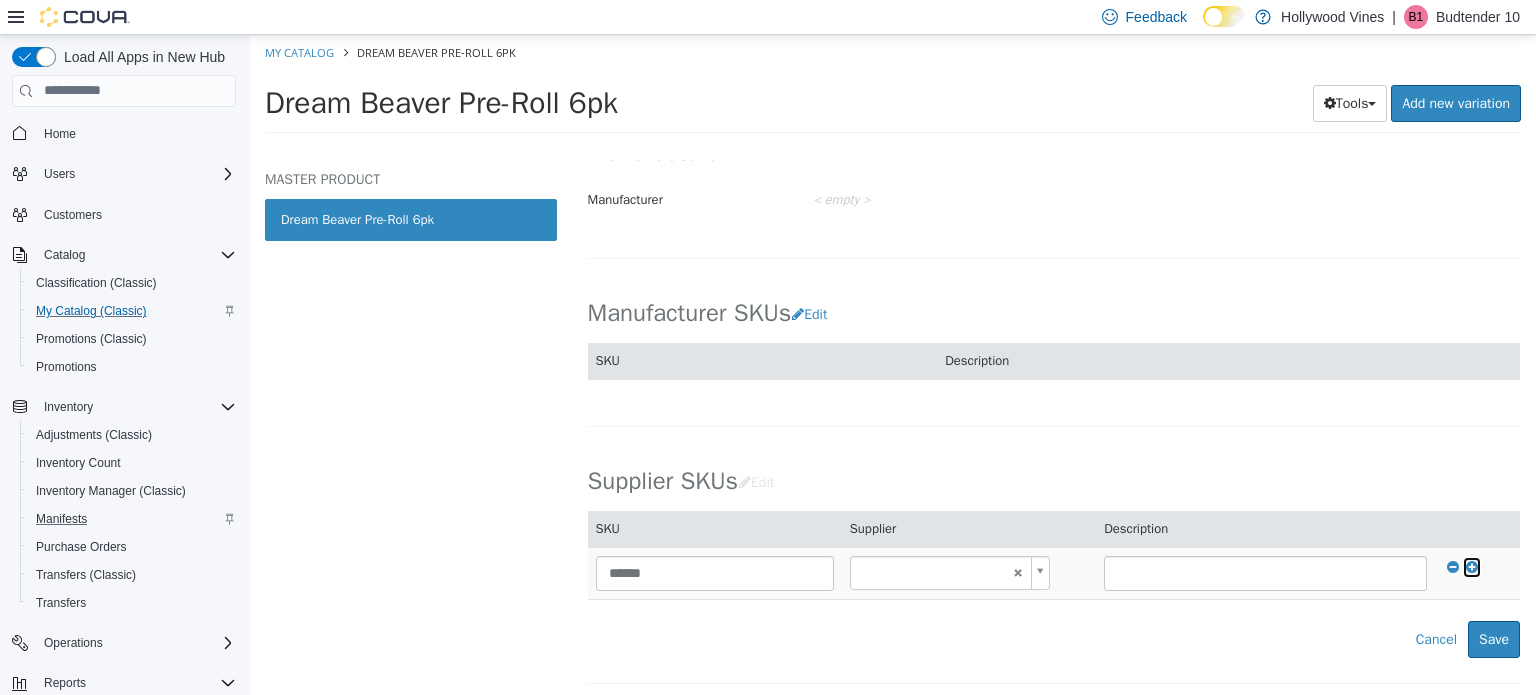 click at bounding box center [1472, 566] 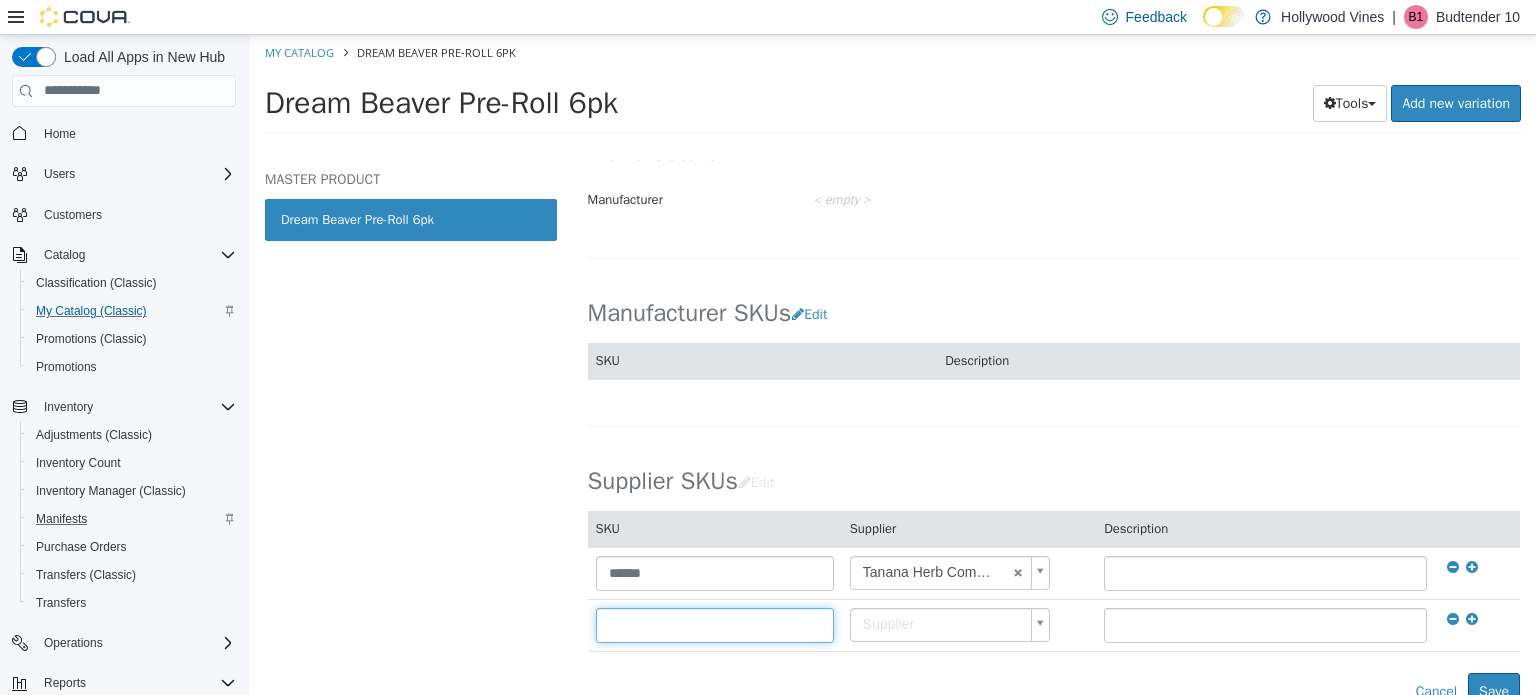 click at bounding box center (715, 624) 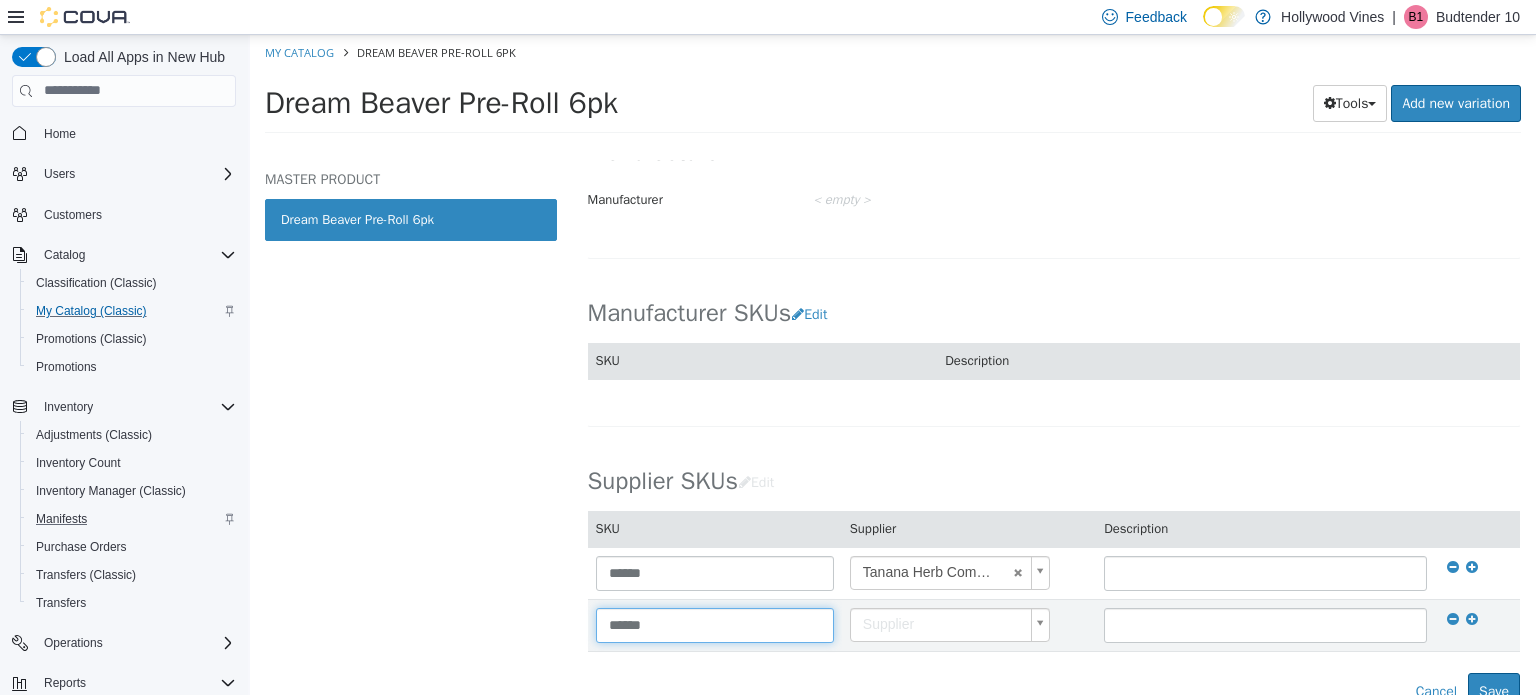 type on "******" 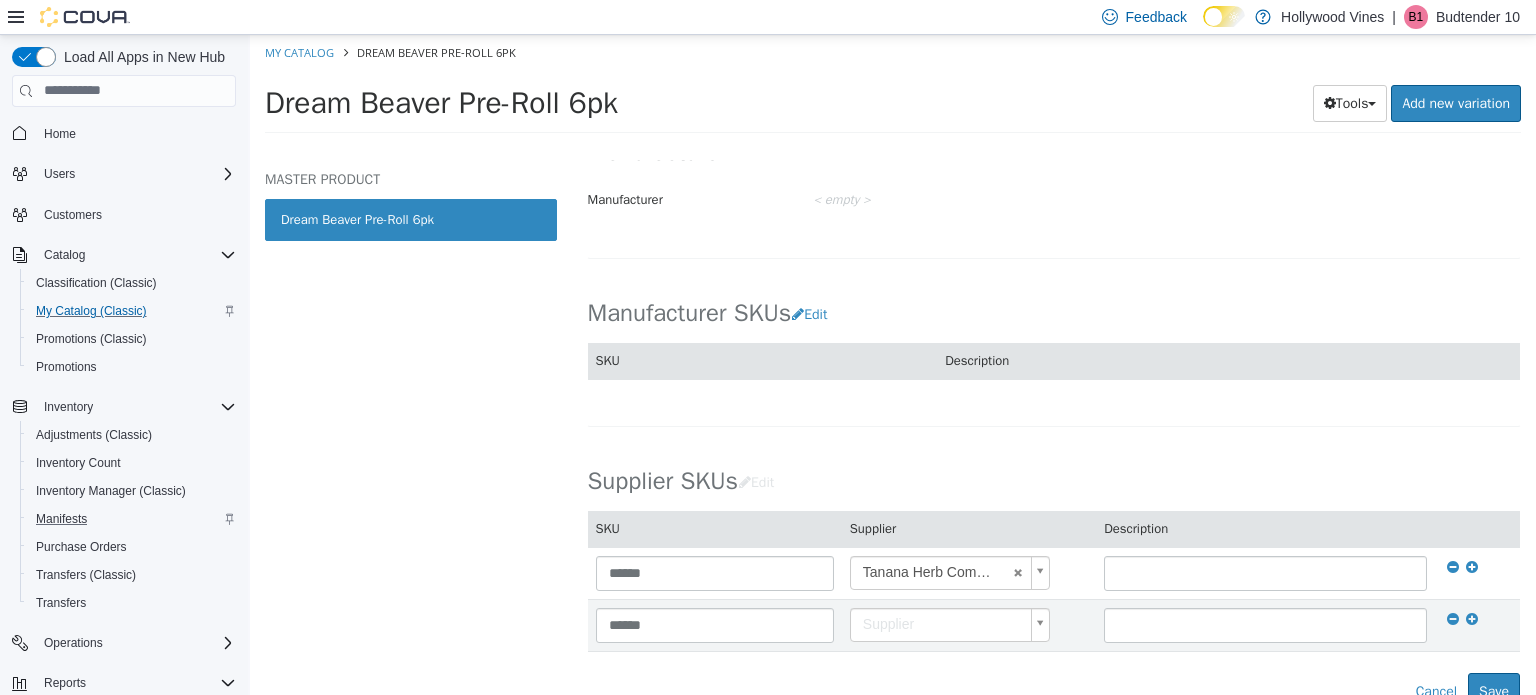 click on "Saving Bulk Changes...
×
Saved changes
My Catalog
Dream Beaver Pre-Roll 6pk
Dream Beaver Pre-Roll 6pk
Tools
Clone Print Labels   Add new variation
MASTER PRODUCT
Dream Beaver Pre-Roll 6pk
Pre-Rolls
Dream Beaver Pre-Roll 6pk
[Master Product] Active  CATALOG SKU - [PRODUCT_ID]     English - US                             Last Updated:  [DATE]
General Specifications Assets Product Behaviors Availability Pricing
Marketing Classification  Edit Industry
Hollywood Vines
Classification
Pre-Rolls
Cancel Save Changes General Information  Edit Product Name
Dream Beaver Pre-Roll 6pk
Short Description
< empty >
Long Description
< empty >
MSRP
< empty >
Release Date
< empty >
Cancel Save Changes Manufacturer  Edit Manufacturer
< empty >
Cancel Save Manufacturer SKUs  Edit SKU Description Cancel Save Supplier SKUs  Edit SKU Supplier Description ******" at bounding box center [893, 89] 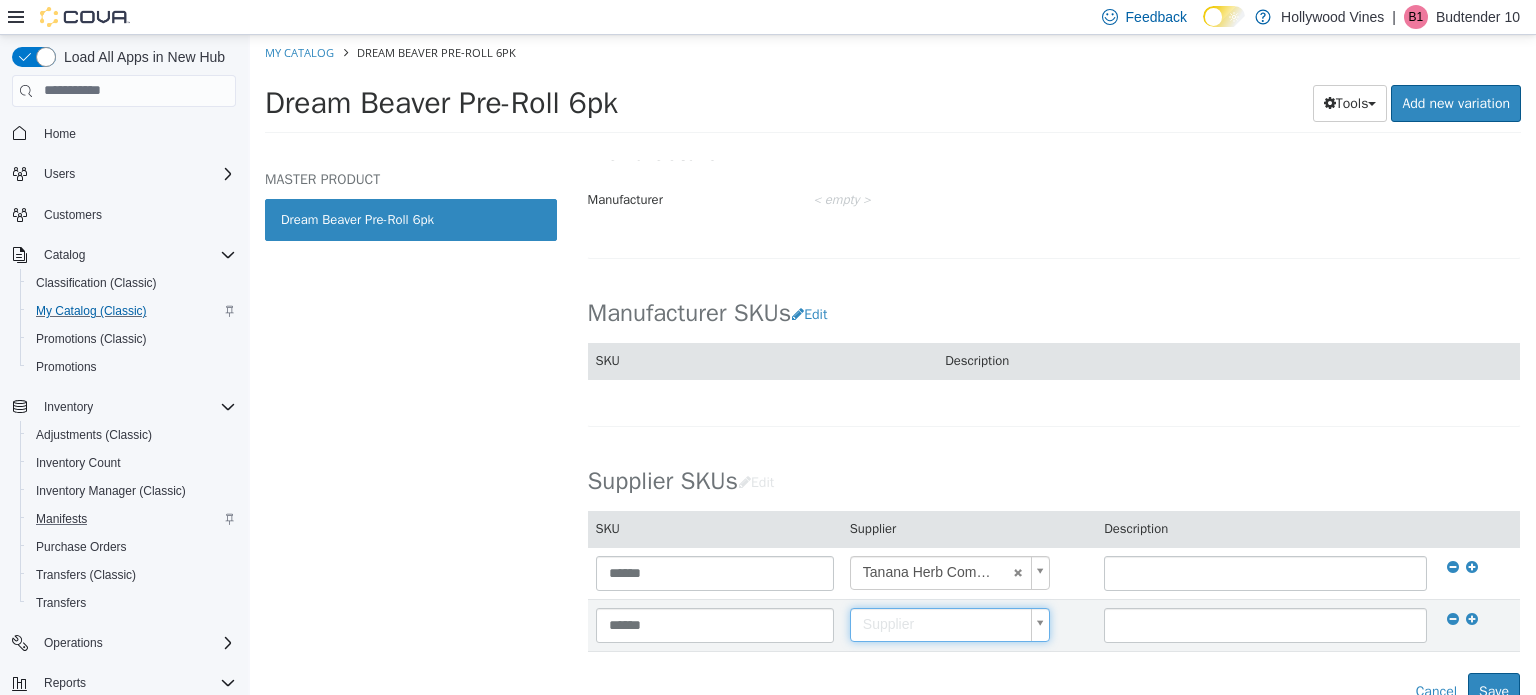 click on "Saving Bulk Changes...
×
Saved changes
My Catalog
Dream Beaver Pre-Roll 6pk
Dream Beaver Pre-Roll 6pk
Tools
Clone Print Labels   Add new variation
MASTER PRODUCT
Dream Beaver Pre-Roll 6pk
Pre-Rolls
Dream Beaver Pre-Roll 6pk
[Master Product] Active  CATALOG SKU - [PRODUCT_ID]     English - US                             Last Updated:  [DATE]
General Specifications Assets Product Behaviors Availability Pricing
Marketing Classification  Edit Industry
Hollywood Vines
Classification
Pre-Rolls
Cancel Save Changes General Information  Edit Product Name
Dream Beaver Pre-Roll 6pk
Short Description
< empty >
Long Description
< empty >
MSRP
< empty >
Release Date
< empty >
Cancel Save Changes Manufacturer  Edit Manufacturer
< empty >
Cancel Save Manufacturer SKUs  Edit SKU Description Cancel Save Supplier SKUs  Edit SKU Supplier Description ******" at bounding box center [893, 89] 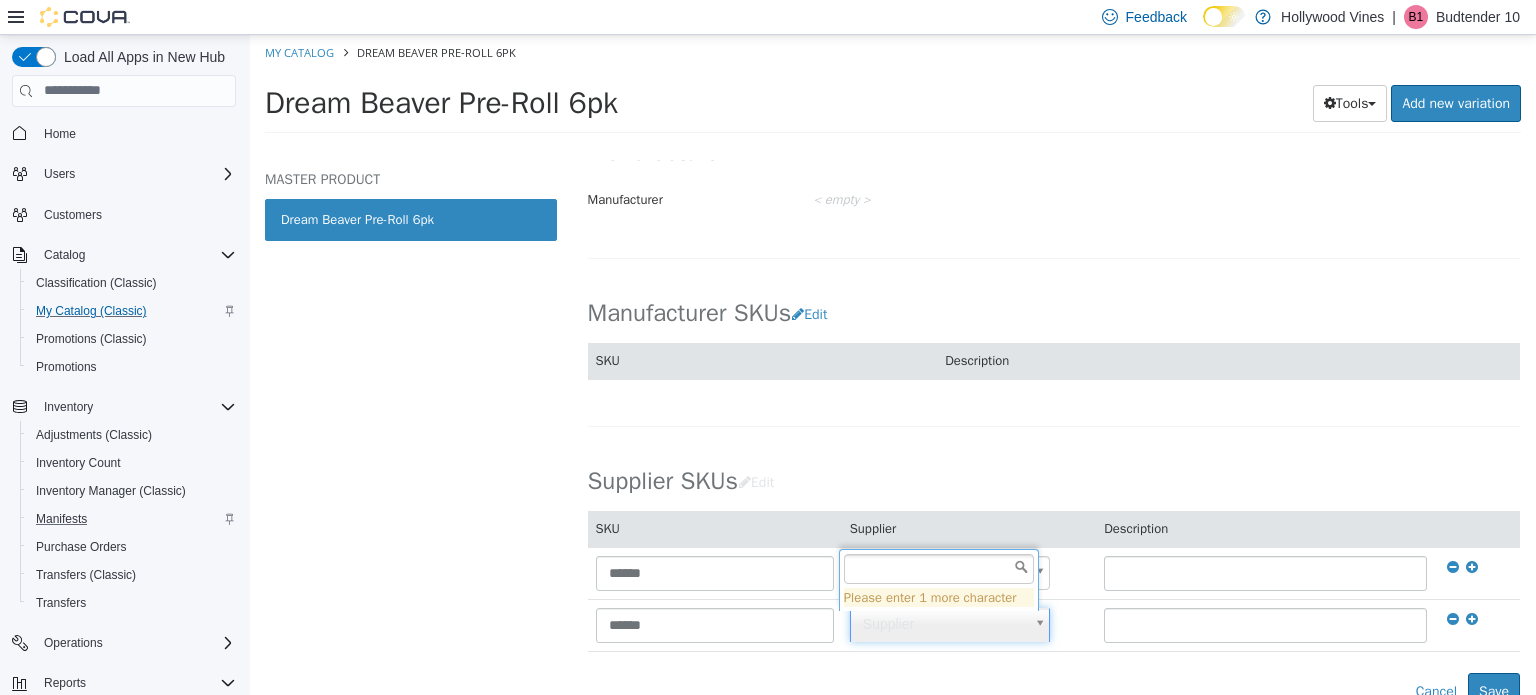 click on "Saving Bulk Changes...
×
Saved changes
My Catalog
Dream Beaver Pre-Roll 6pk
Dream Beaver Pre-Roll 6pk
Tools
Clone Print Labels   Add new variation
MASTER PRODUCT
Dream Beaver Pre-Roll 6pk
Pre-Rolls
Dream Beaver Pre-Roll 6pk
[Master Product] Active  CATALOG SKU - [PRODUCT_ID]     English - US                             Last Updated:  [DATE]
General Specifications Assets Product Behaviors Availability Pricing
Marketing Classification  Edit Industry
Hollywood Vines
Classification
Pre-Rolls
Cancel Save Changes General Information  Edit Product Name
Dream Beaver Pre-Roll 6pk
Short Description
< empty >
Long Description
< empty >
MSRP
< empty >
Release Date
< empty >
Cancel Save Changes Manufacturer  Edit Manufacturer
< empty >
Cancel Save Manufacturer SKUs  Edit SKU Description Cancel Save Supplier SKUs  Edit SKU Supplier Description ******" at bounding box center [893, 89] 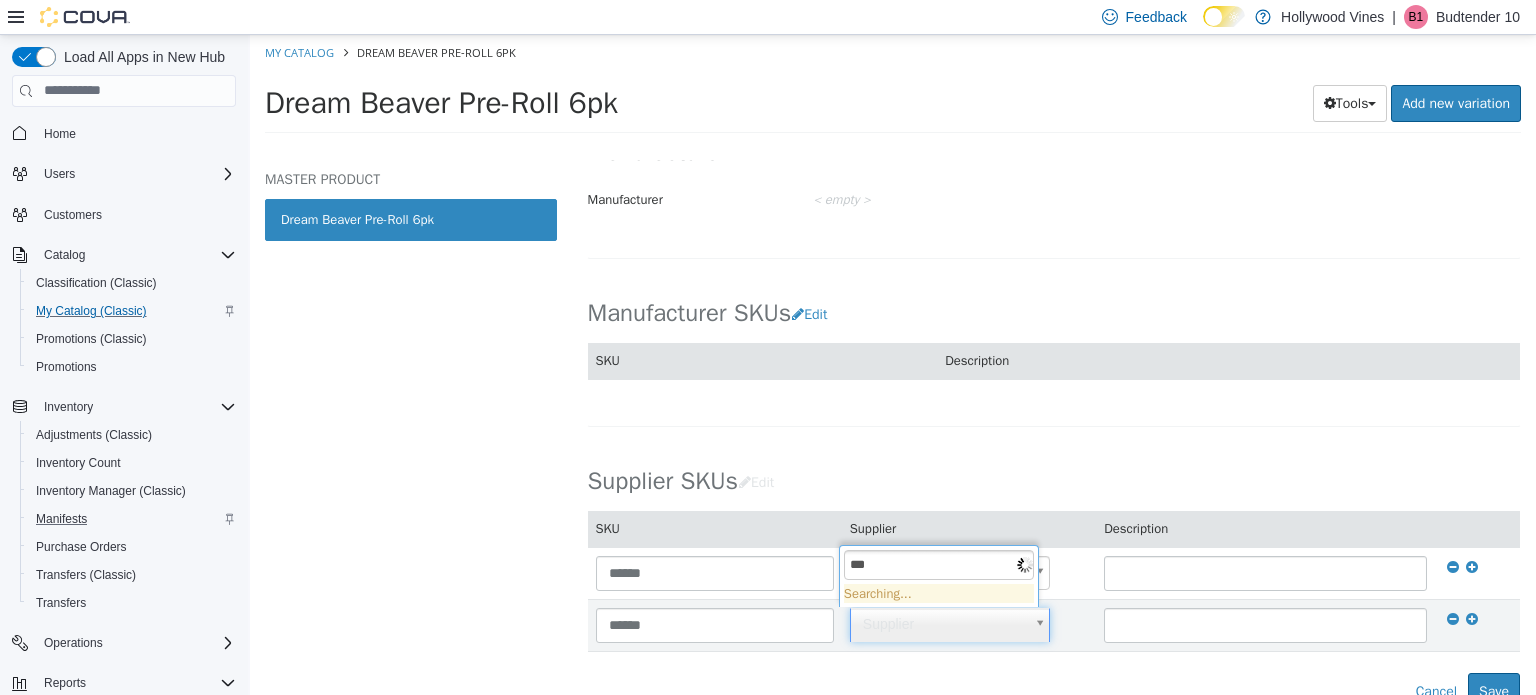 scroll, scrollTop: 15, scrollLeft: 0, axis: vertical 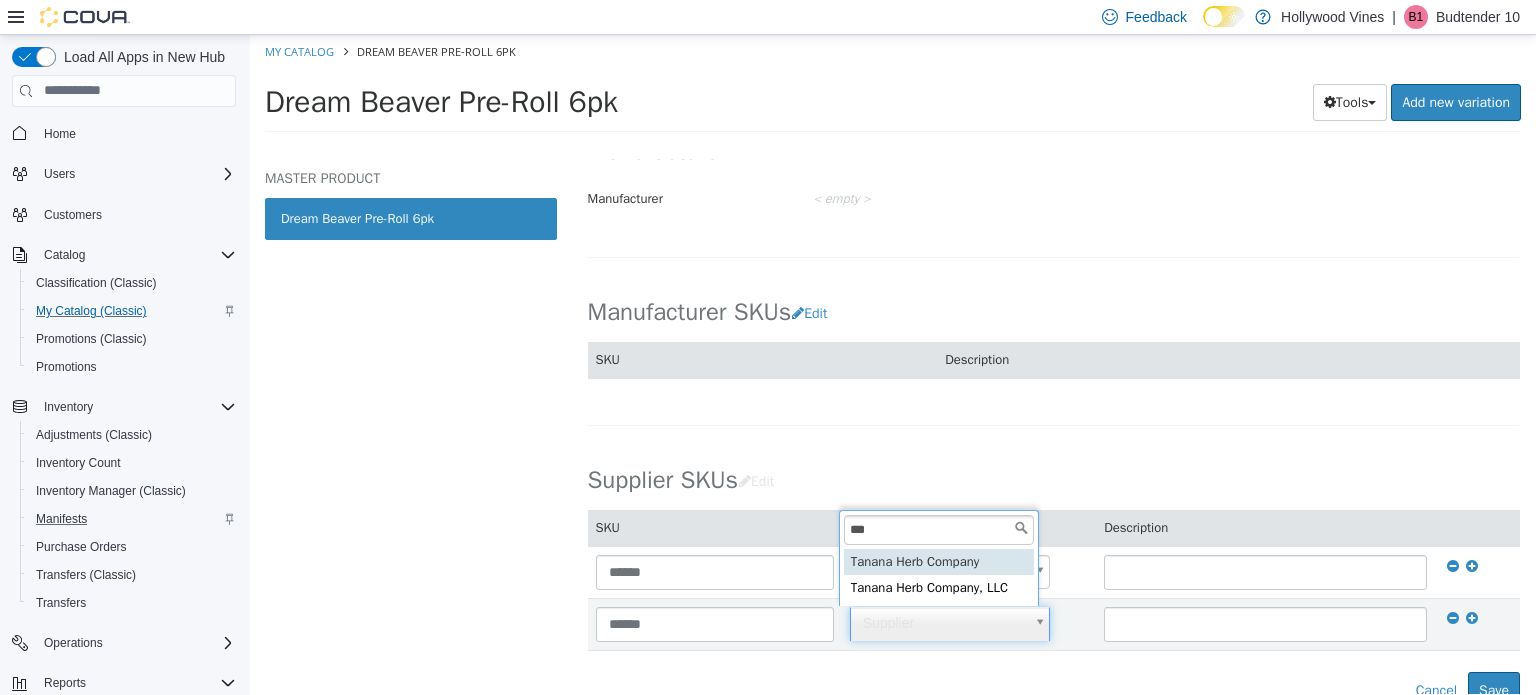 type on "***" 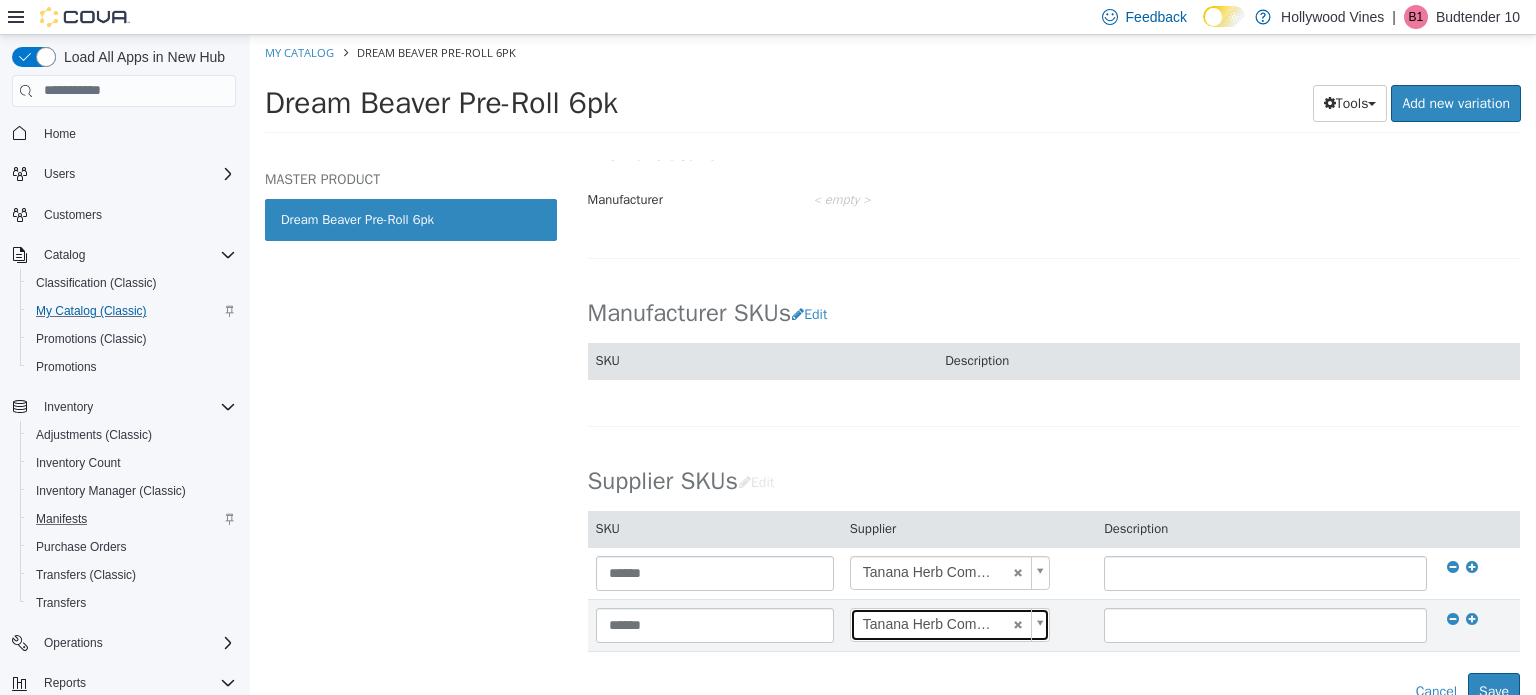 scroll, scrollTop: 0, scrollLeft: 0, axis: both 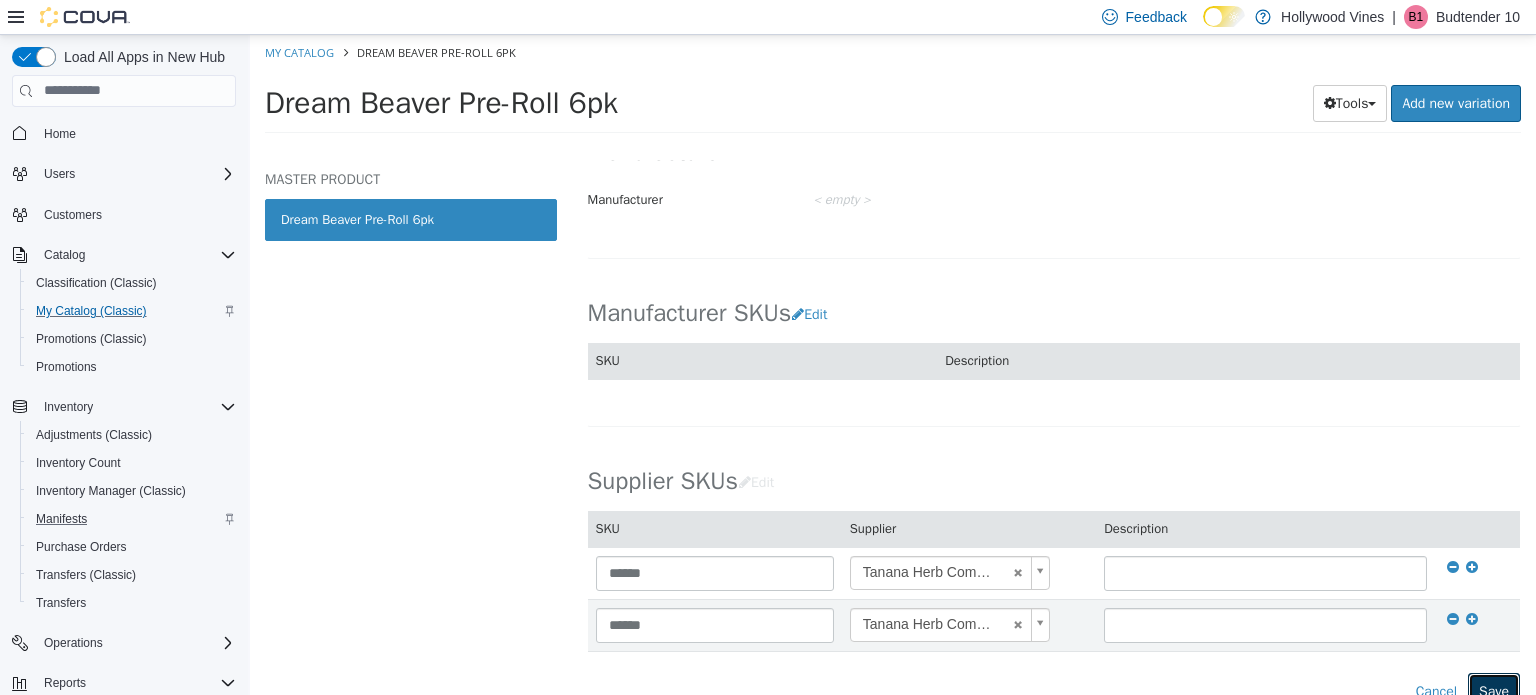 click on "Save" at bounding box center (1494, 690) 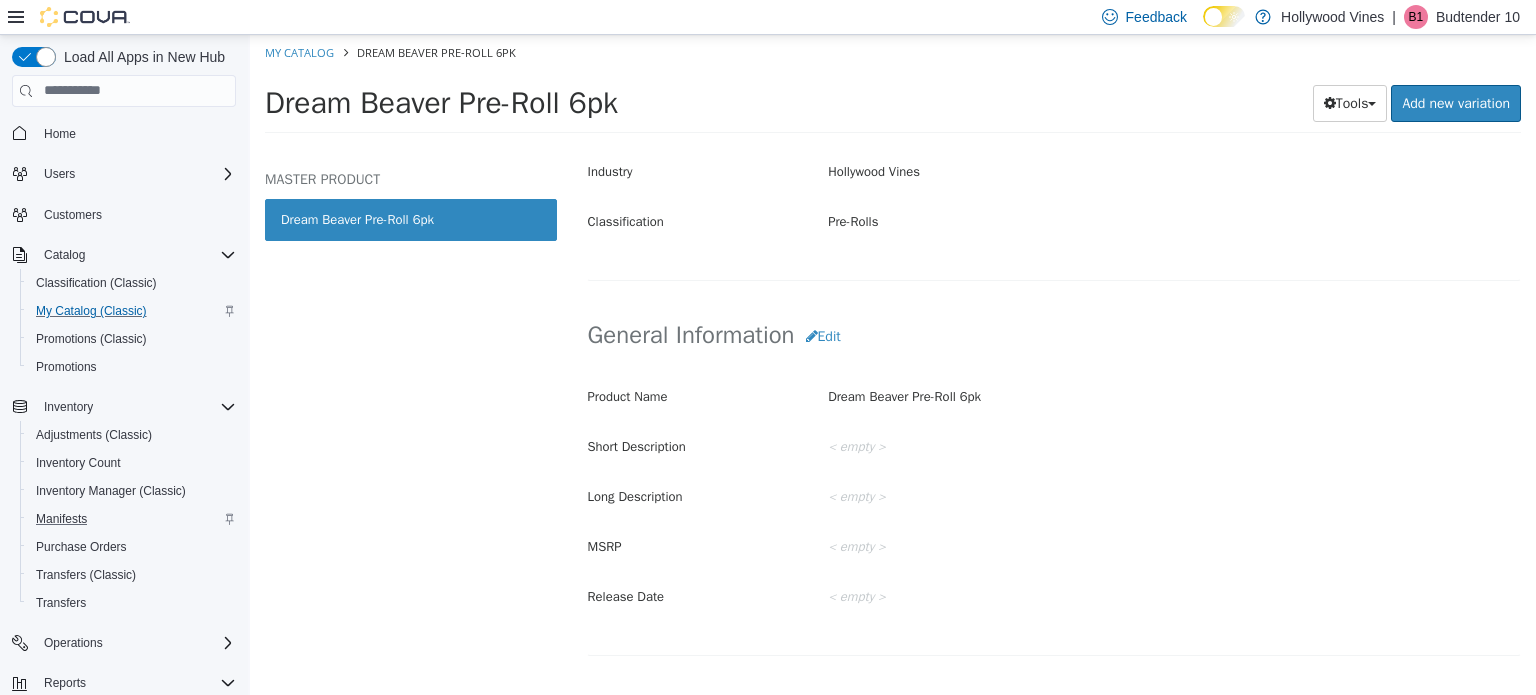 scroll, scrollTop: 0, scrollLeft: 0, axis: both 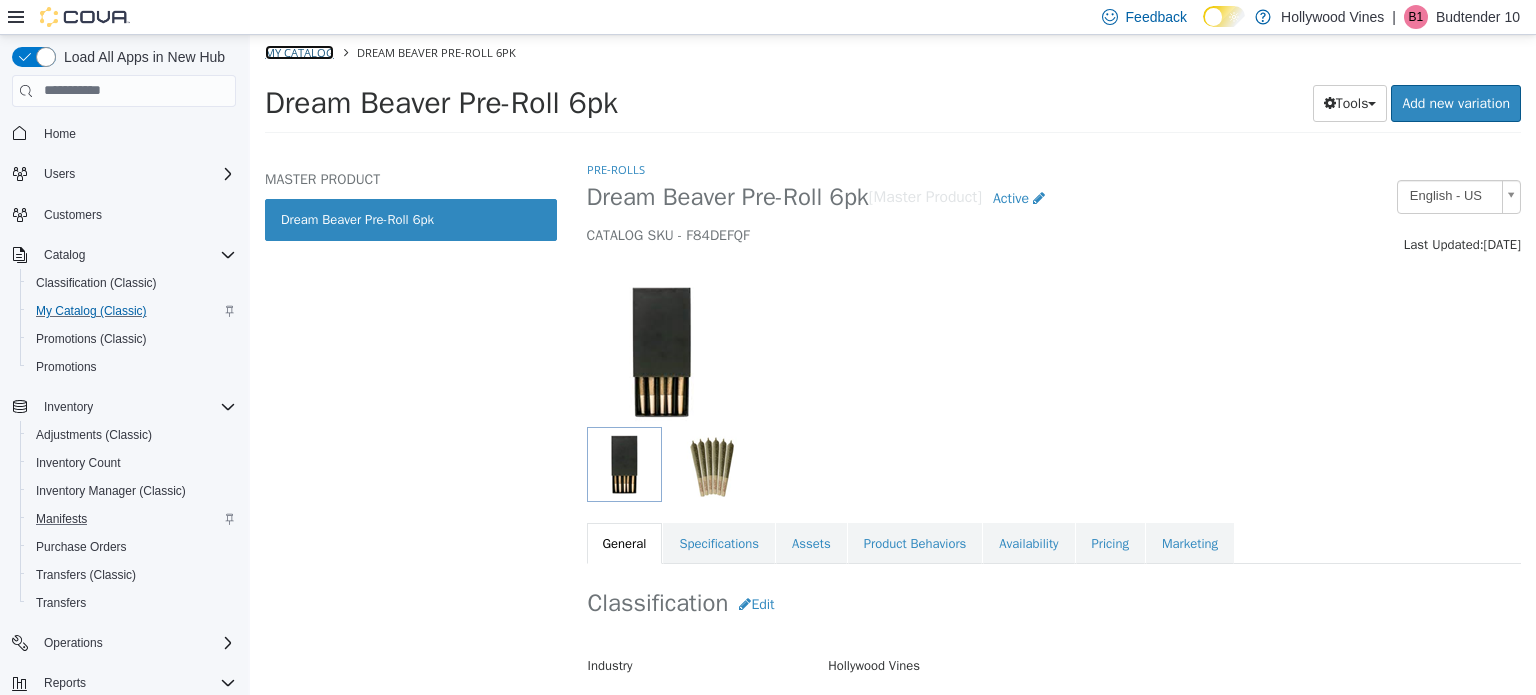 click on "My Catalog" at bounding box center (299, 51) 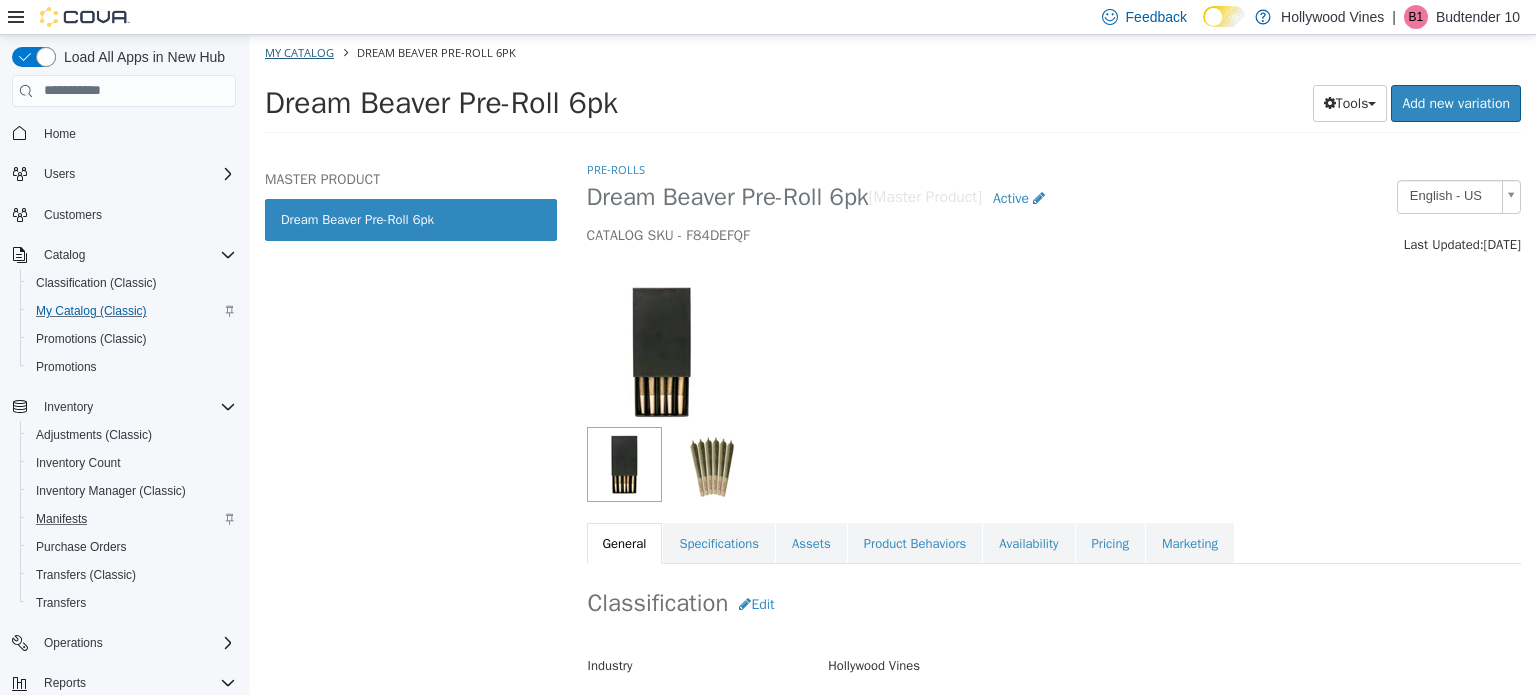 select on "**********" 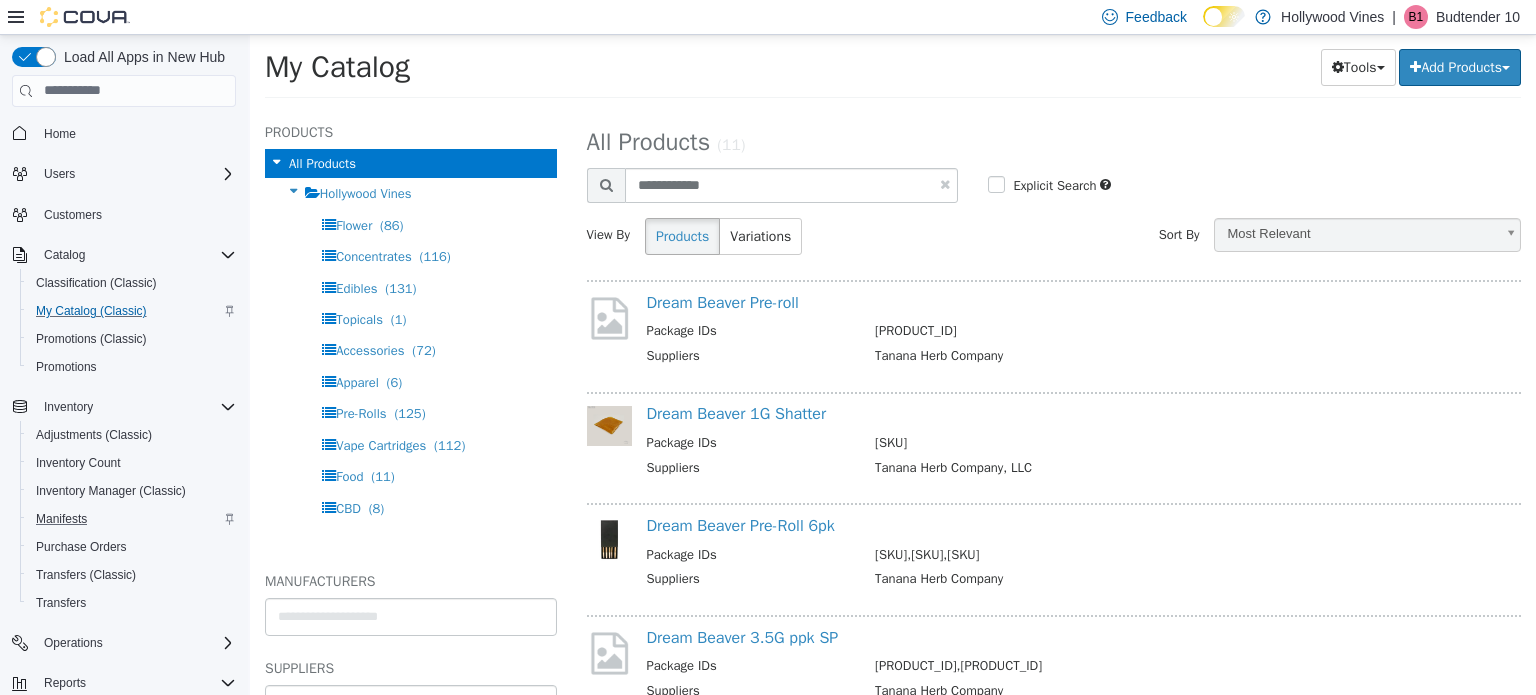 click at bounding box center (945, 183) 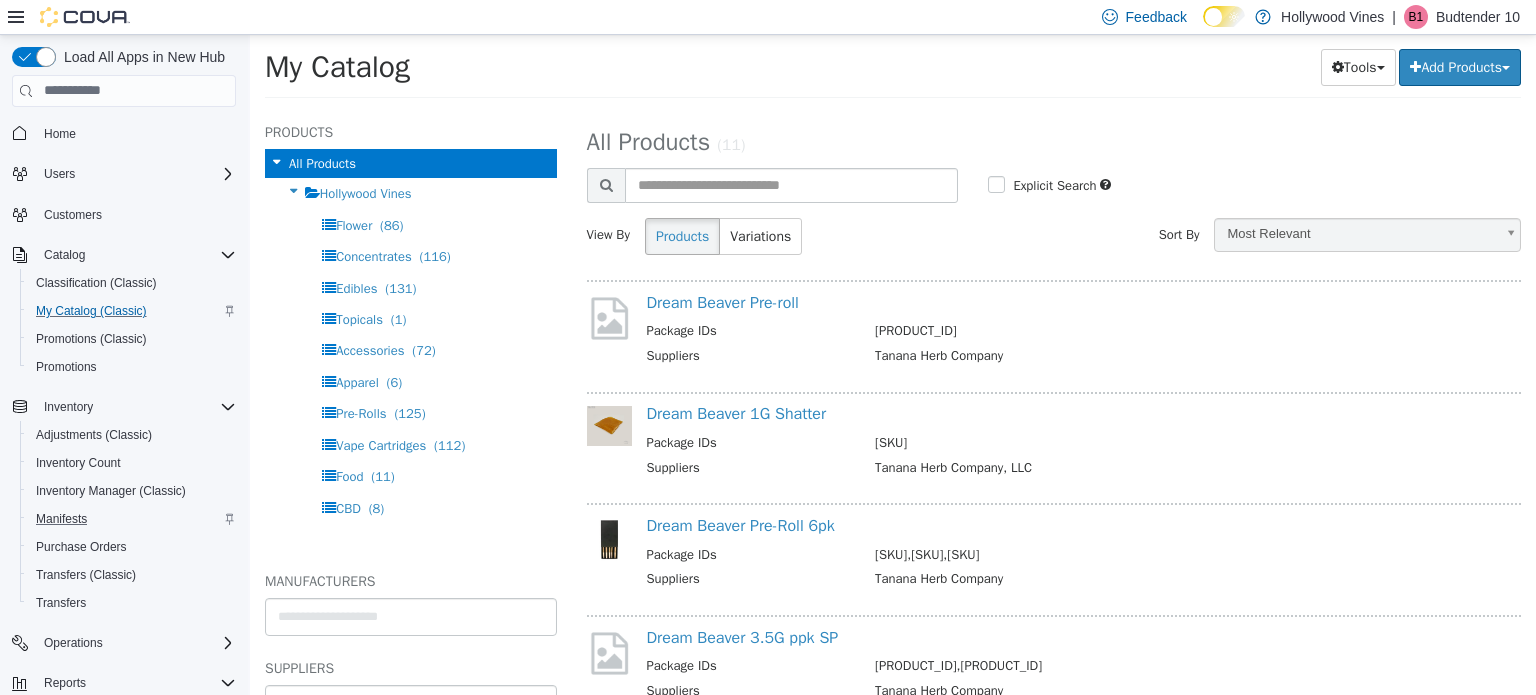 select on "**********" 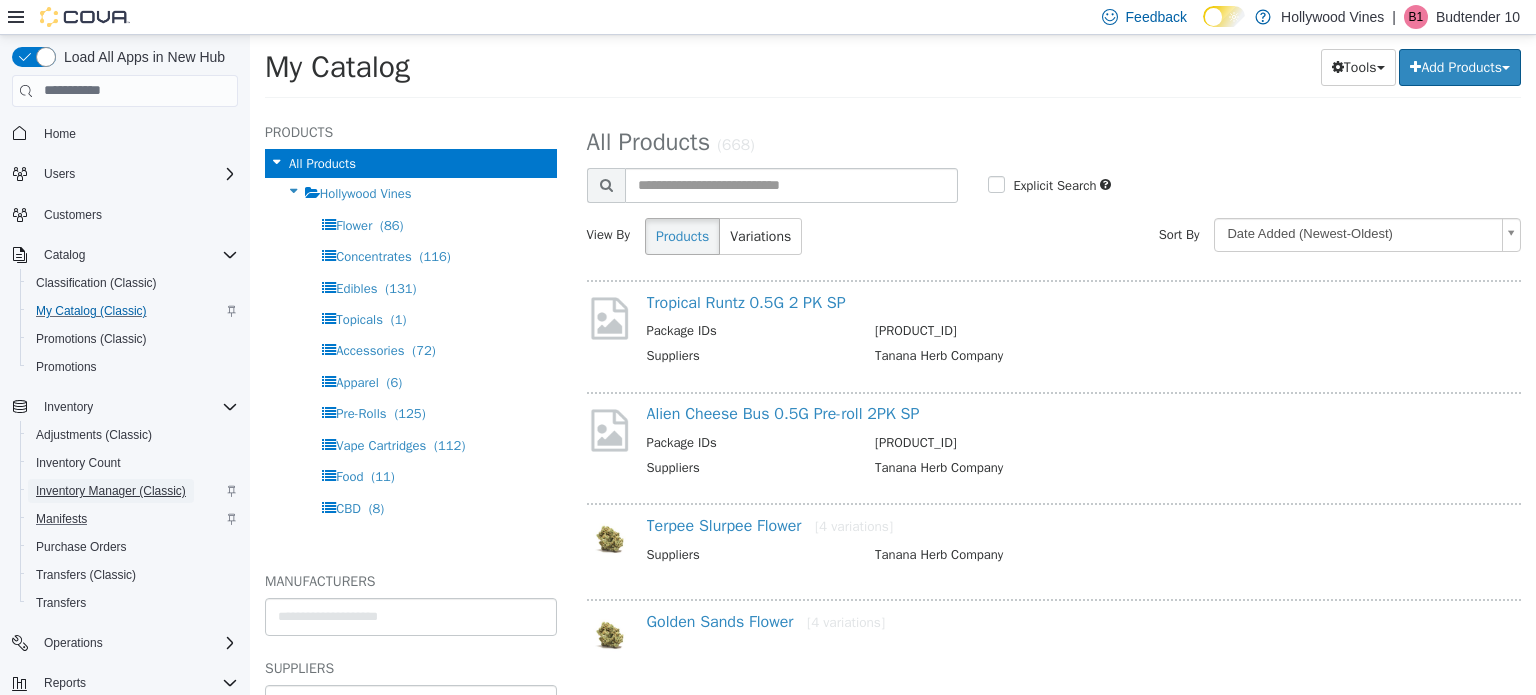 click on "Inventory Manager (Classic)" at bounding box center [111, 491] 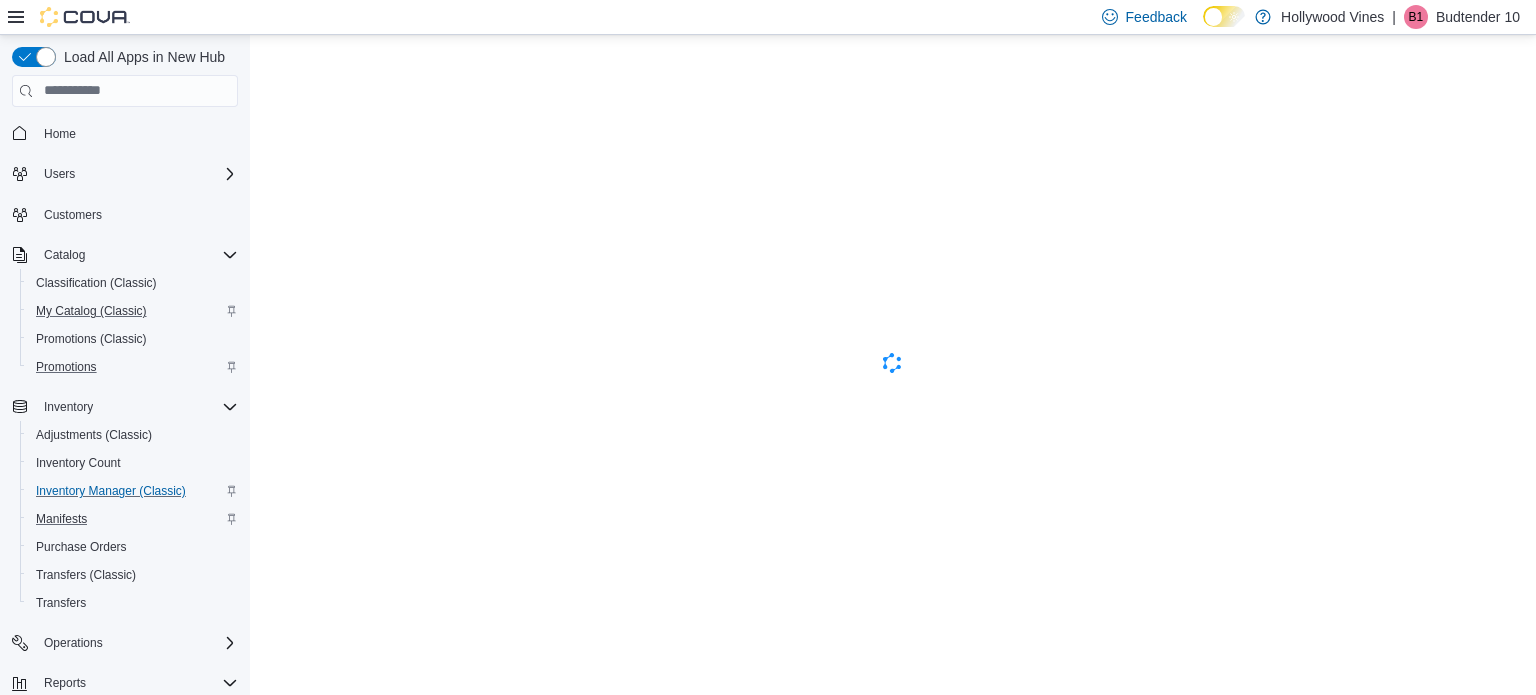 scroll, scrollTop: 0, scrollLeft: 0, axis: both 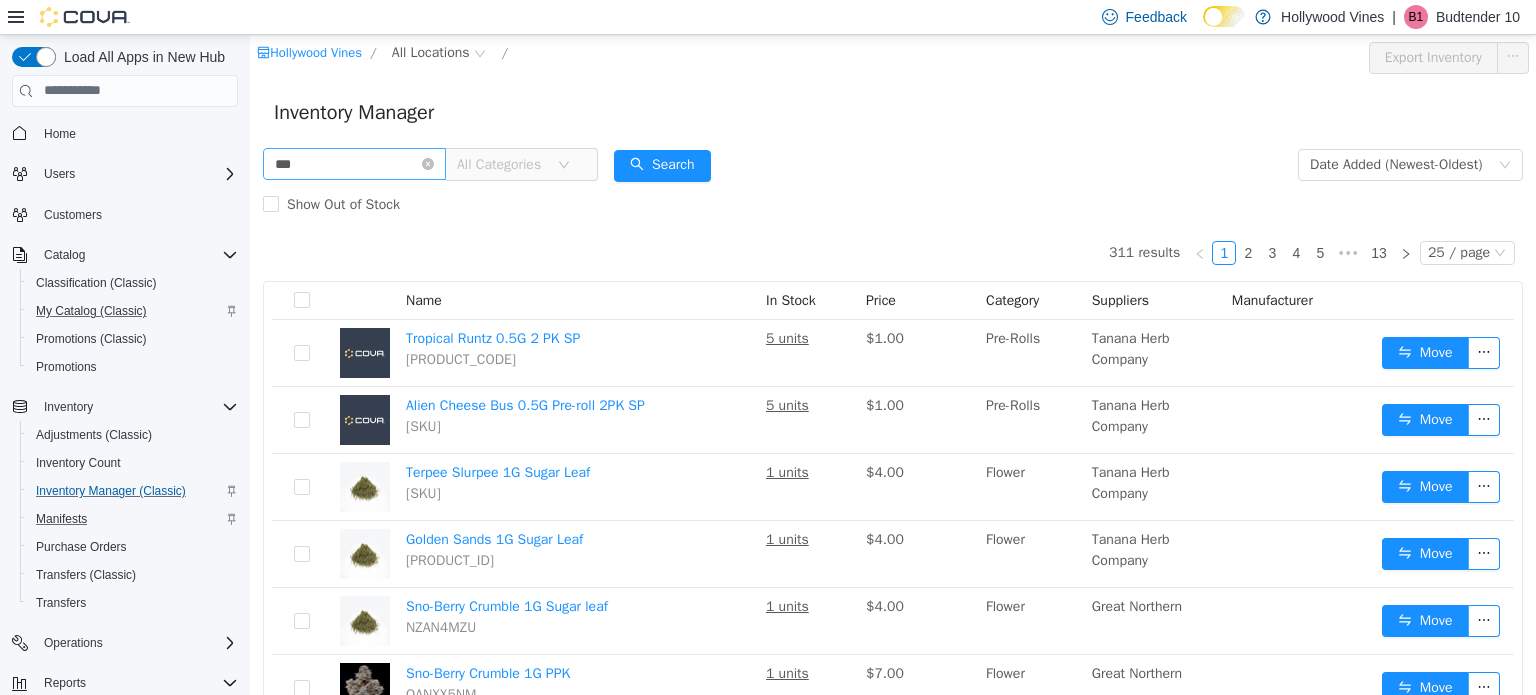 type on "**********" 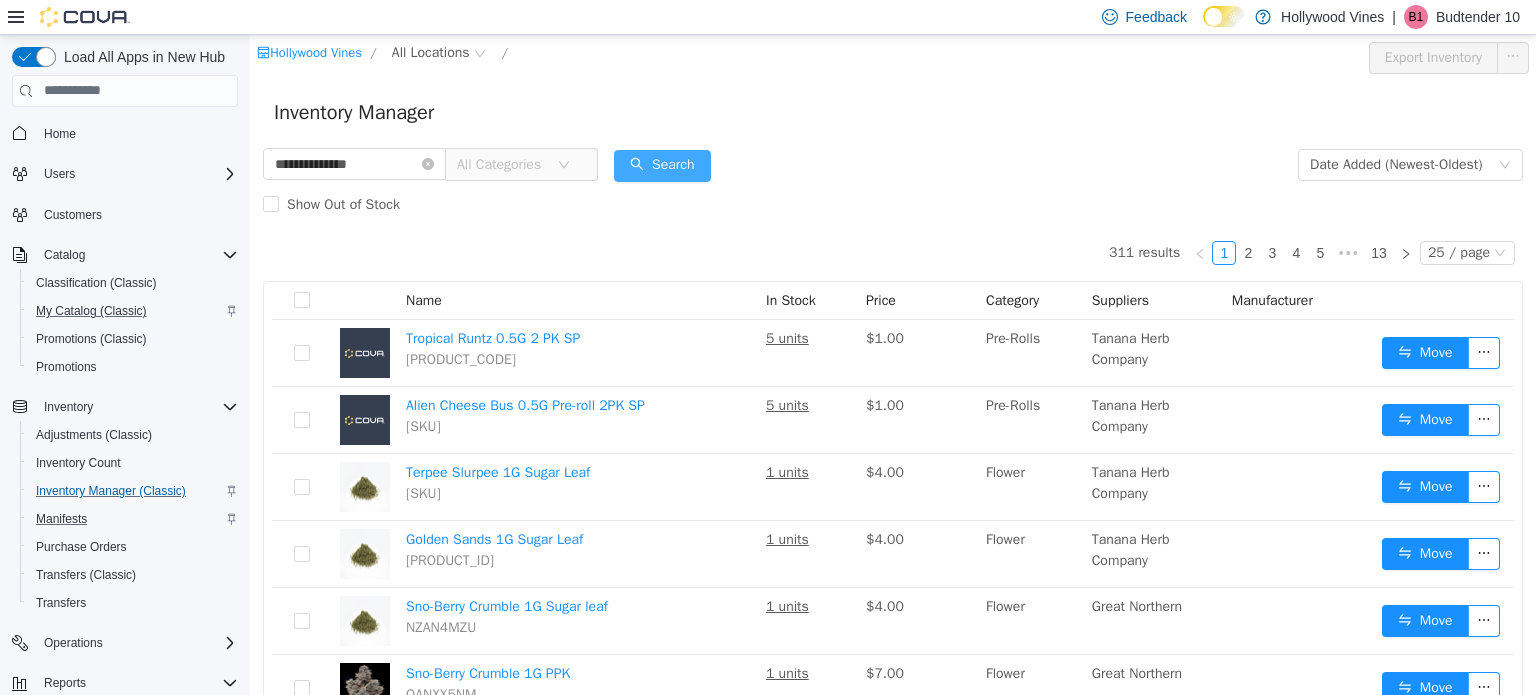 click on "Search" at bounding box center [662, 165] 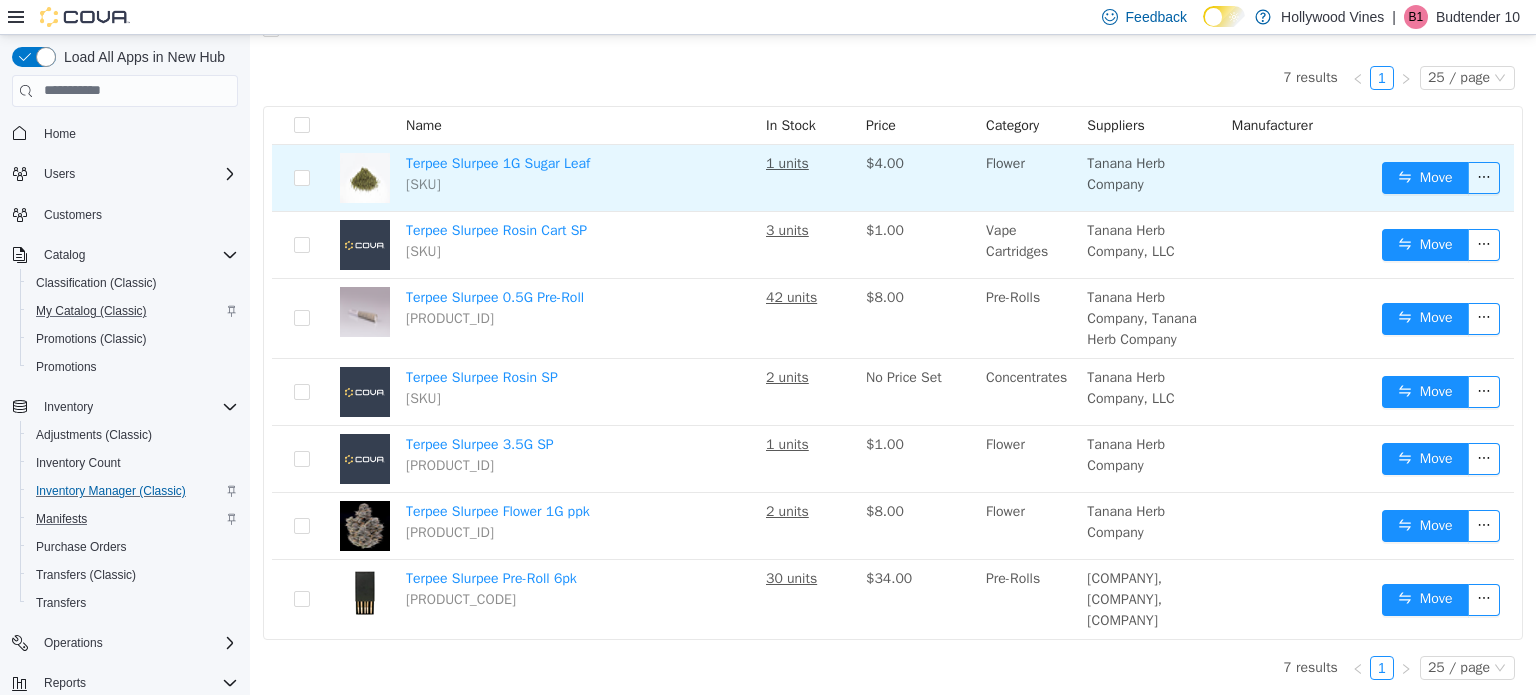 scroll, scrollTop: 216, scrollLeft: 0, axis: vertical 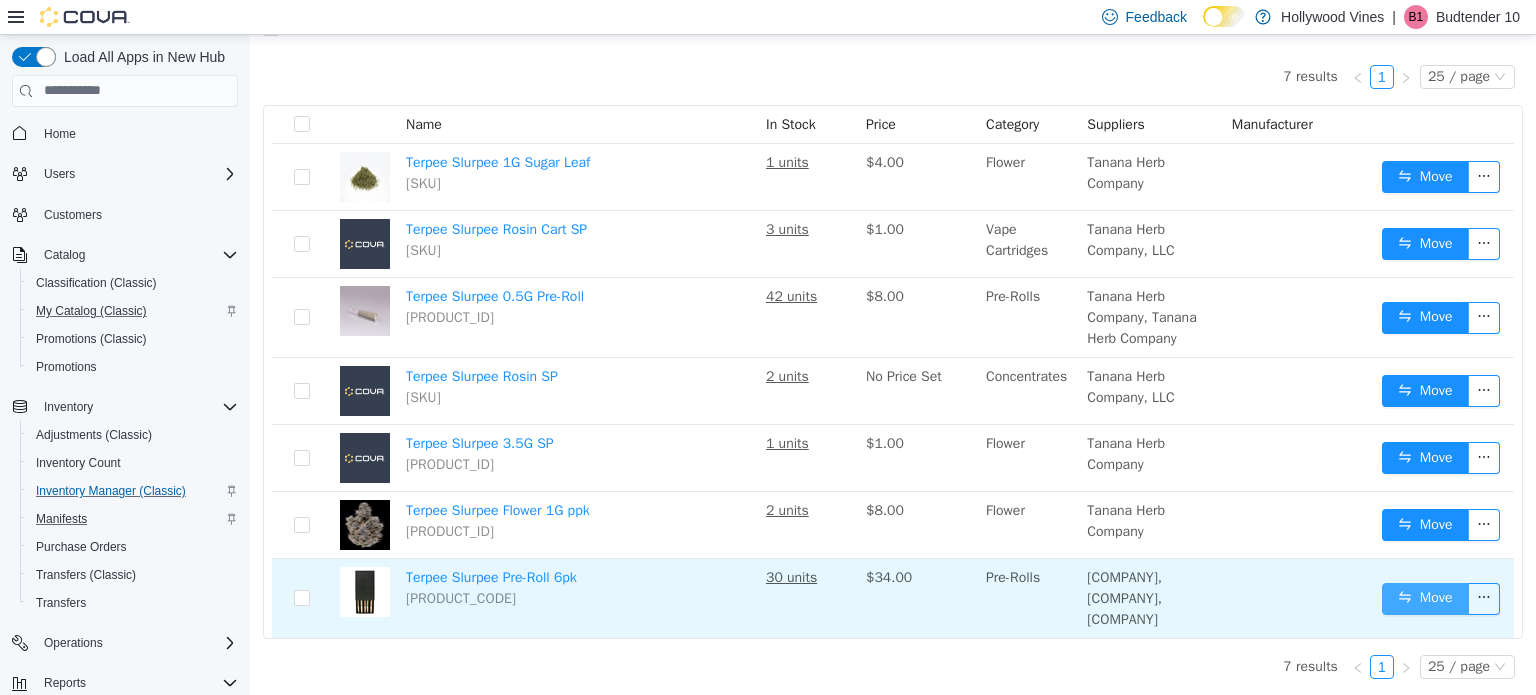 click on "Move" at bounding box center (1425, 598) 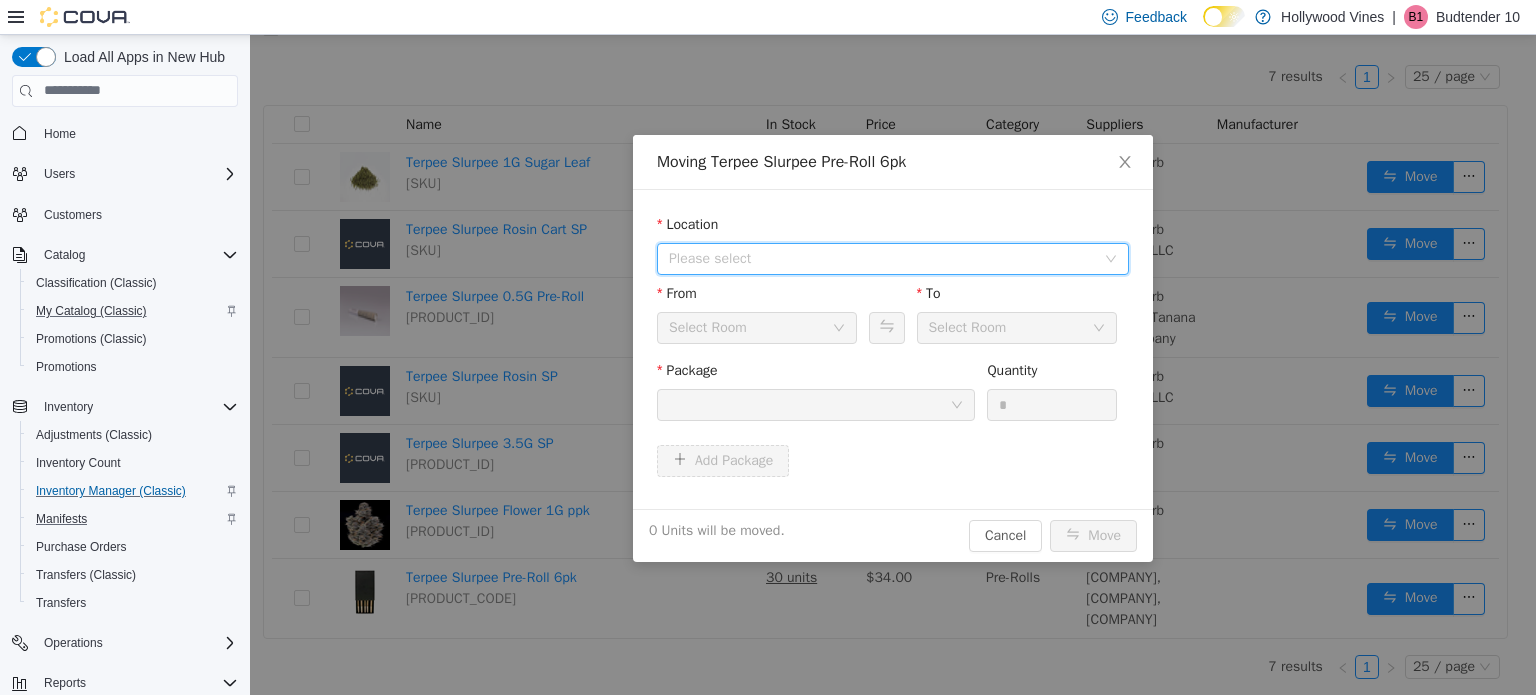 click on "Please select" at bounding box center (886, 258) 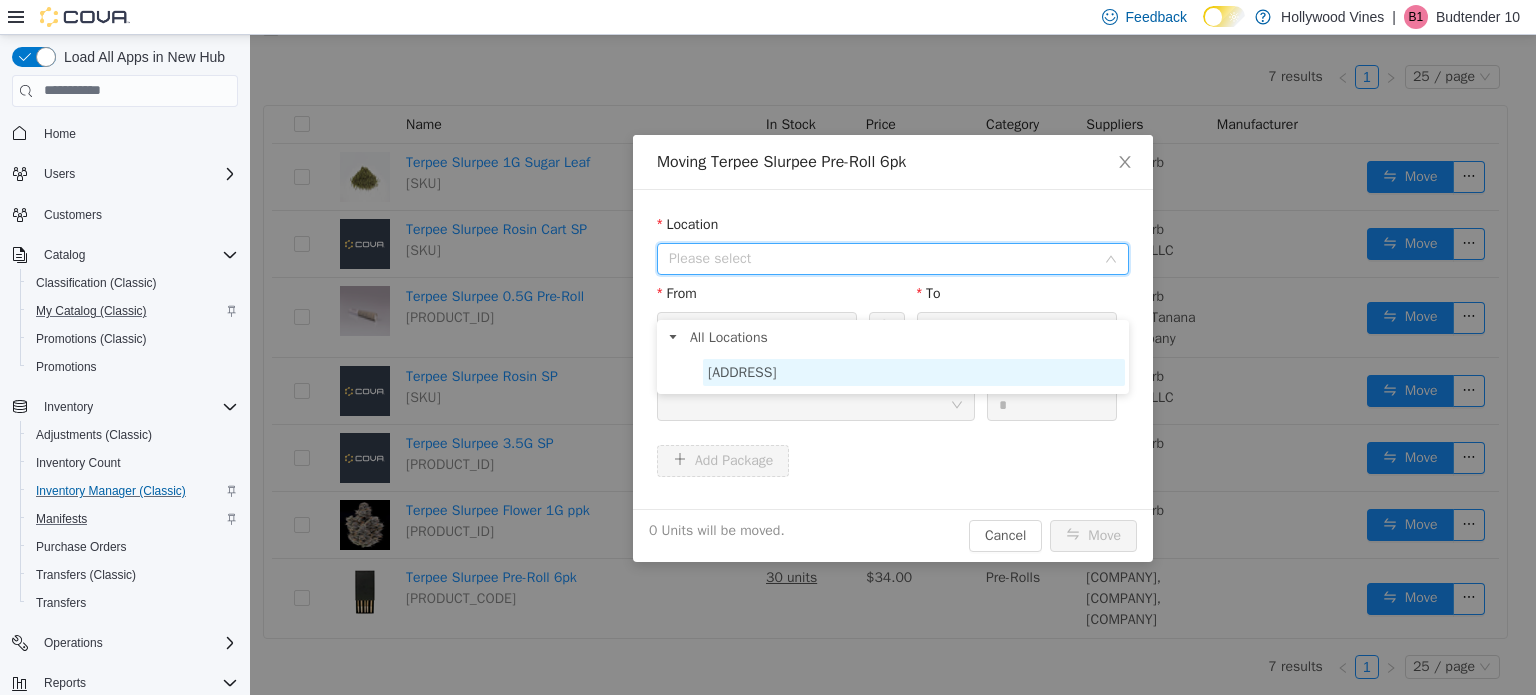 click on "[ADDRESS]" at bounding box center [742, 371] 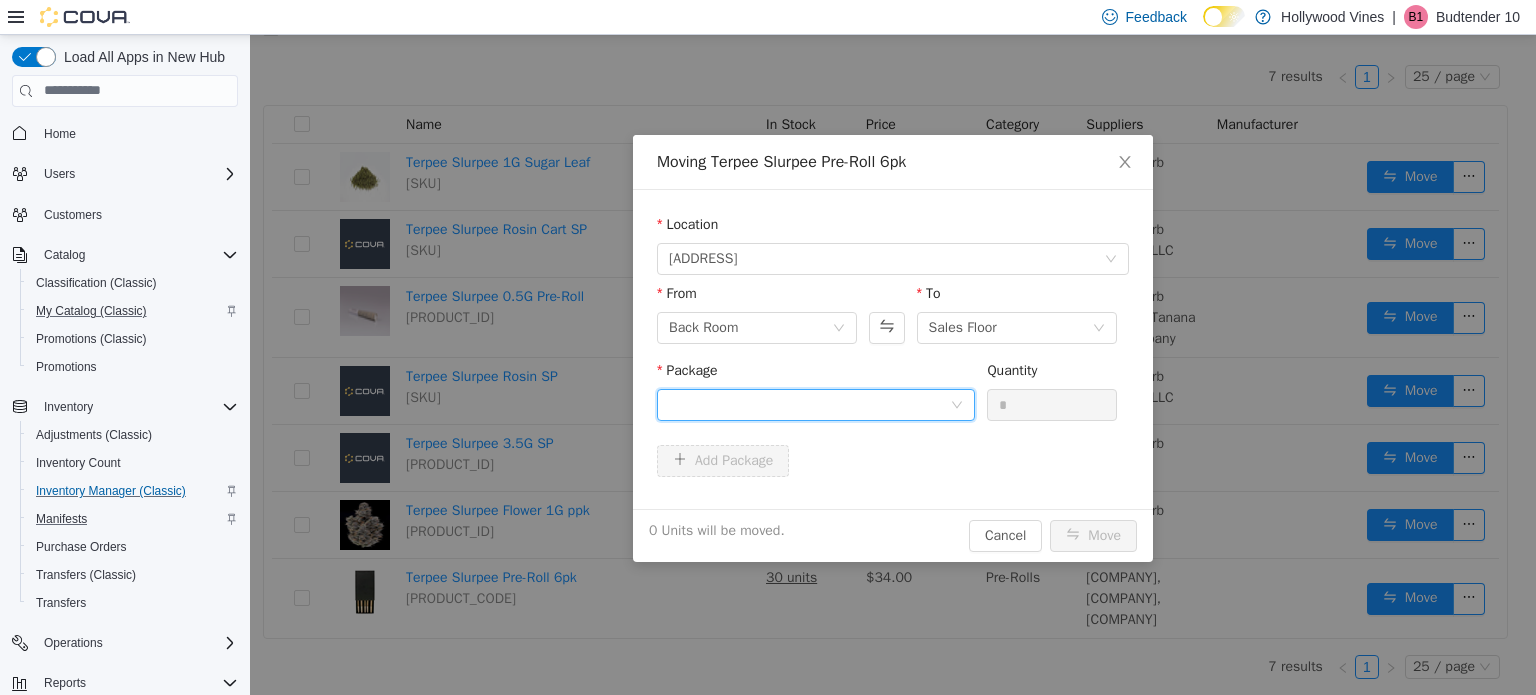 click at bounding box center (809, 404) 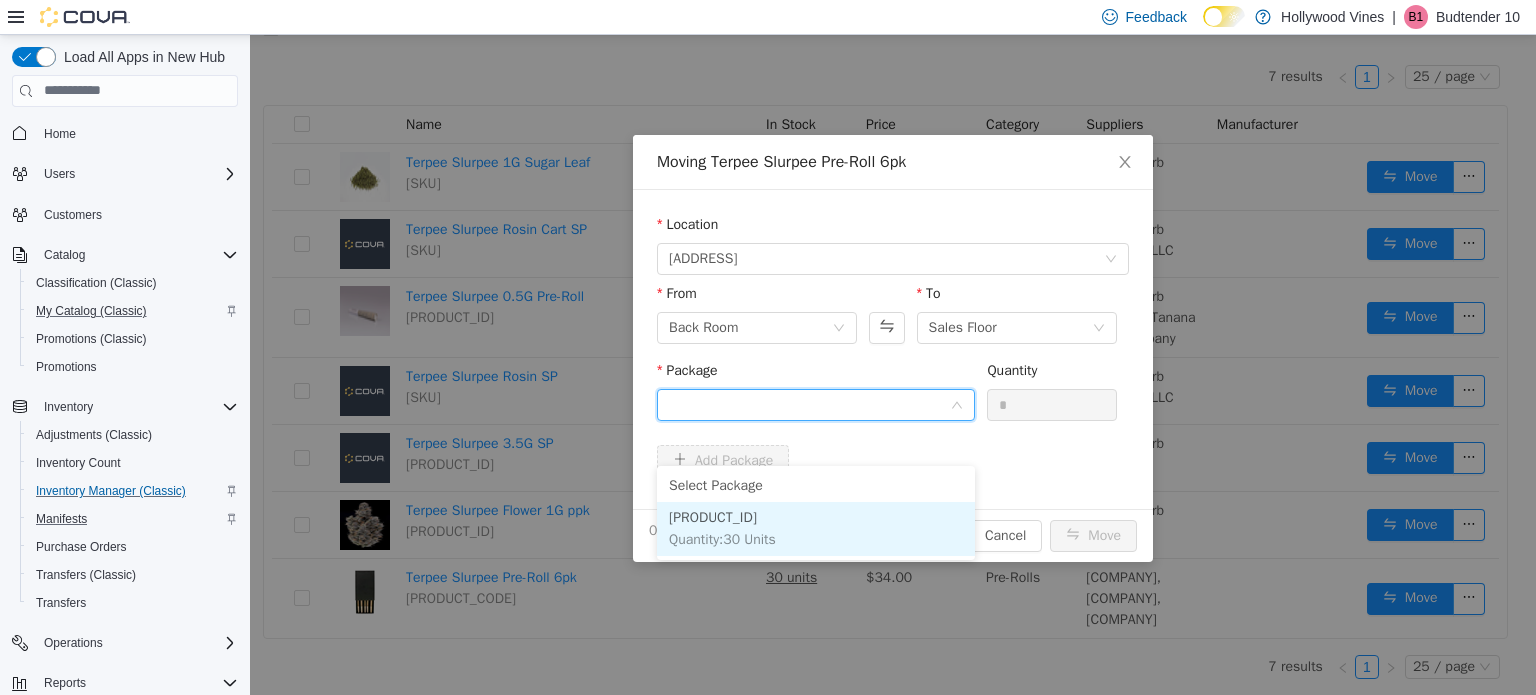 click on "[PRODUCT_ID]" at bounding box center [713, 516] 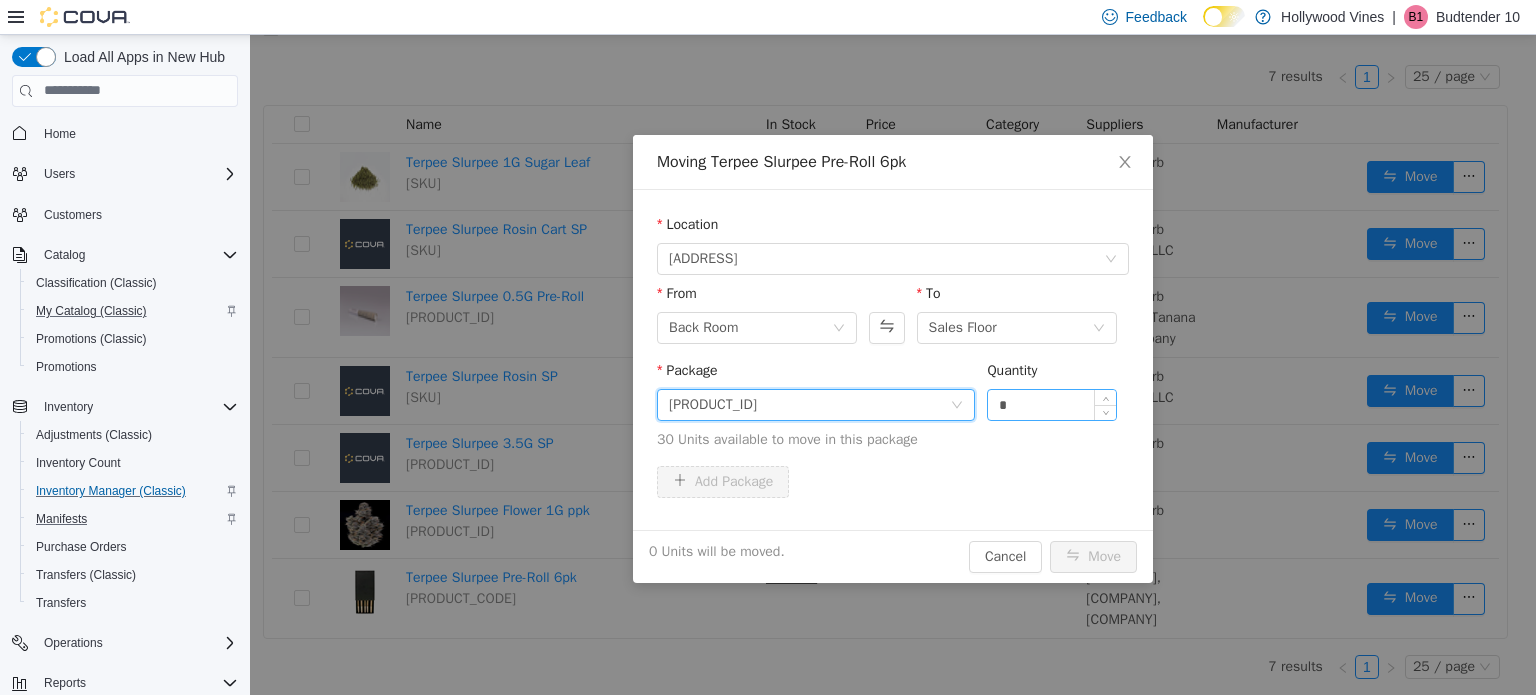 click on "*" at bounding box center (1052, 404) 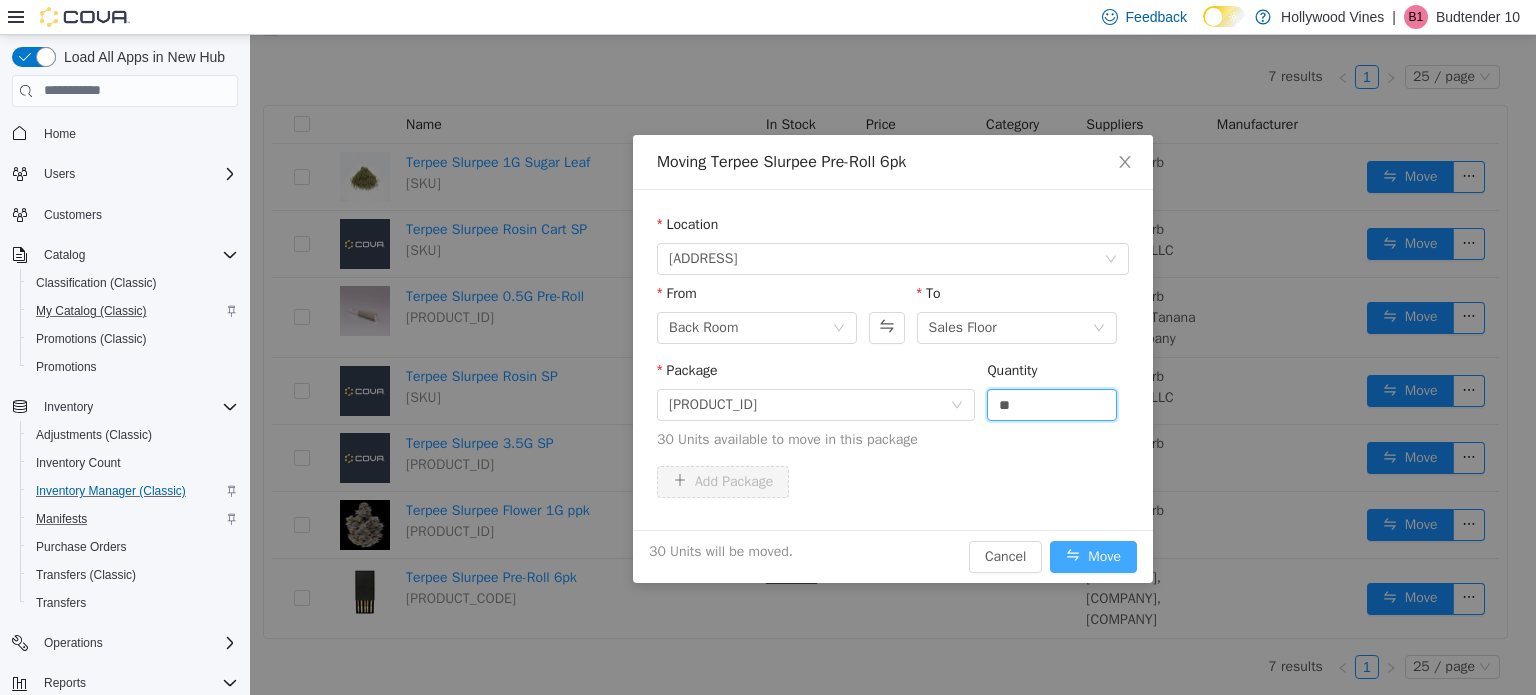 type on "**" 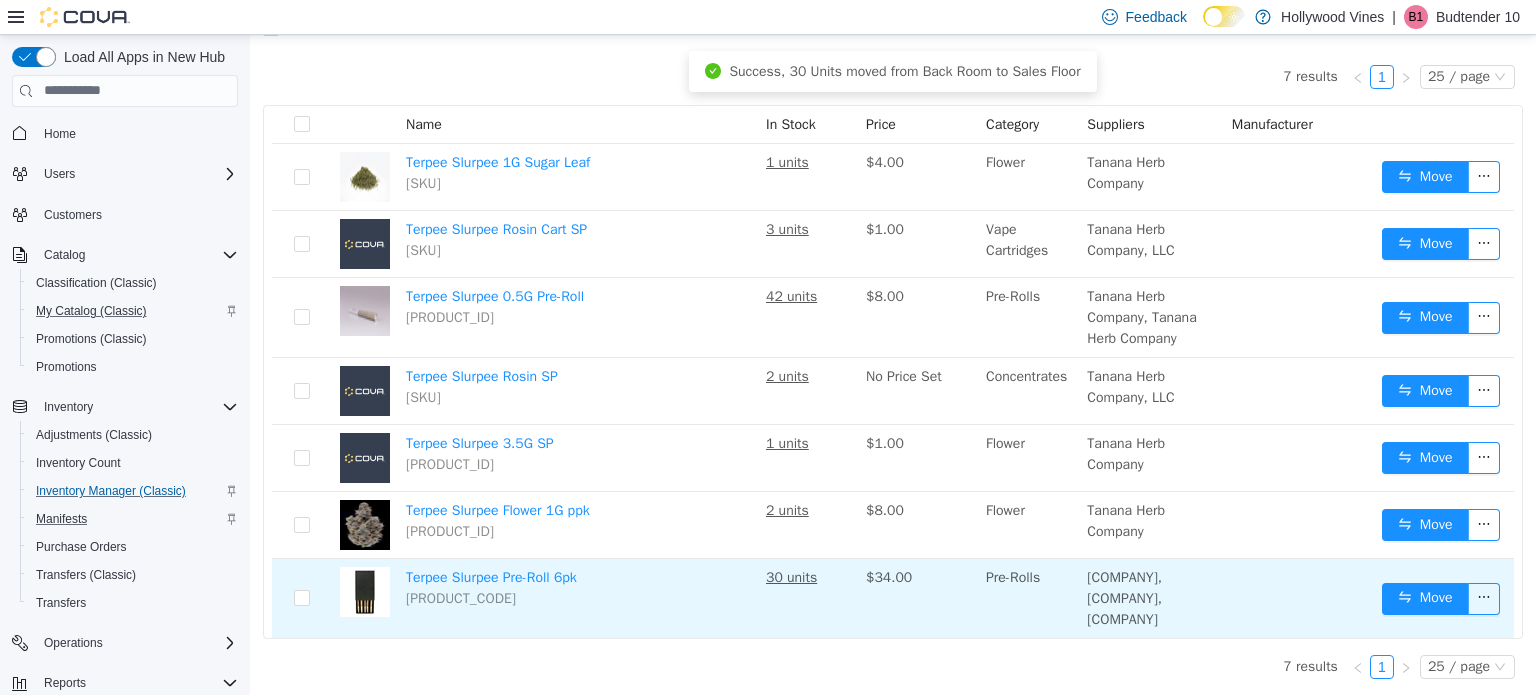 scroll, scrollTop: 0, scrollLeft: 0, axis: both 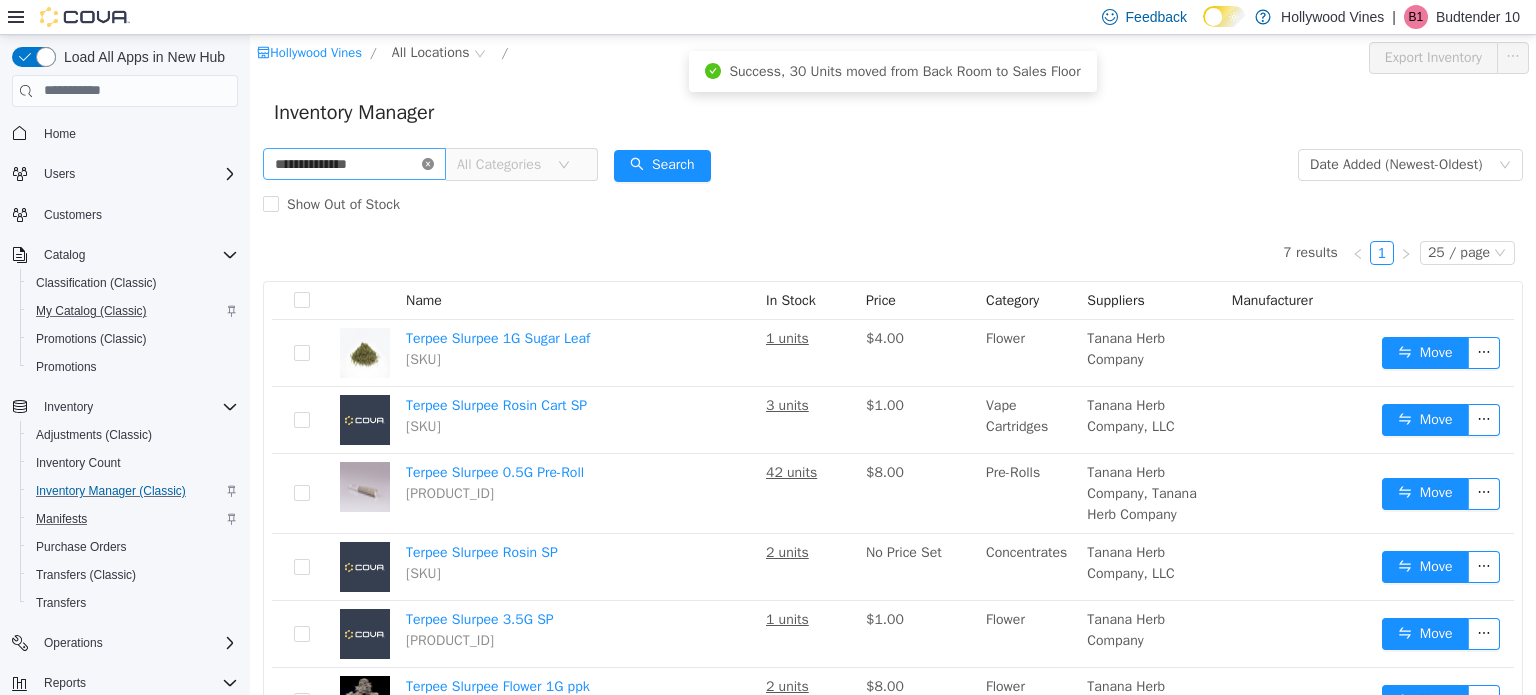 click 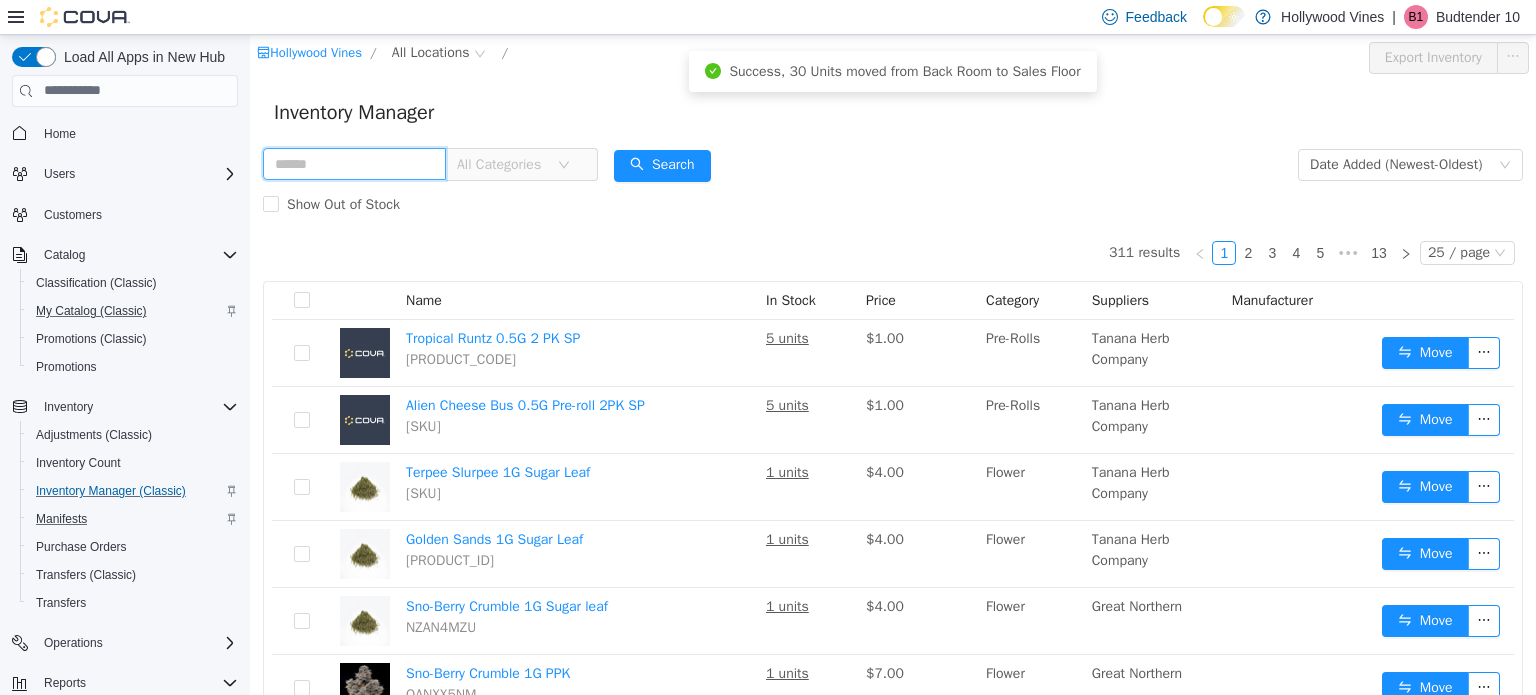 click at bounding box center [354, 163] 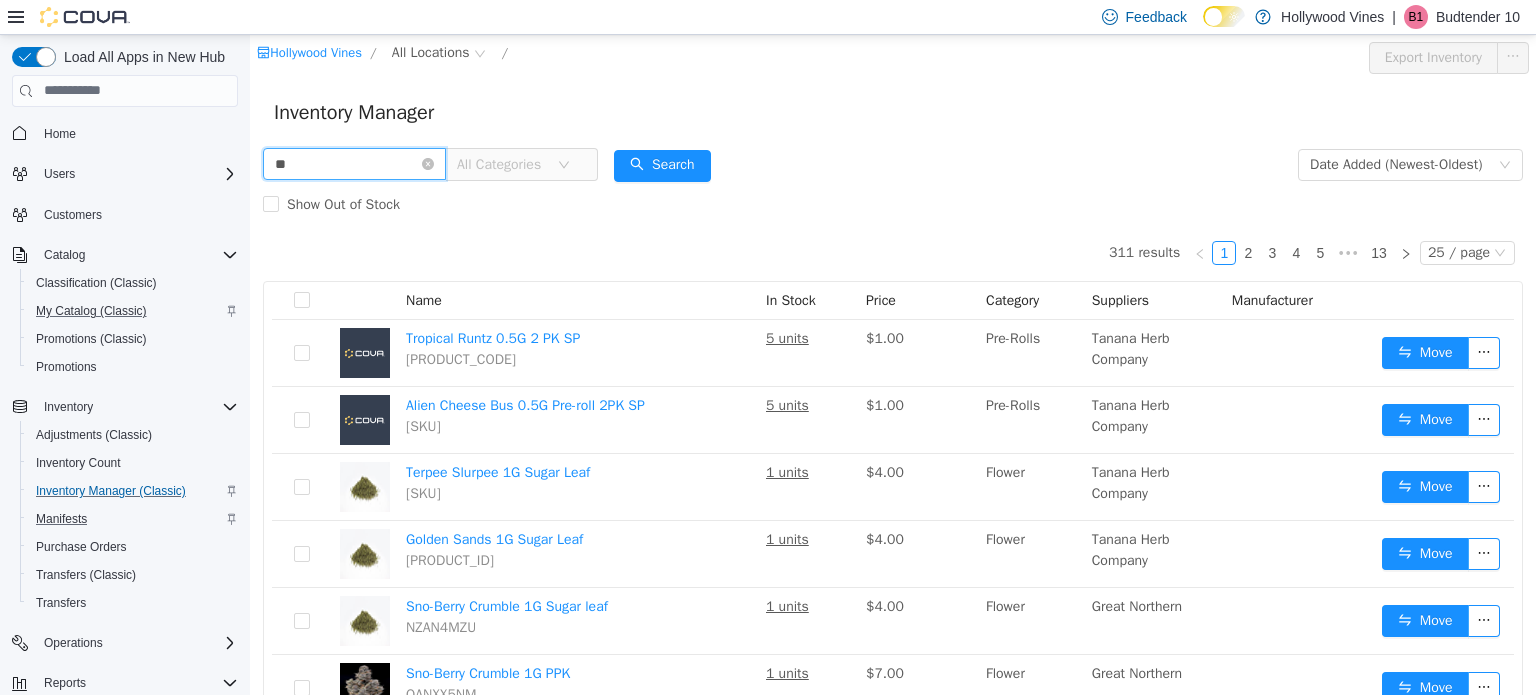 type on "*" 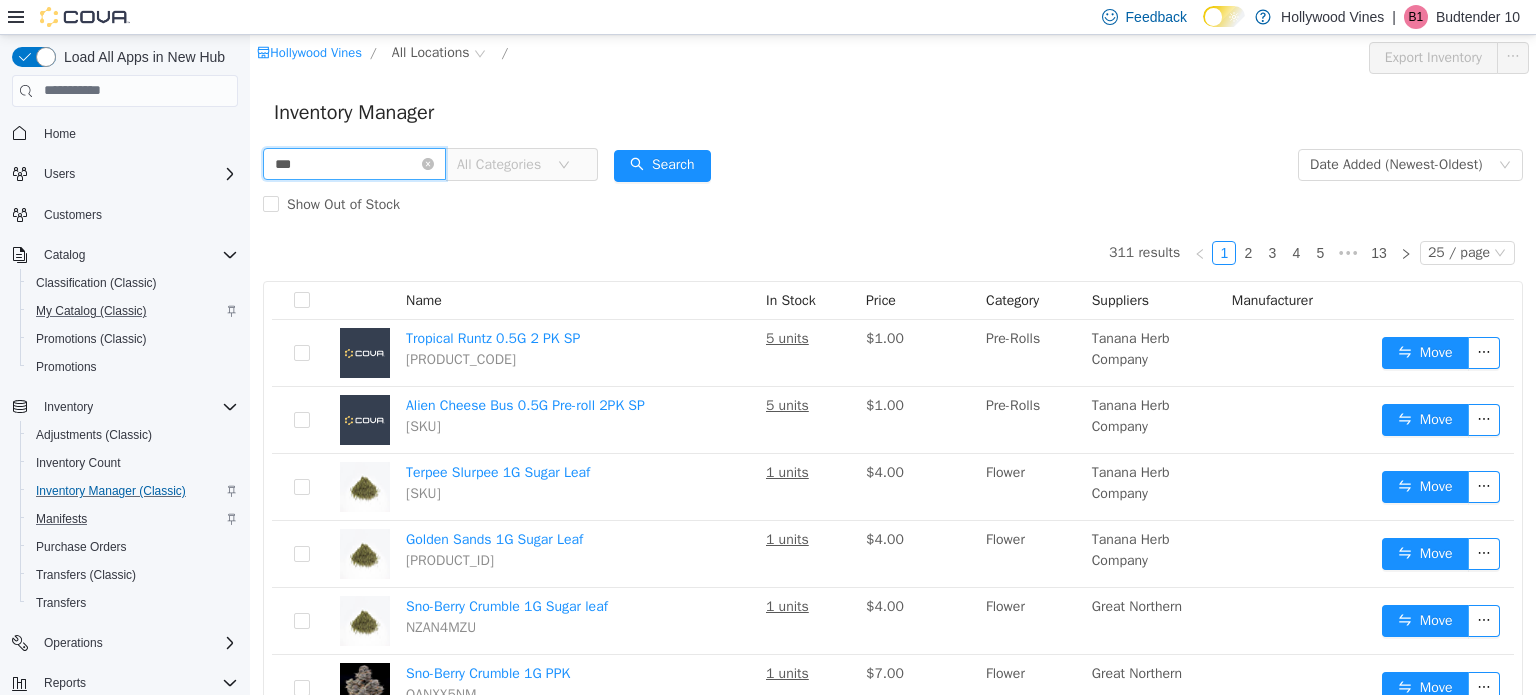 type on "**********" 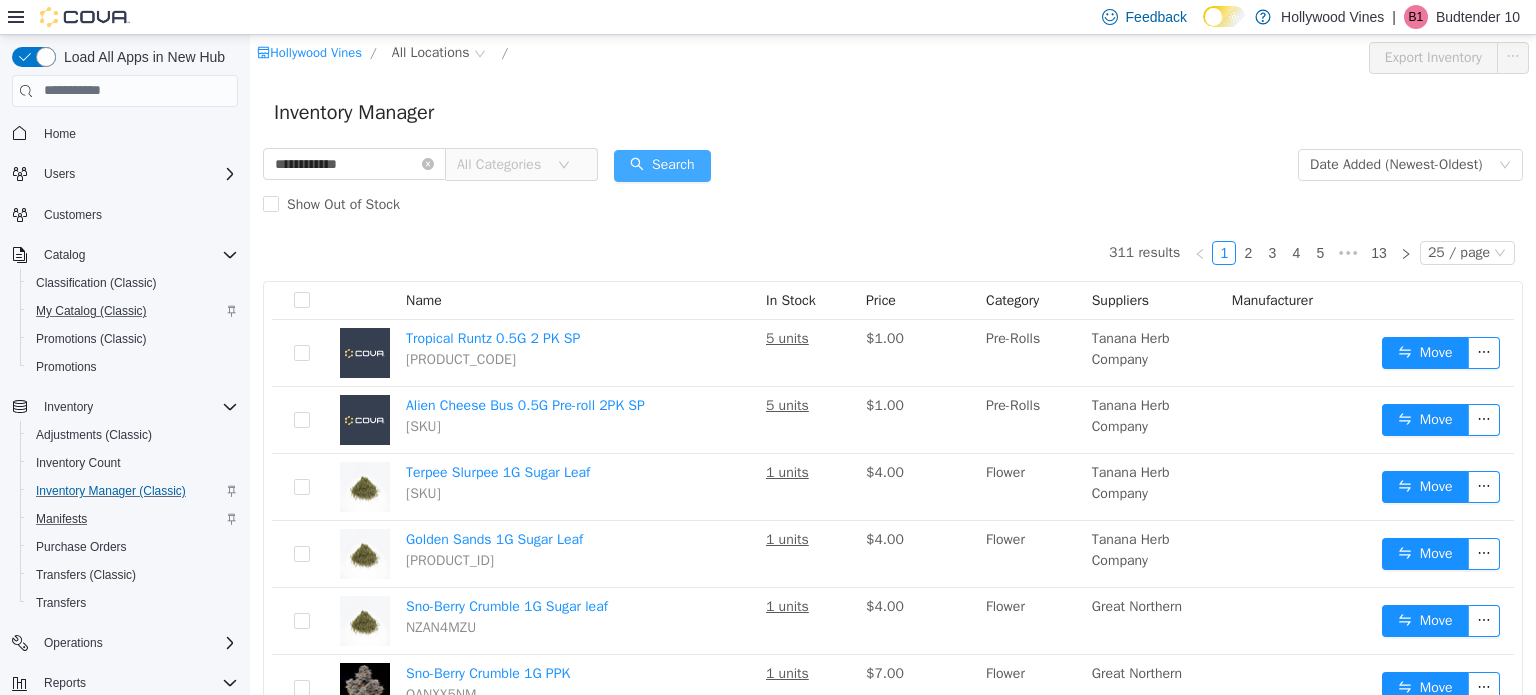 click on "Search" at bounding box center [662, 165] 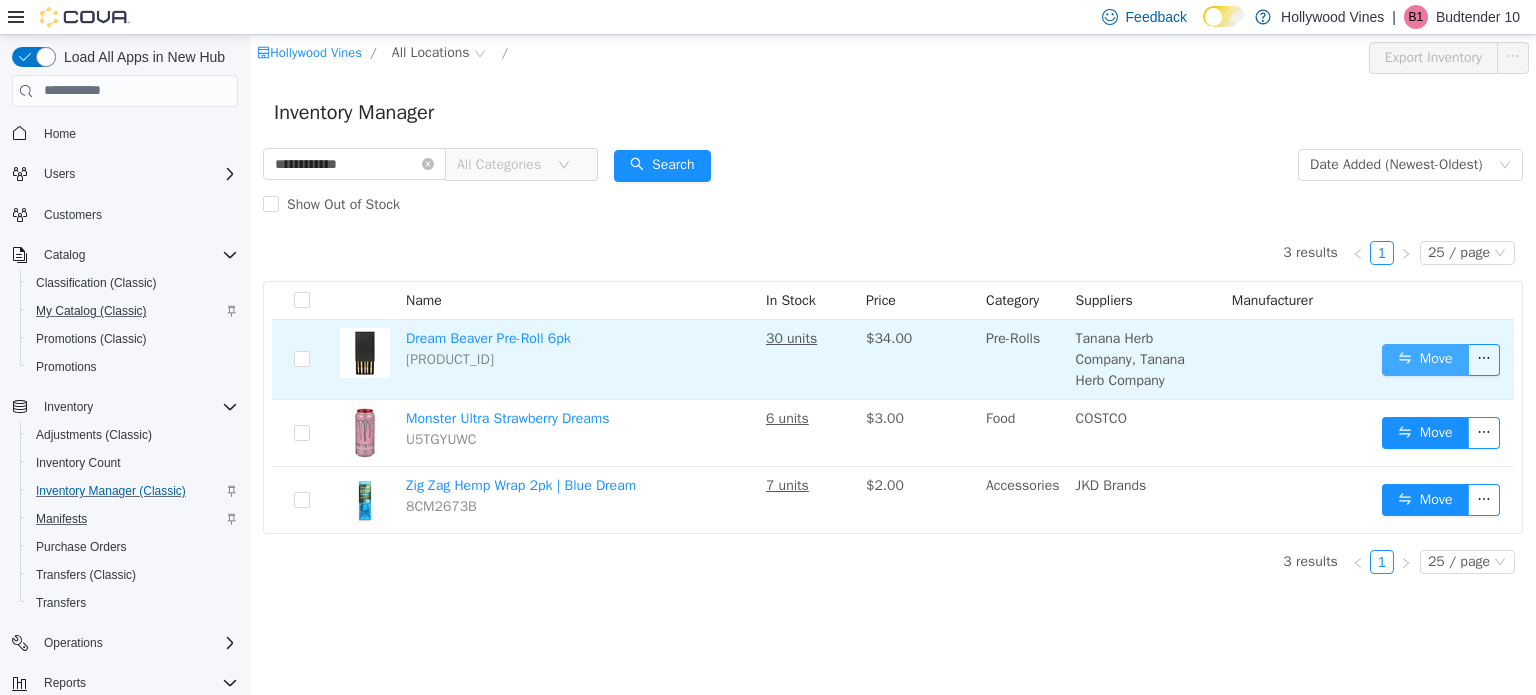 click on "Move" at bounding box center (1425, 359) 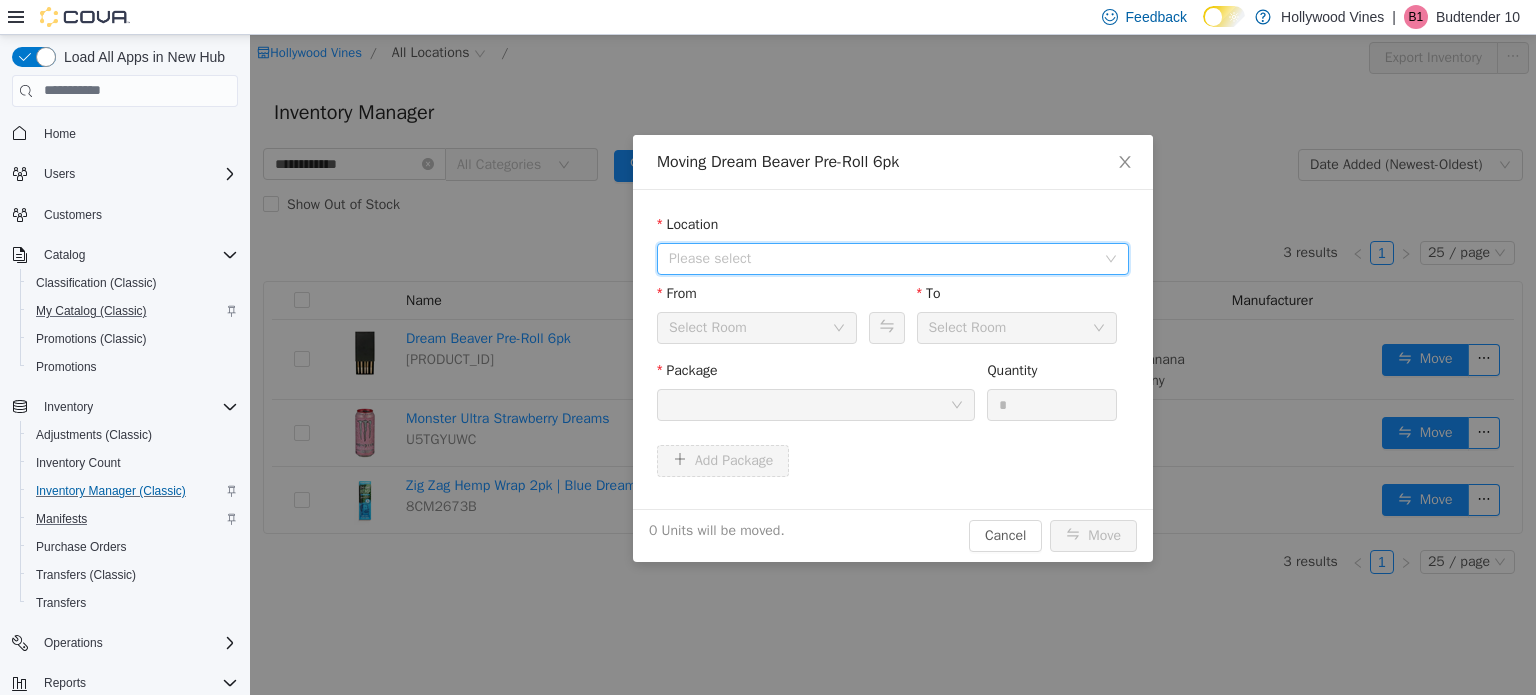 click on "Please select" at bounding box center (886, 258) 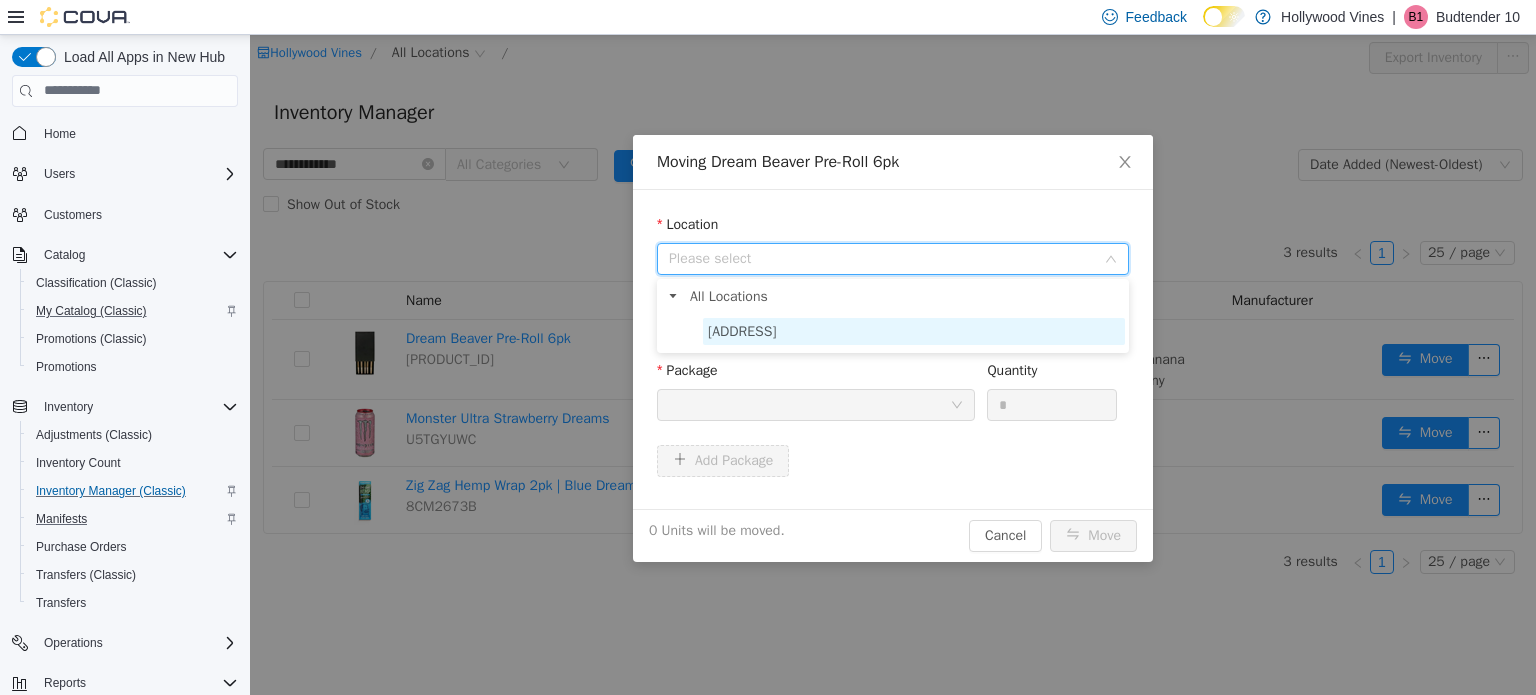 click on "[ADDRESS]" at bounding box center [914, 330] 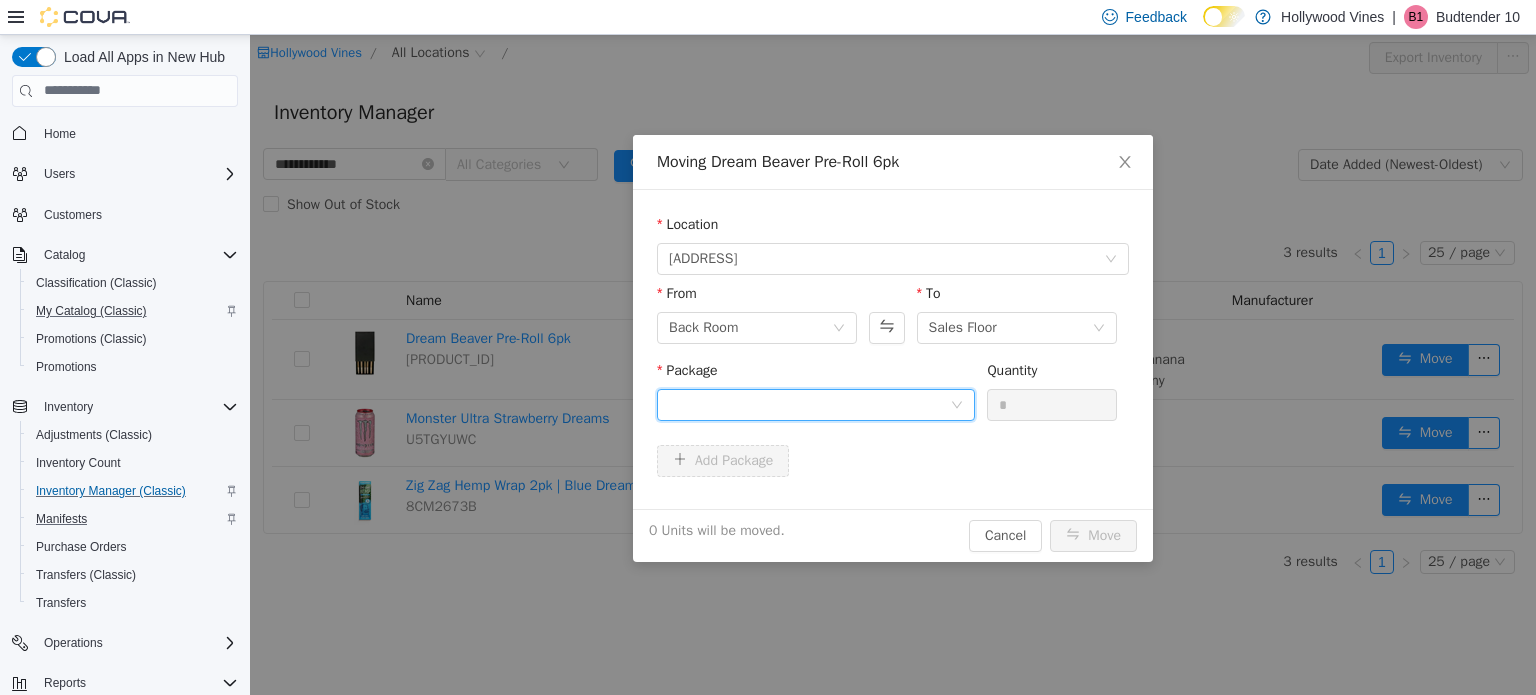 click at bounding box center (809, 404) 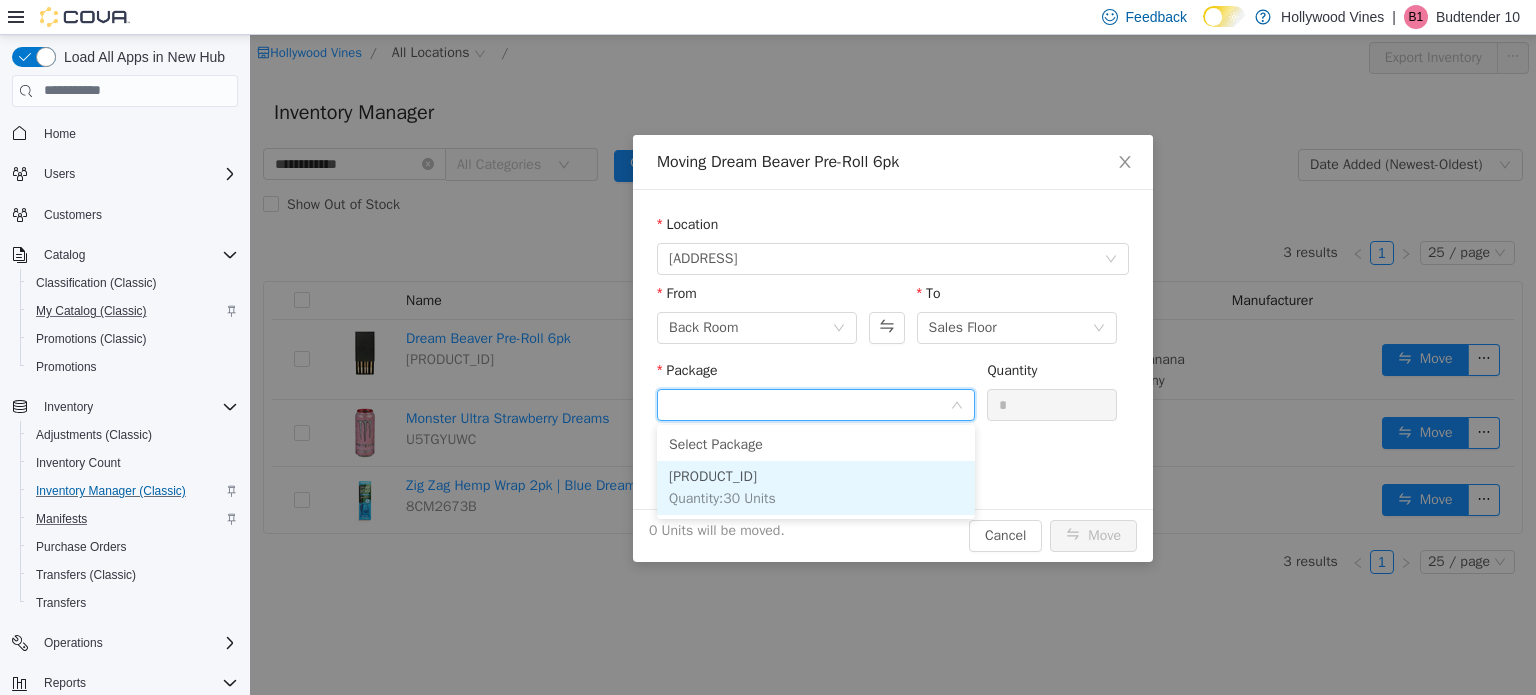 click on "[SKU] Quantity :  30 Units" at bounding box center [816, 487] 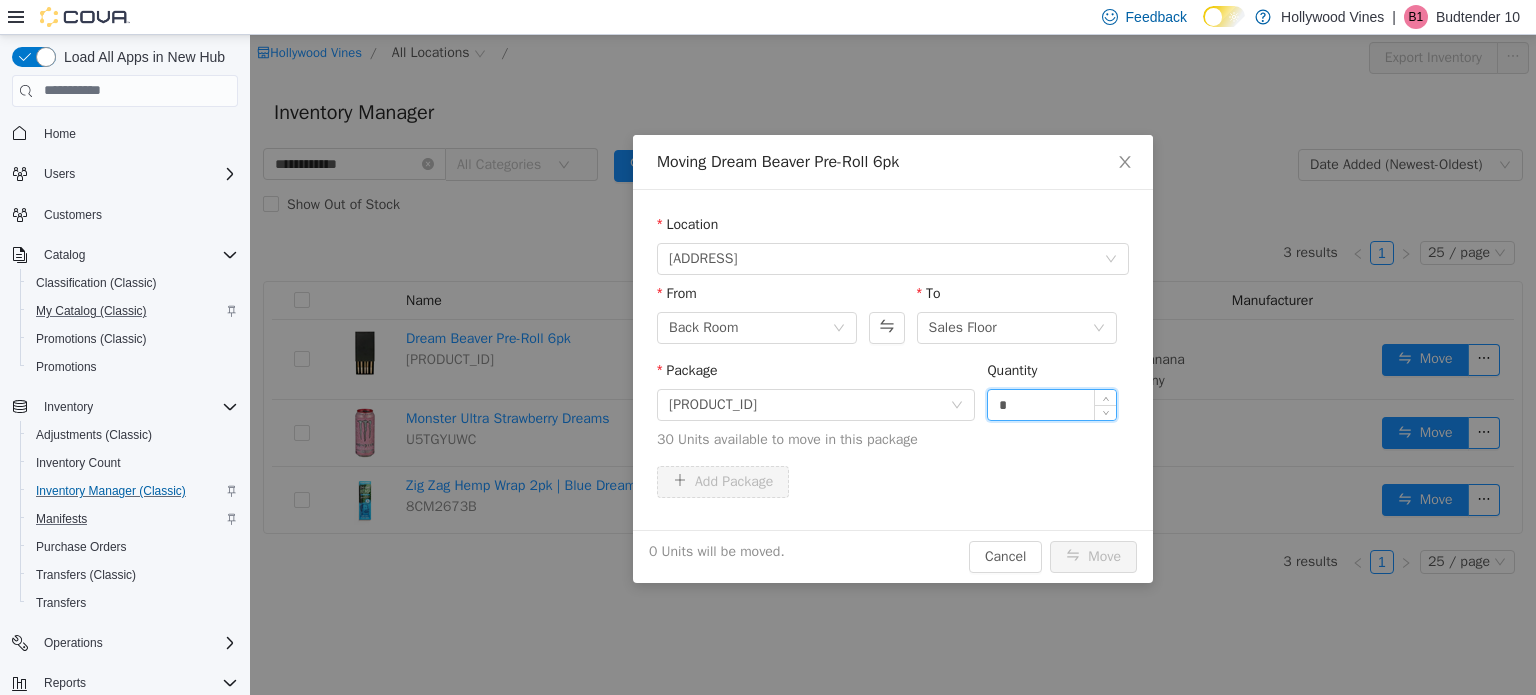 click on "*" at bounding box center (1052, 404) 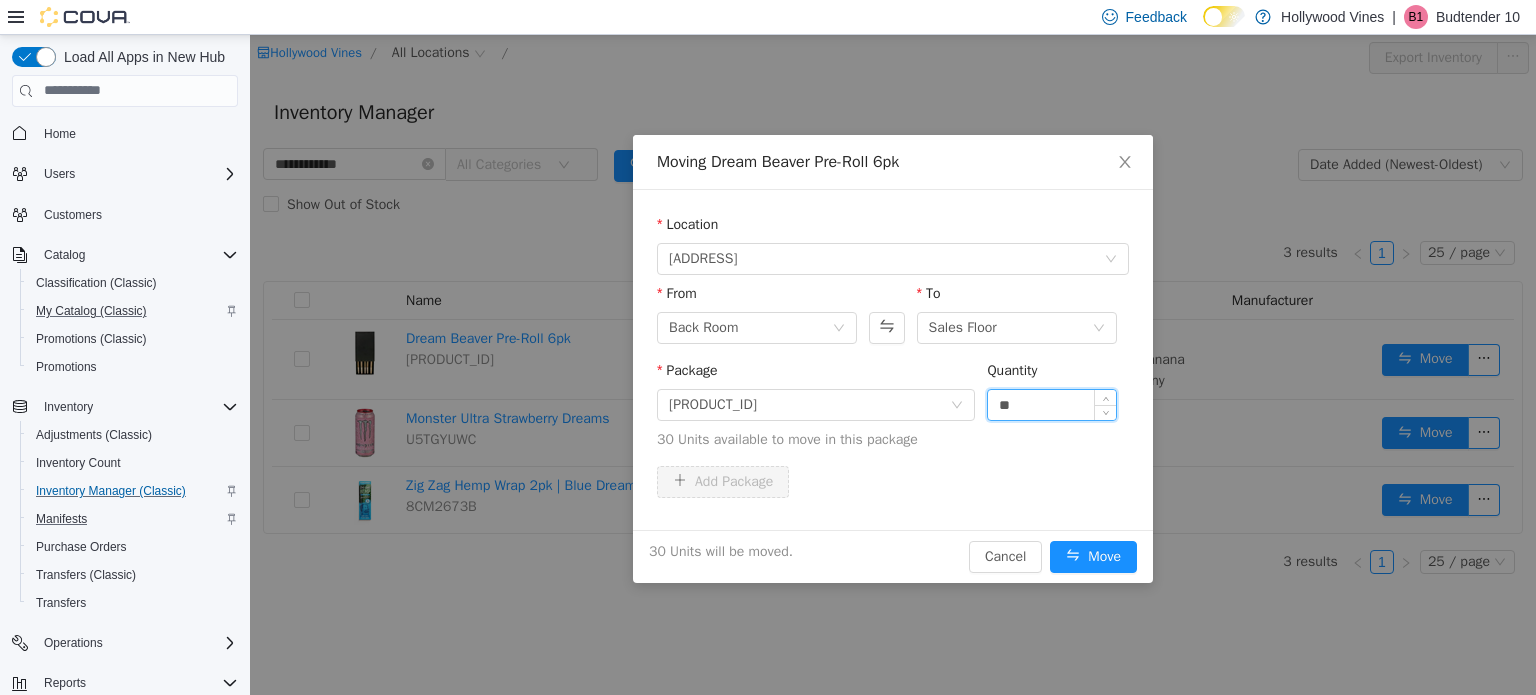 type on "**" 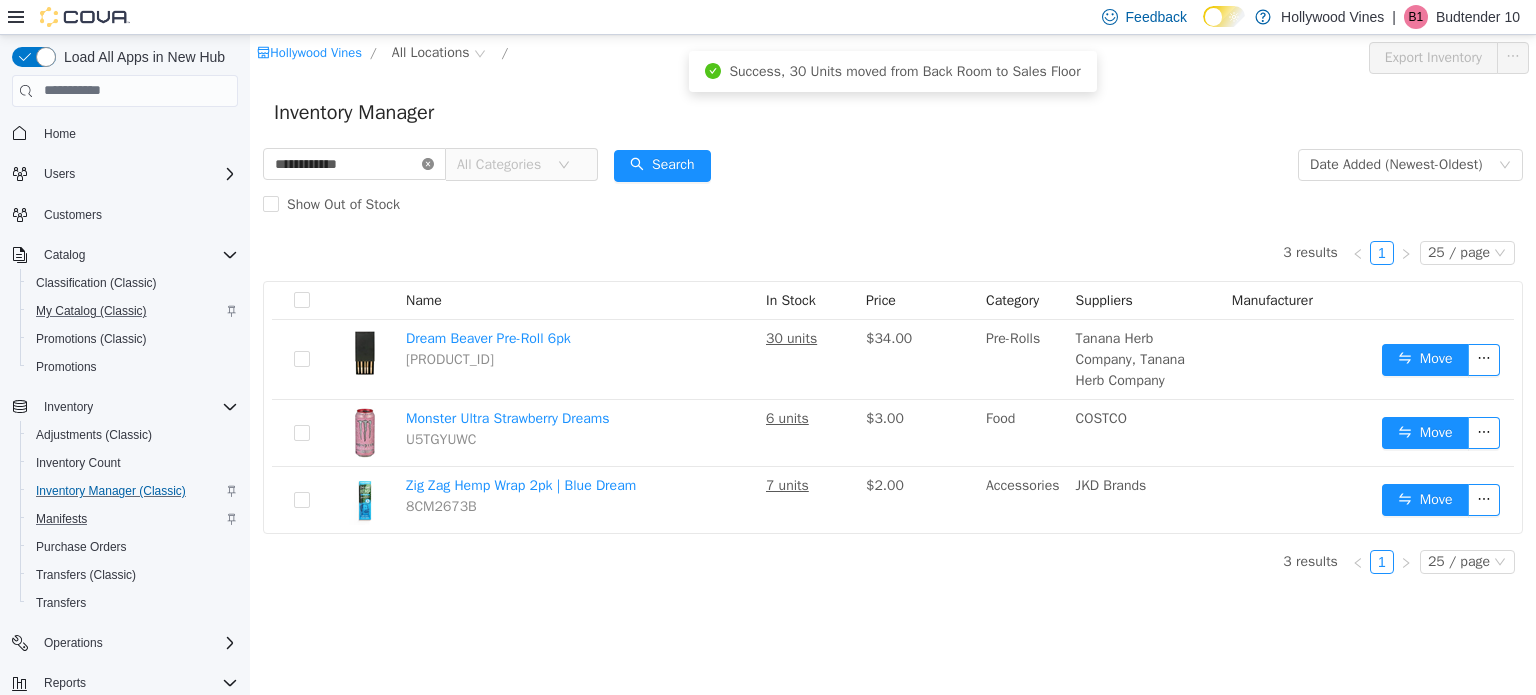click 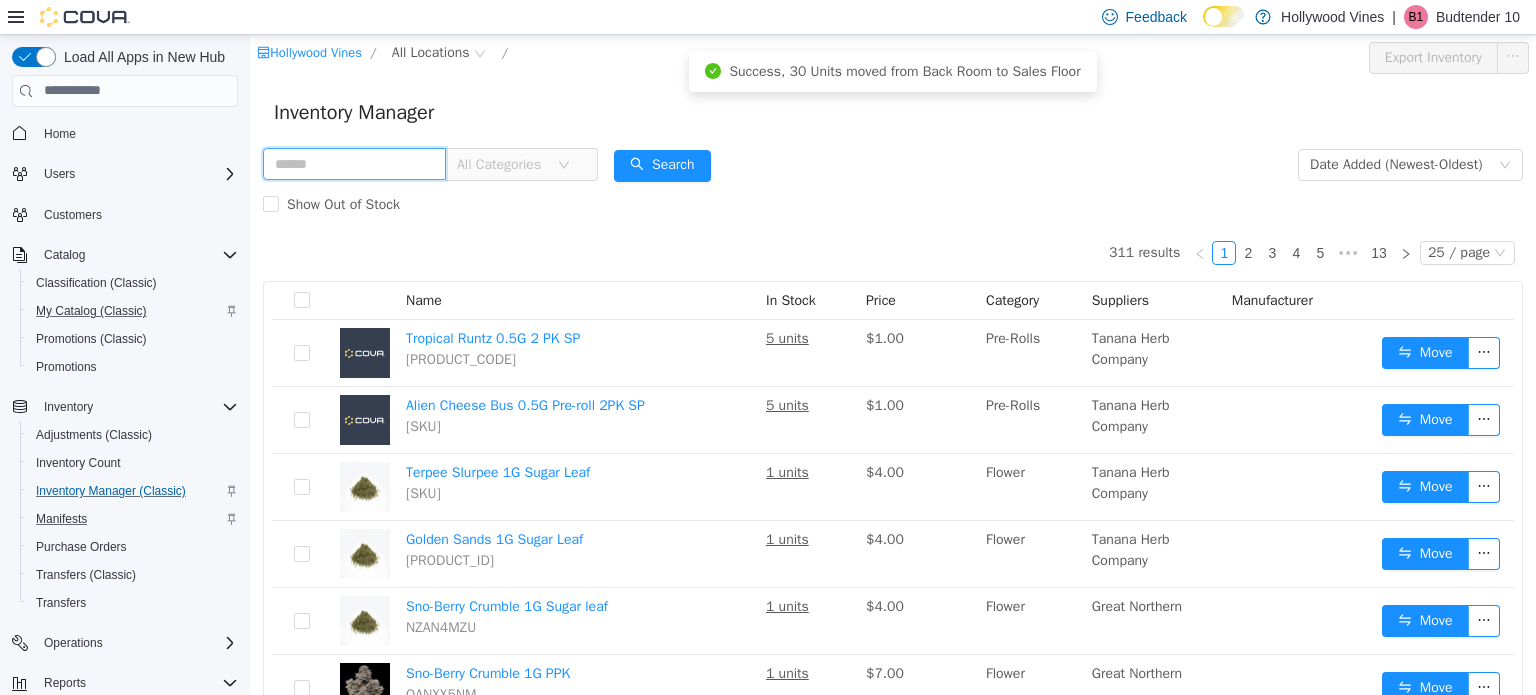 click at bounding box center (354, 163) 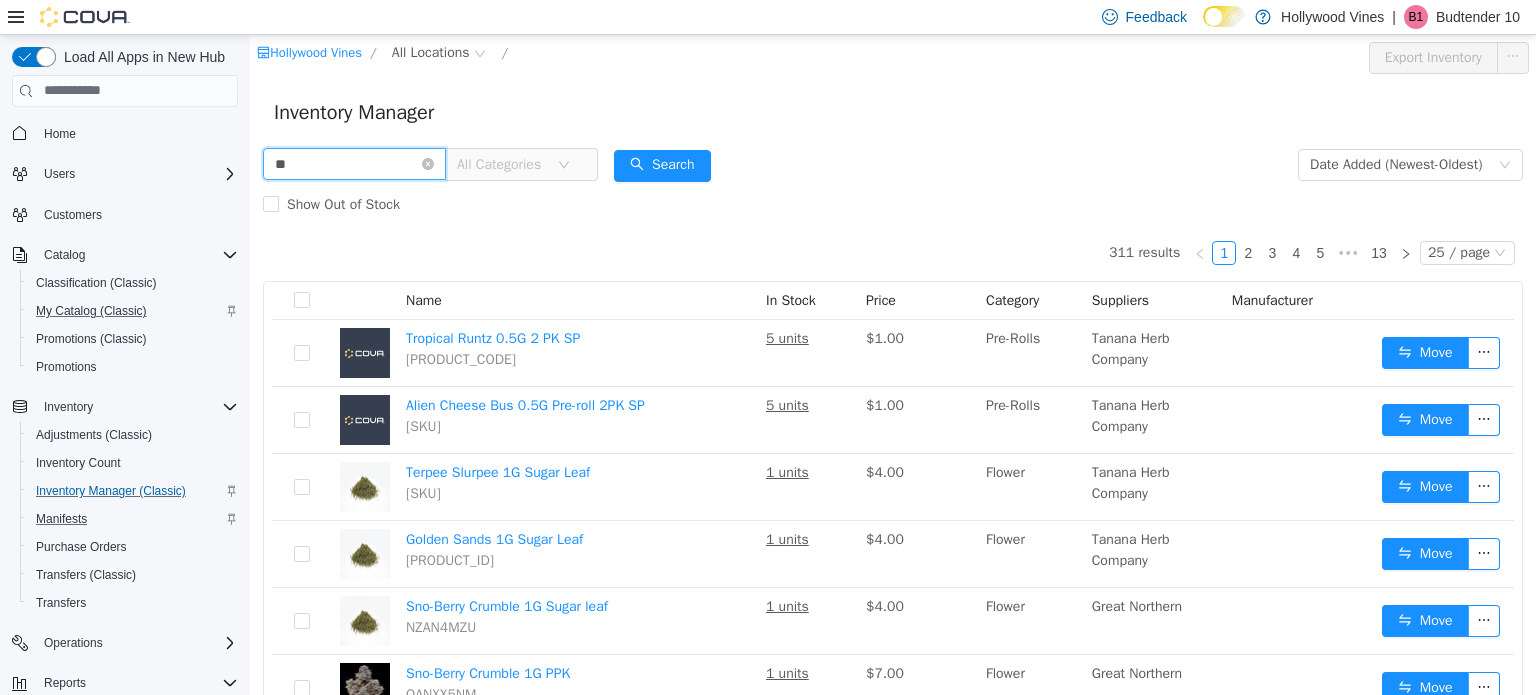 type on "**********" 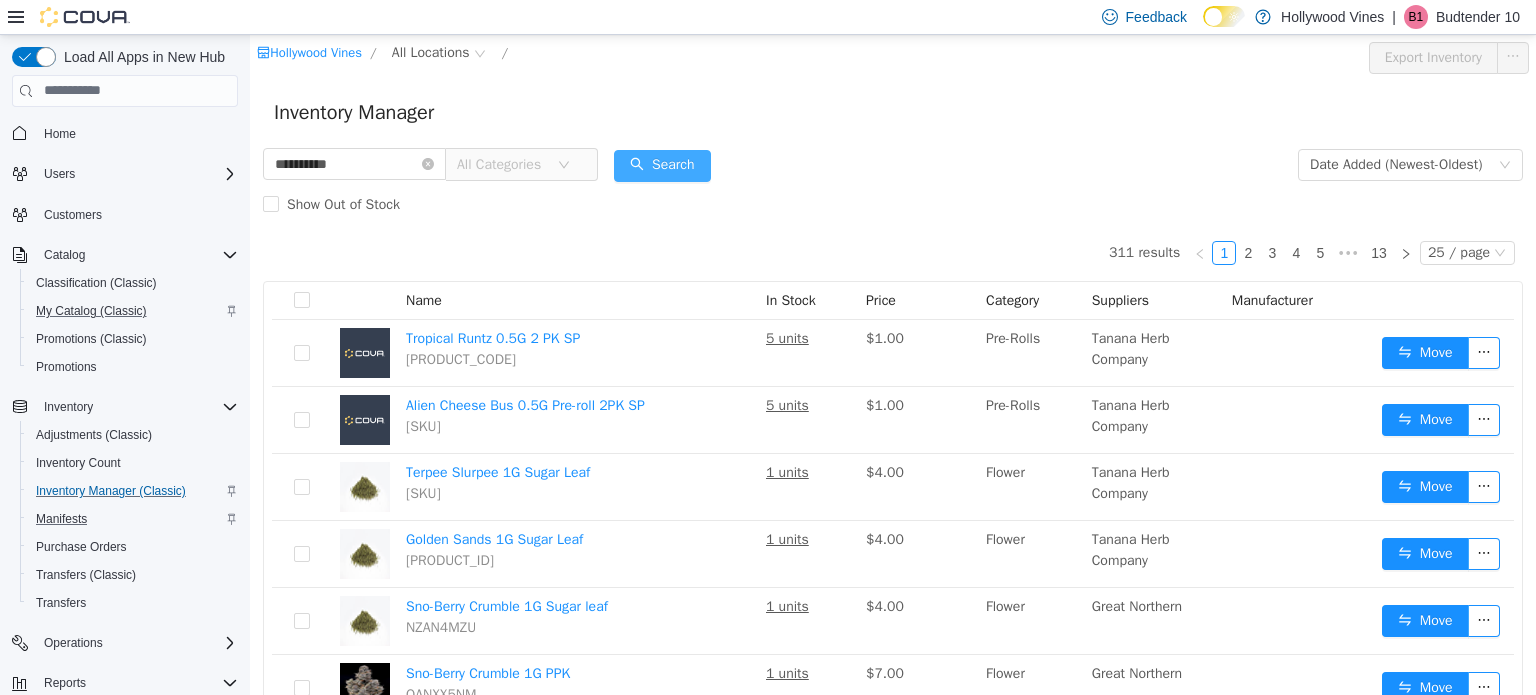 click on "Search" at bounding box center [662, 165] 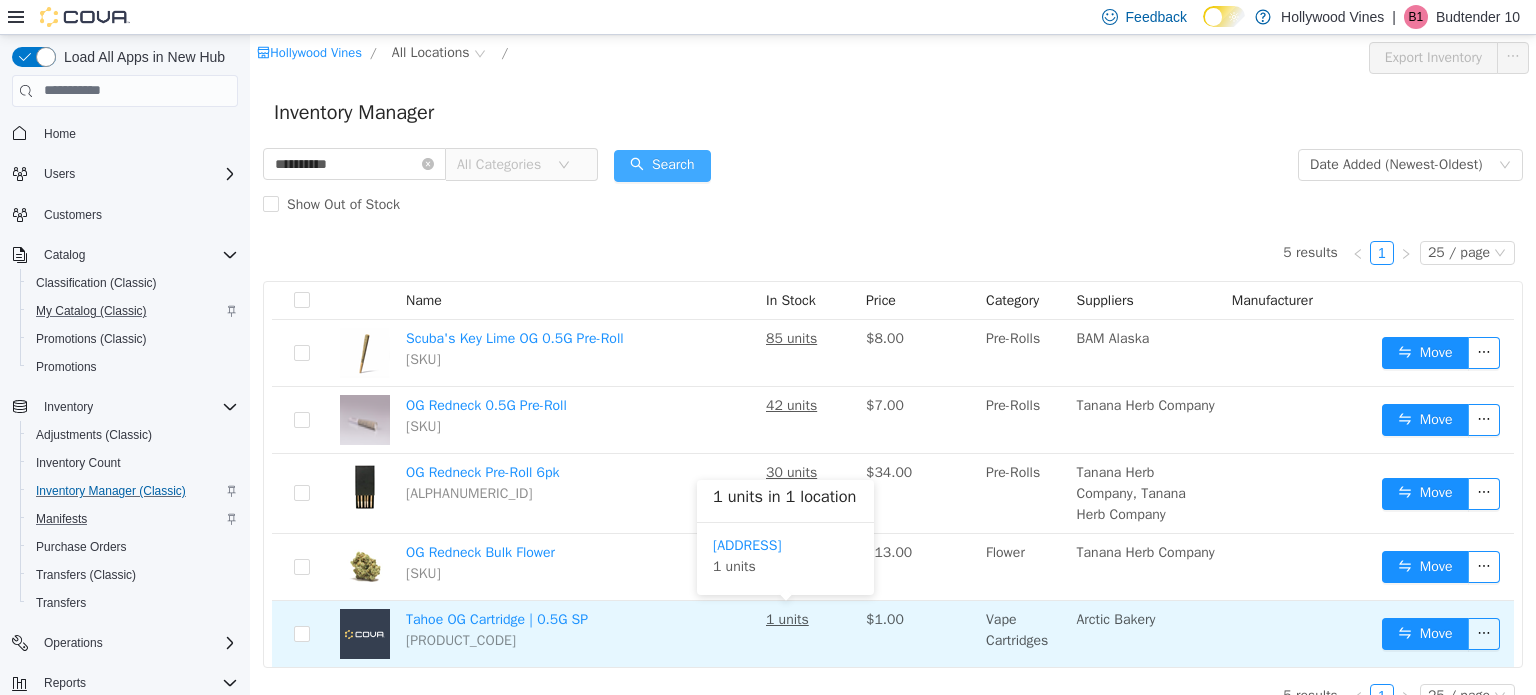 scroll, scrollTop: 28, scrollLeft: 0, axis: vertical 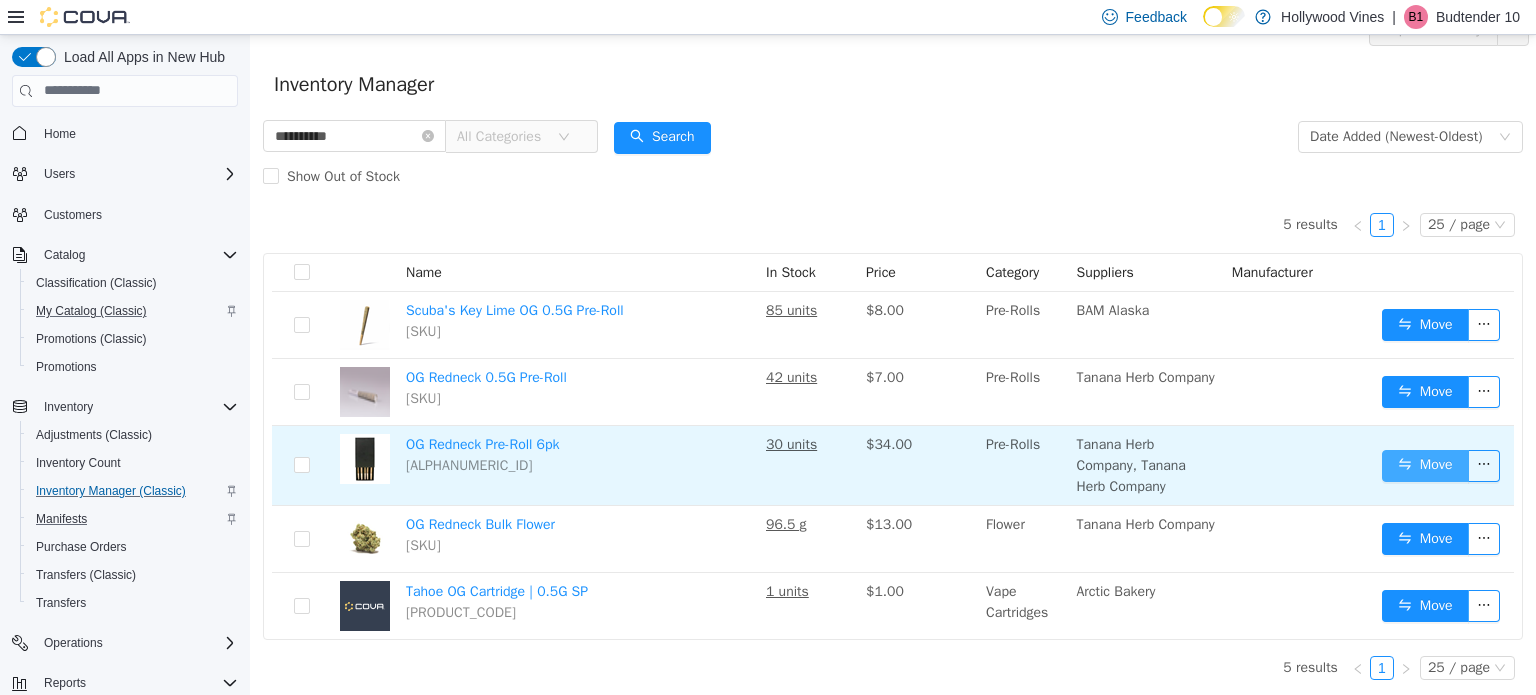 click on "Move" at bounding box center [1425, 465] 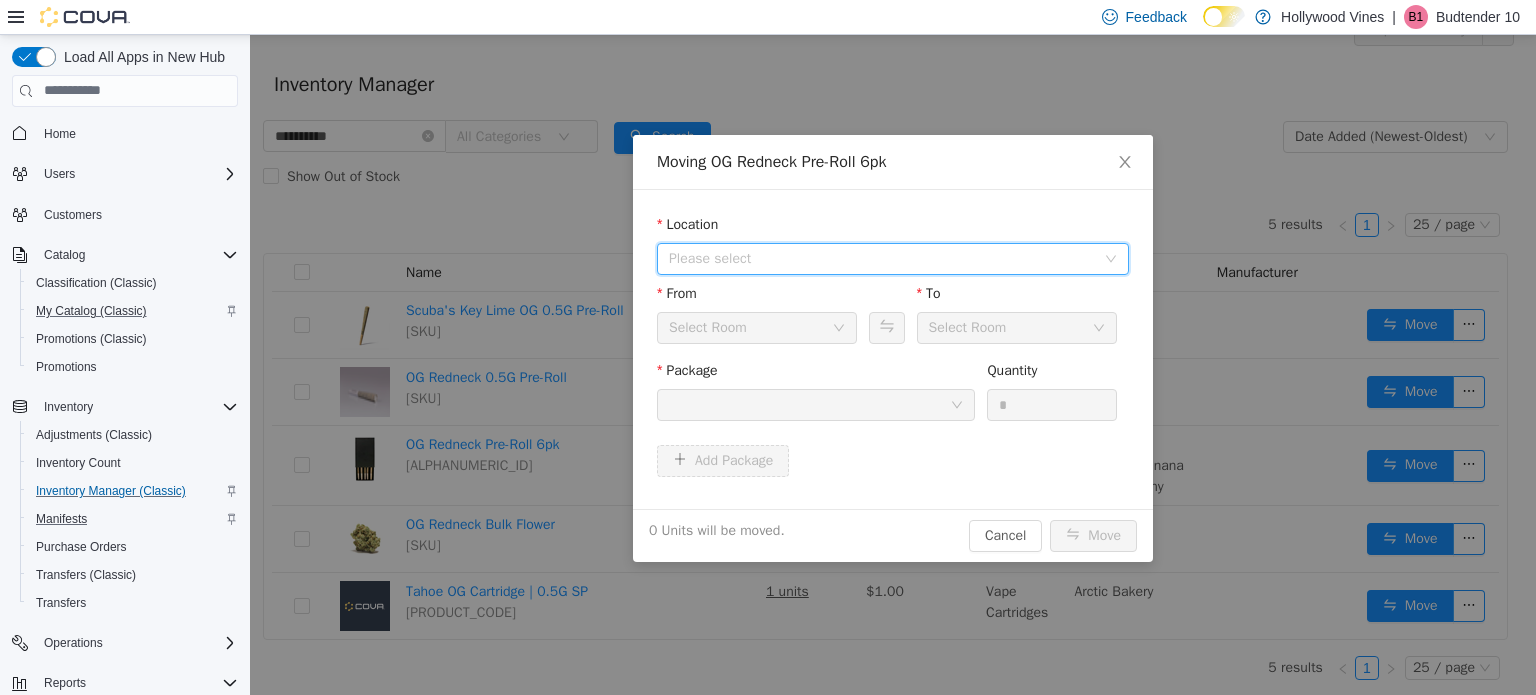 click on "Please select" at bounding box center (882, 258) 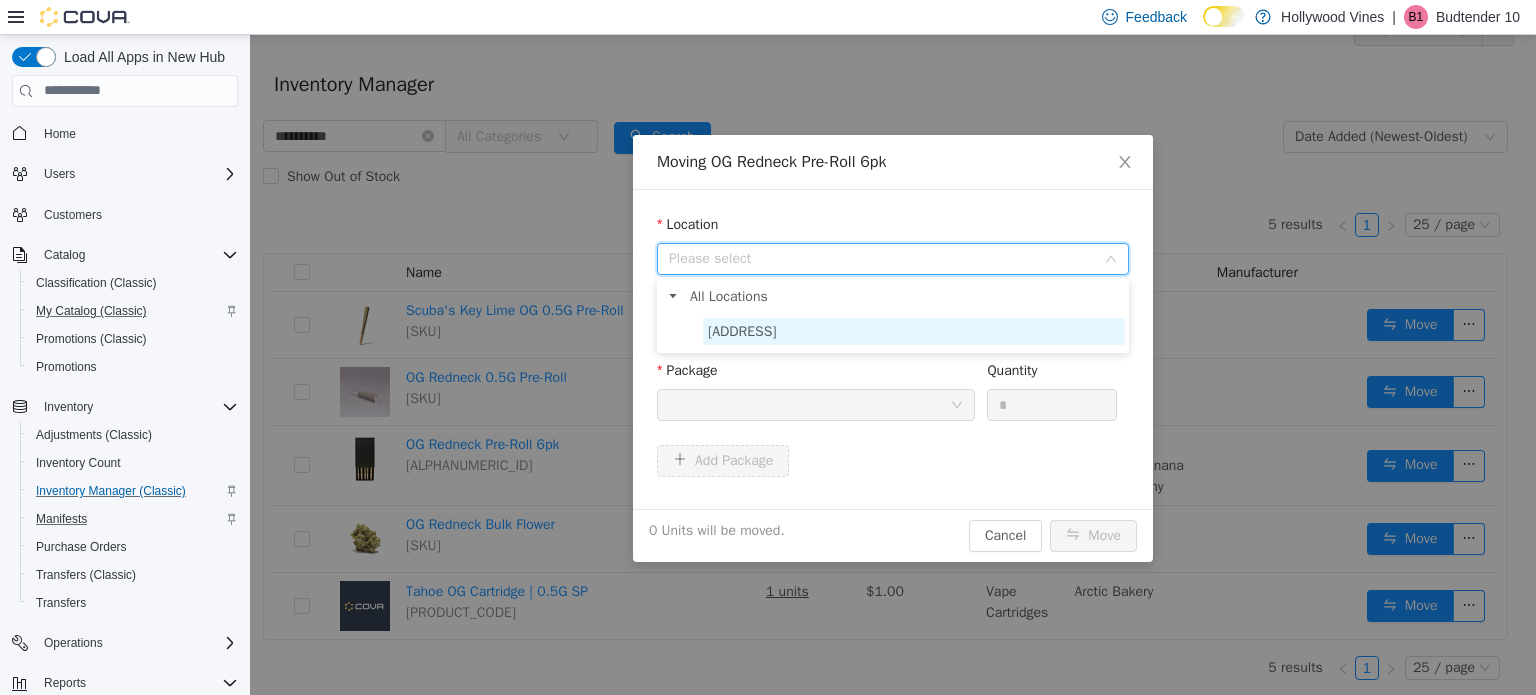 click on "[ADDRESS]" at bounding box center [742, 330] 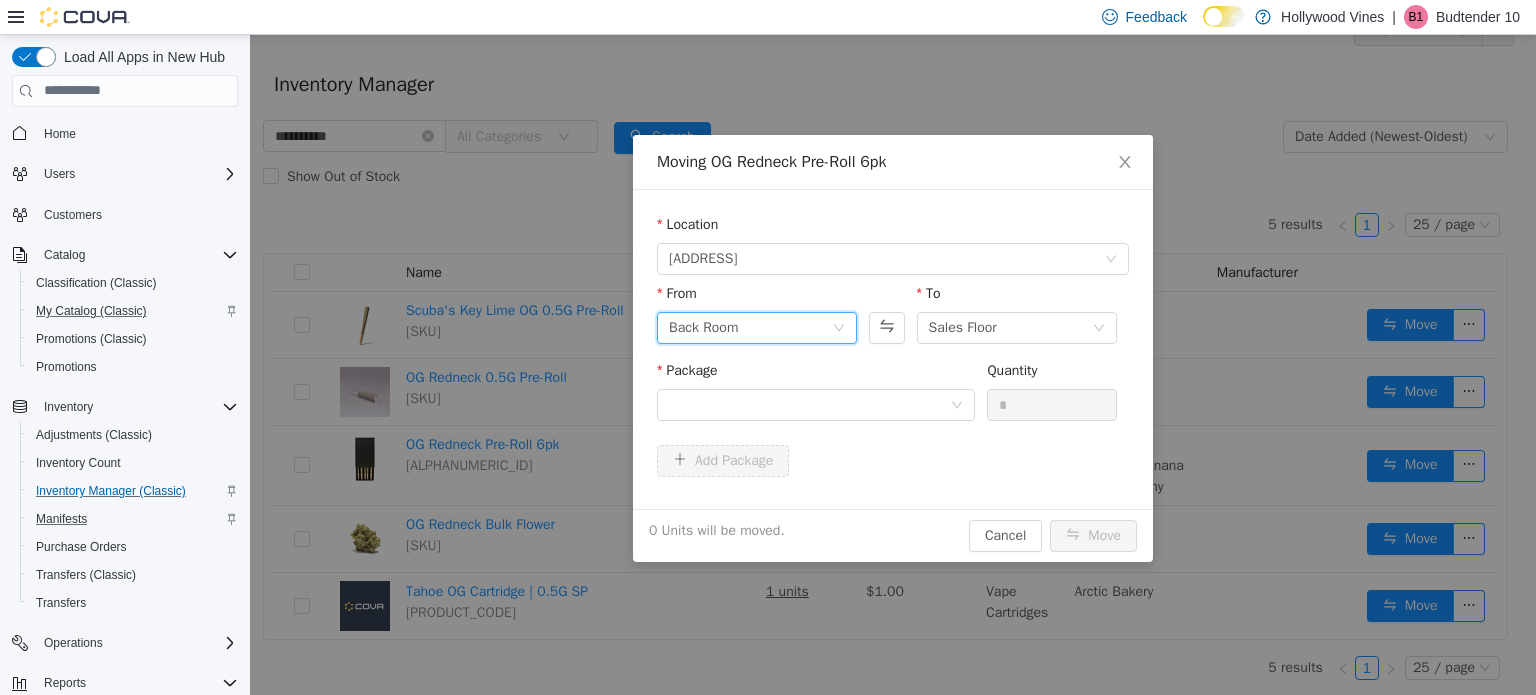 click on "Back Room" at bounding box center (750, 327) 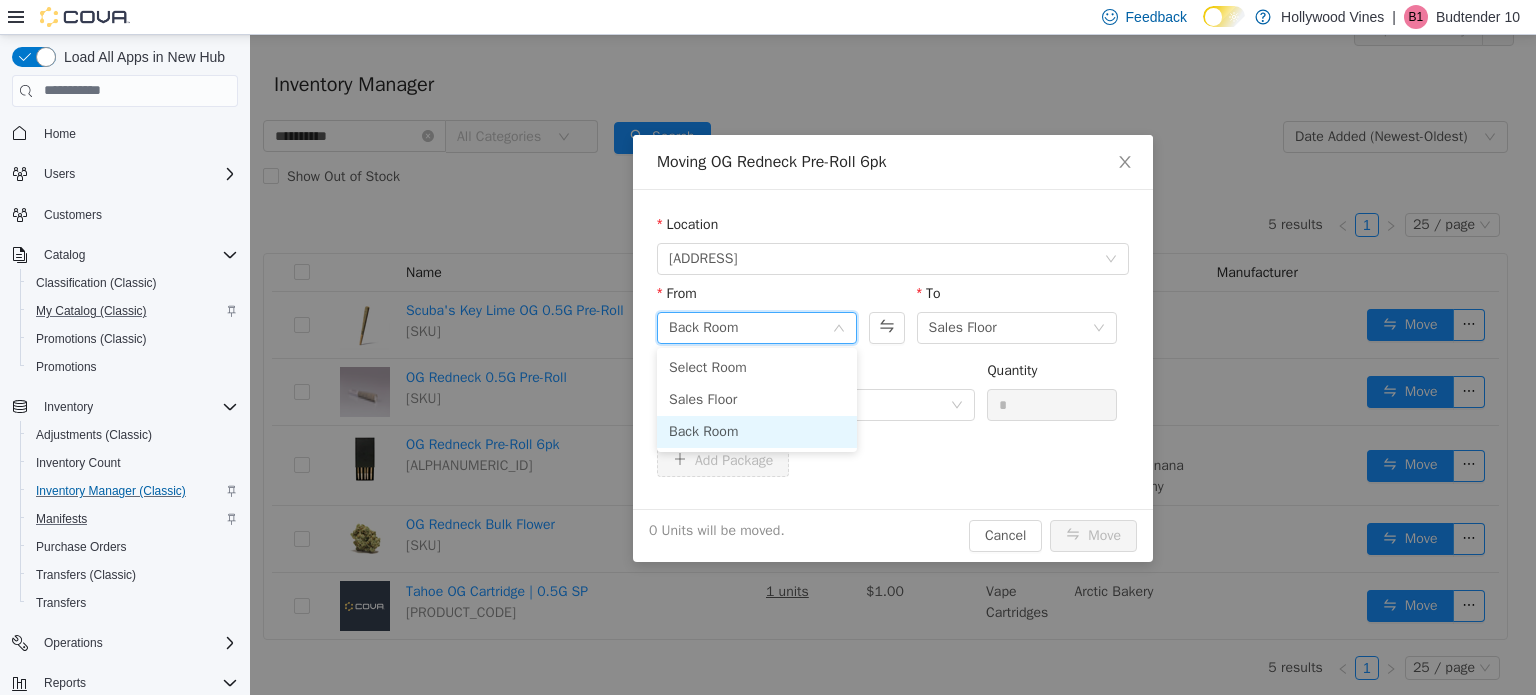 click on "Back Room" at bounding box center (750, 327) 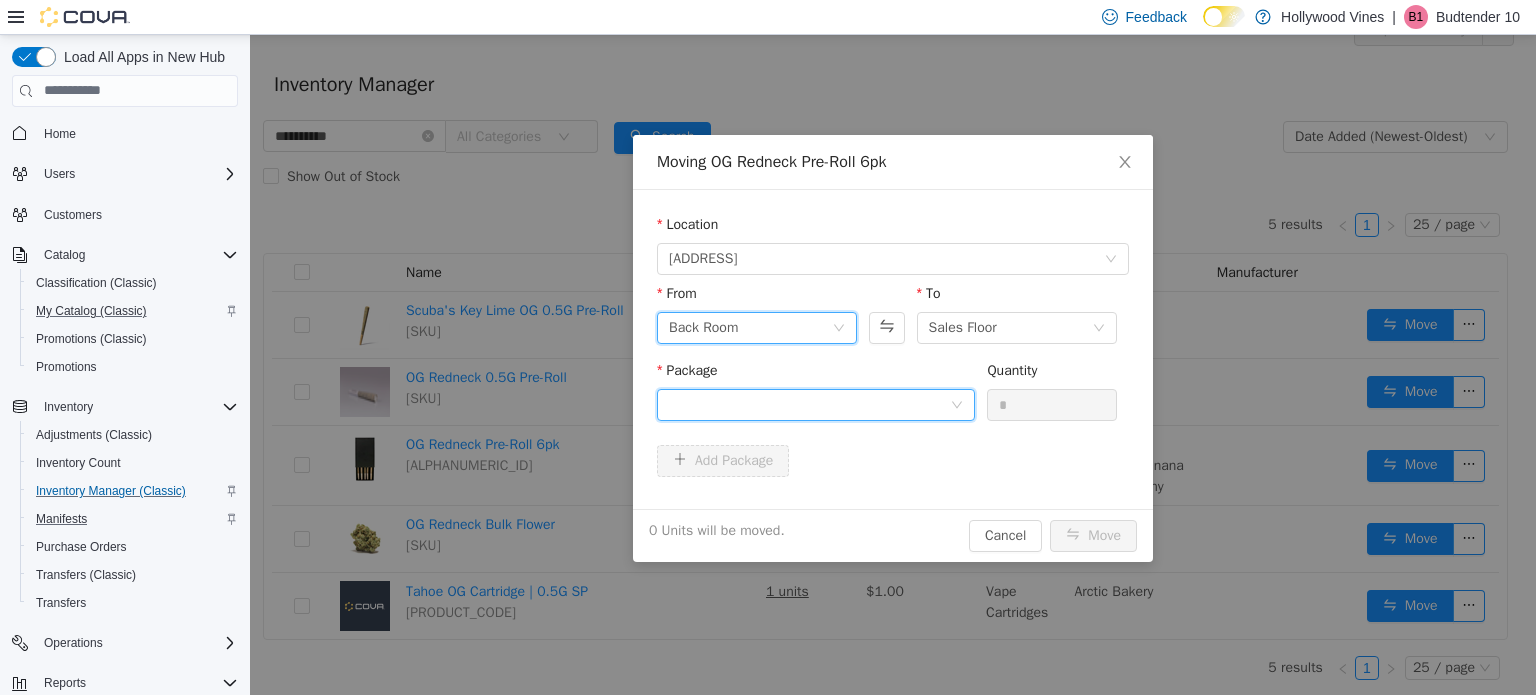 click at bounding box center [809, 404] 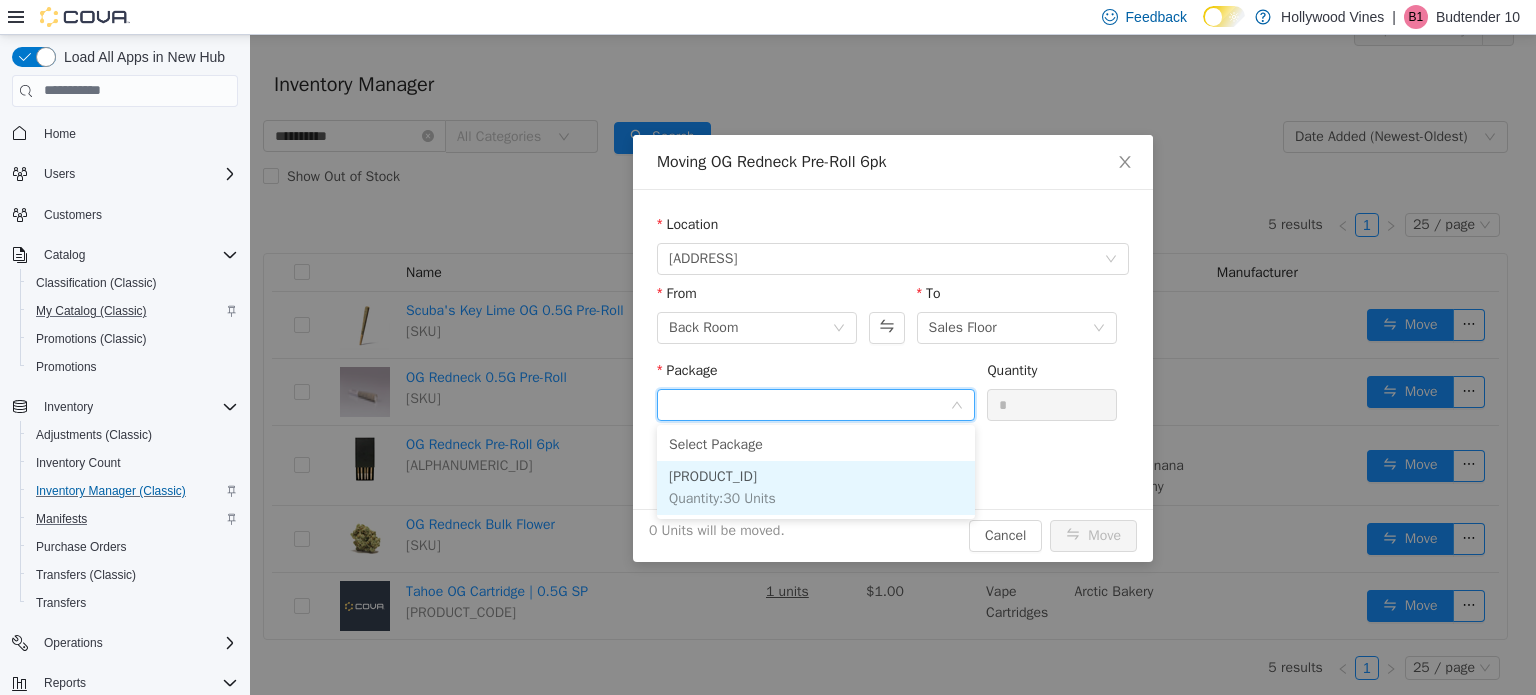 click on "[PRODUCT_ID]" at bounding box center (713, 475) 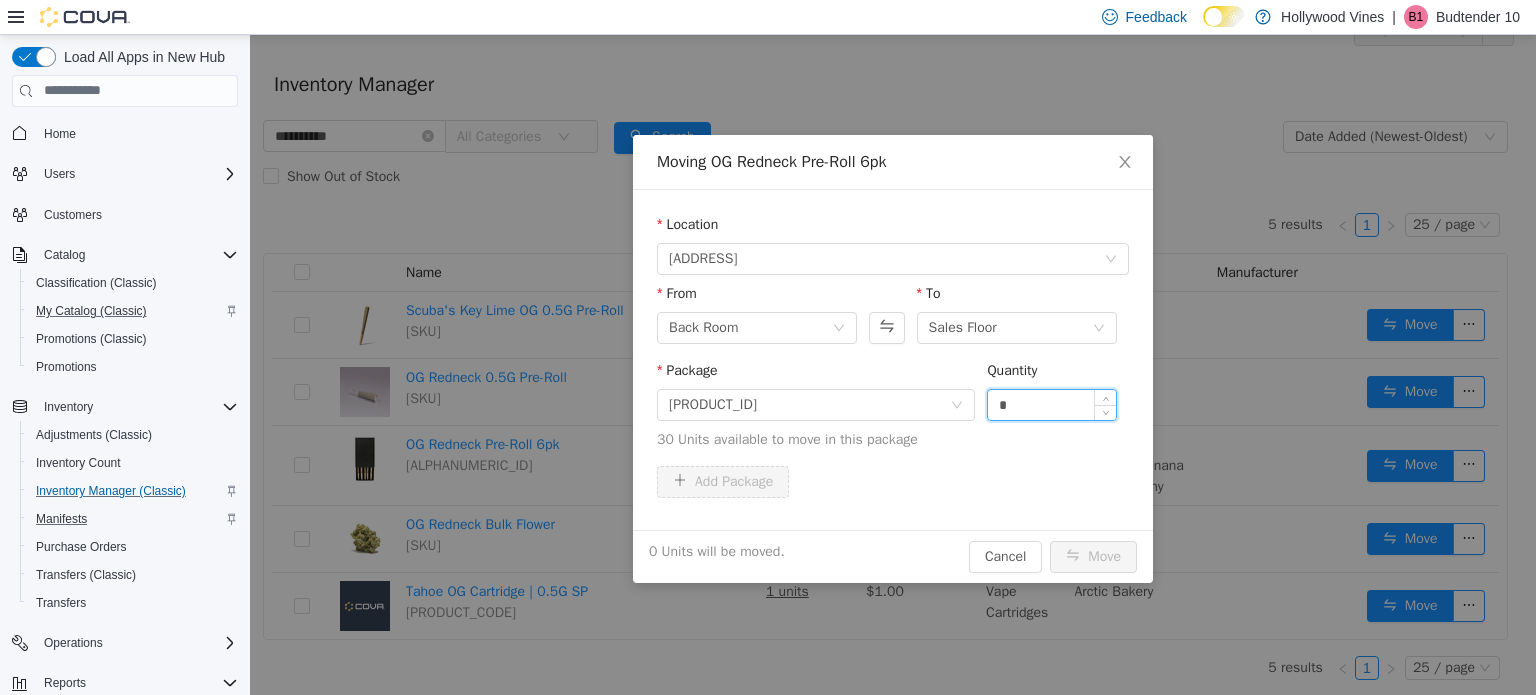 click on "*" at bounding box center (1052, 404) 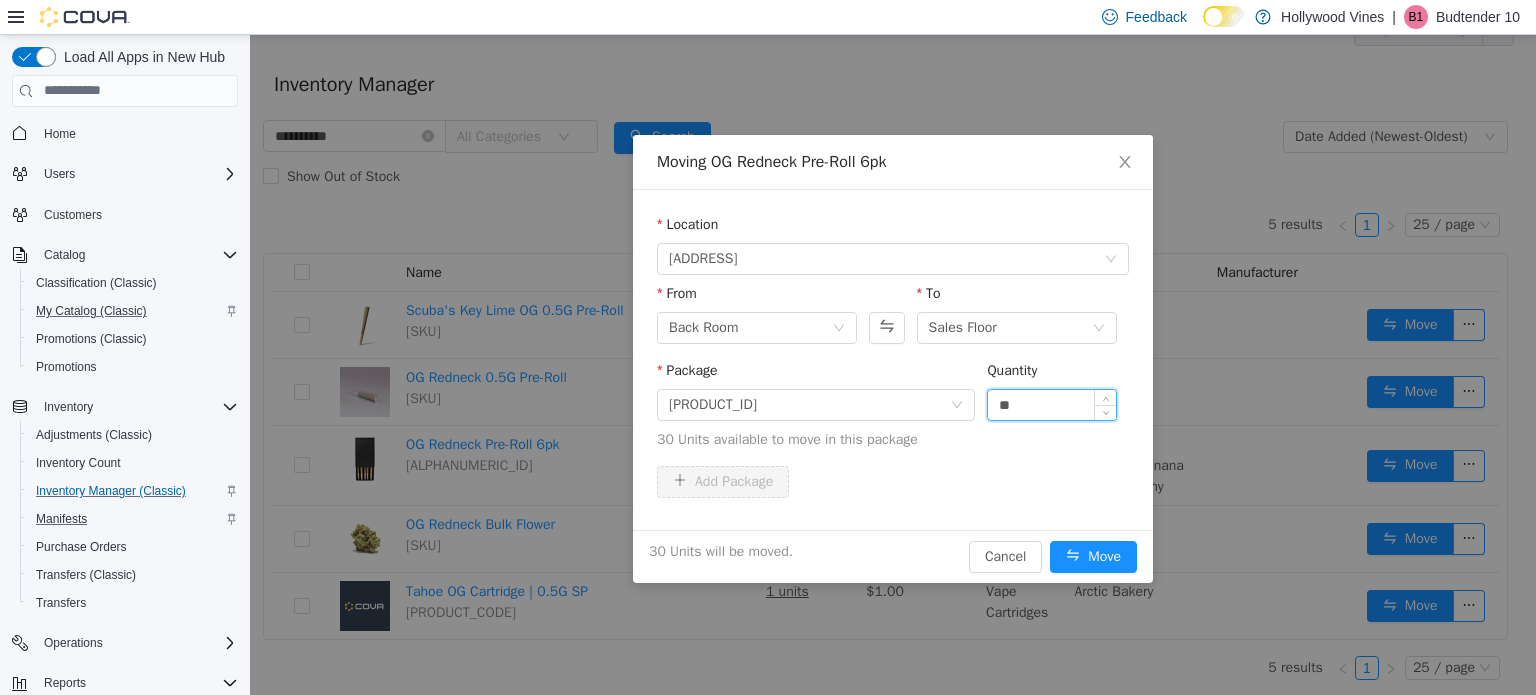 type on "**" 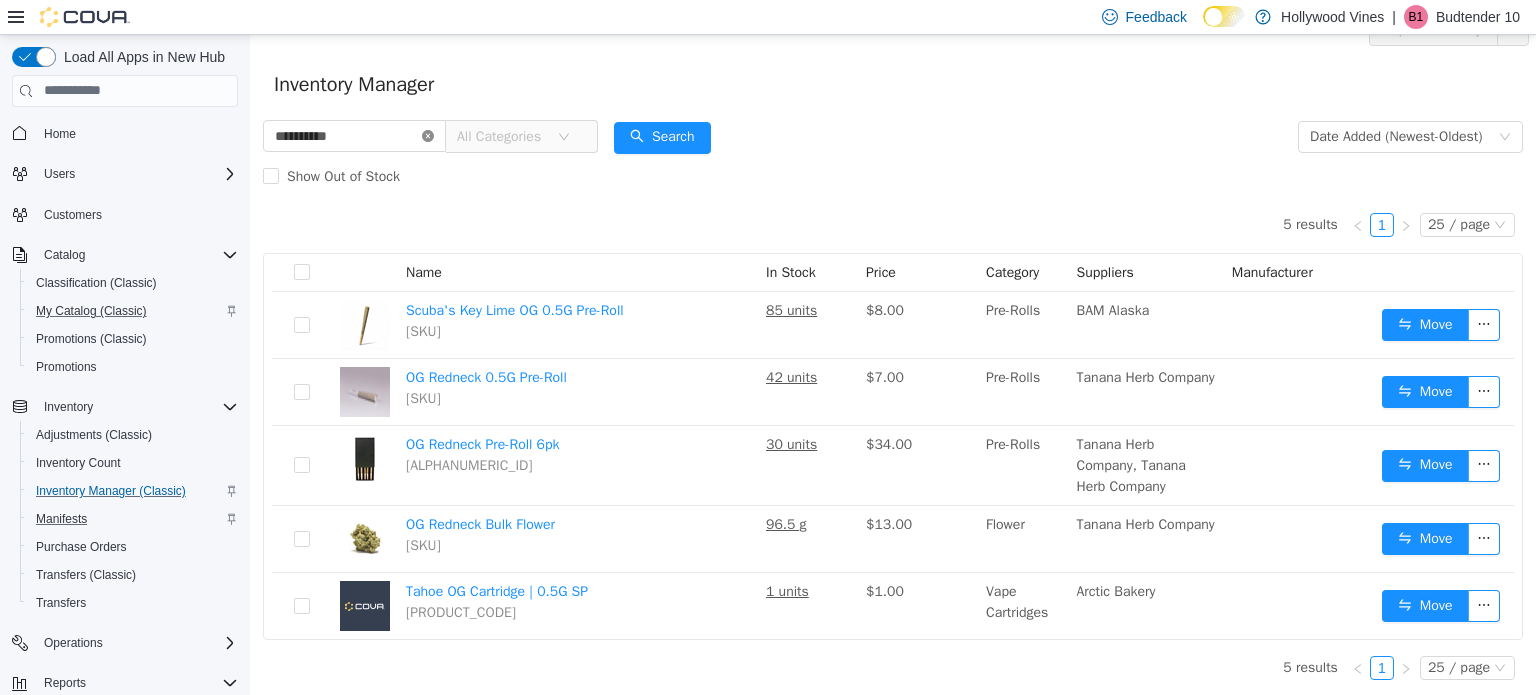 click 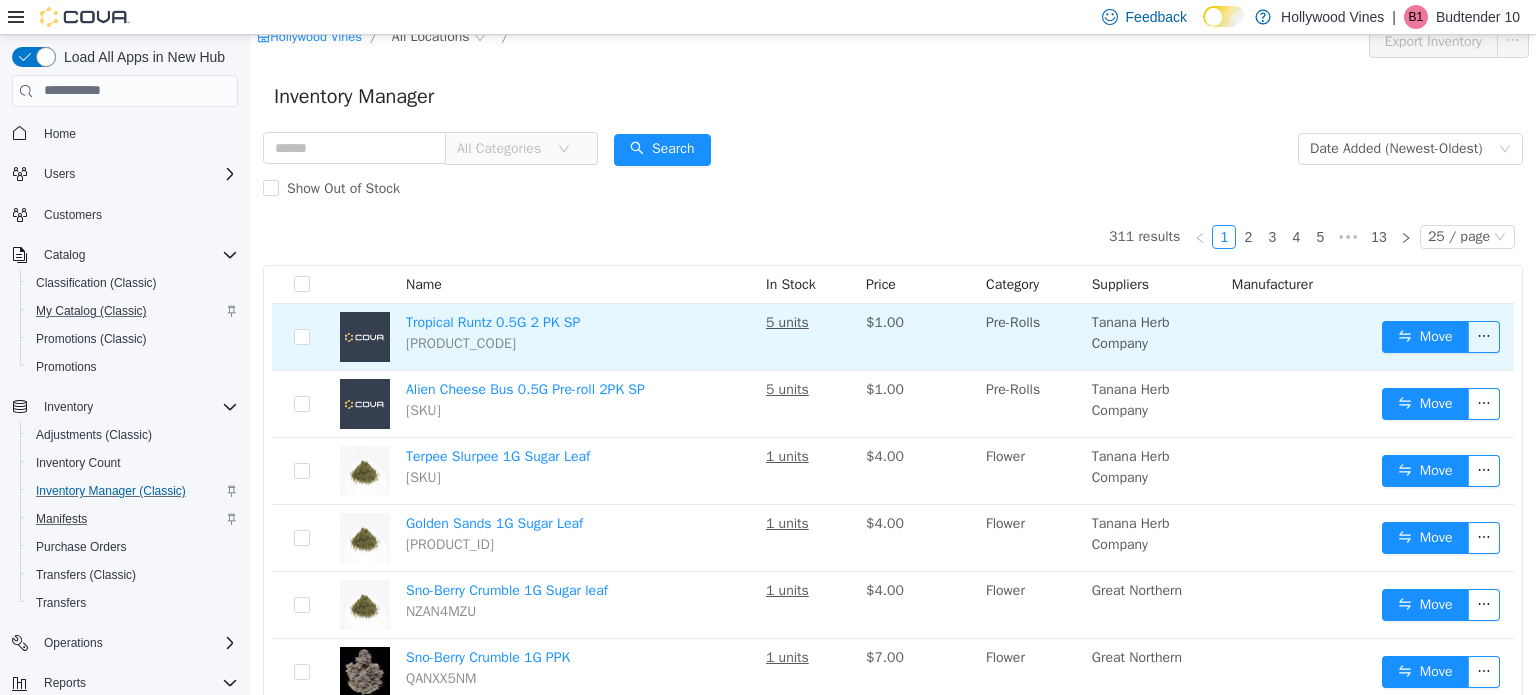 scroll, scrollTop: 0, scrollLeft: 0, axis: both 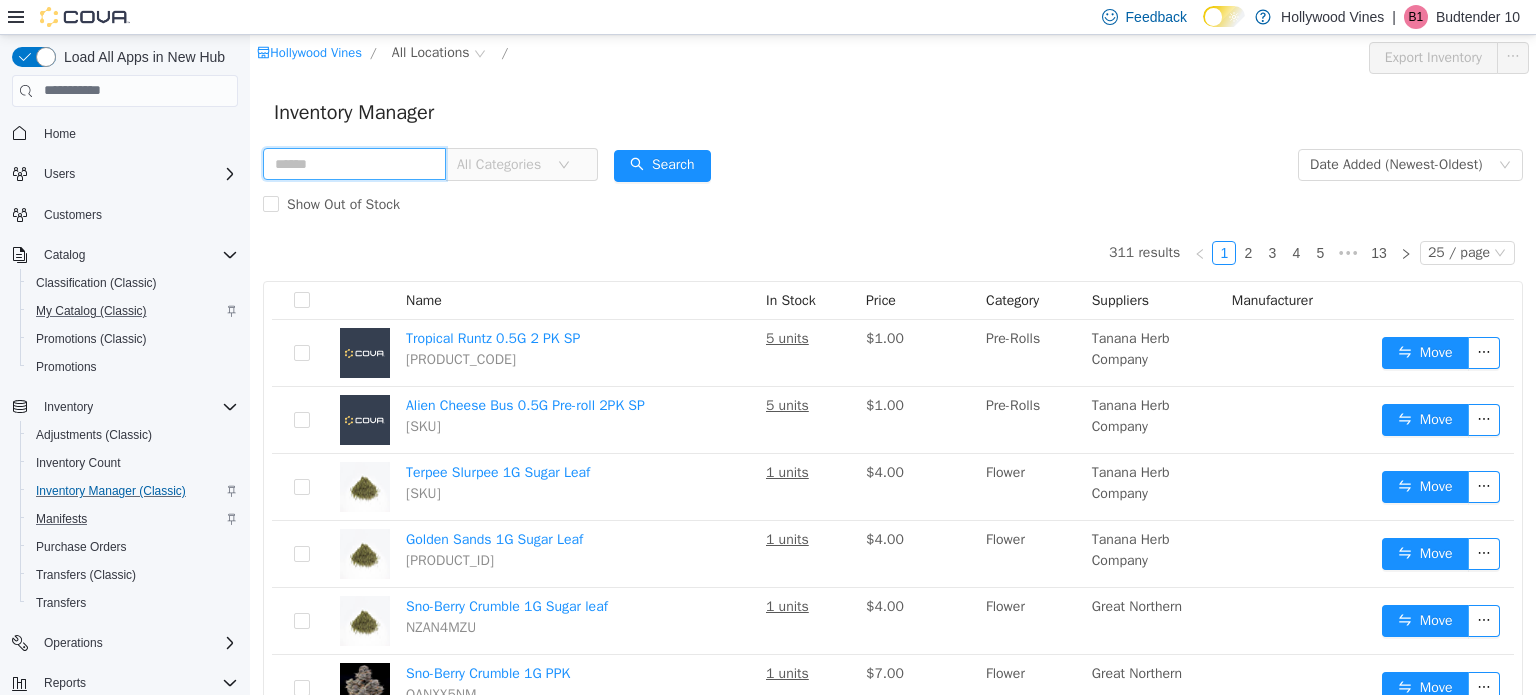 click at bounding box center [354, 163] 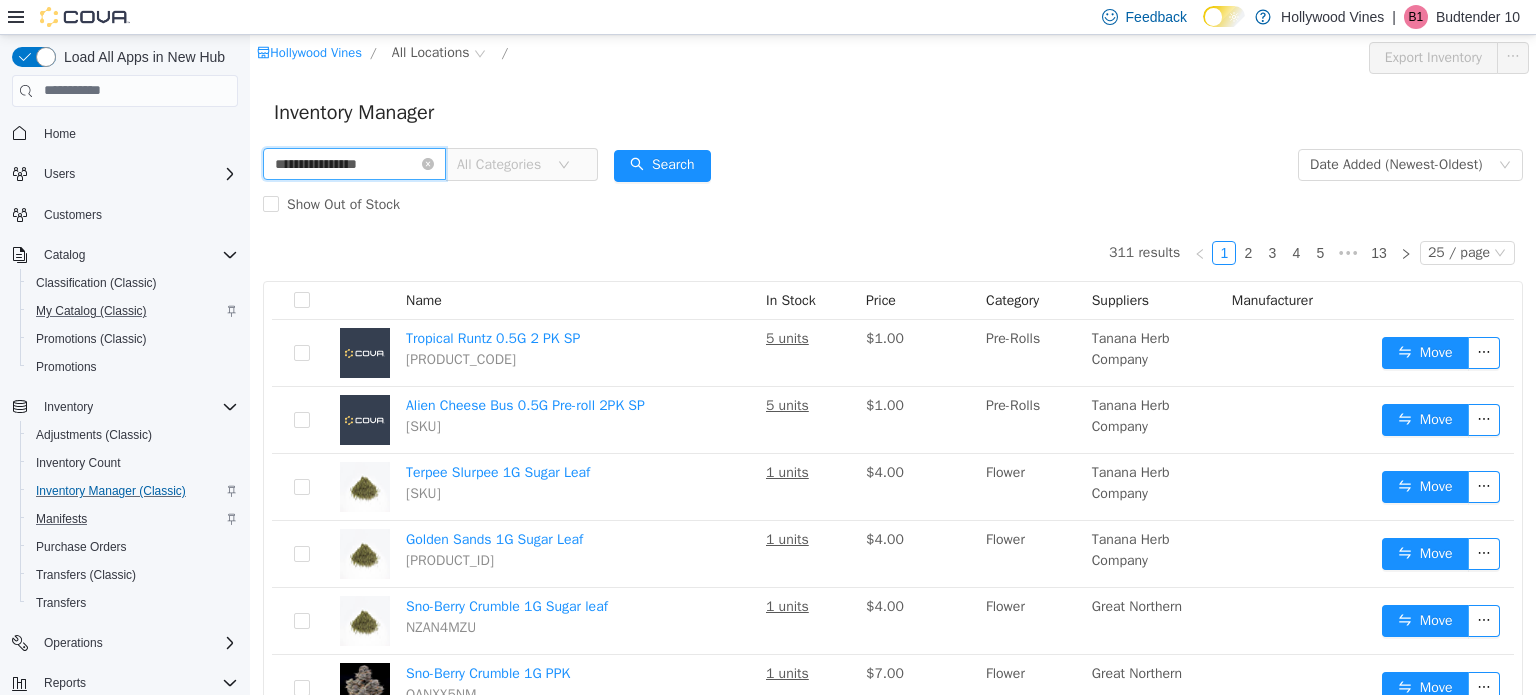 type on "**********" 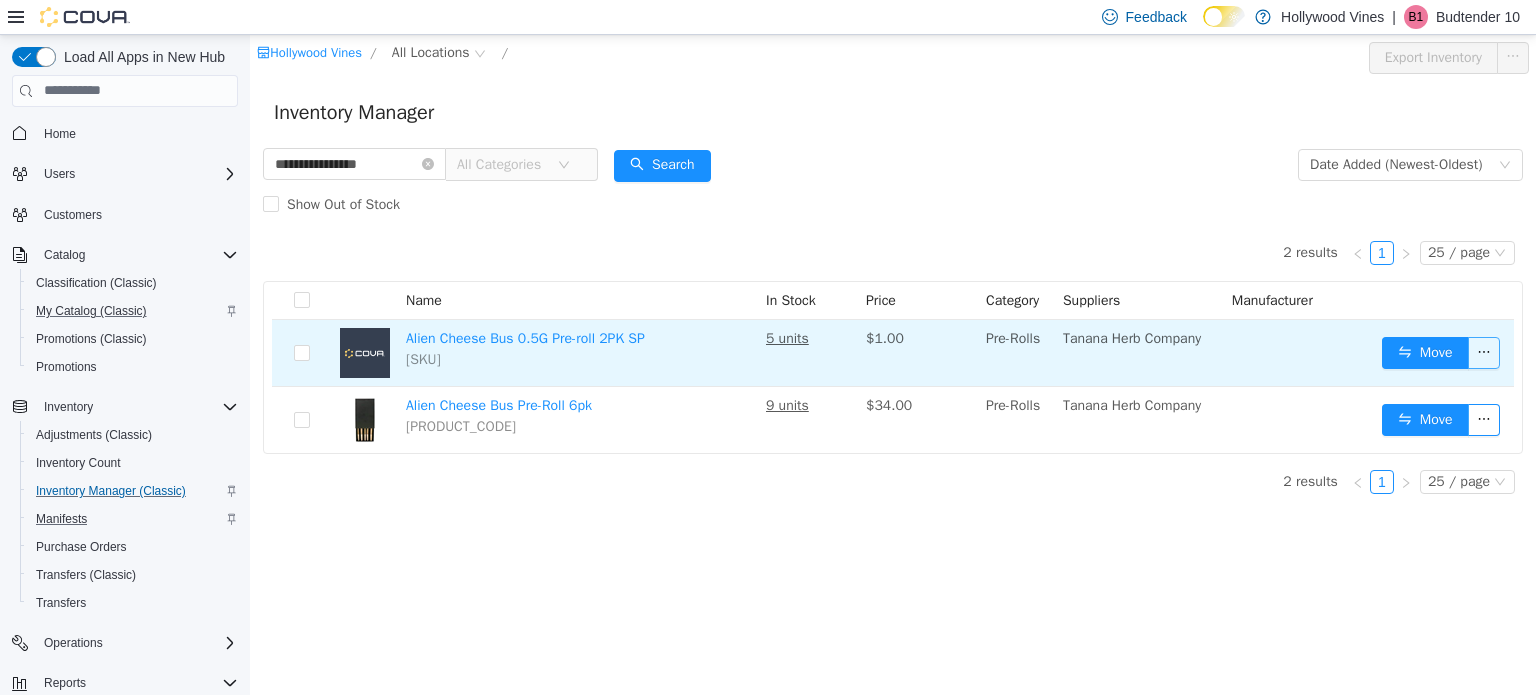 click at bounding box center [1484, 352] 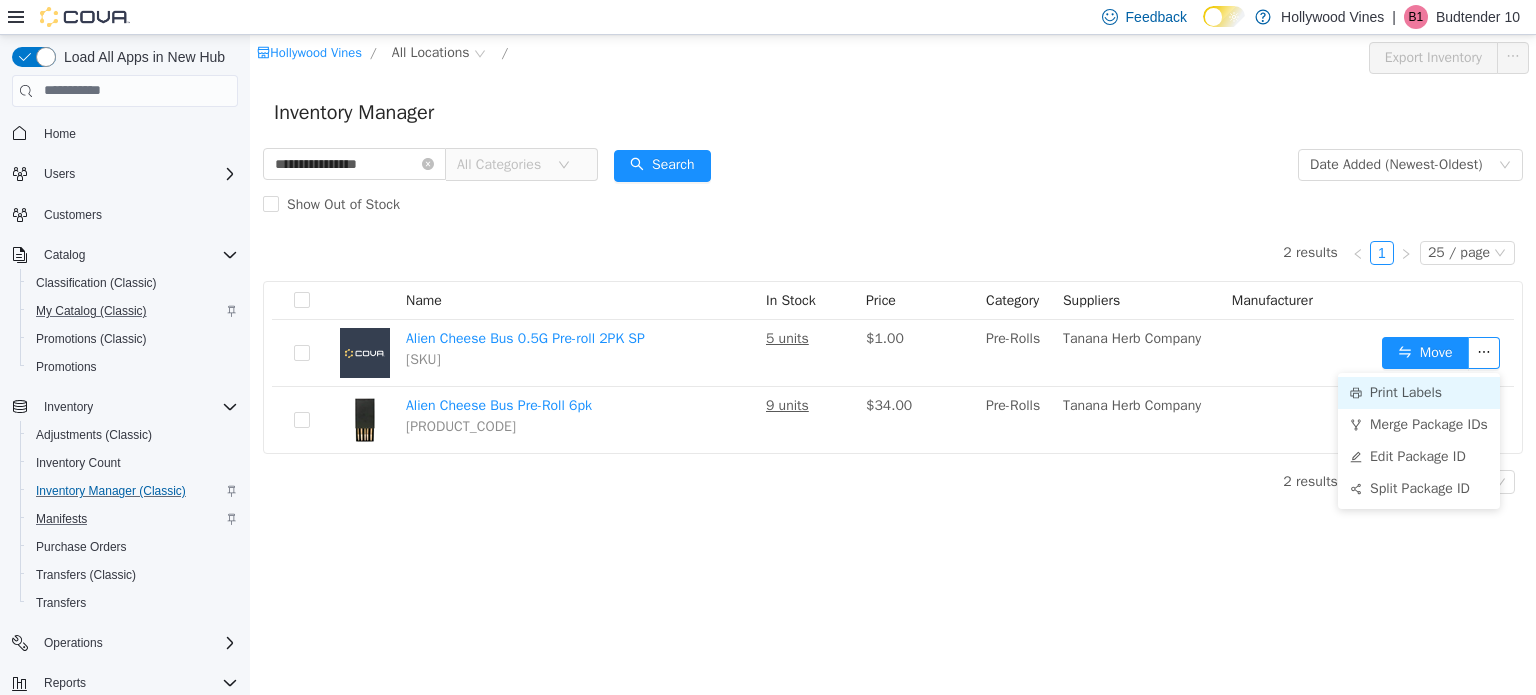 click on "Print Labels" at bounding box center [1419, 392] 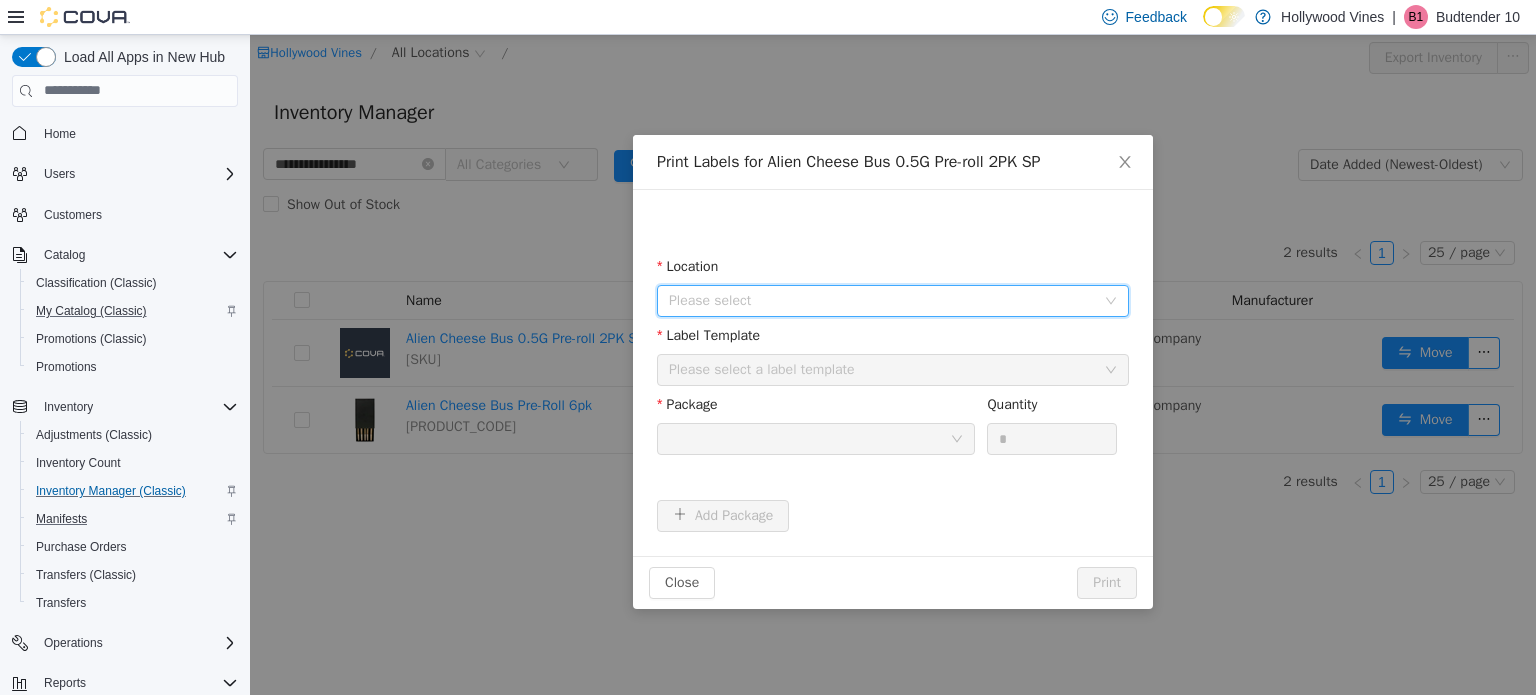 click on "Please select" at bounding box center [882, 300] 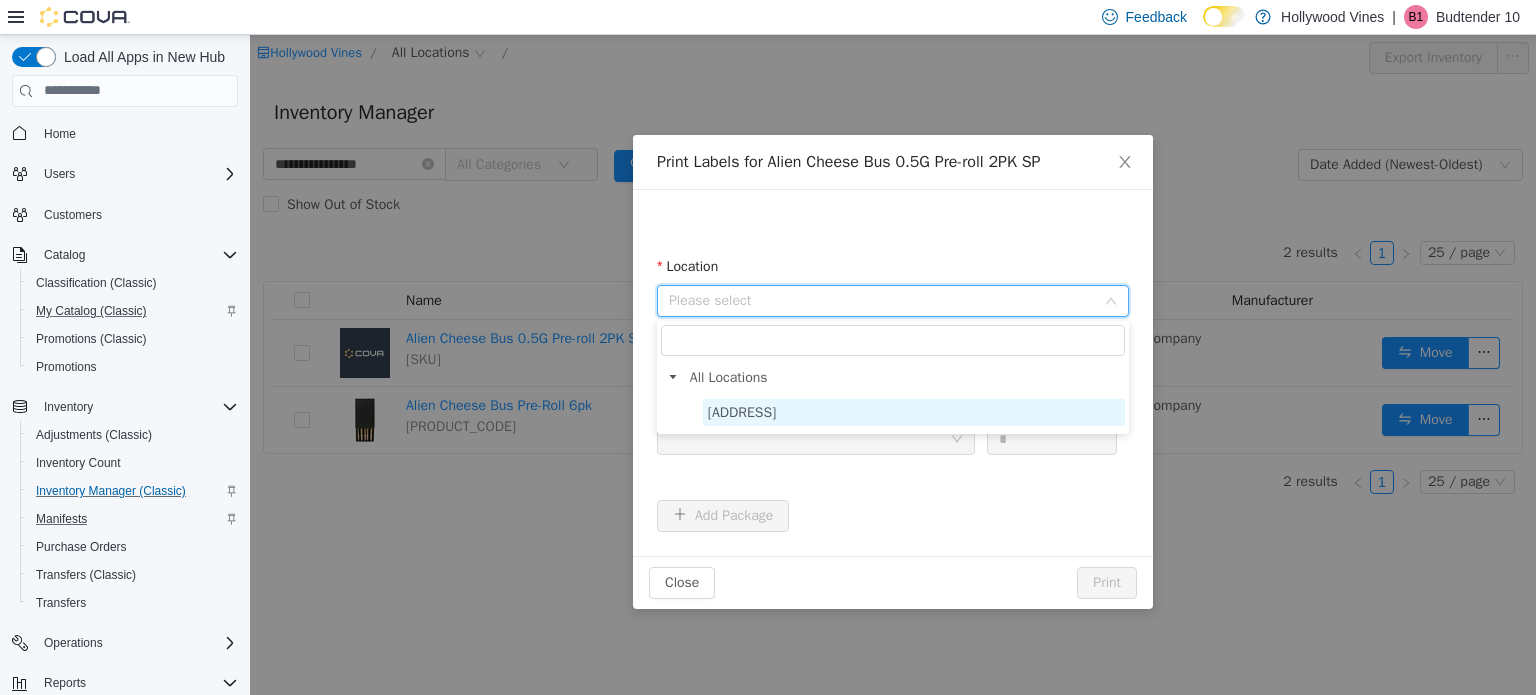 click on "[ADDRESS]" at bounding box center [914, 411] 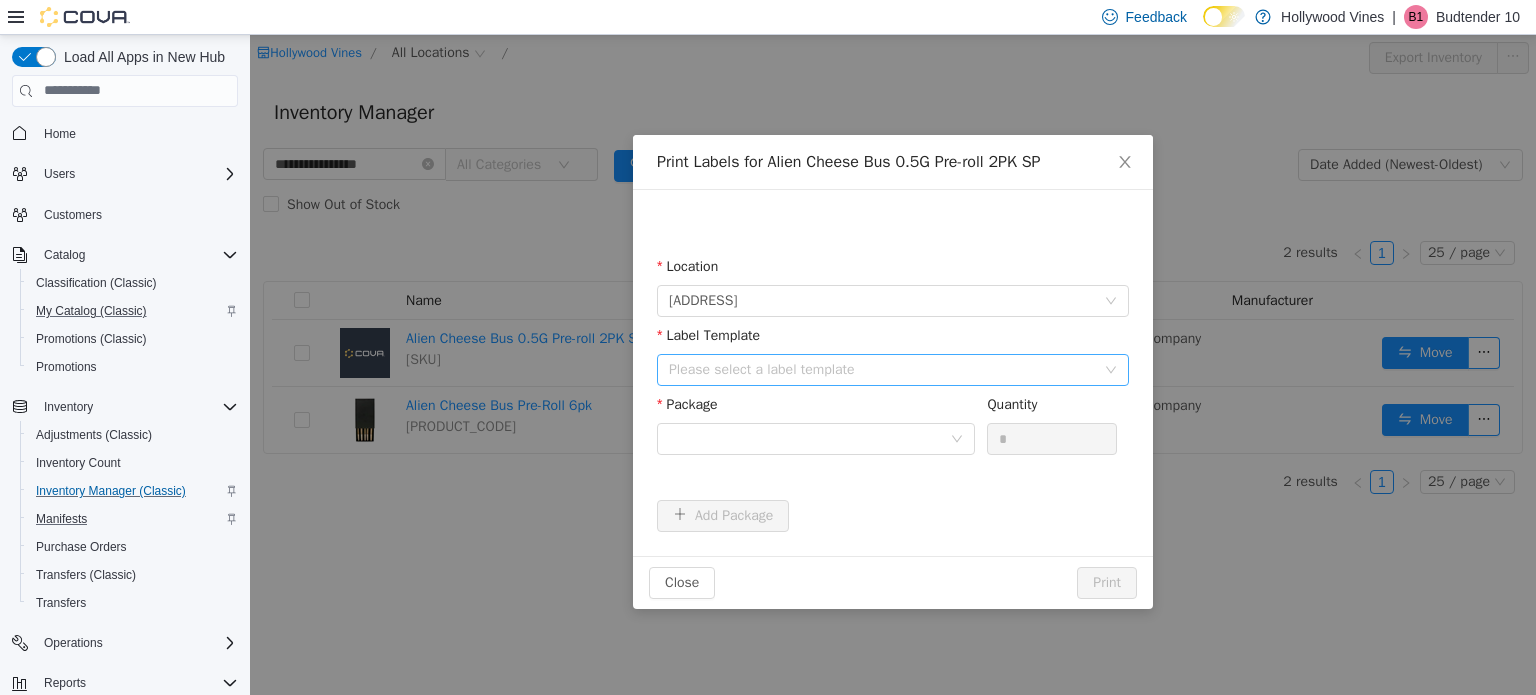 click on "Please select a label template" at bounding box center [882, 369] 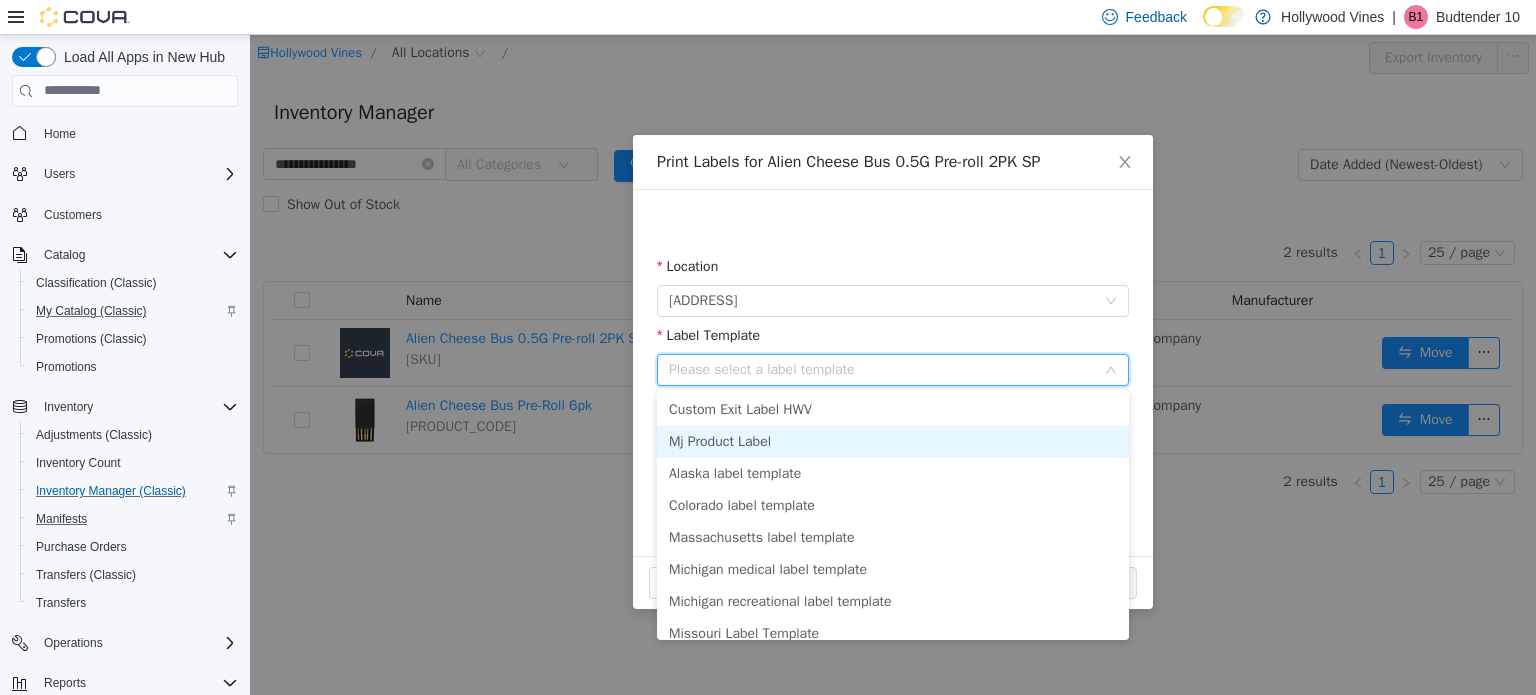 click on "Mj Product Label" at bounding box center [893, 441] 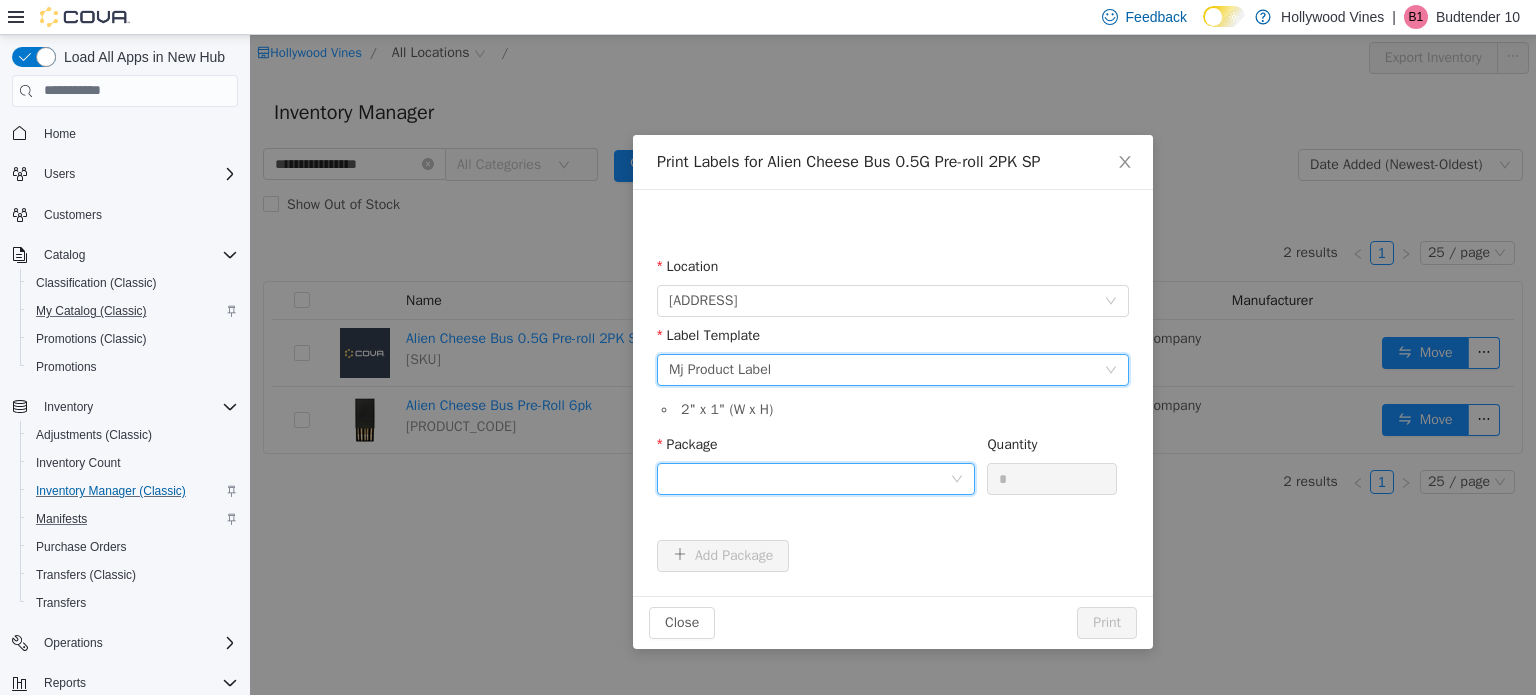 click at bounding box center [809, 478] 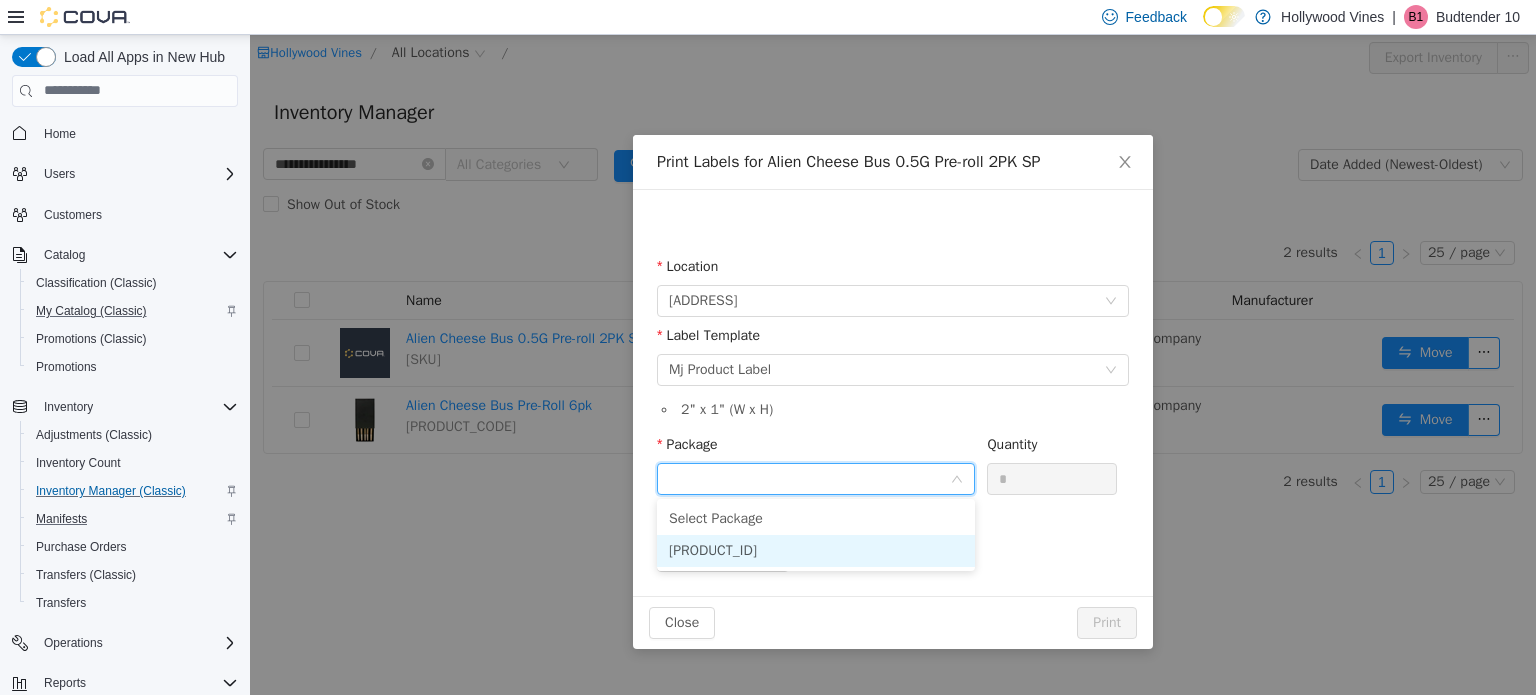 click on "[PRODUCT_ID]" at bounding box center (713, 549) 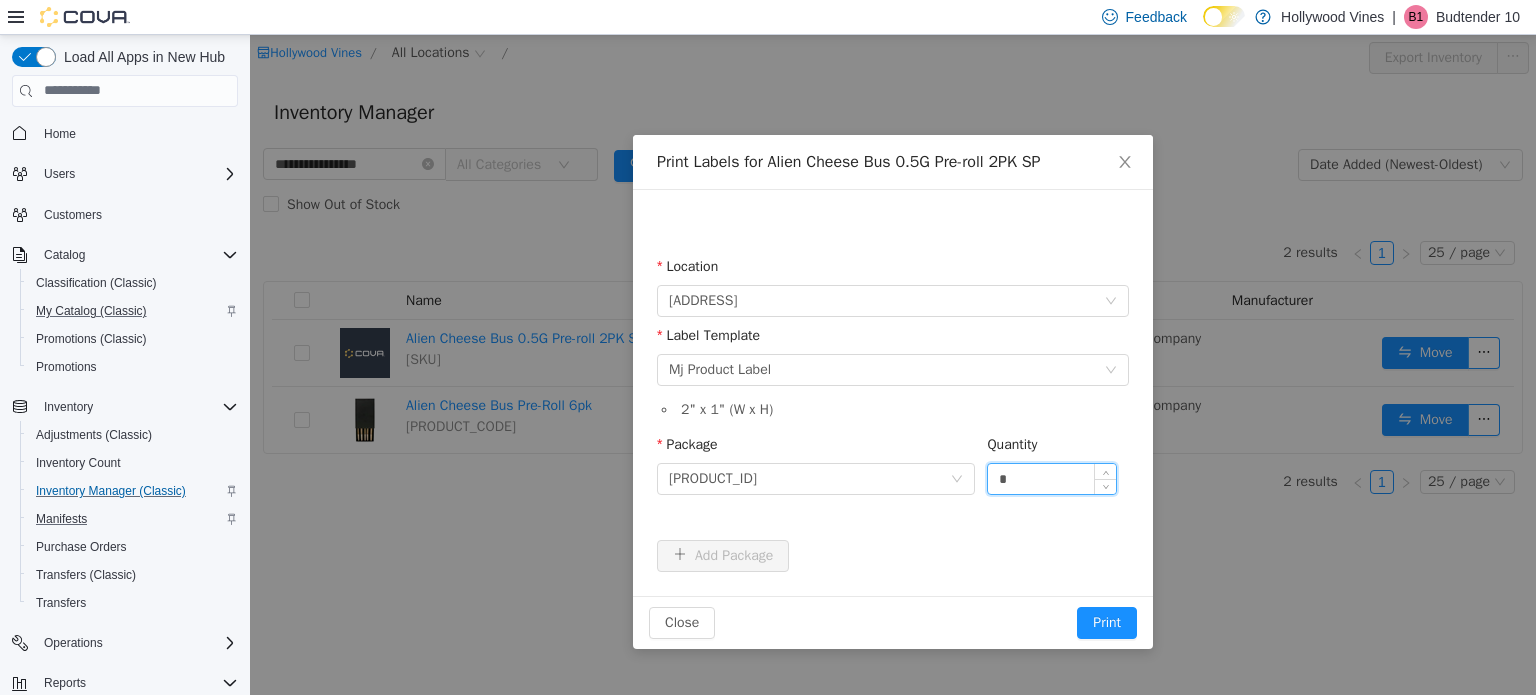 click on "*" at bounding box center (1052, 478) 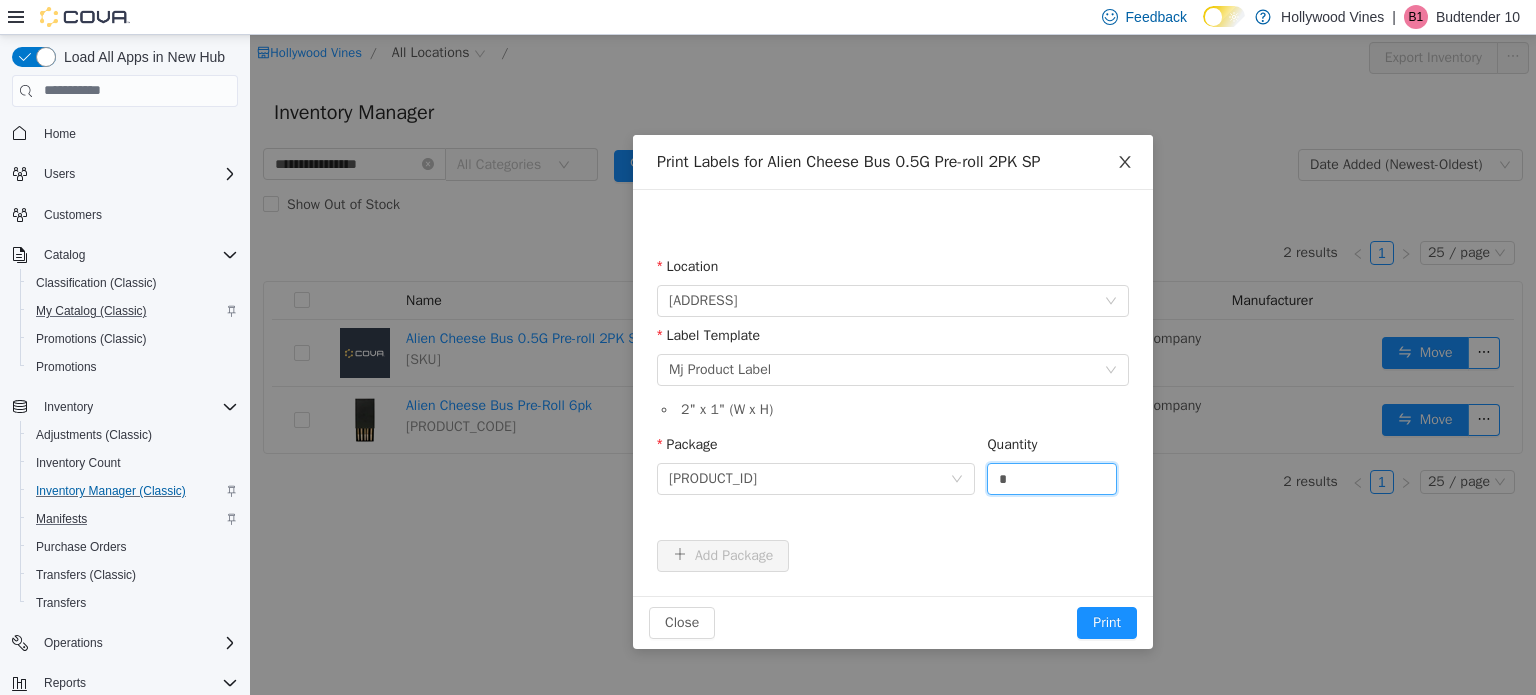 type on "*" 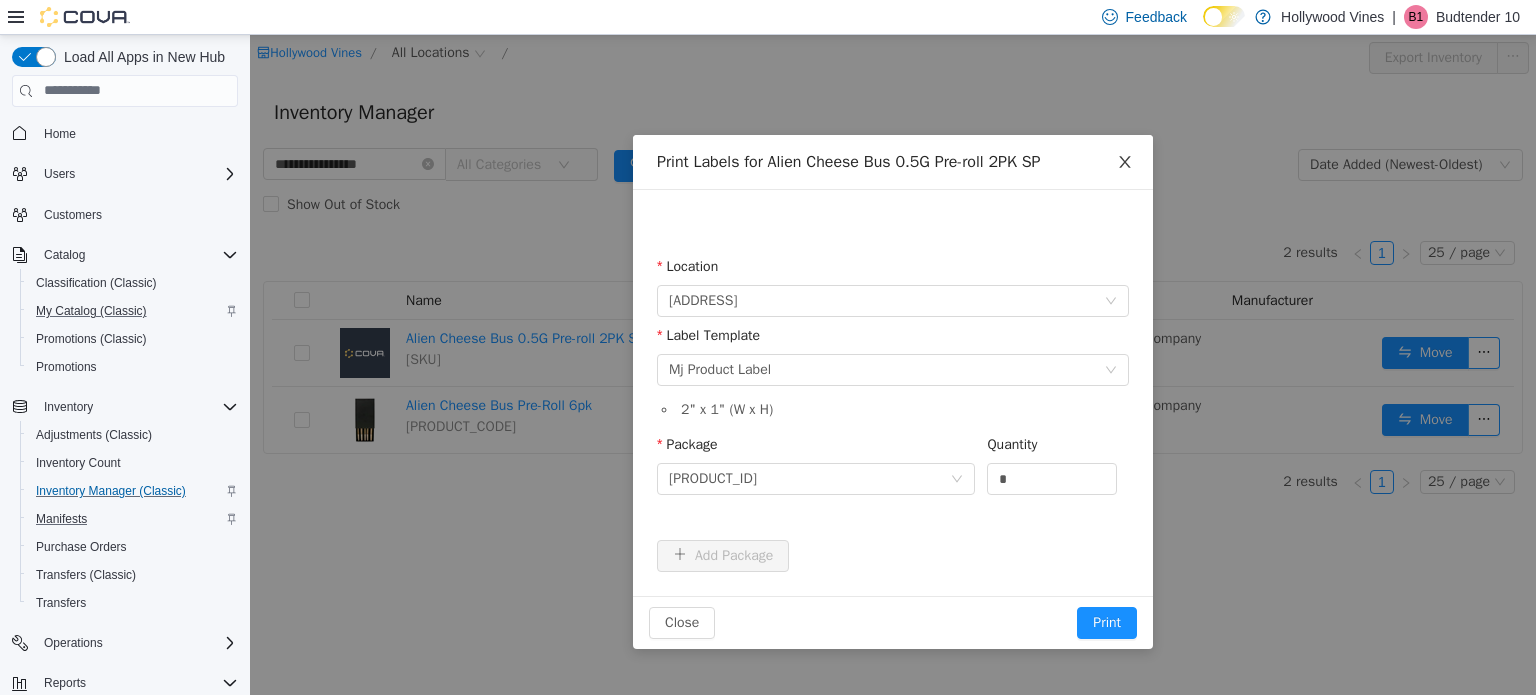 click 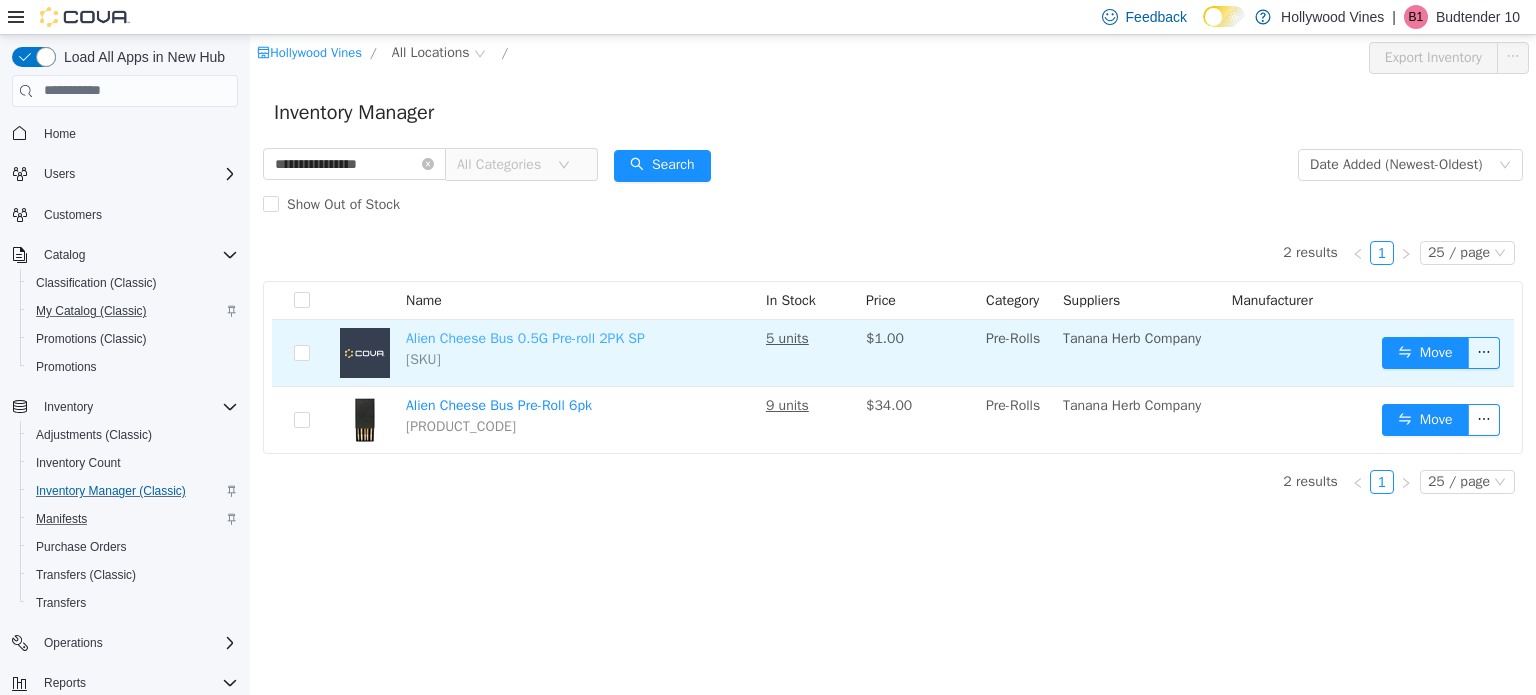 click on "Alien Cheese Bus 0.5G Pre-roll 2PK SP" at bounding box center (525, 337) 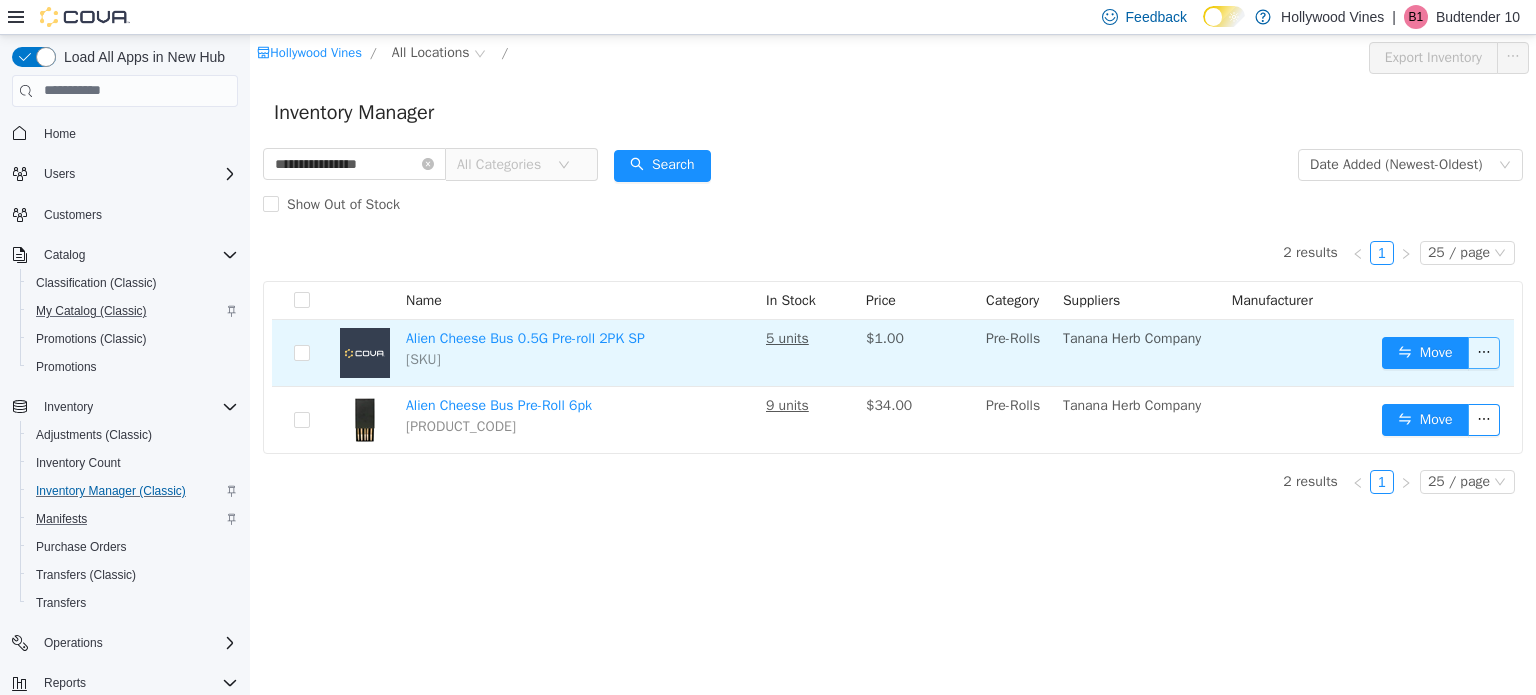 click at bounding box center [1484, 352] 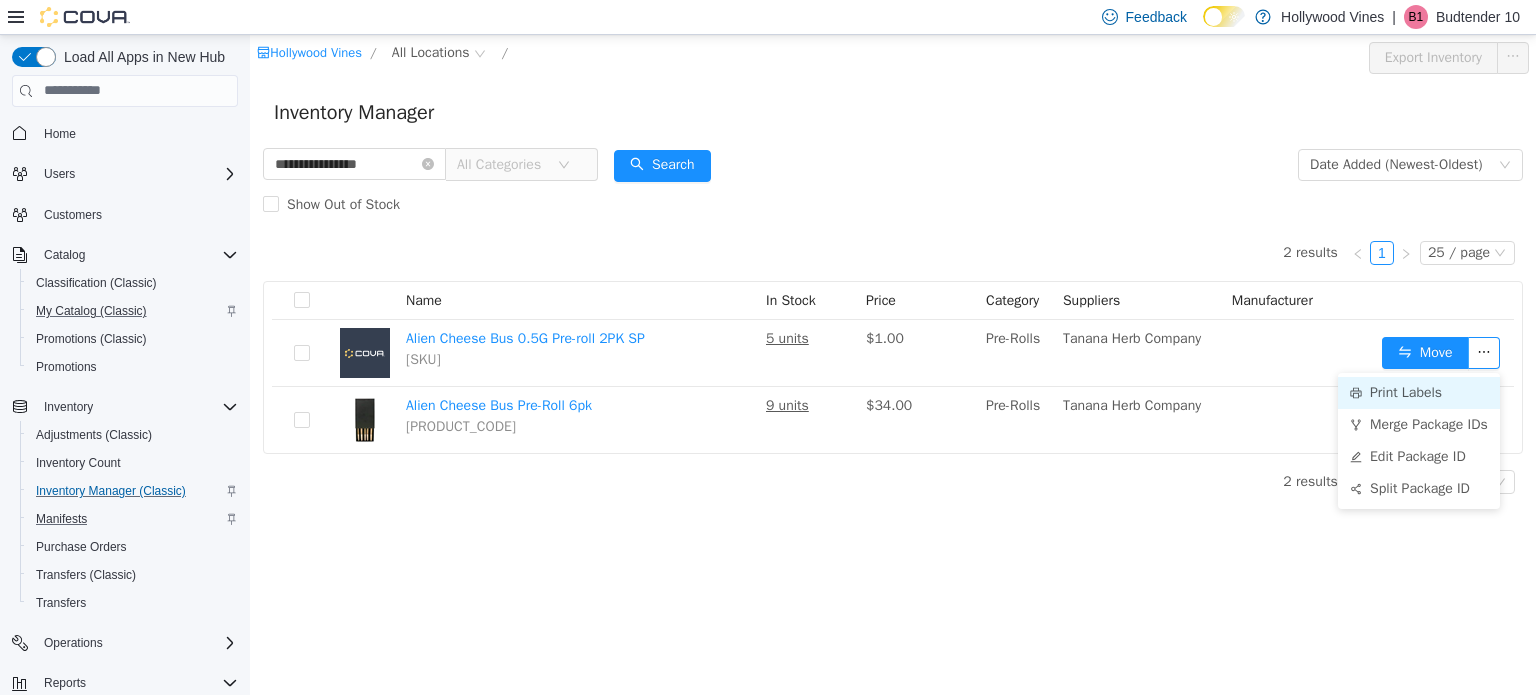 click on "Print Labels" at bounding box center (1419, 392) 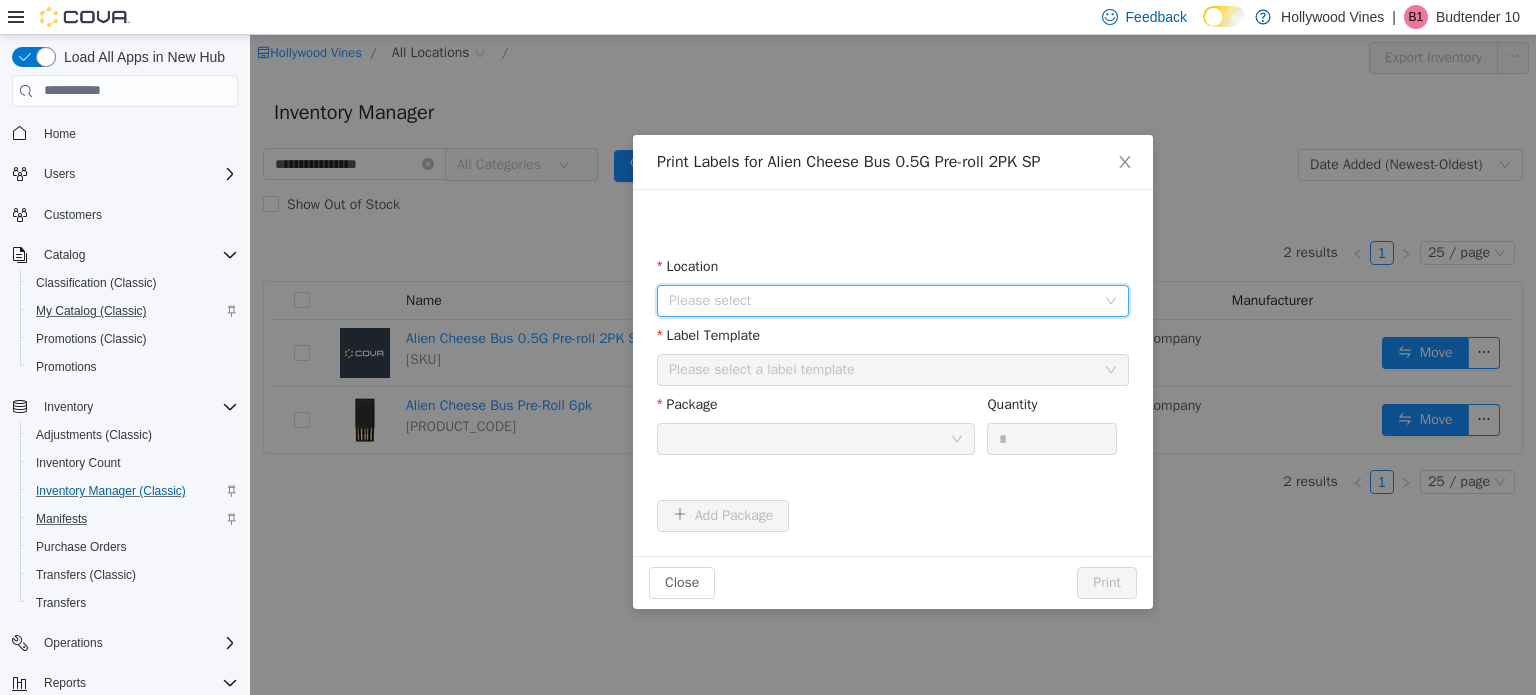 click on "Please select" at bounding box center [882, 300] 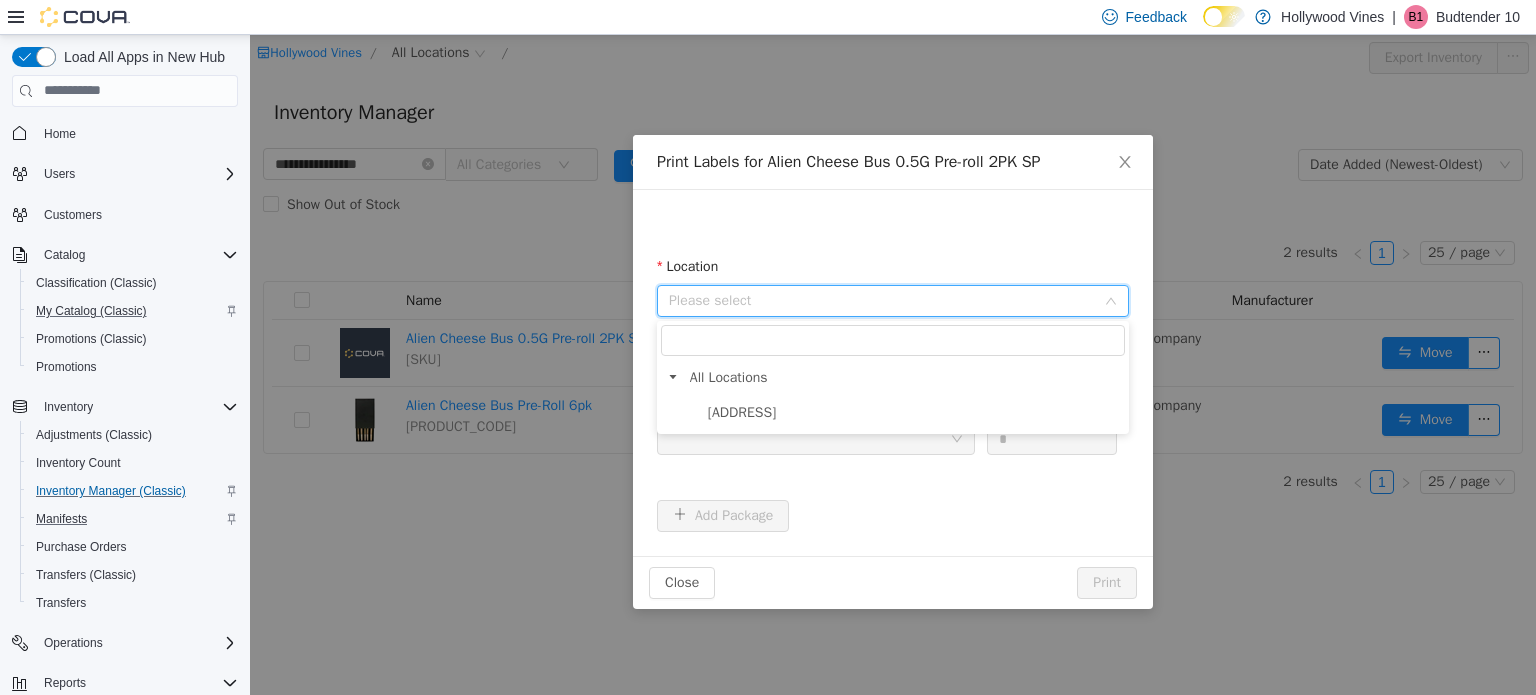drag, startPoint x: 795, startPoint y: 413, endPoint x: 839, endPoint y: 413, distance: 44 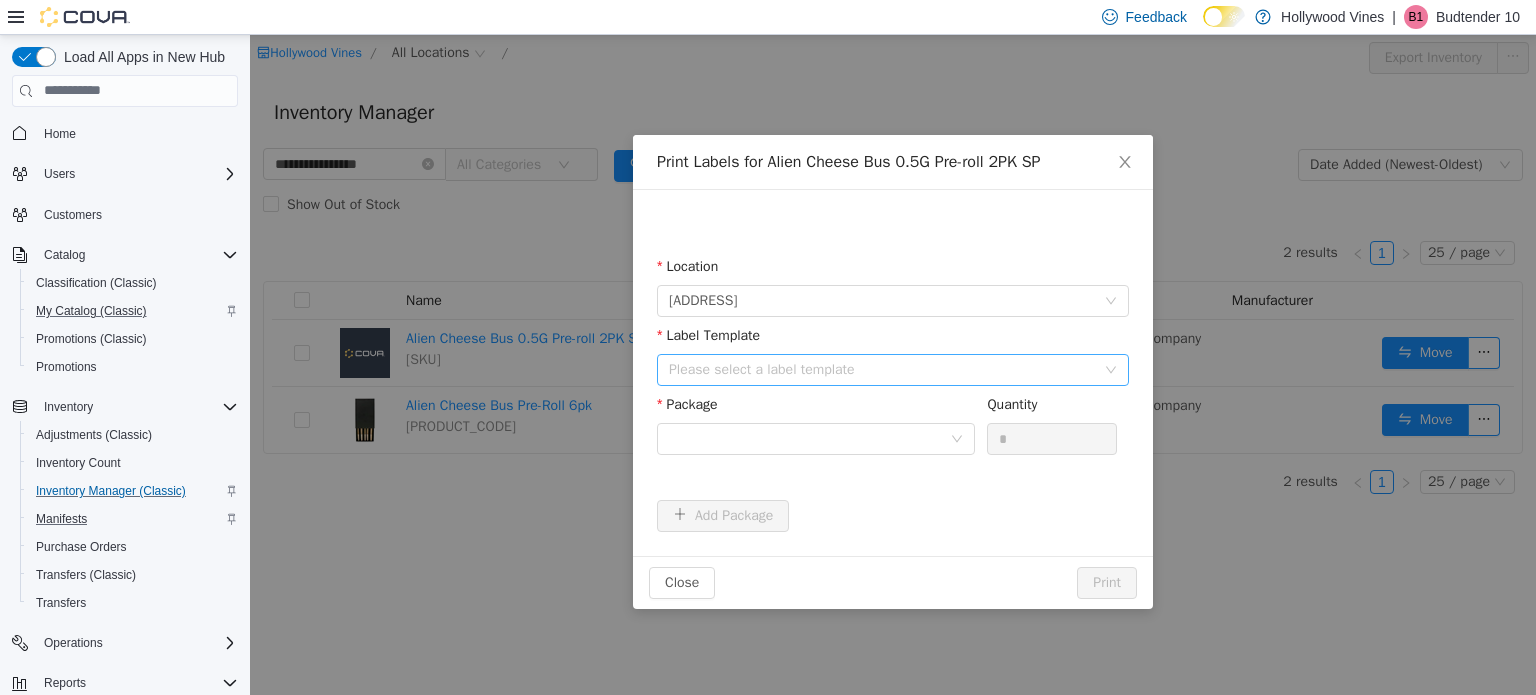 click on "Please select a label template" at bounding box center (882, 369) 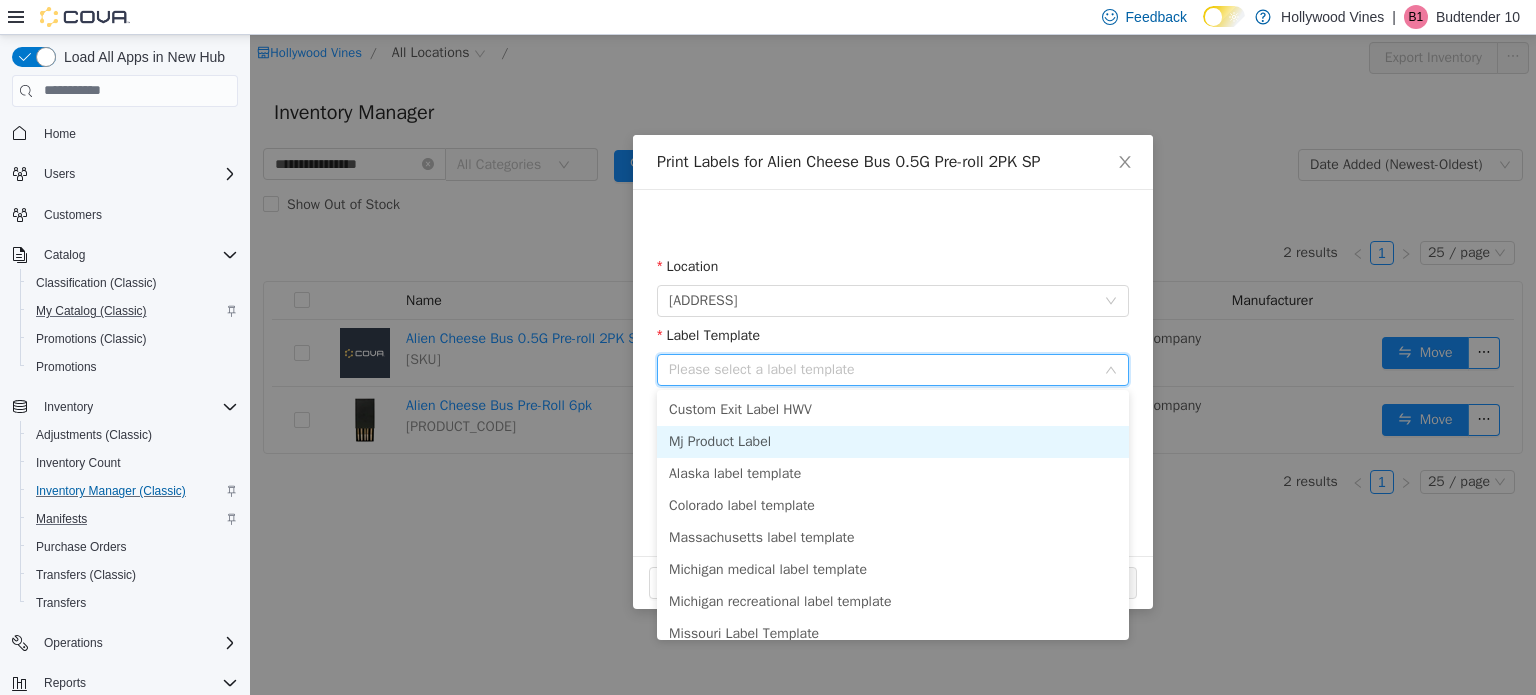 click on "Mj Product Label" at bounding box center [893, 441] 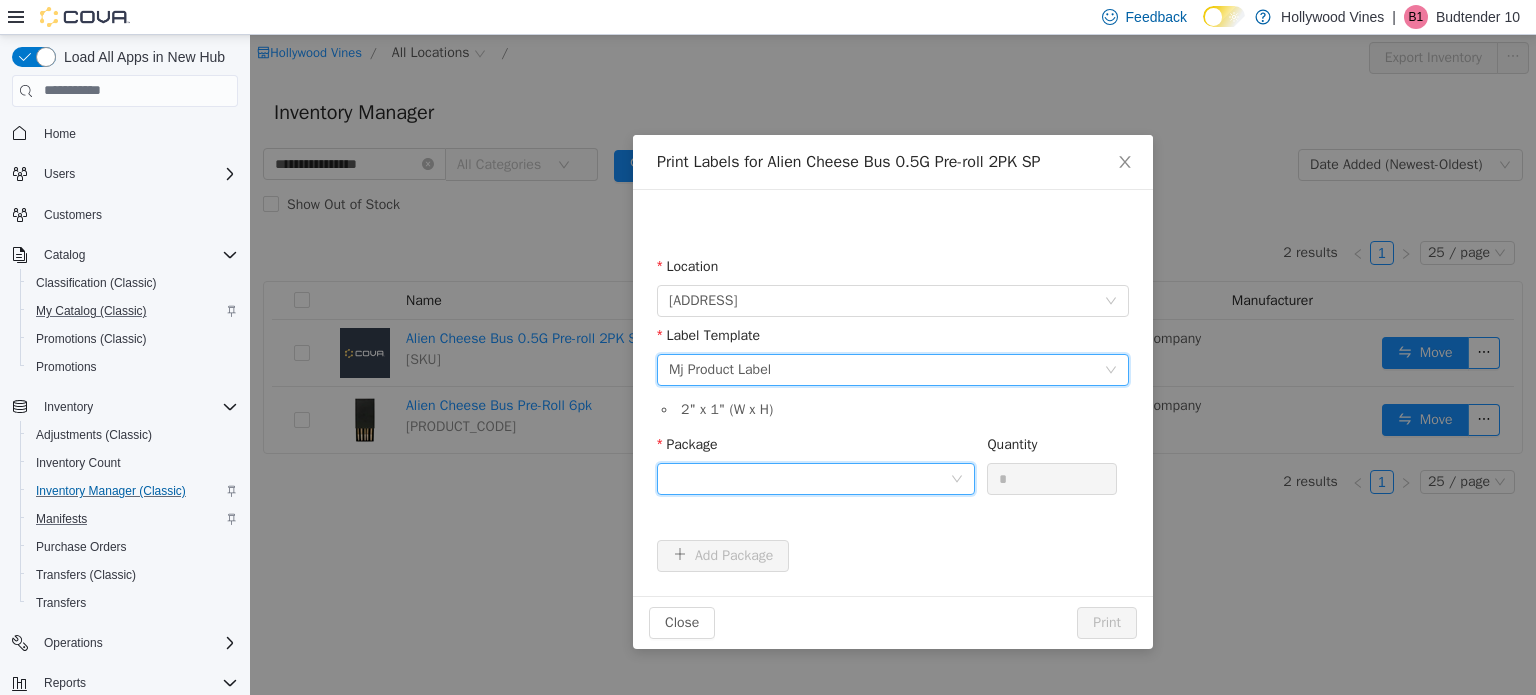 click at bounding box center (809, 478) 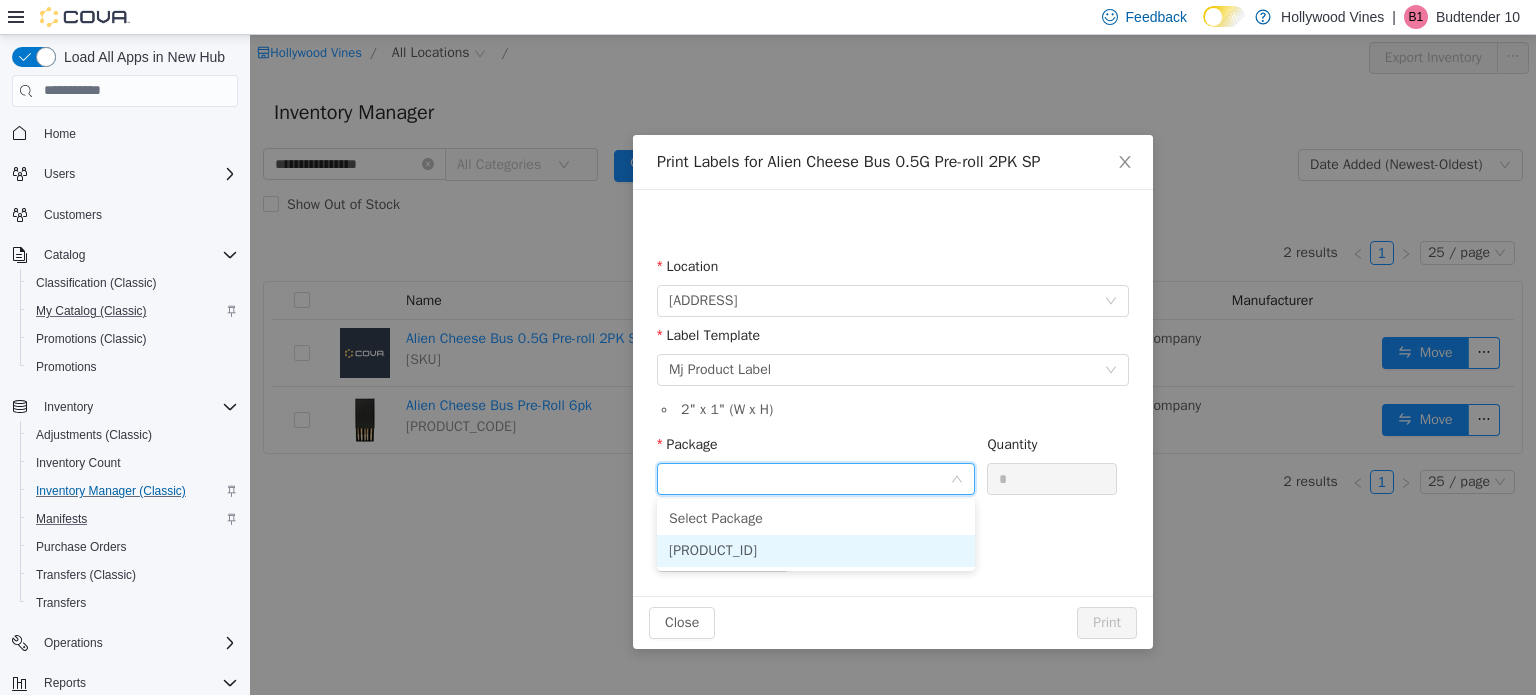 click on "[PRODUCT_ID]" at bounding box center [713, 549] 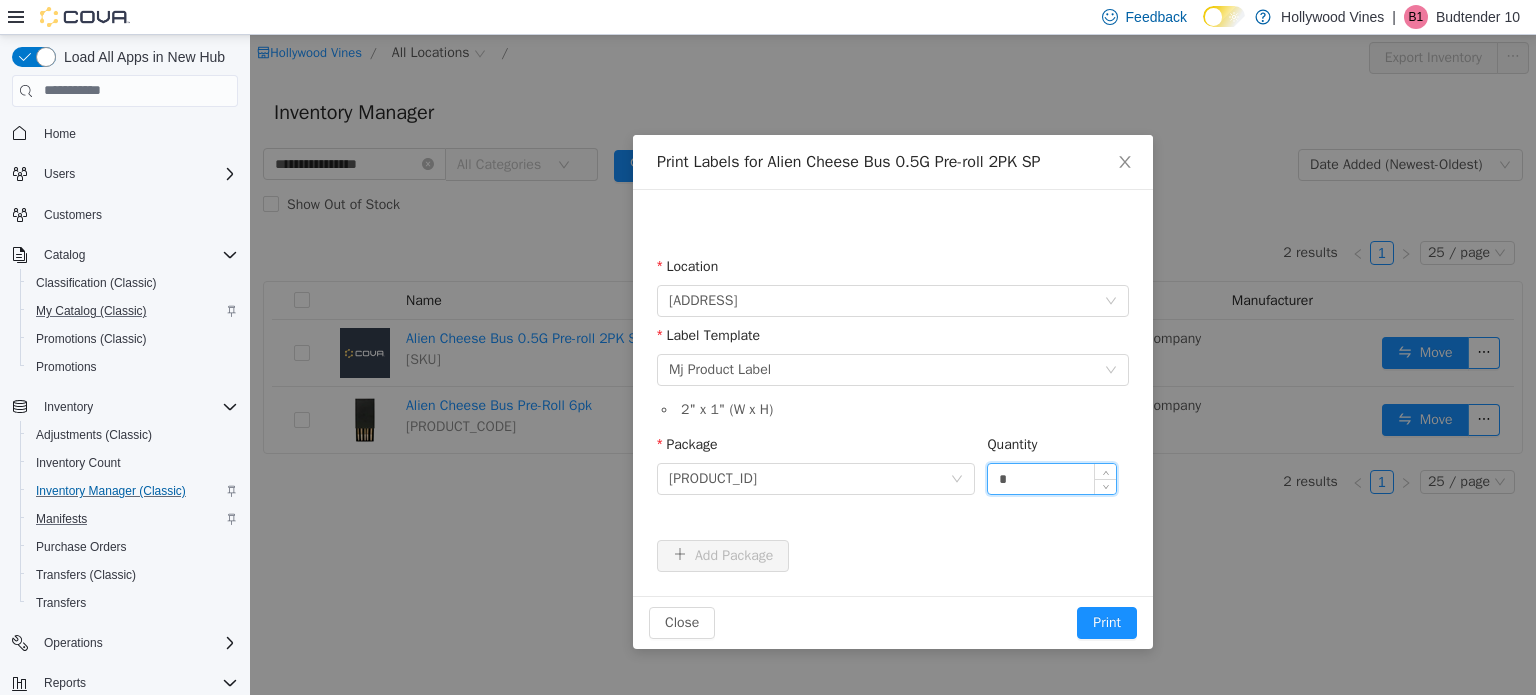 click on "*" at bounding box center [1052, 478] 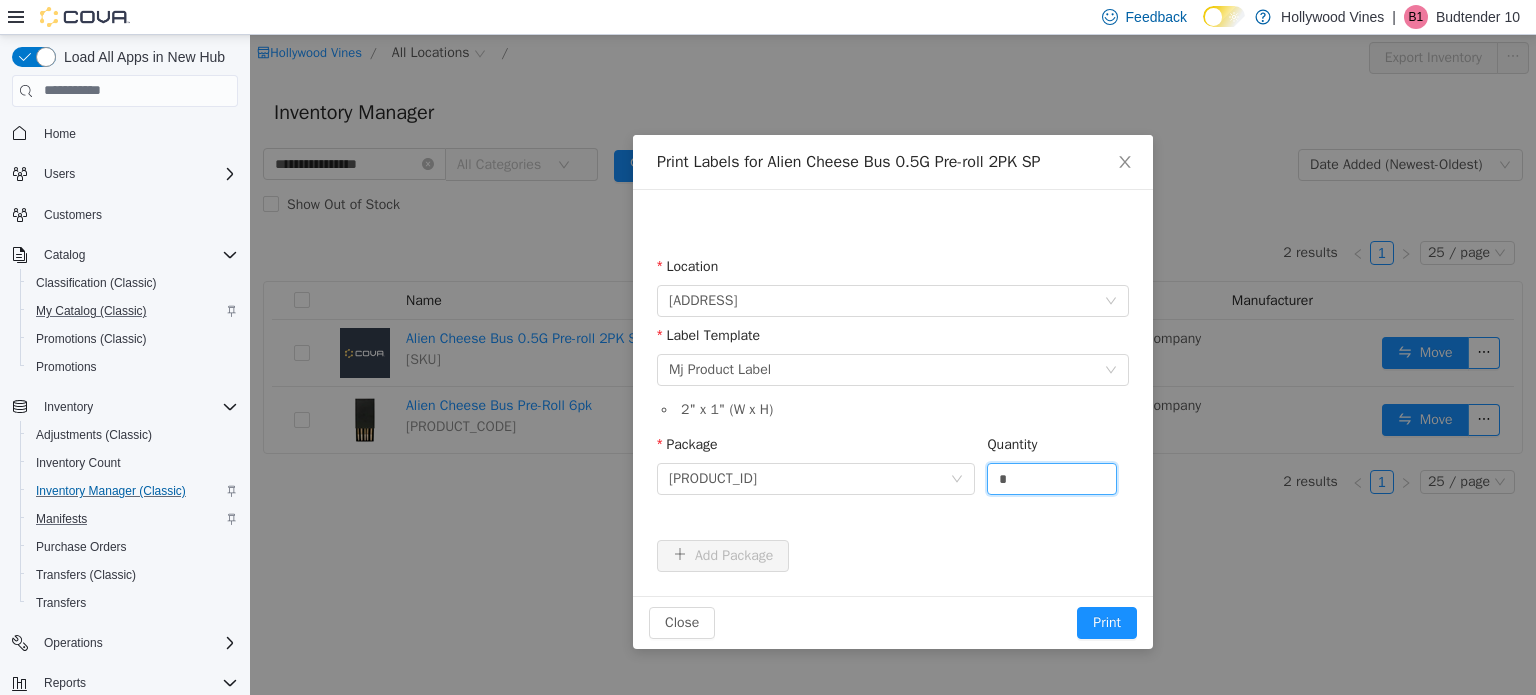 type on "*" 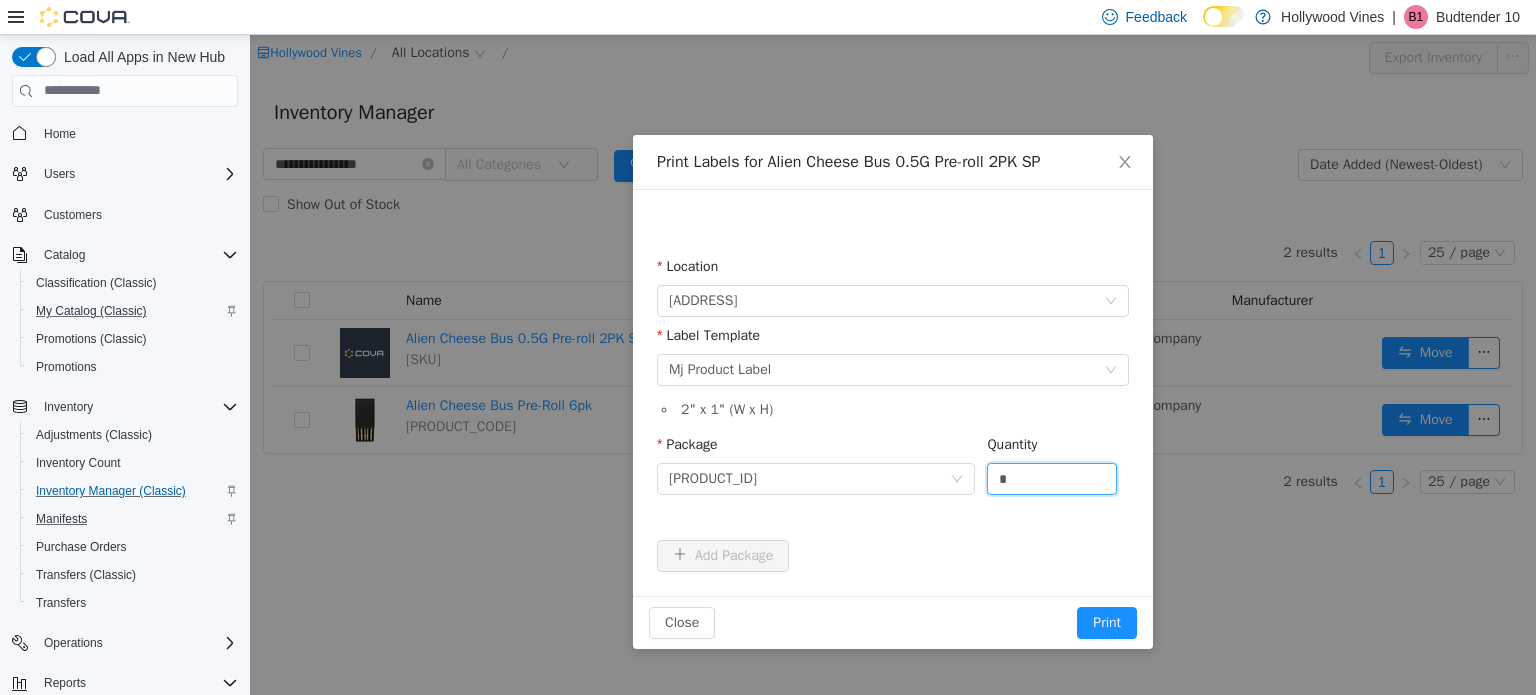 type on "*" 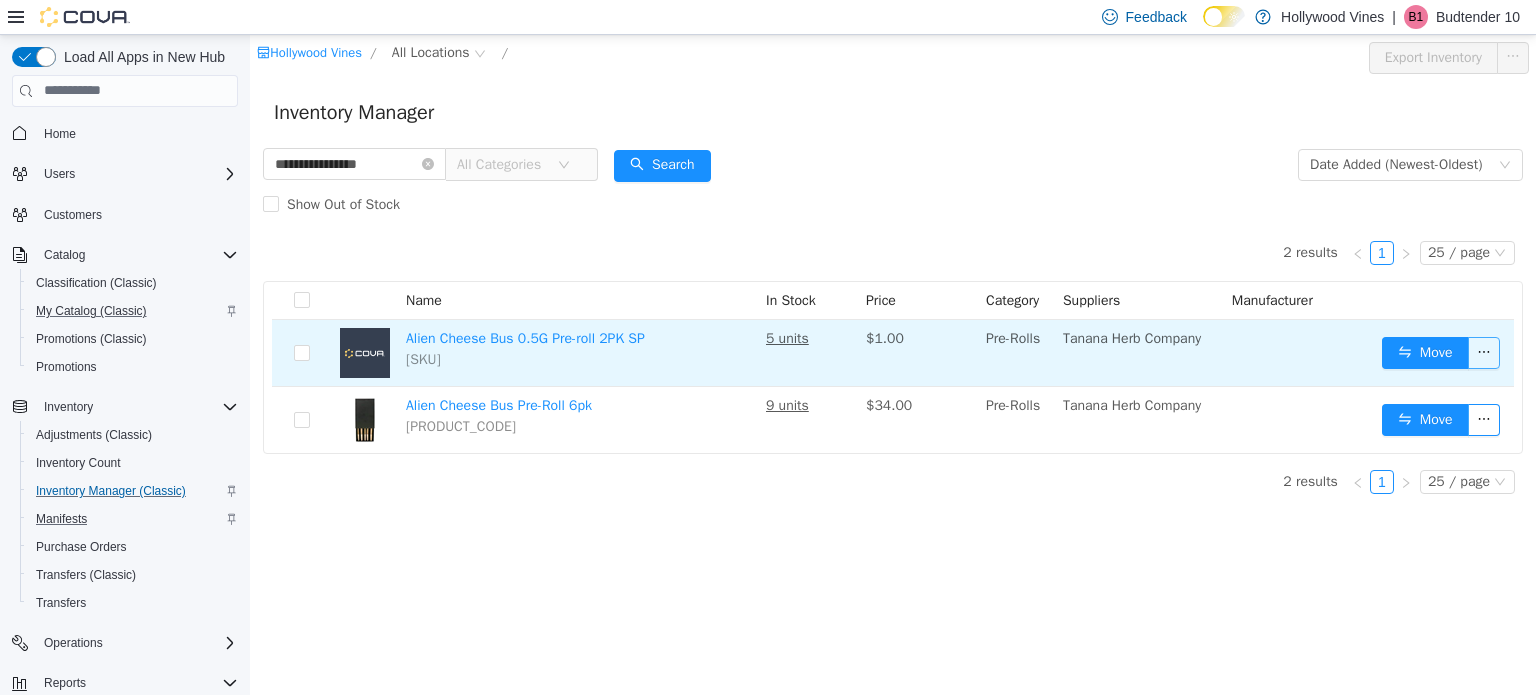 click at bounding box center (1484, 352) 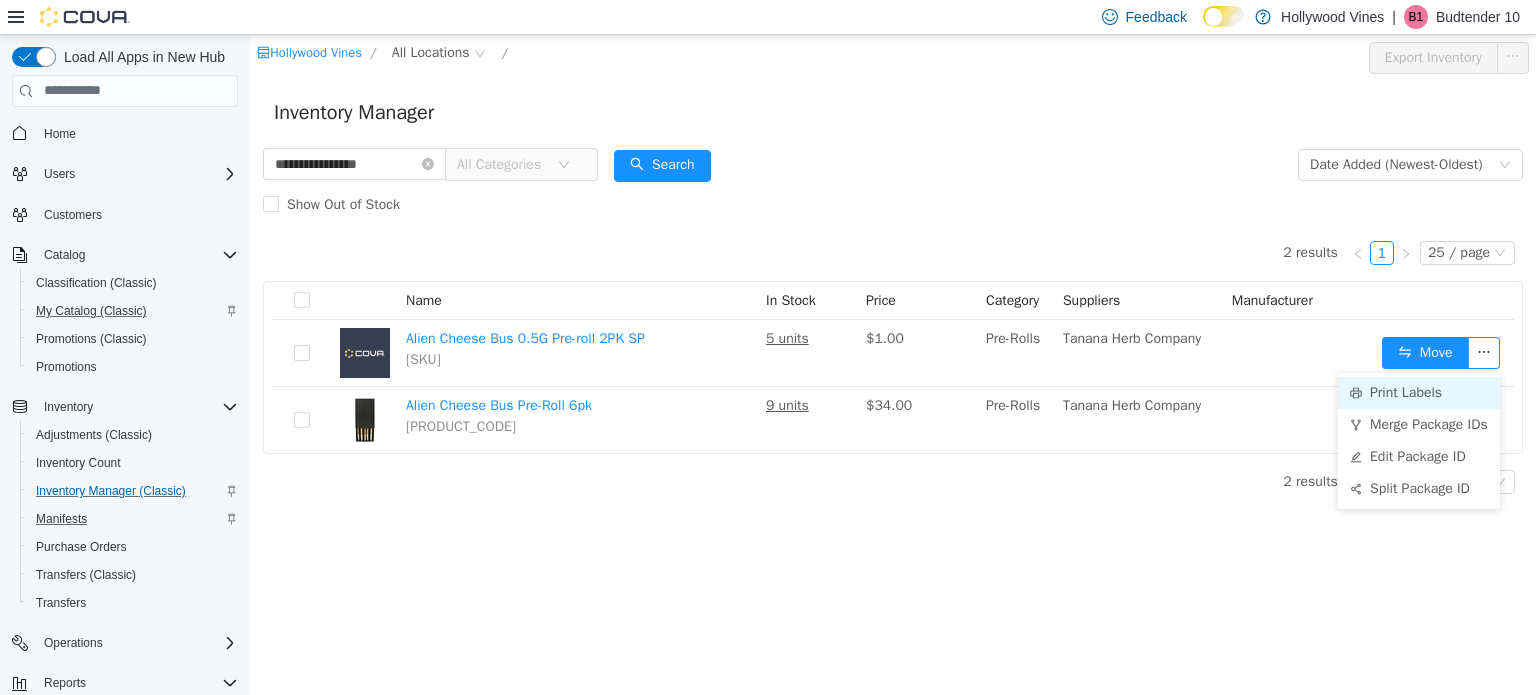 click on "Print Labels" at bounding box center [1419, 392] 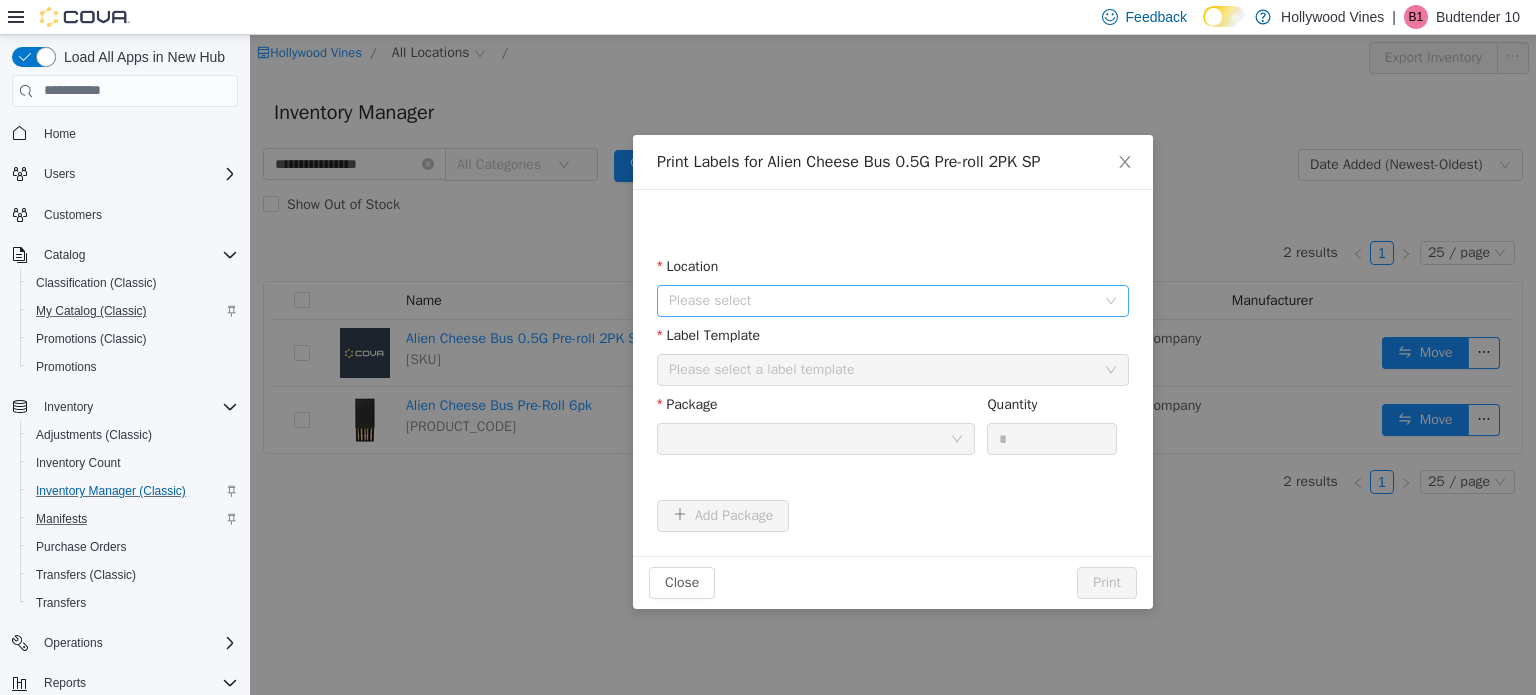 click on "Please select" at bounding box center (886, 300) 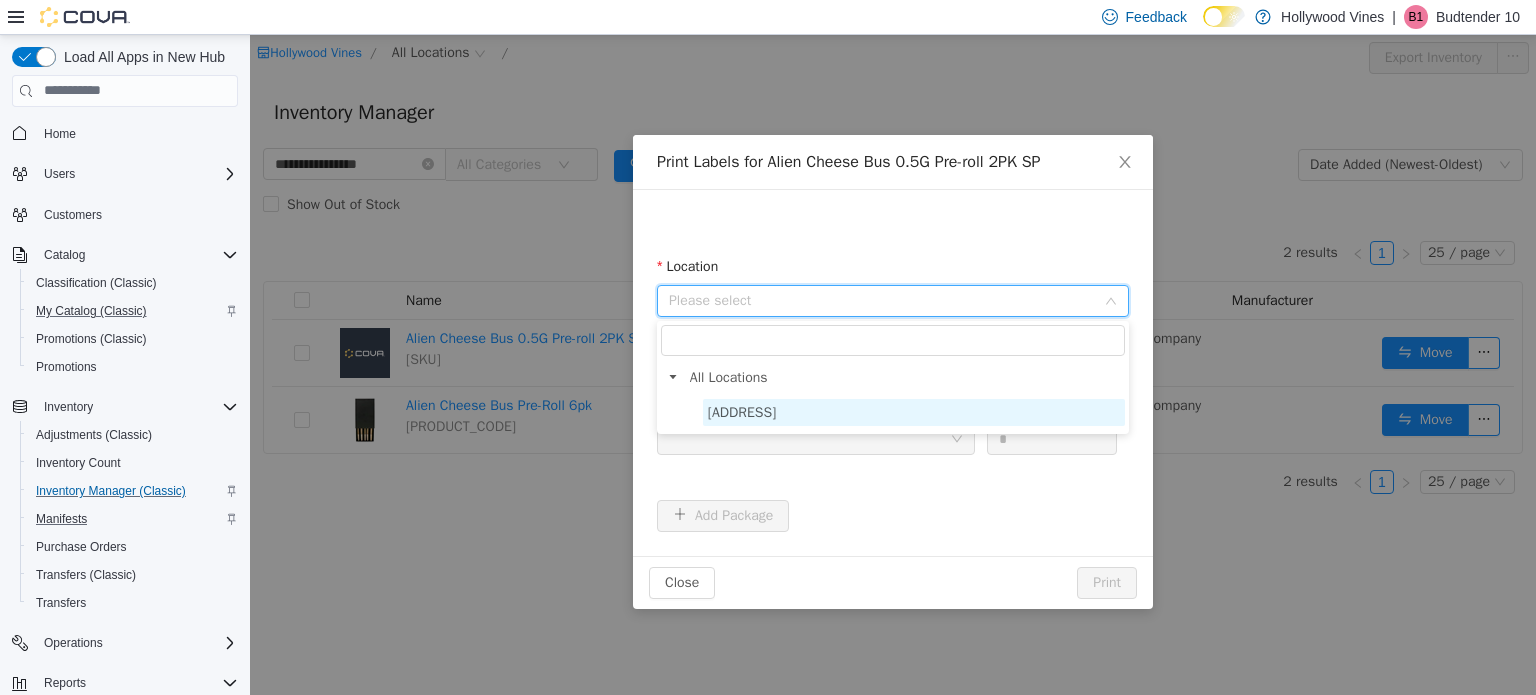 click on "[ADDRESS]" at bounding box center (914, 411) 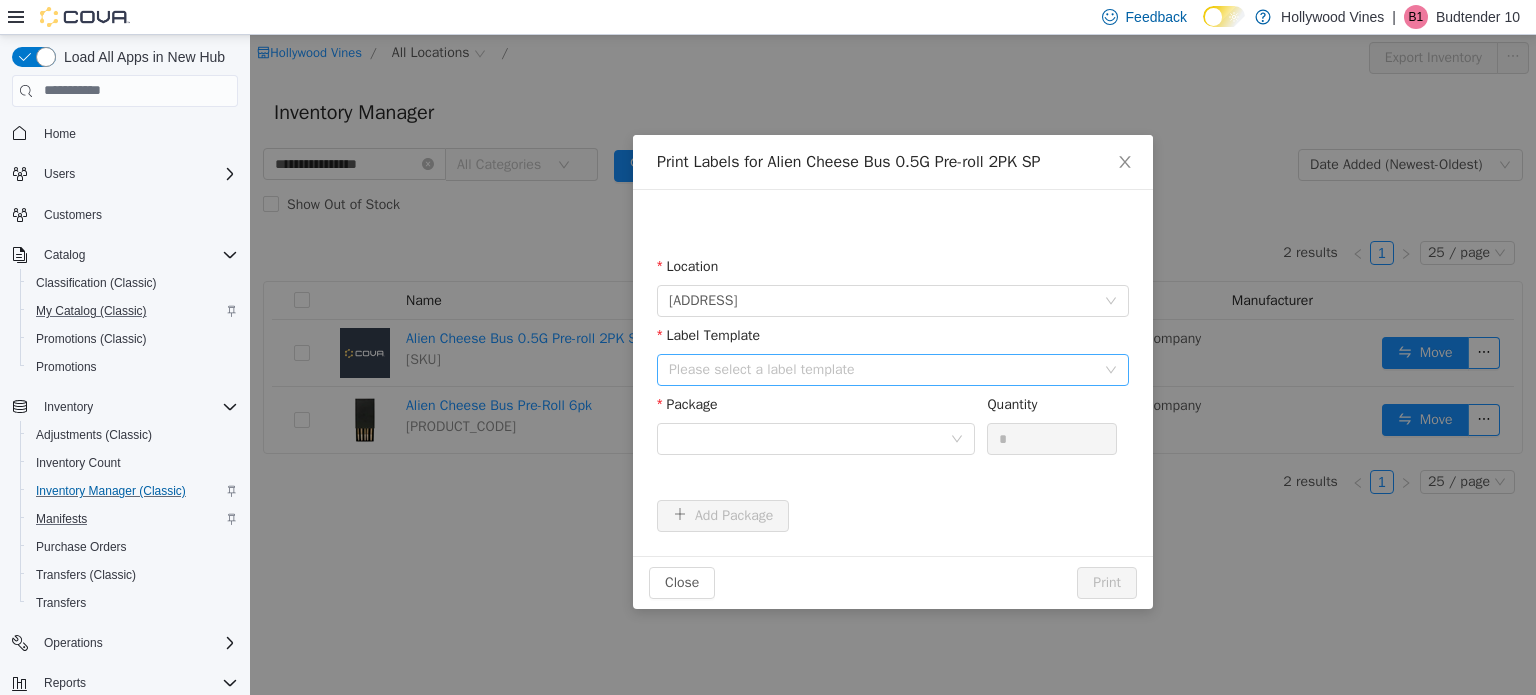click on "Please select a label template" at bounding box center (882, 369) 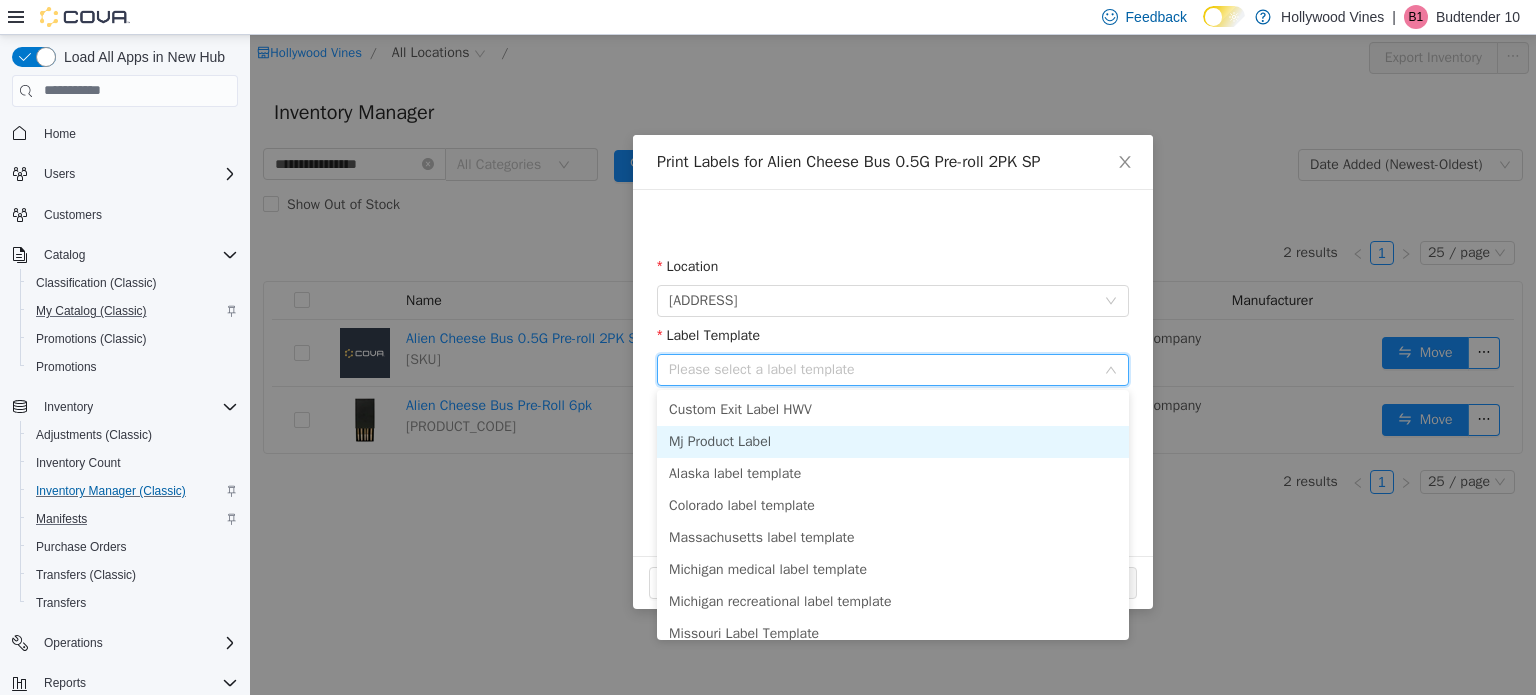 click on "Mj Product Label" at bounding box center [893, 441] 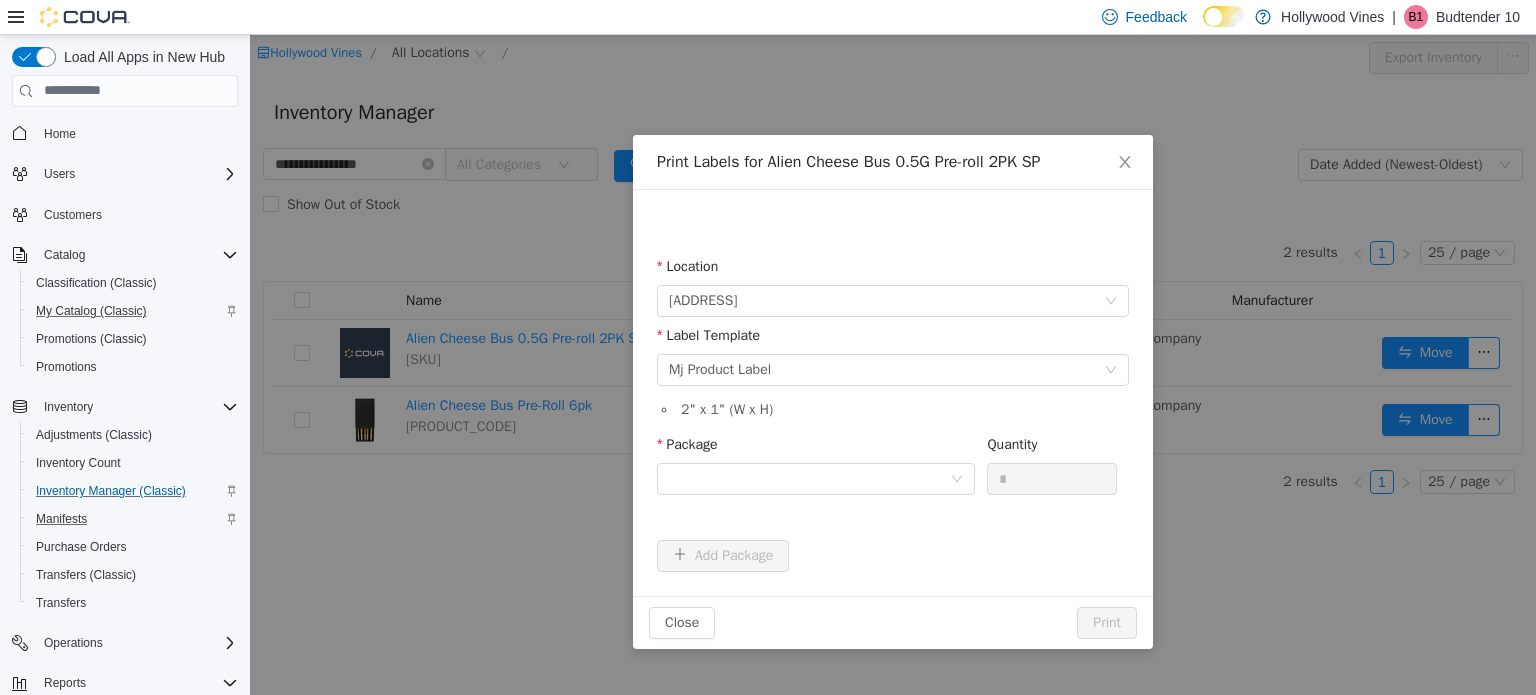 click on "Package" at bounding box center [816, 447] 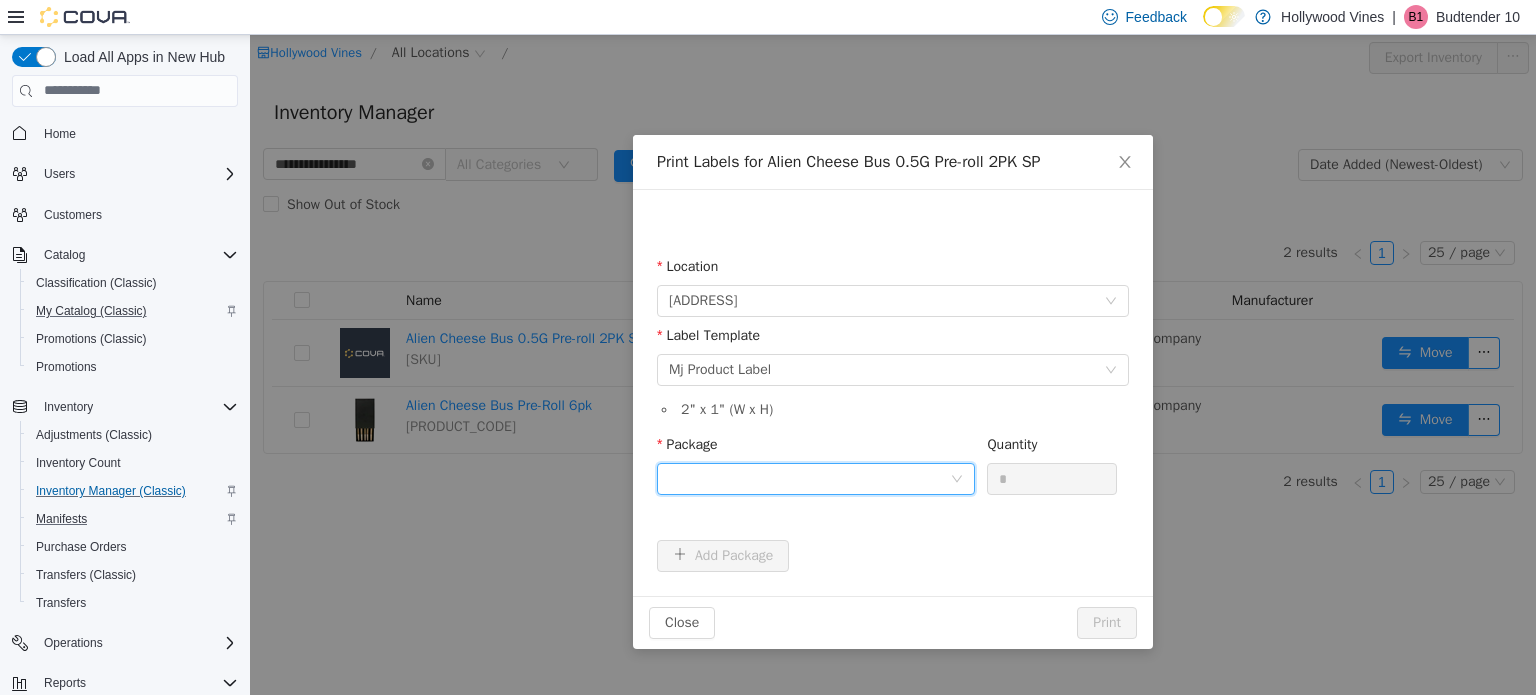 click at bounding box center [809, 478] 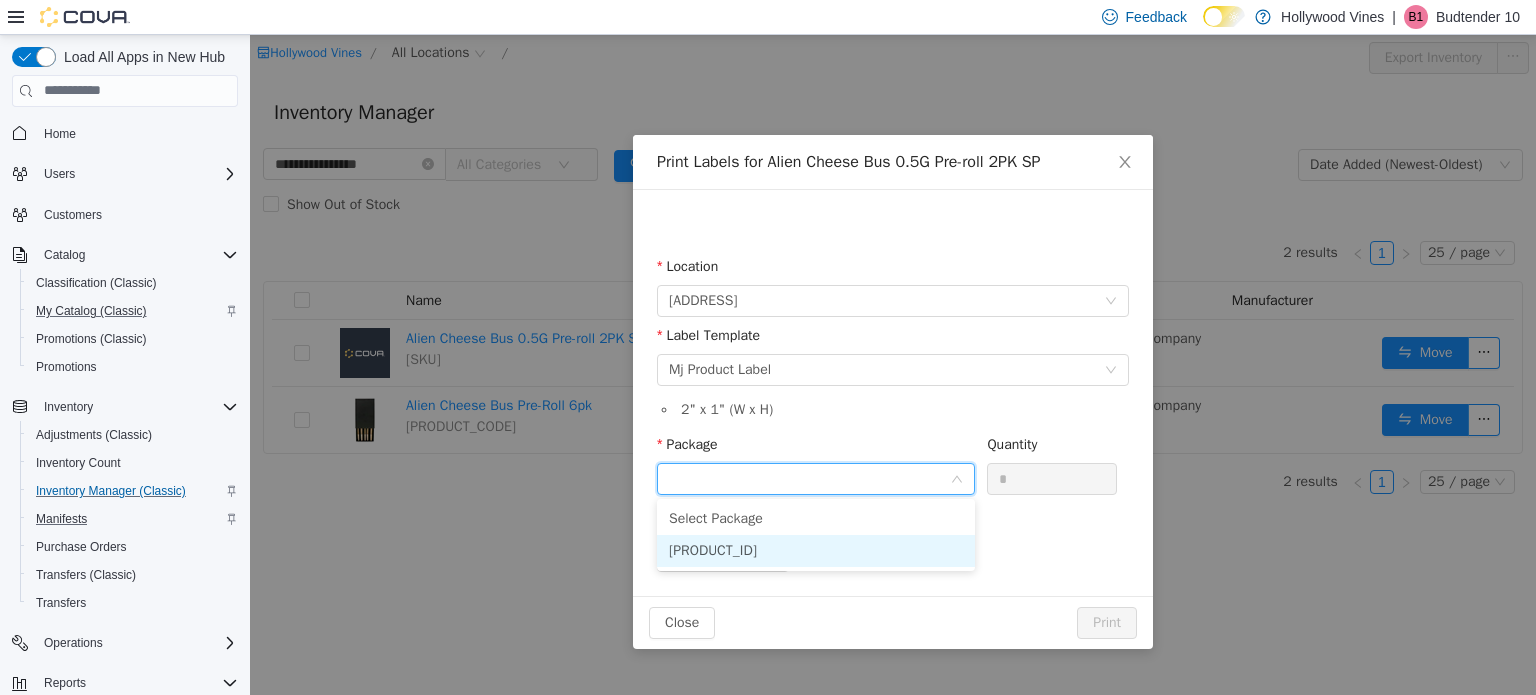 click on "[PRODUCT_ID]" at bounding box center (713, 549) 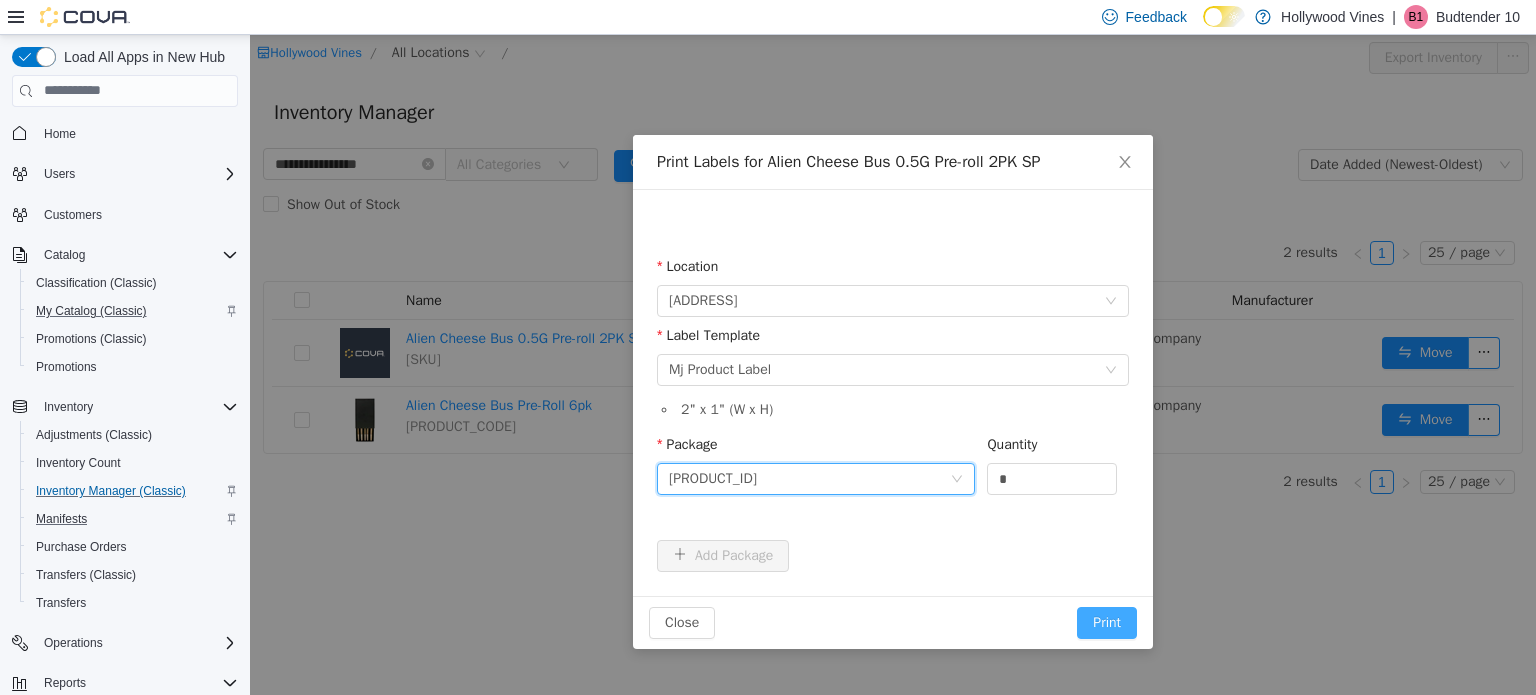 click on "Print" at bounding box center [1107, 622] 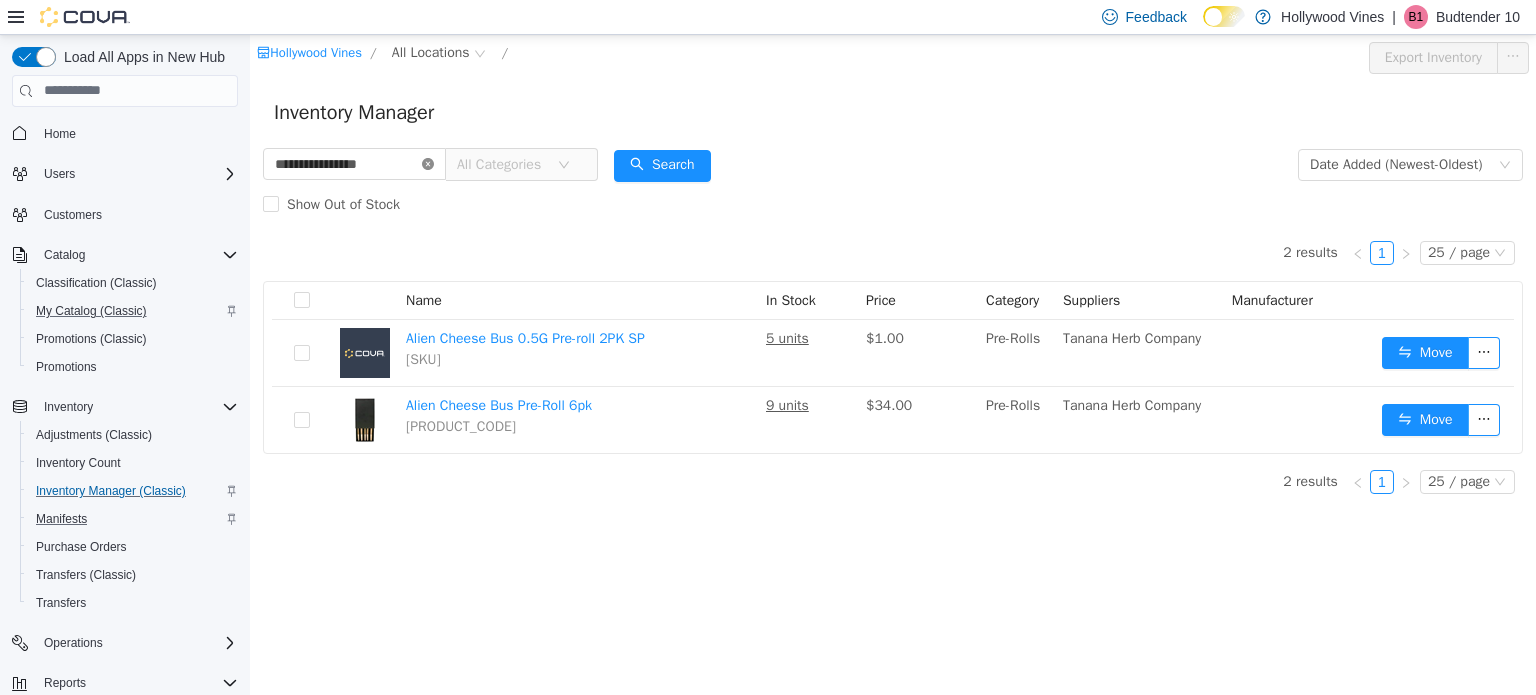 click 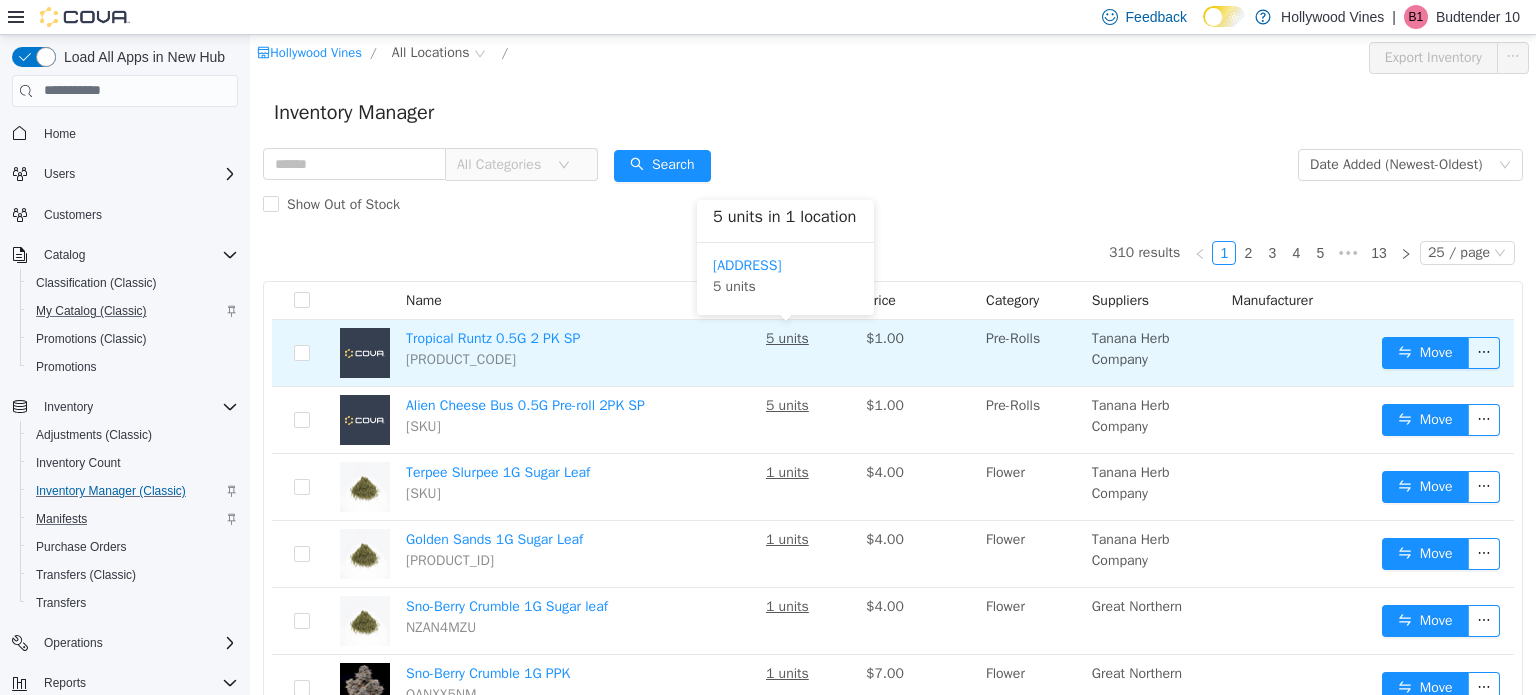 click on "5 units" at bounding box center [787, 337] 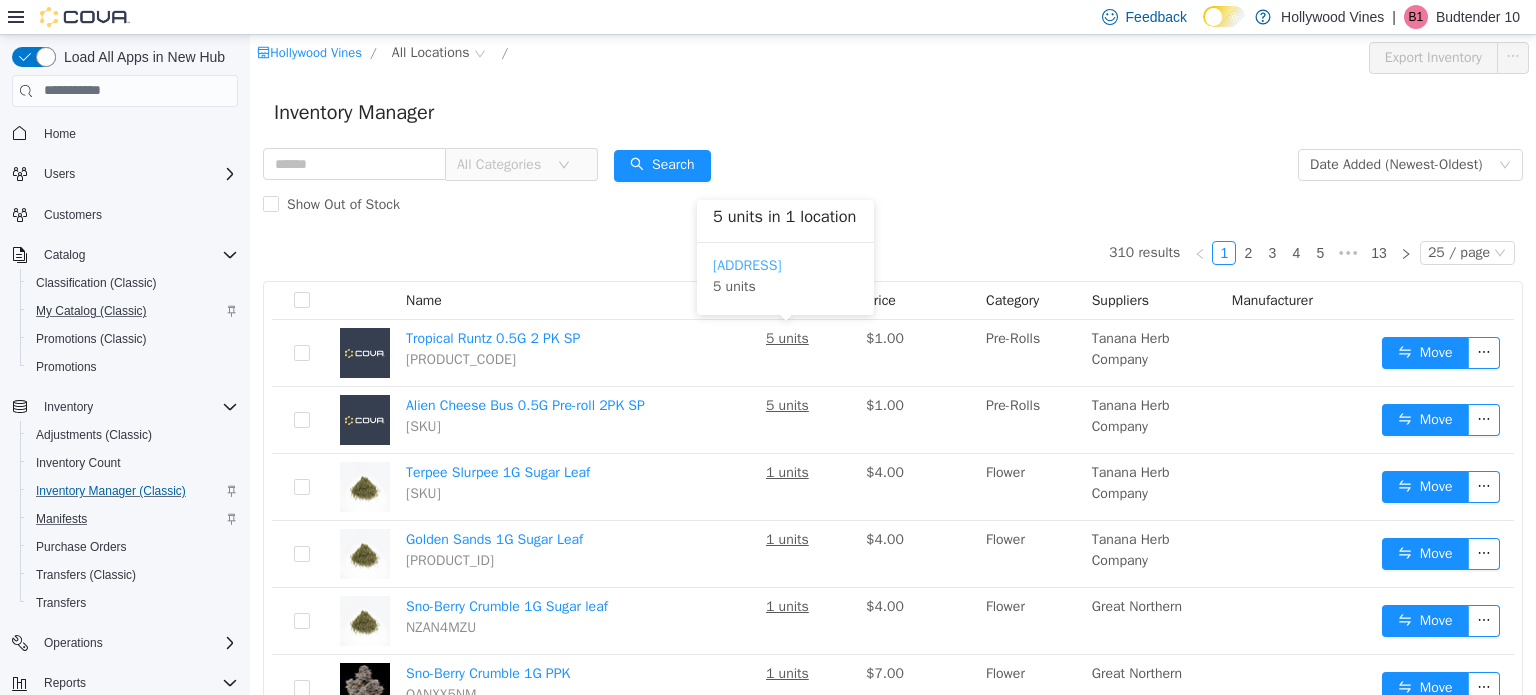 click on "[ADDRESS]" at bounding box center (747, 264) 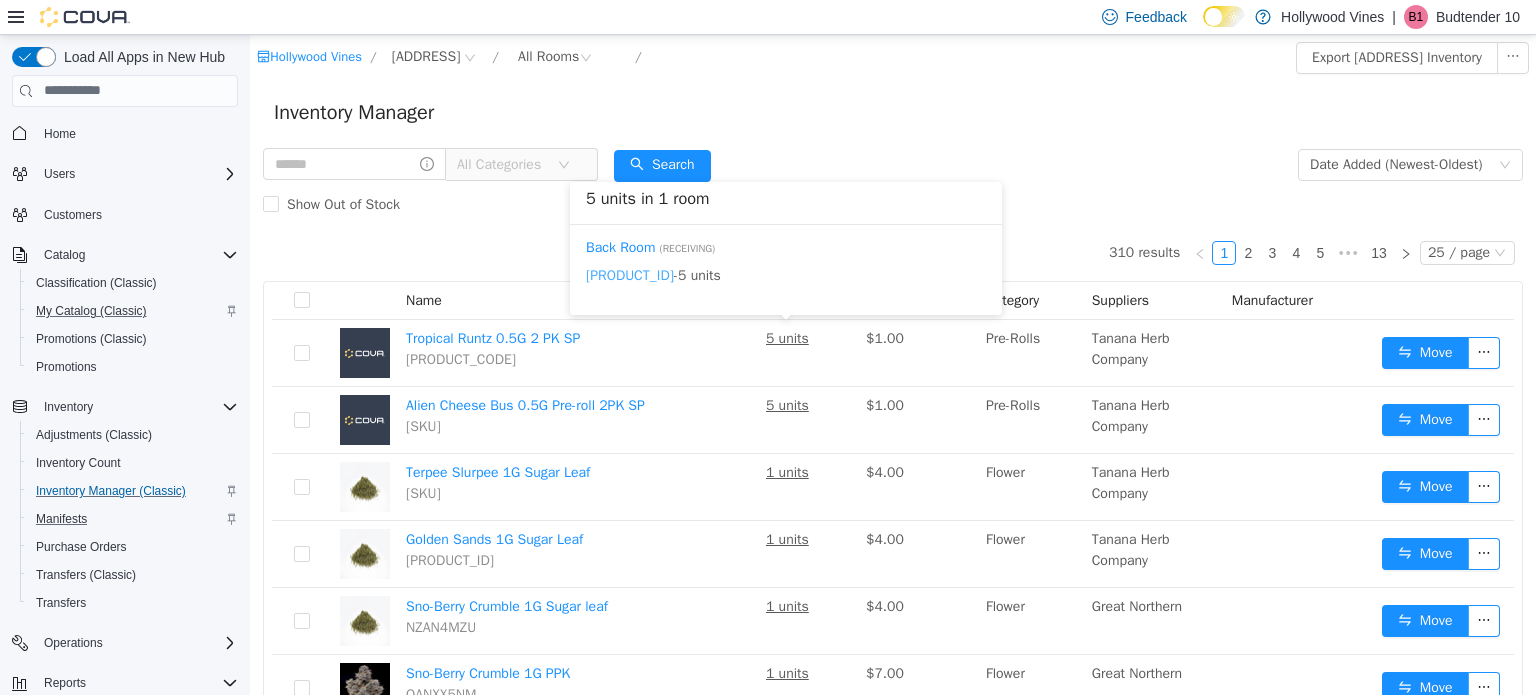 click on "[PRODUCT_ID]" at bounding box center [630, 274] 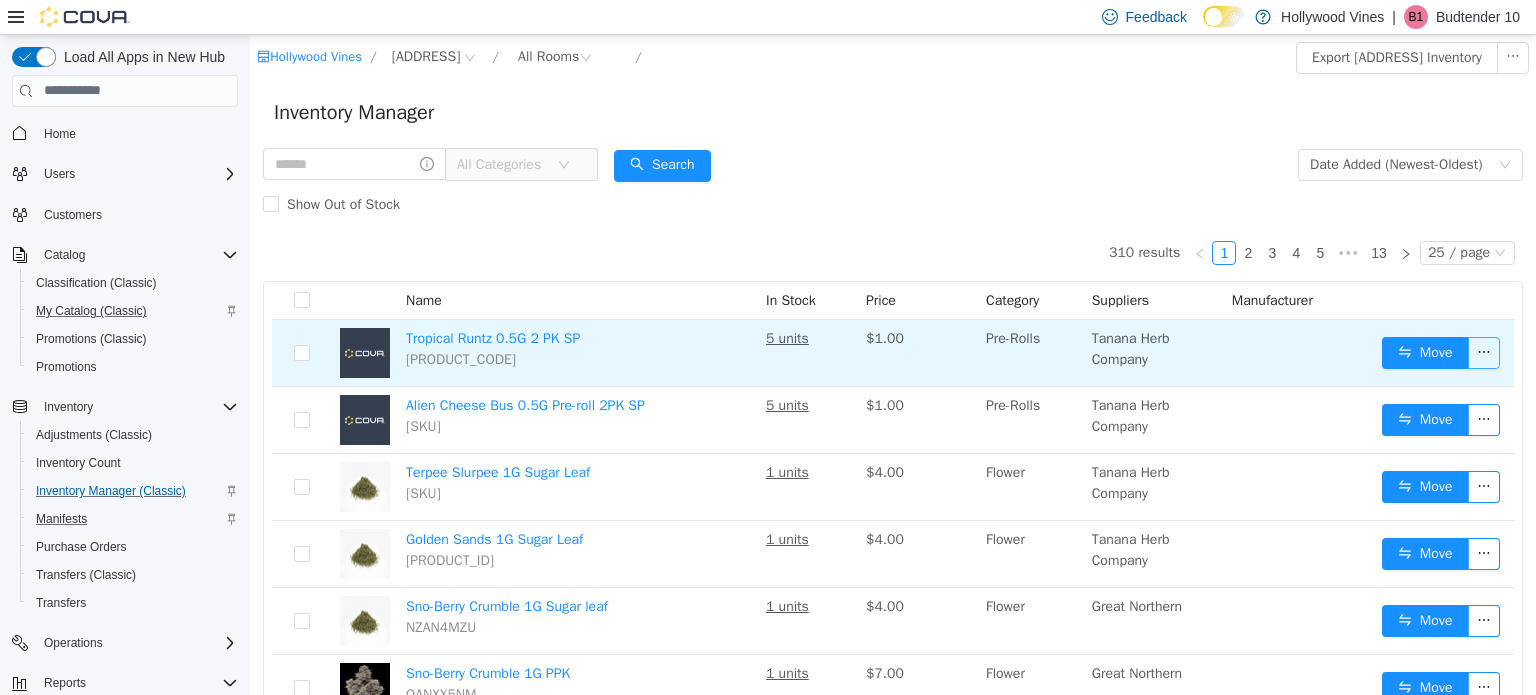 click at bounding box center [1484, 352] 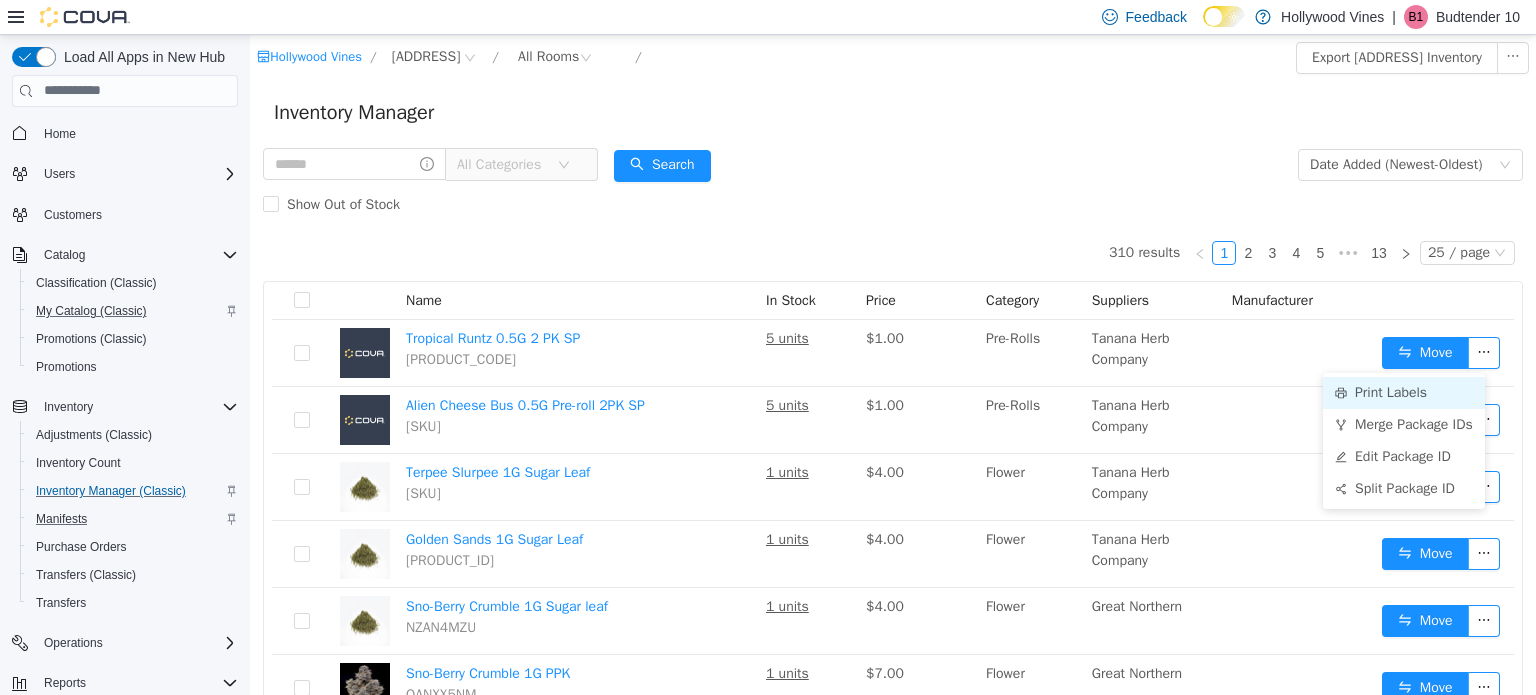 click on "Print Labels" at bounding box center (1404, 392) 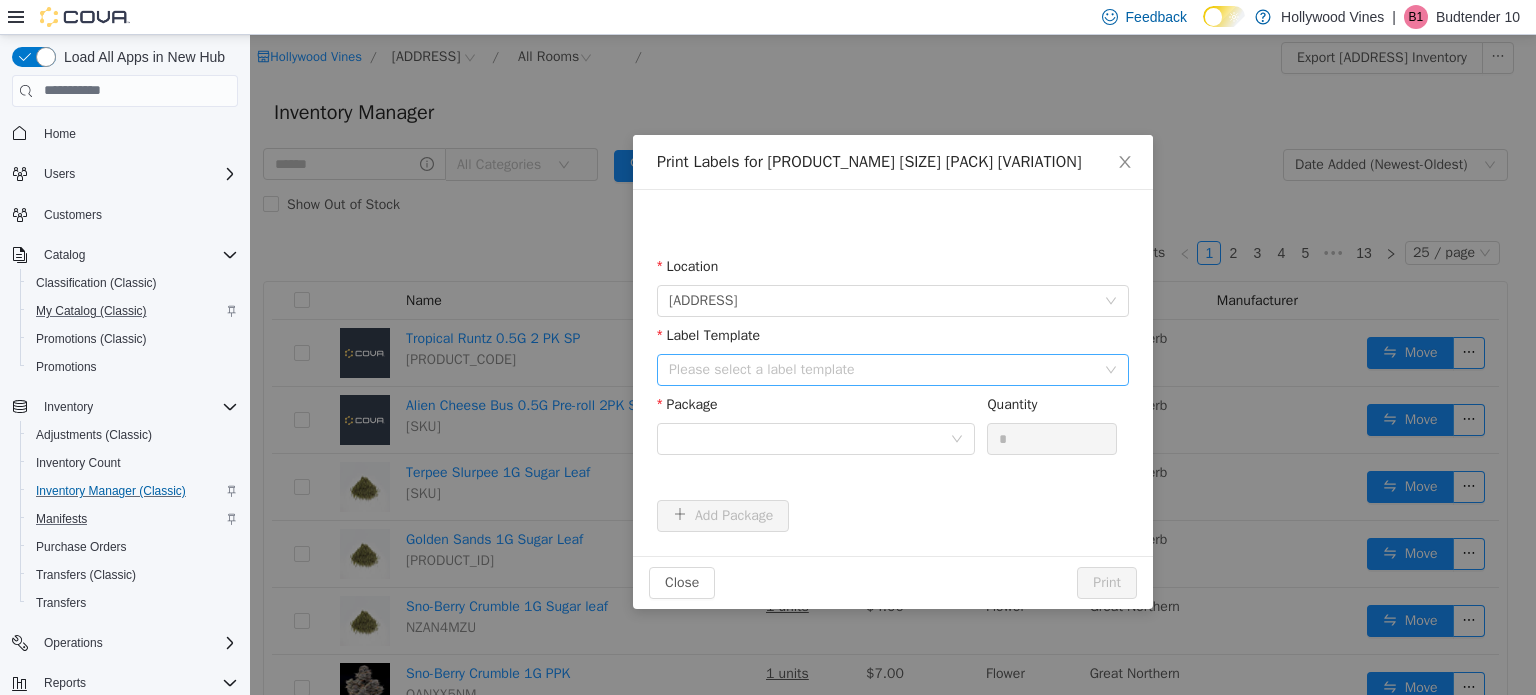click on "Please select a label template" at bounding box center (882, 369) 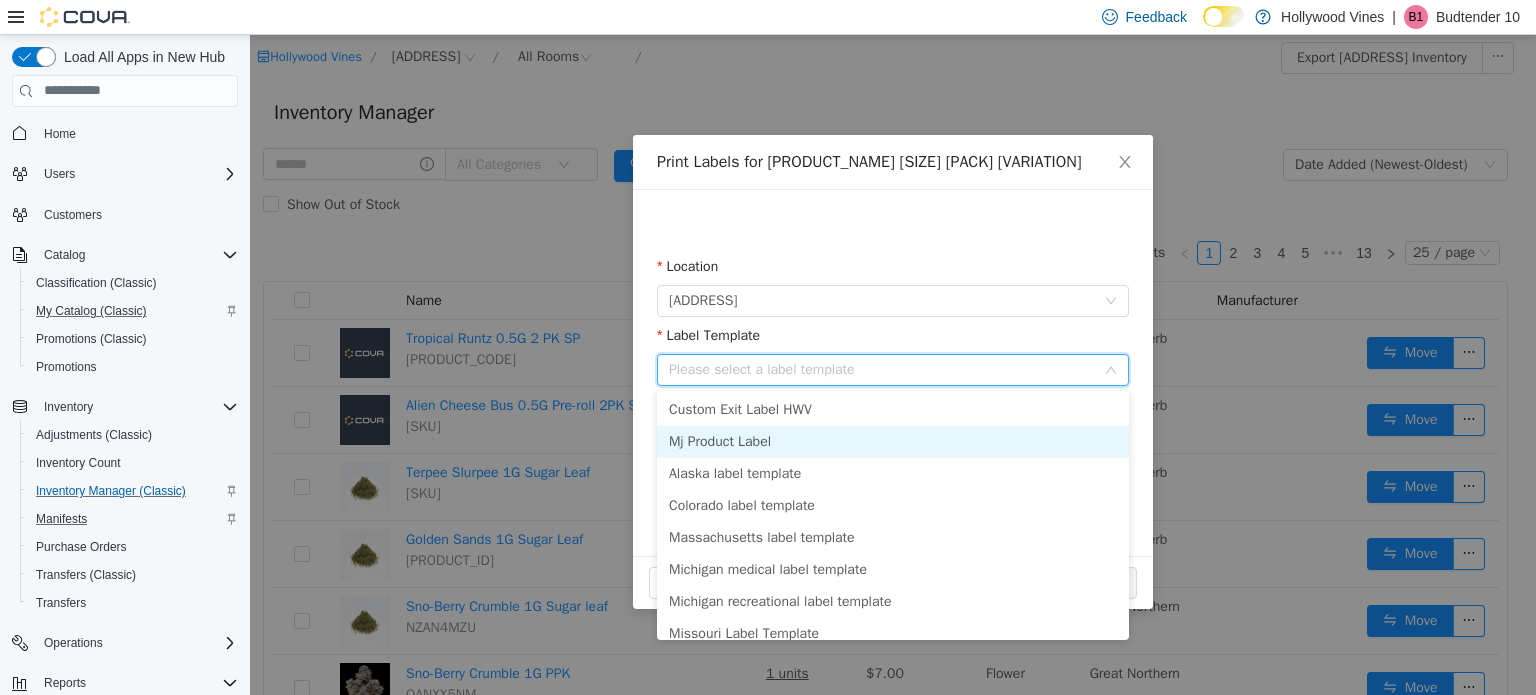 click on "Mj Product Label" at bounding box center [893, 441] 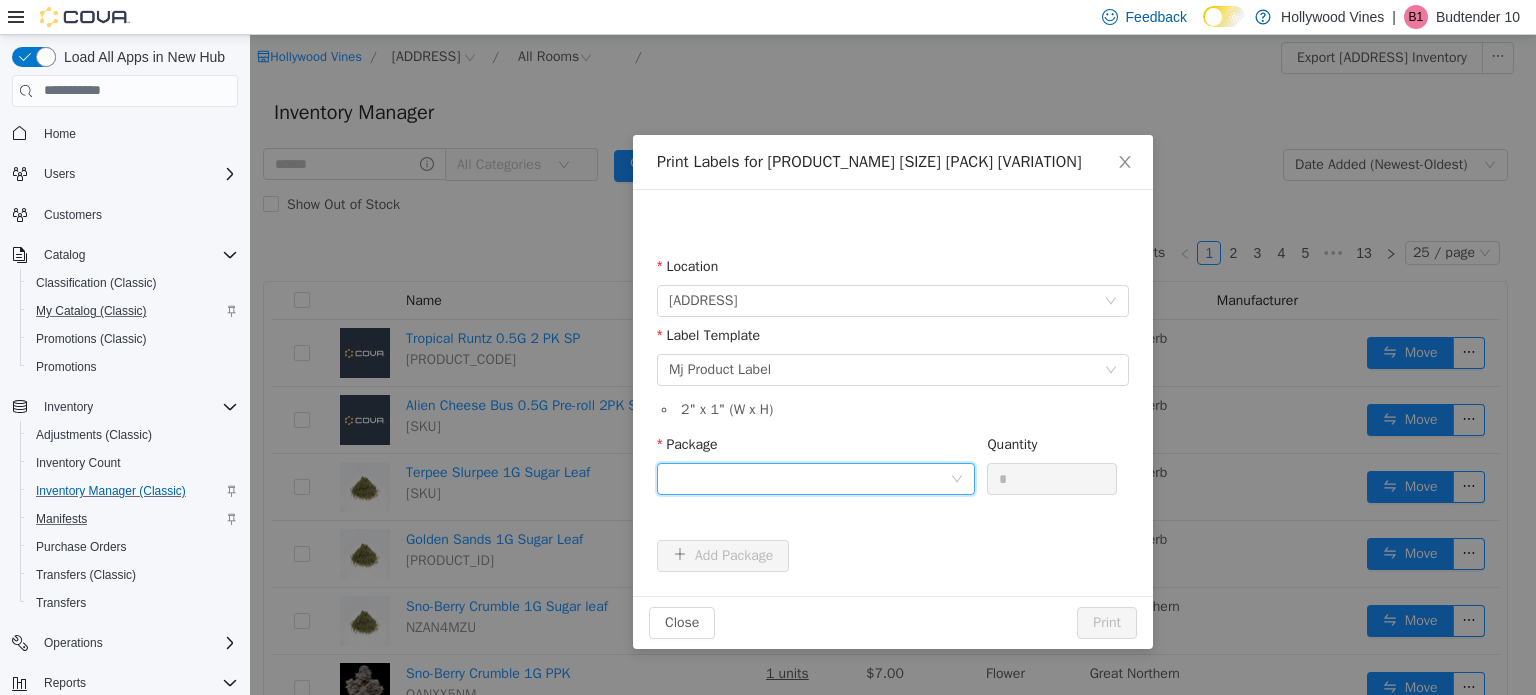 click at bounding box center [809, 478] 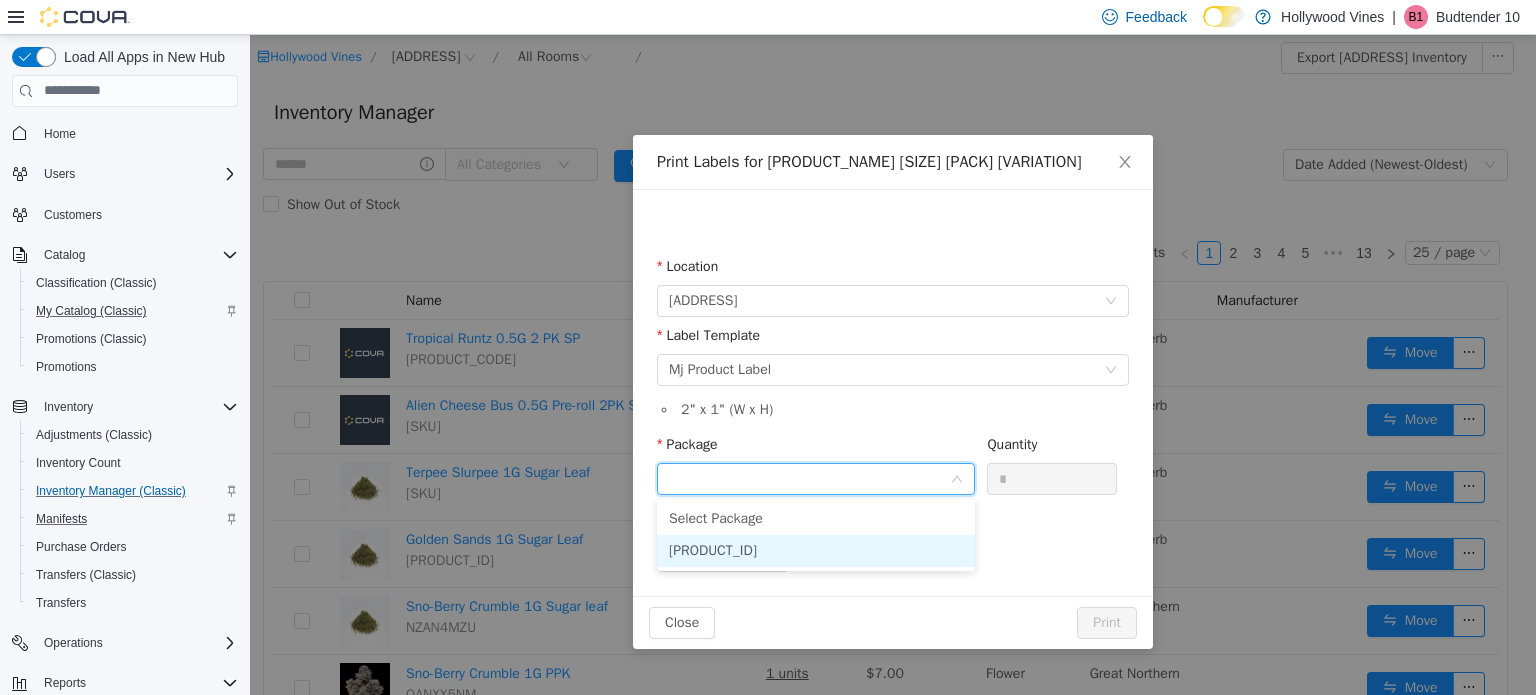click on "[PRODUCT_ID]" at bounding box center [713, 549] 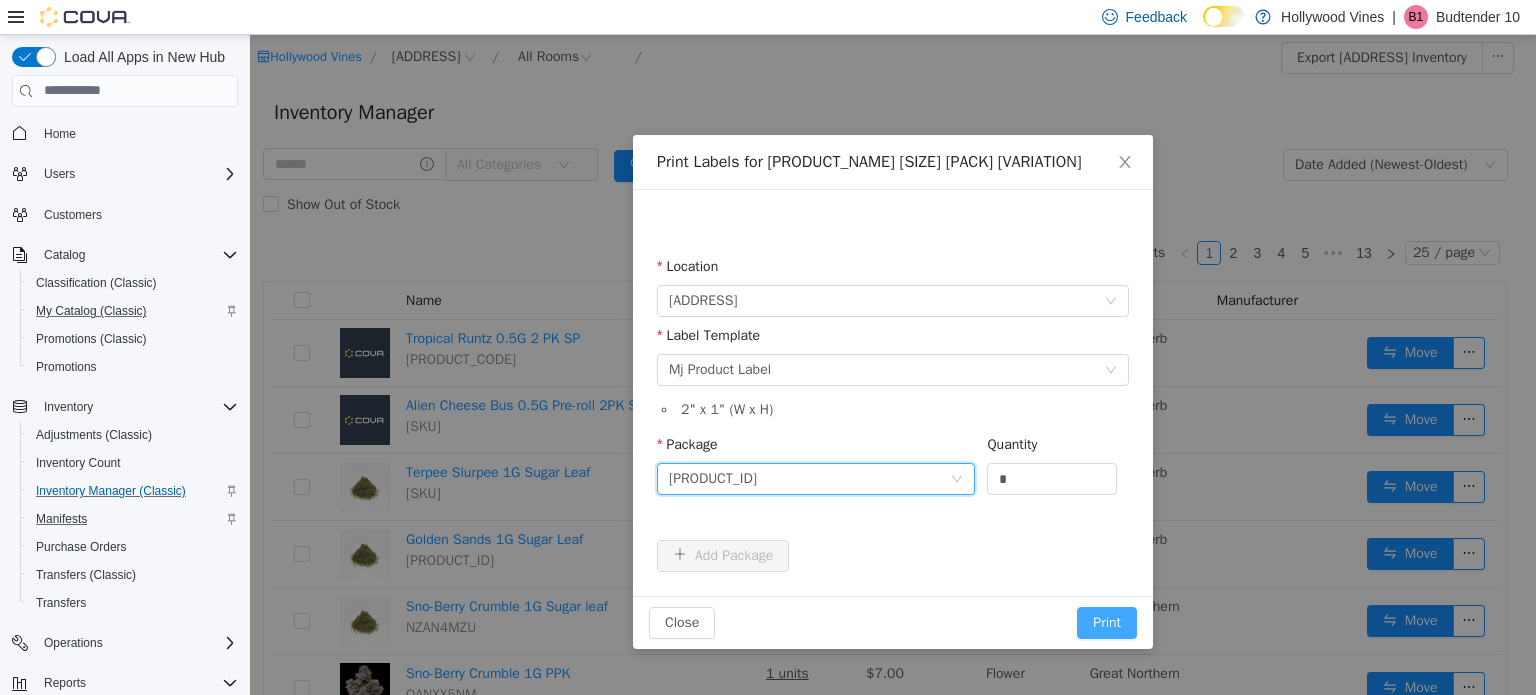 click on "Print" at bounding box center (1107, 622) 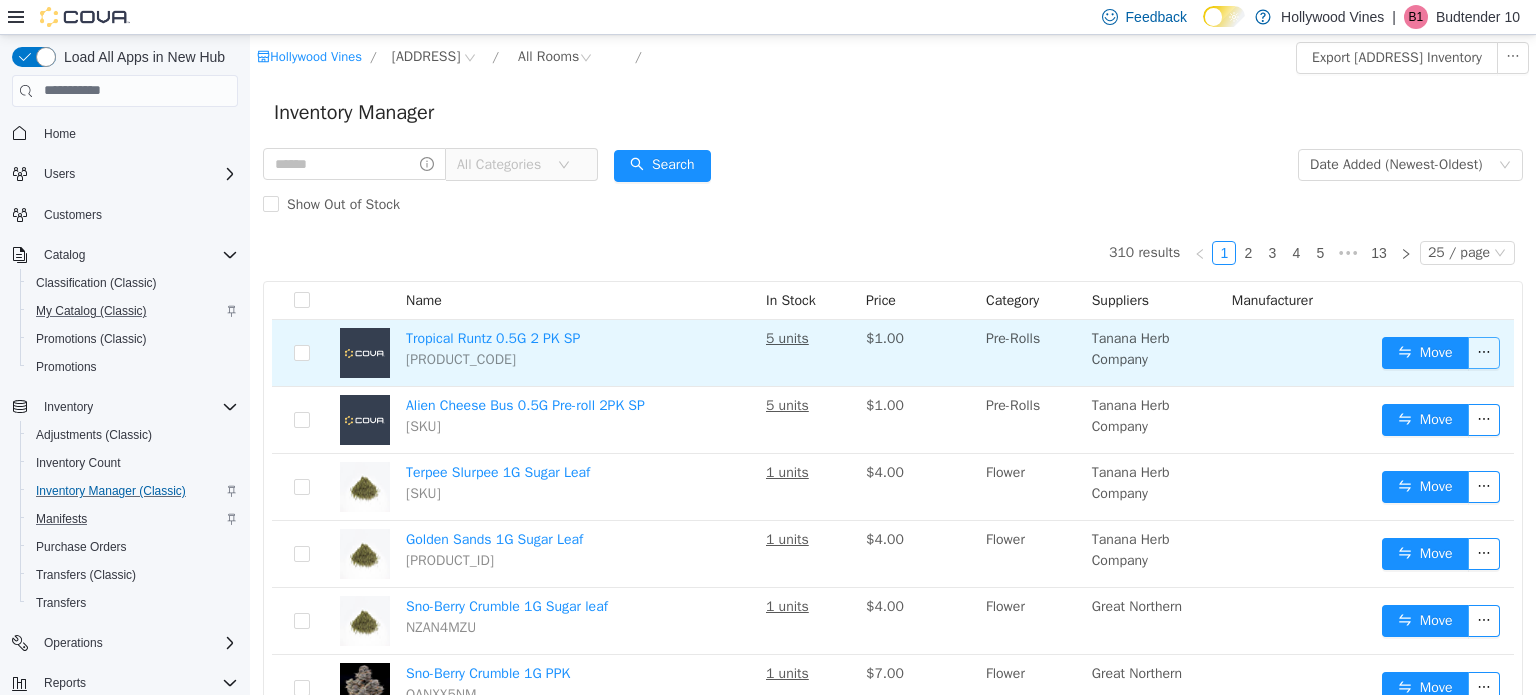 click at bounding box center (1484, 352) 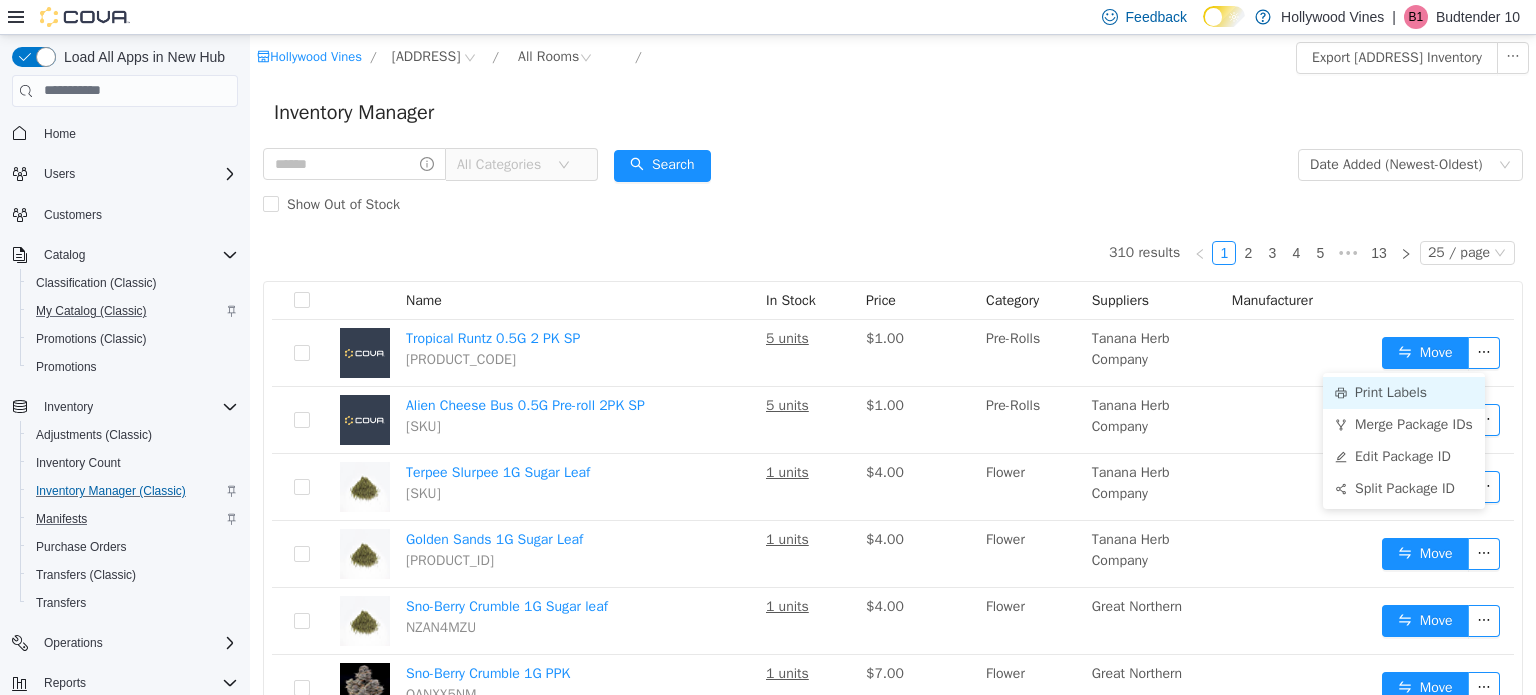 click on "Print Labels" at bounding box center (1404, 392) 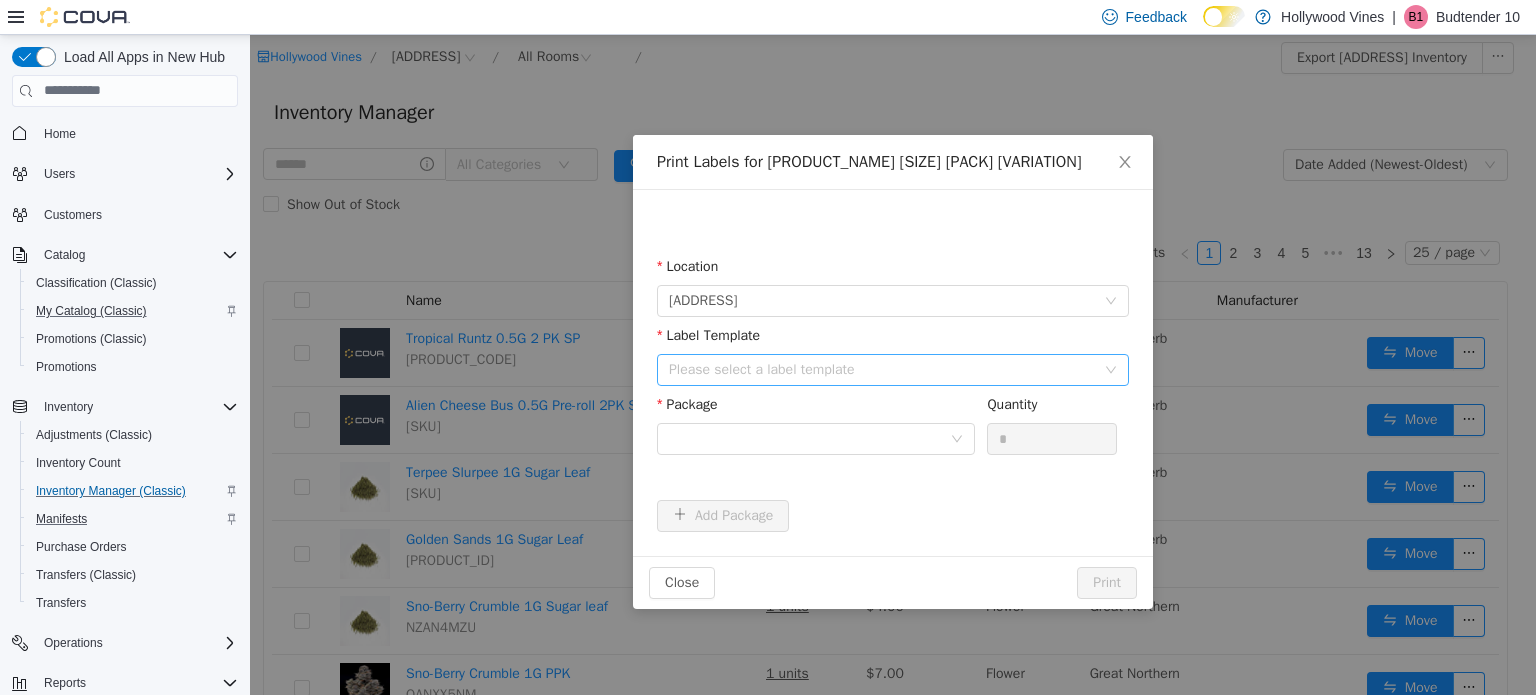 click on "Please select a label template" at bounding box center [882, 369] 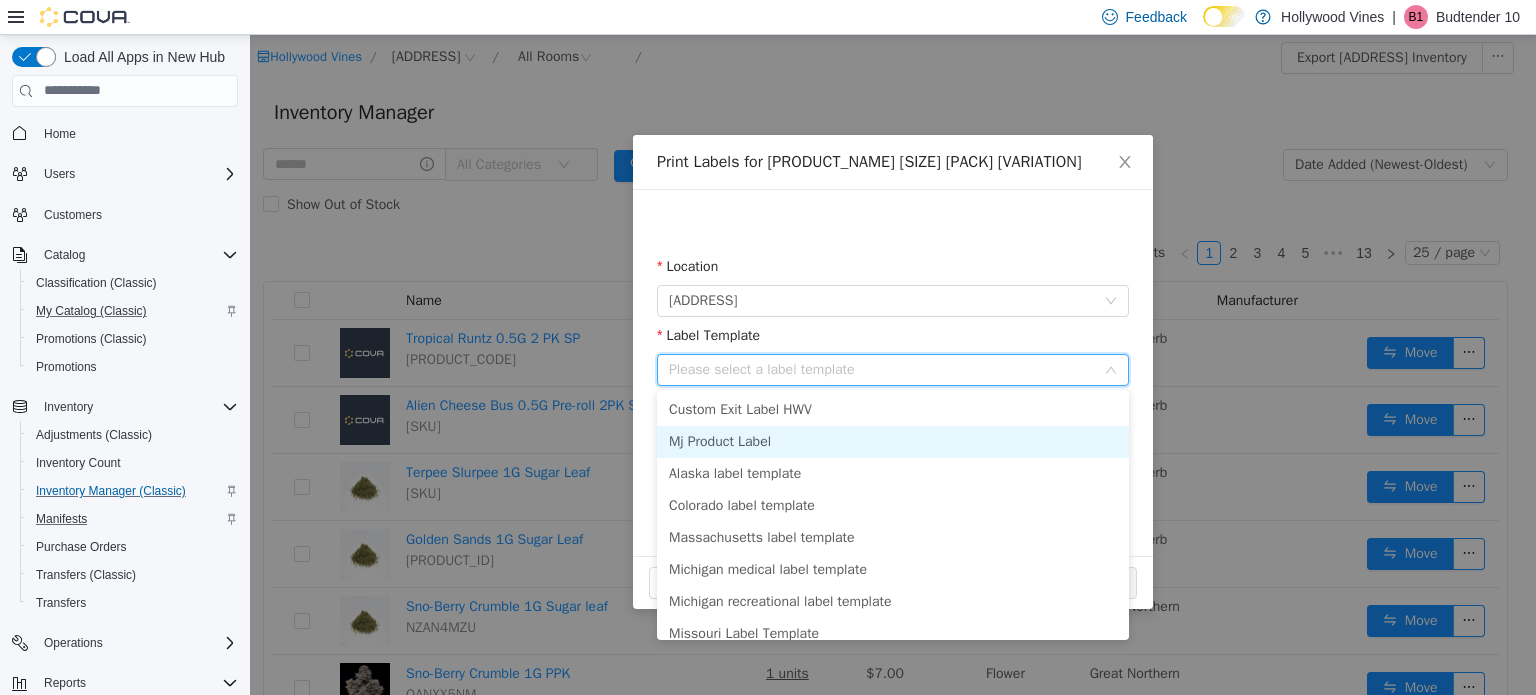 click on "Mj Product Label" at bounding box center (893, 441) 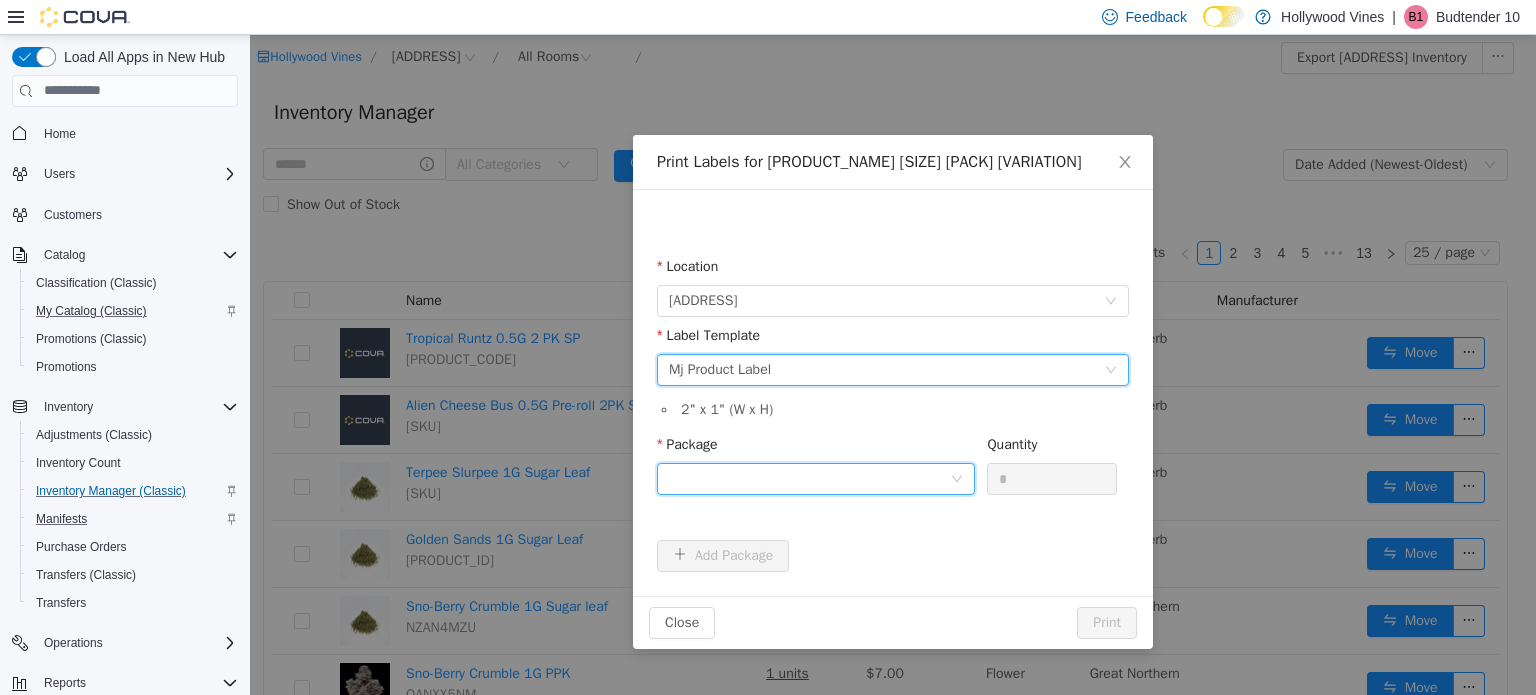 click at bounding box center (809, 478) 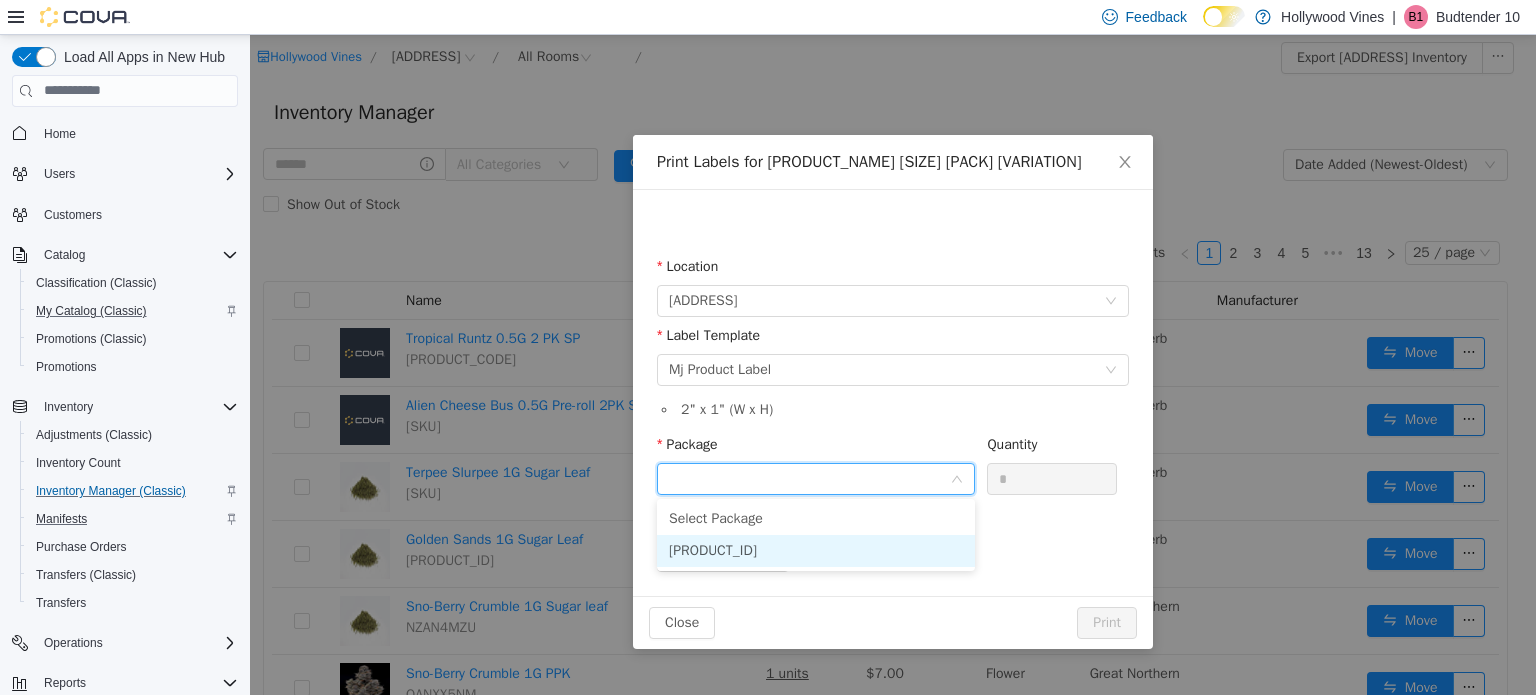 click on "[PRODUCT_ID]" at bounding box center (713, 549) 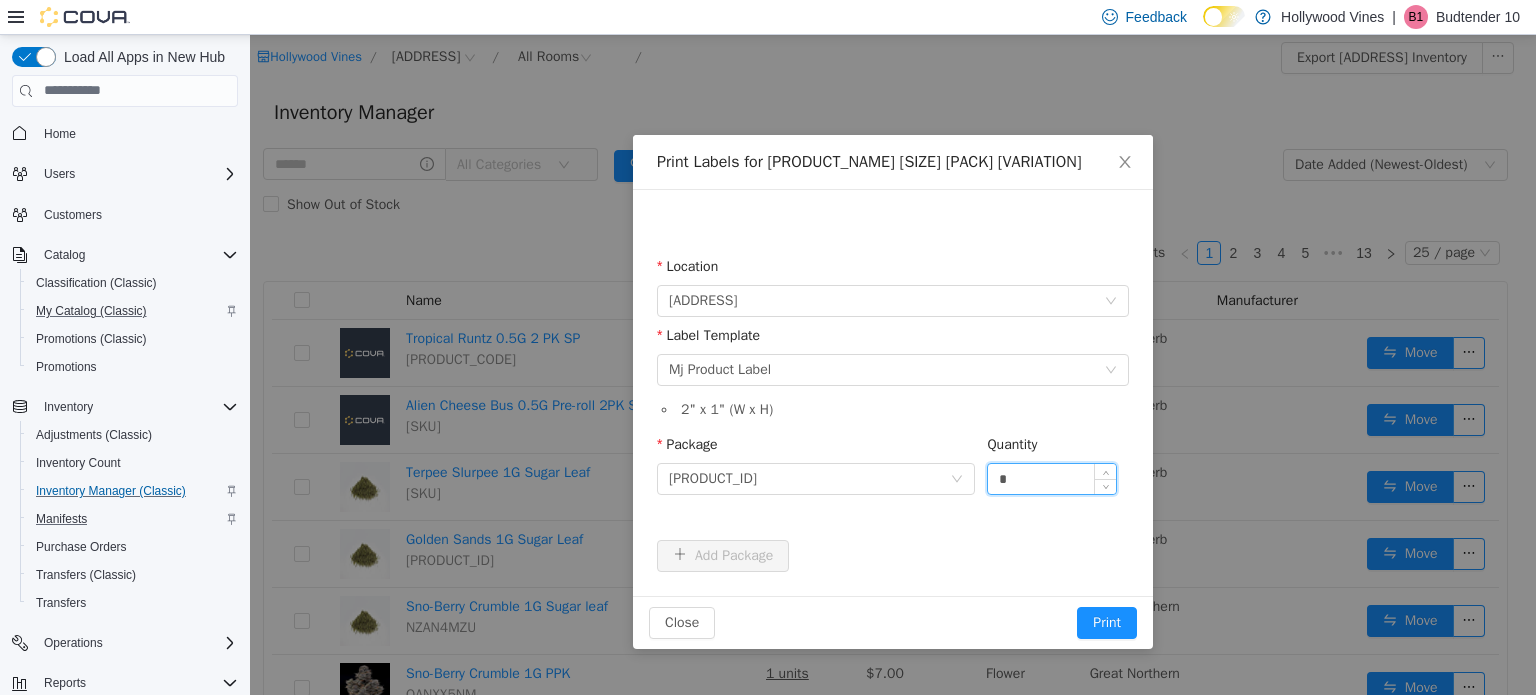 click on "*" at bounding box center (1052, 478) 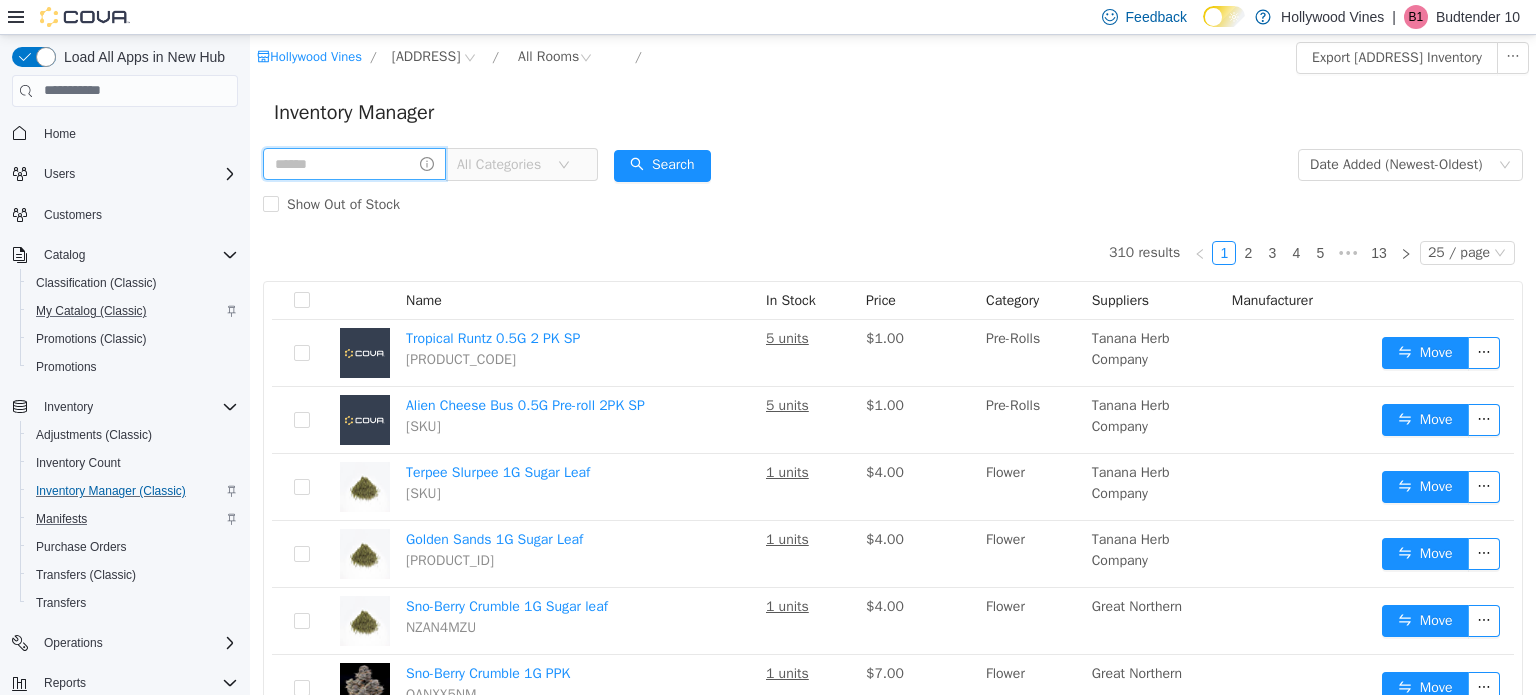 click at bounding box center [354, 163] 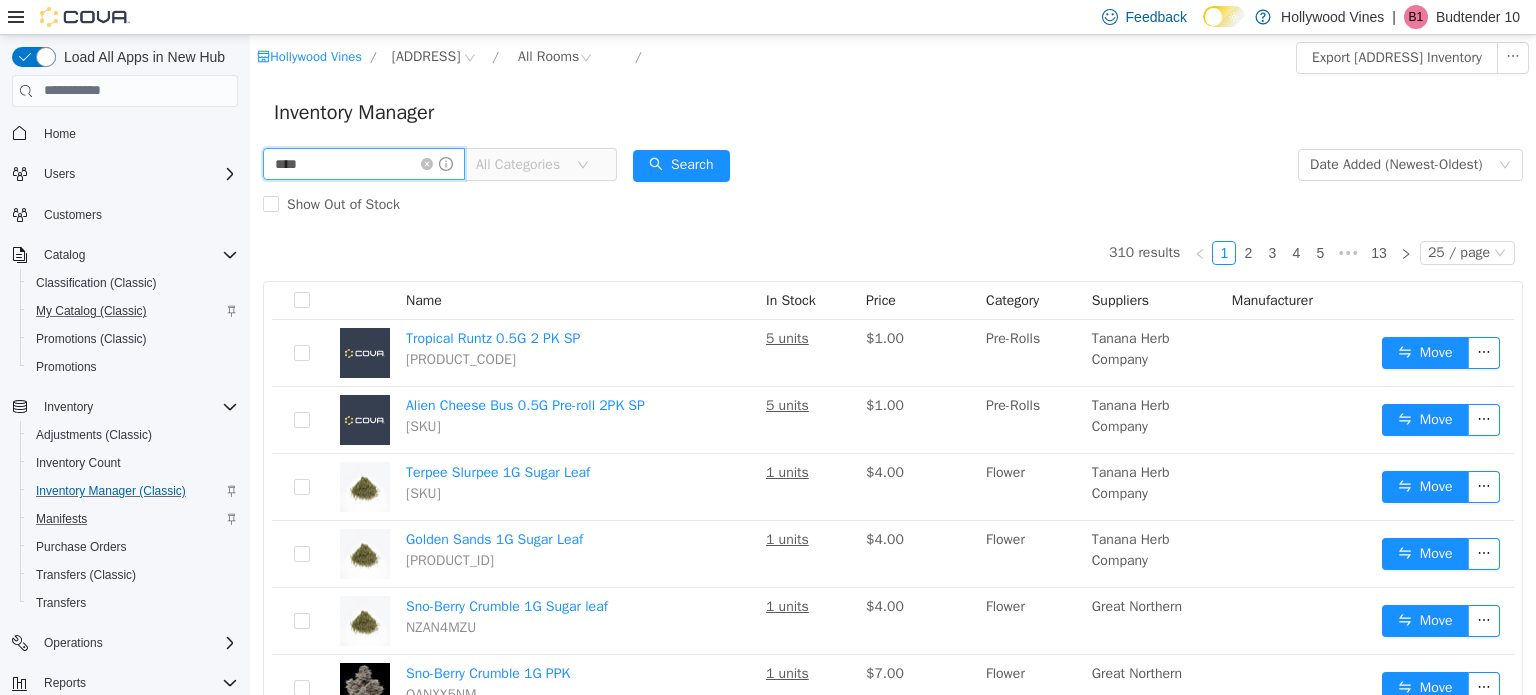 type on "********" 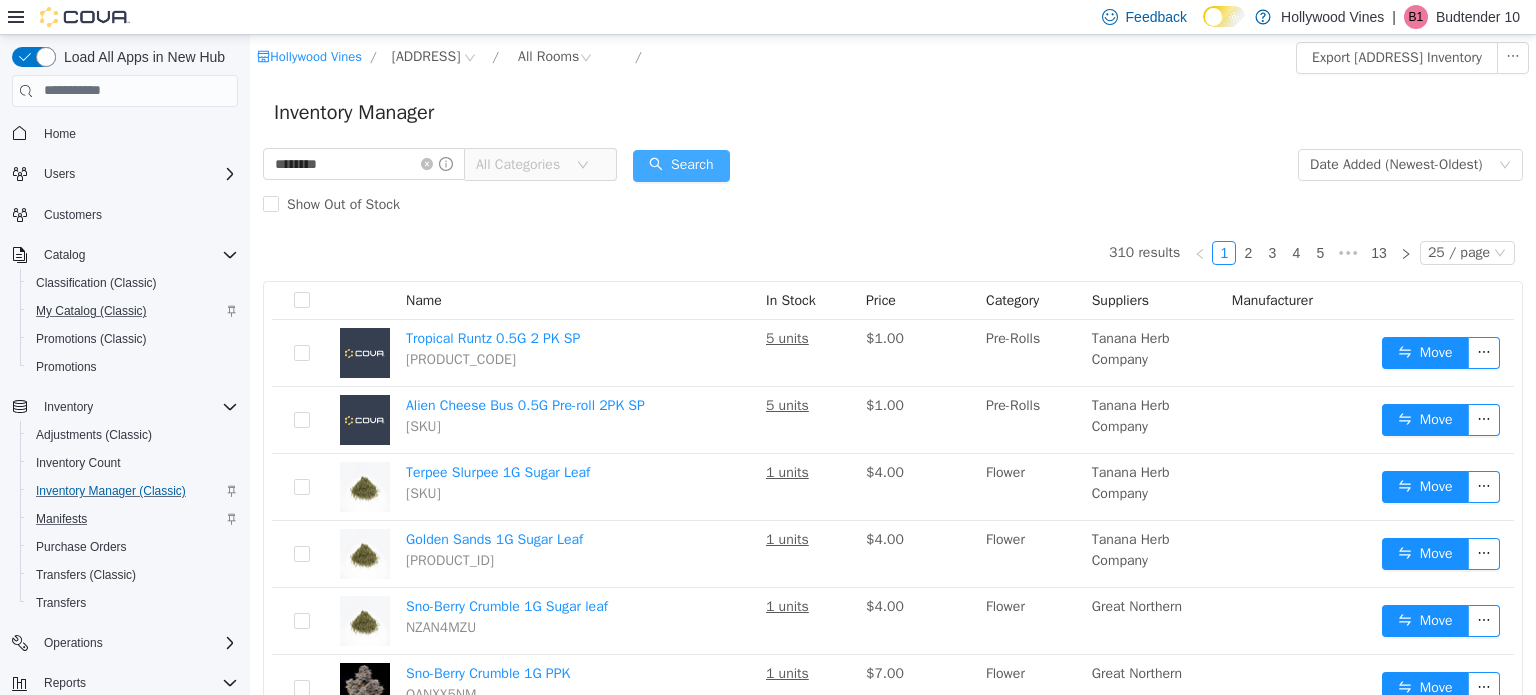 click on "Search" at bounding box center (681, 165) 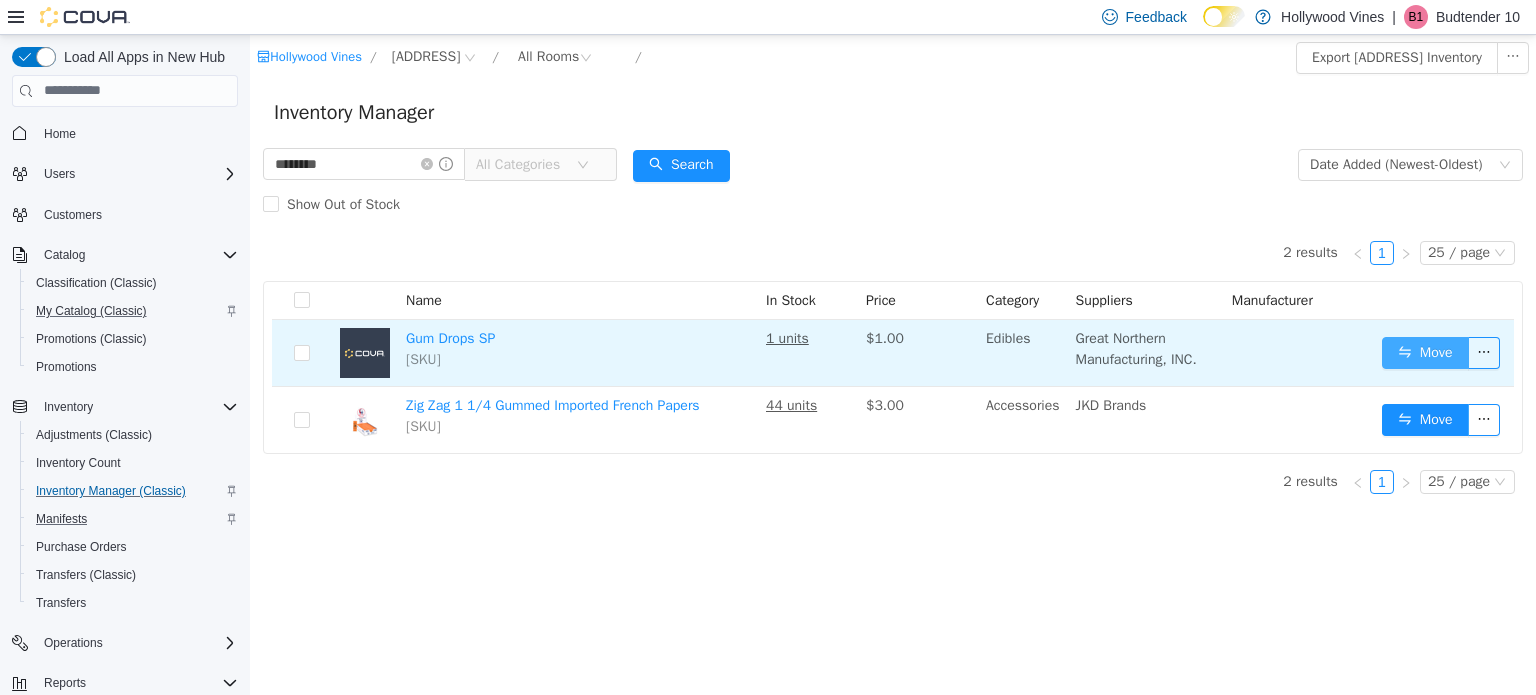 click on "Move" at bounding box center (1425, 352) 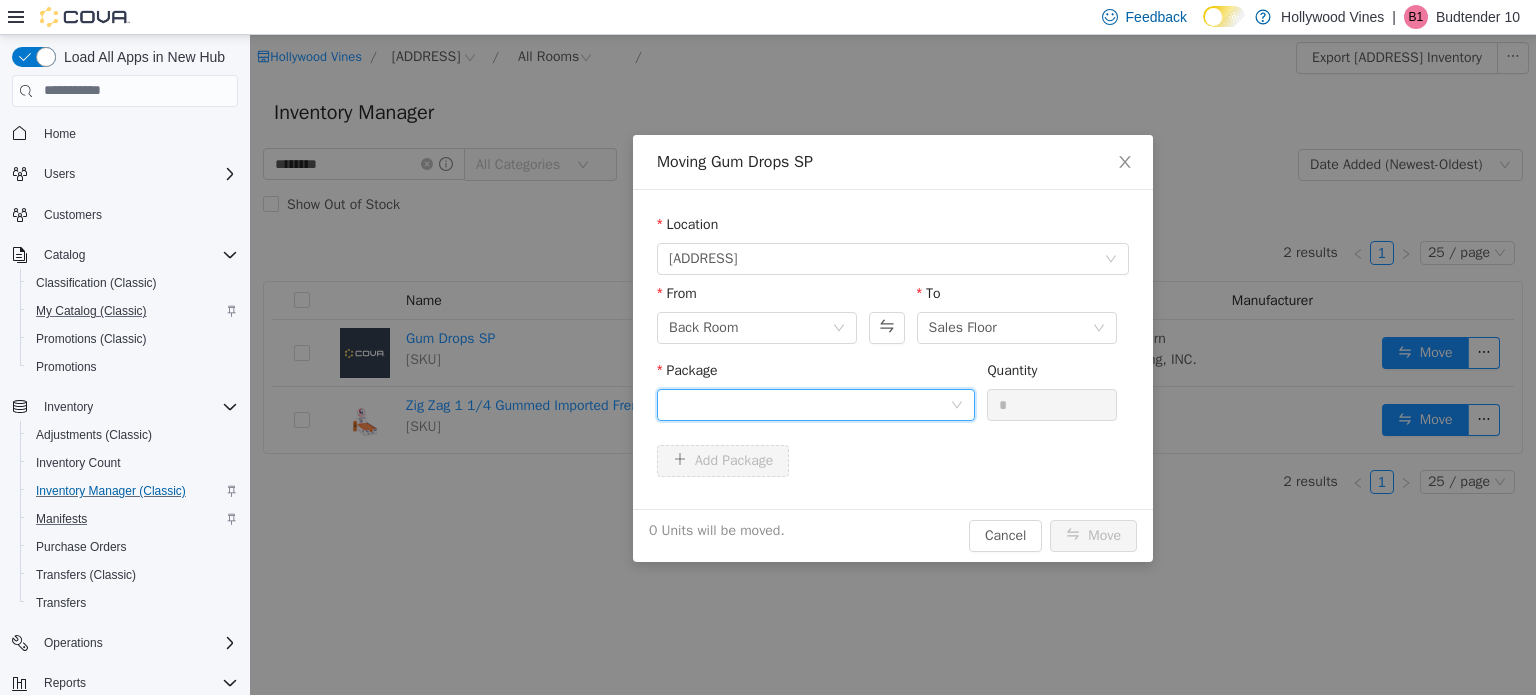 click at bounding box center [809, 404] 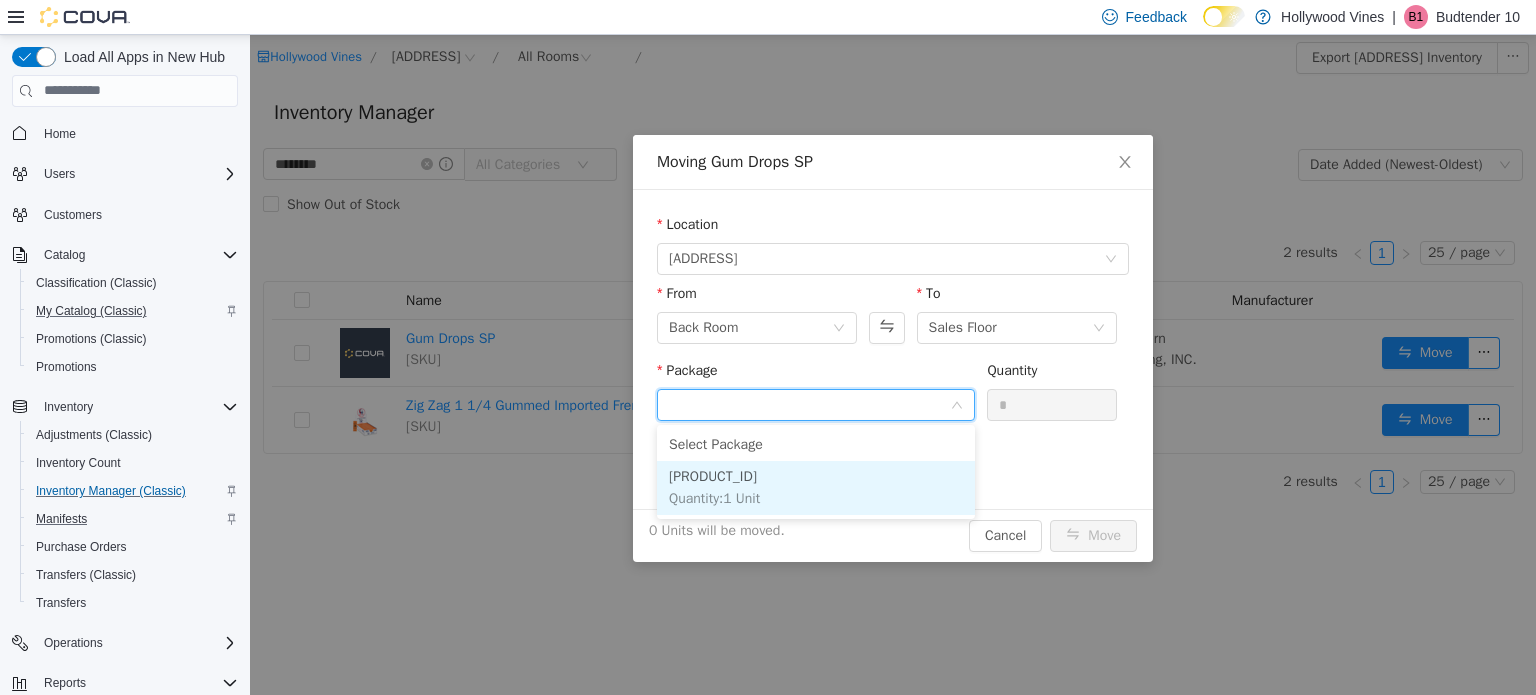 click on "[SKU] Quantity :  1 Unit" at bounding box center (816, 487) 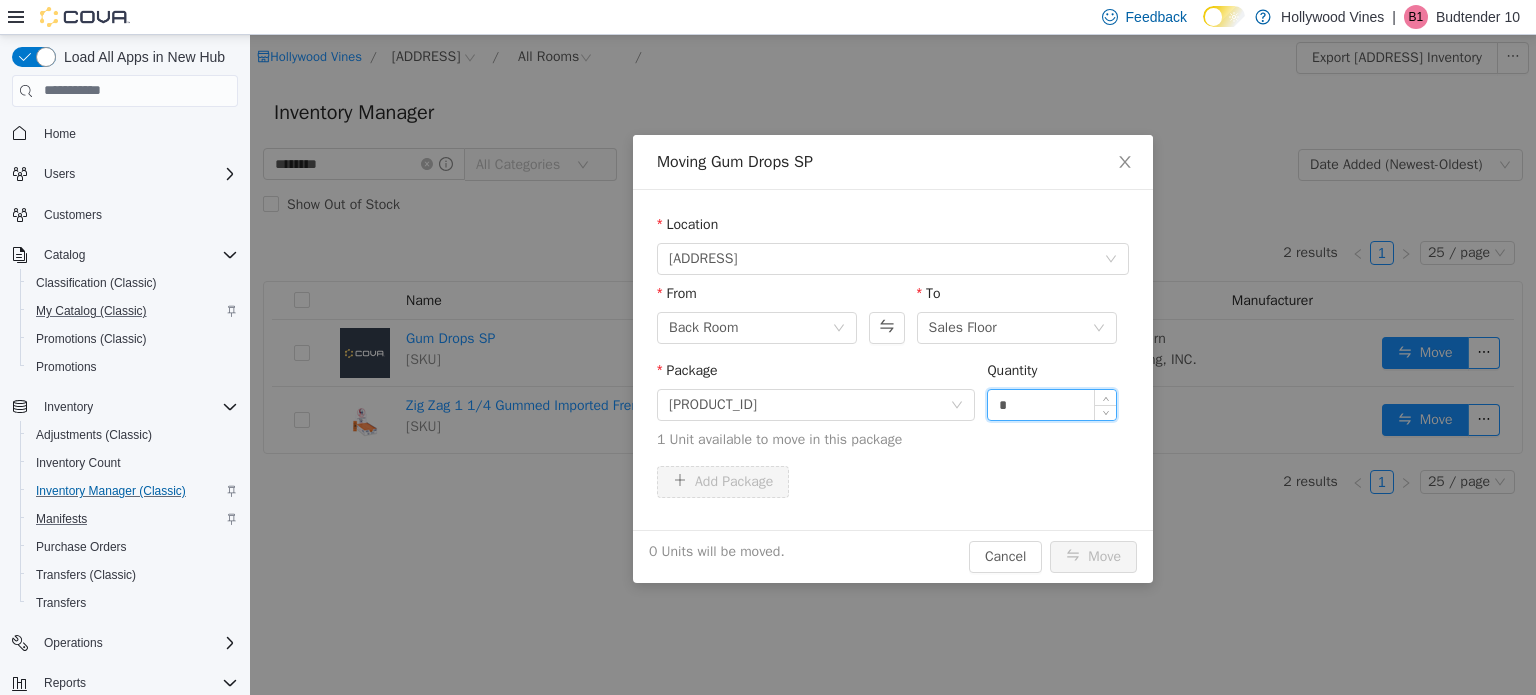 click on "*" at bounding box center [1052, 404] 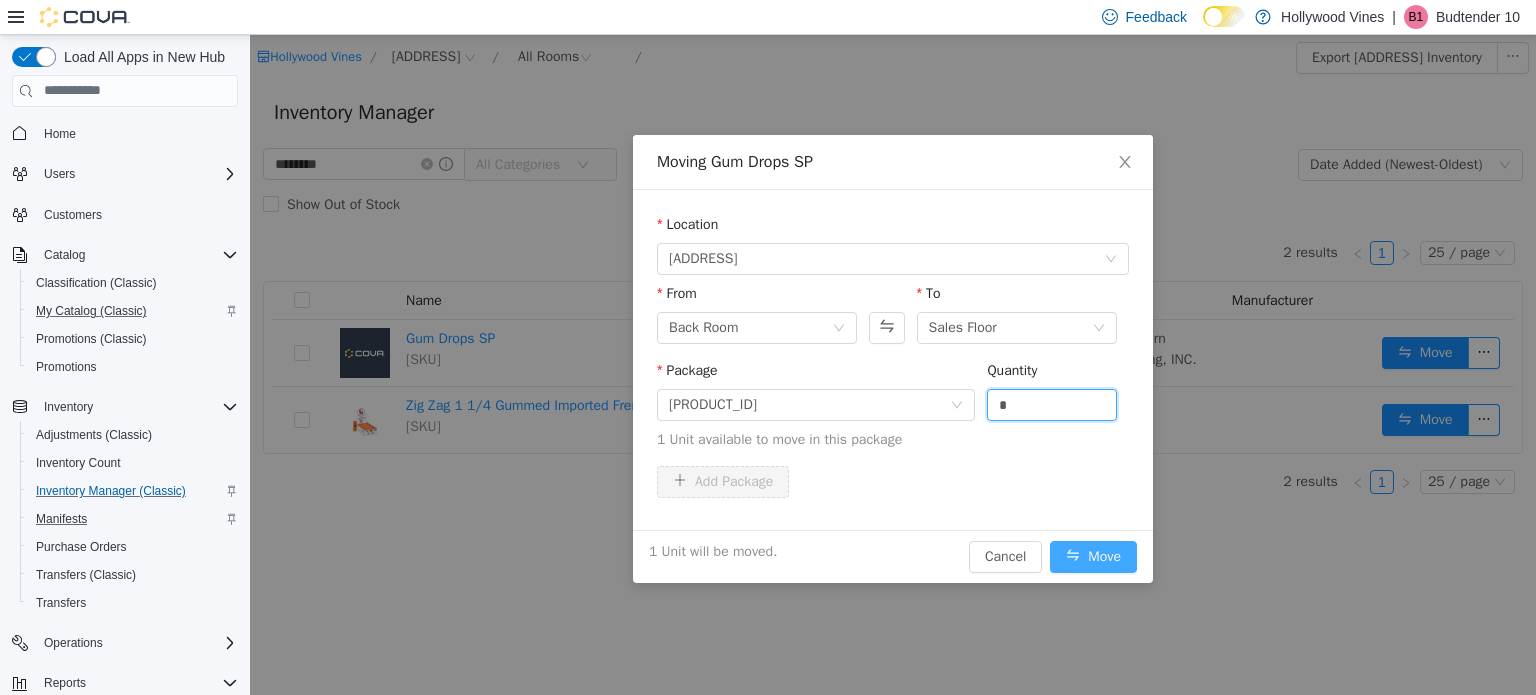 type on "*" 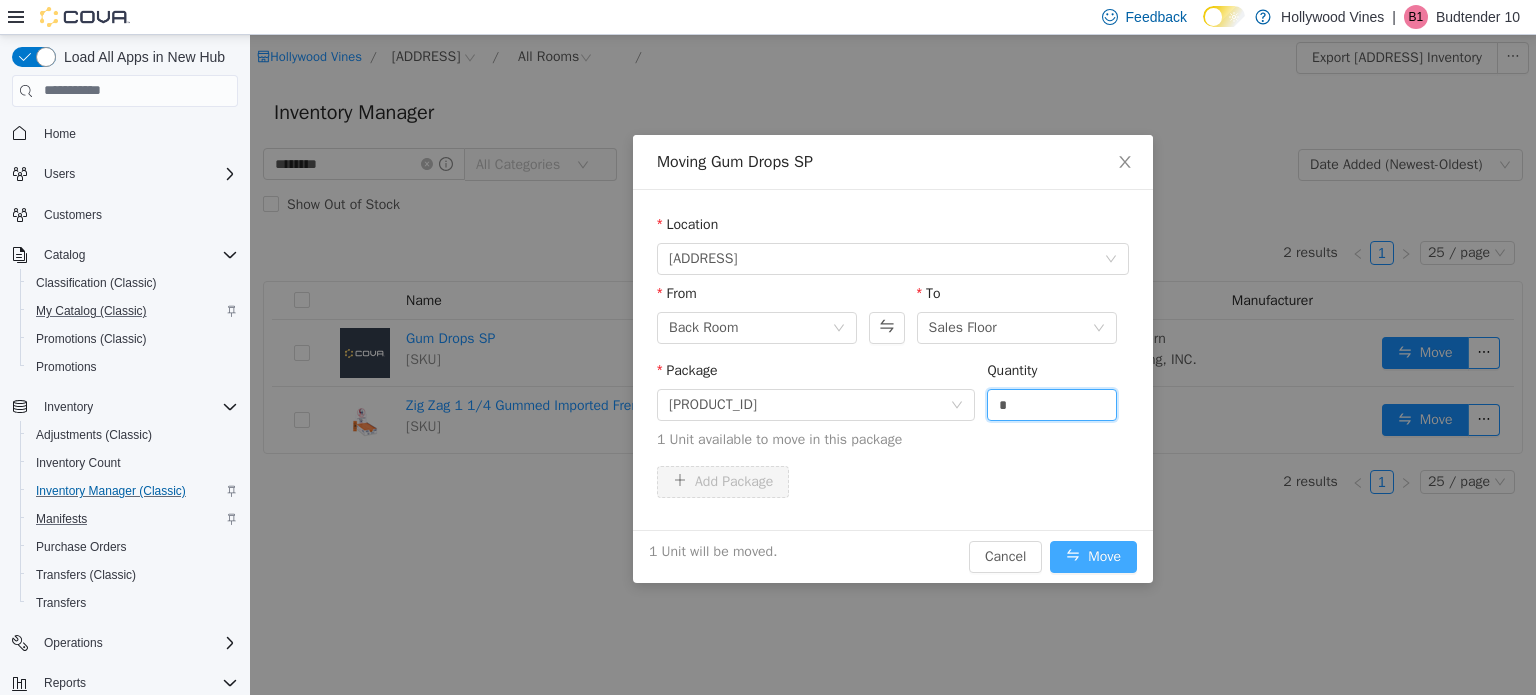 click on "Move" at bounding box center (1093, 556) 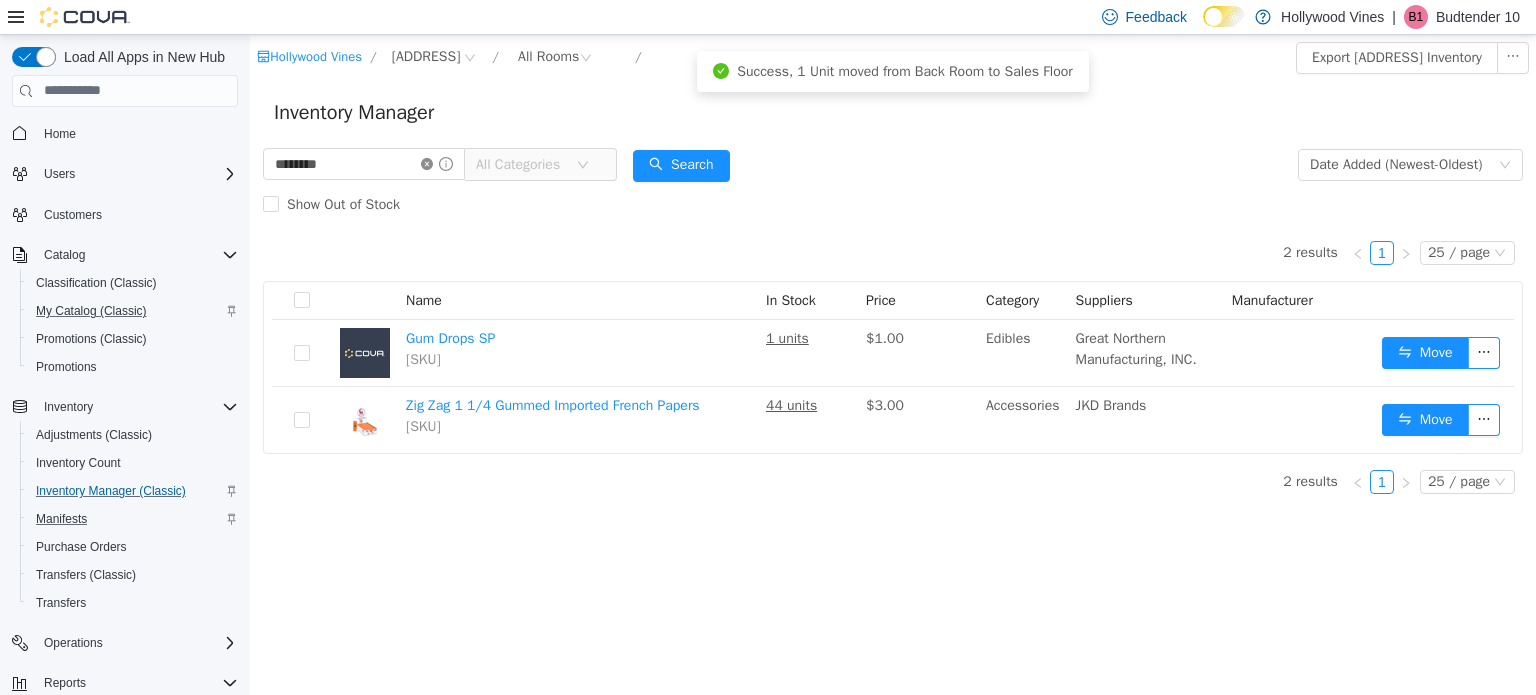 click 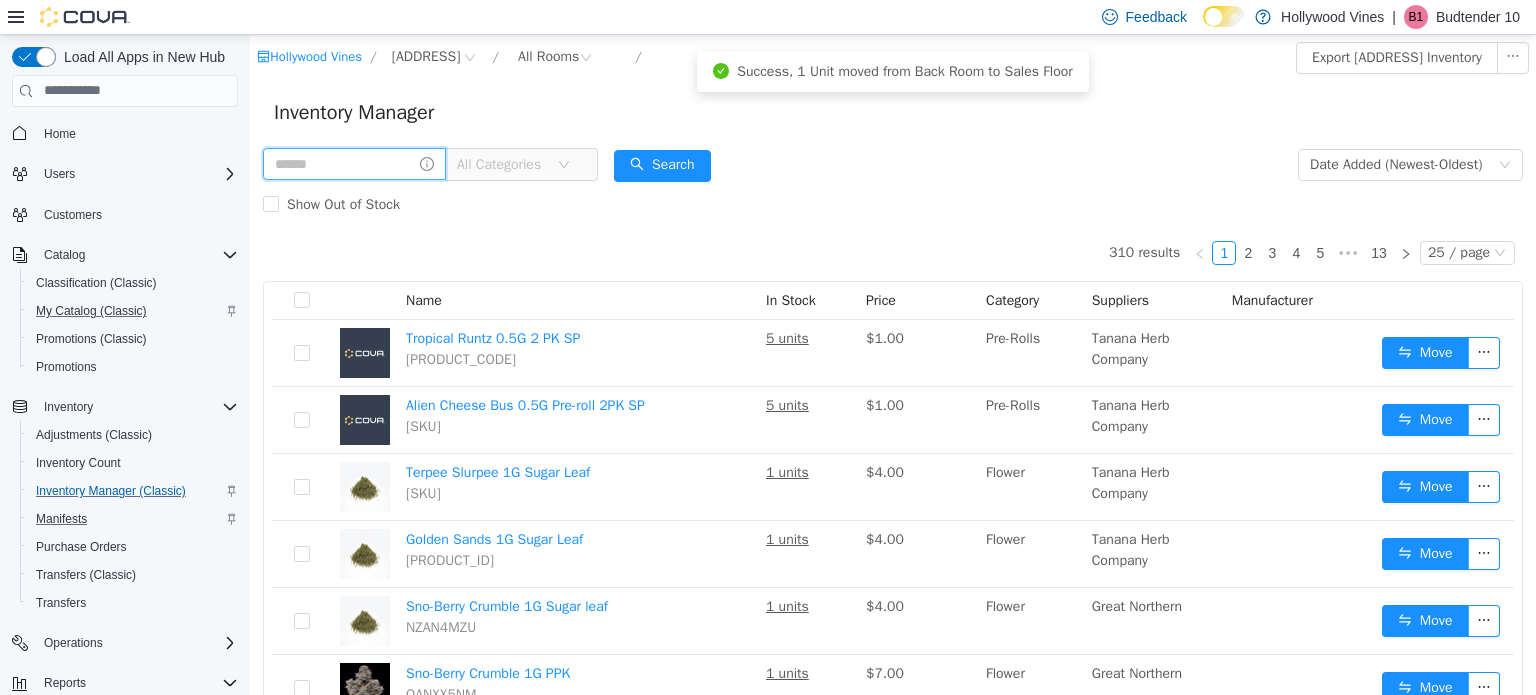 click at bounding box center [354, 163] 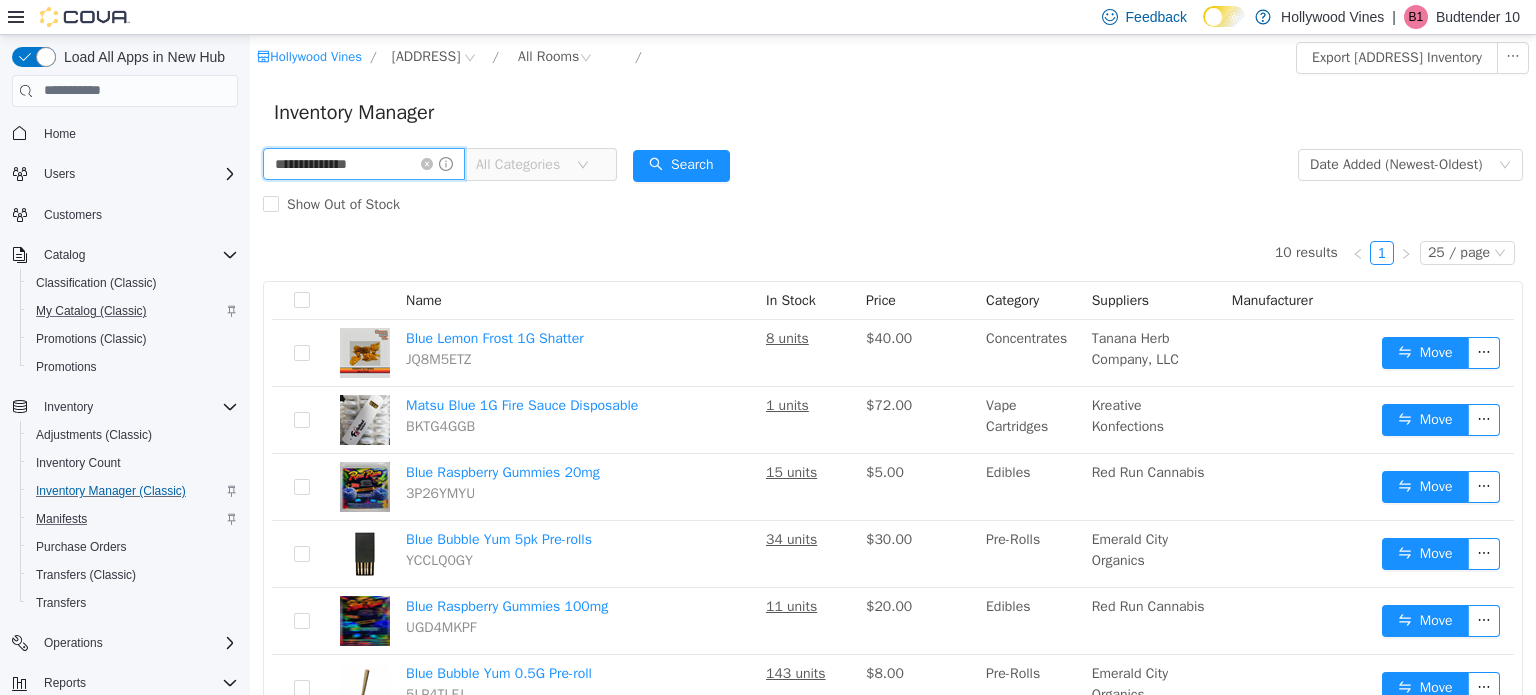 type on "**********" 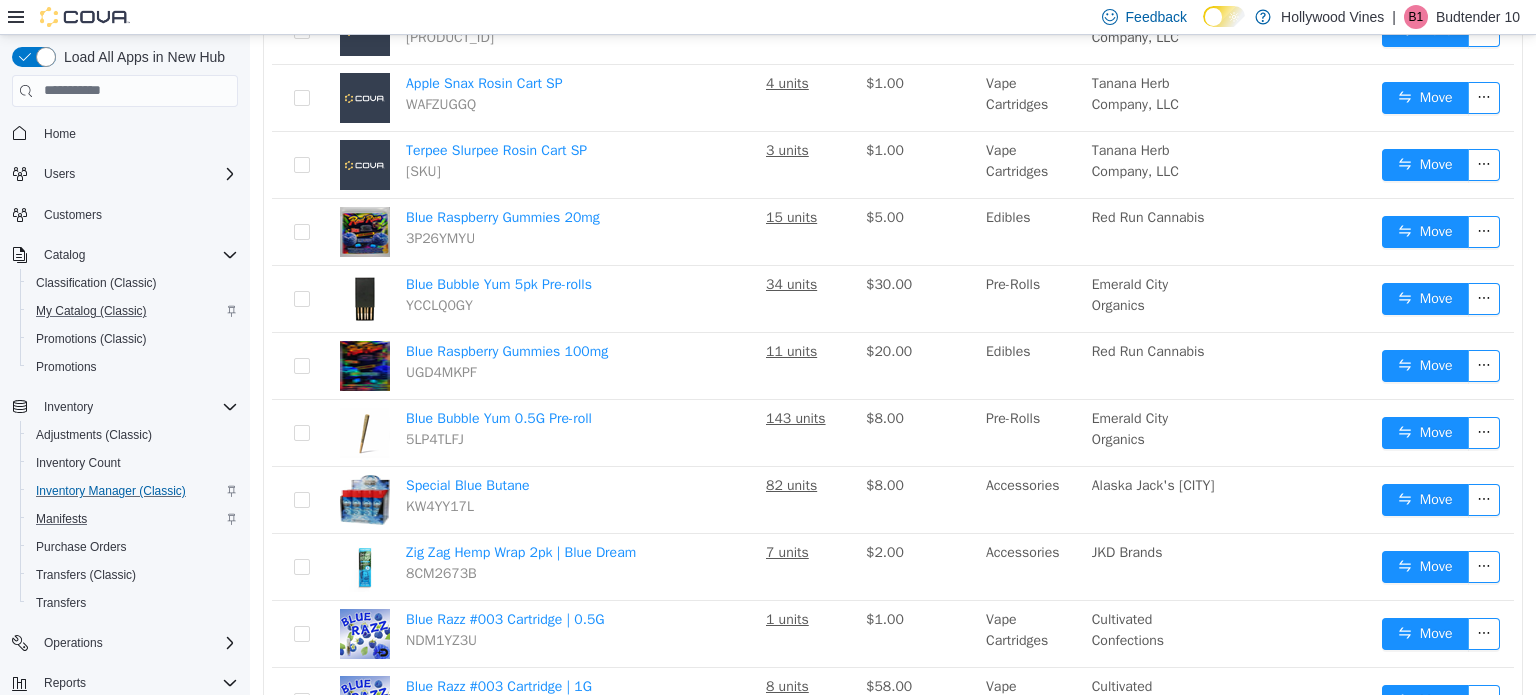 scroll, scrollTop: 549, scrollLeft: 0, axis: vertical 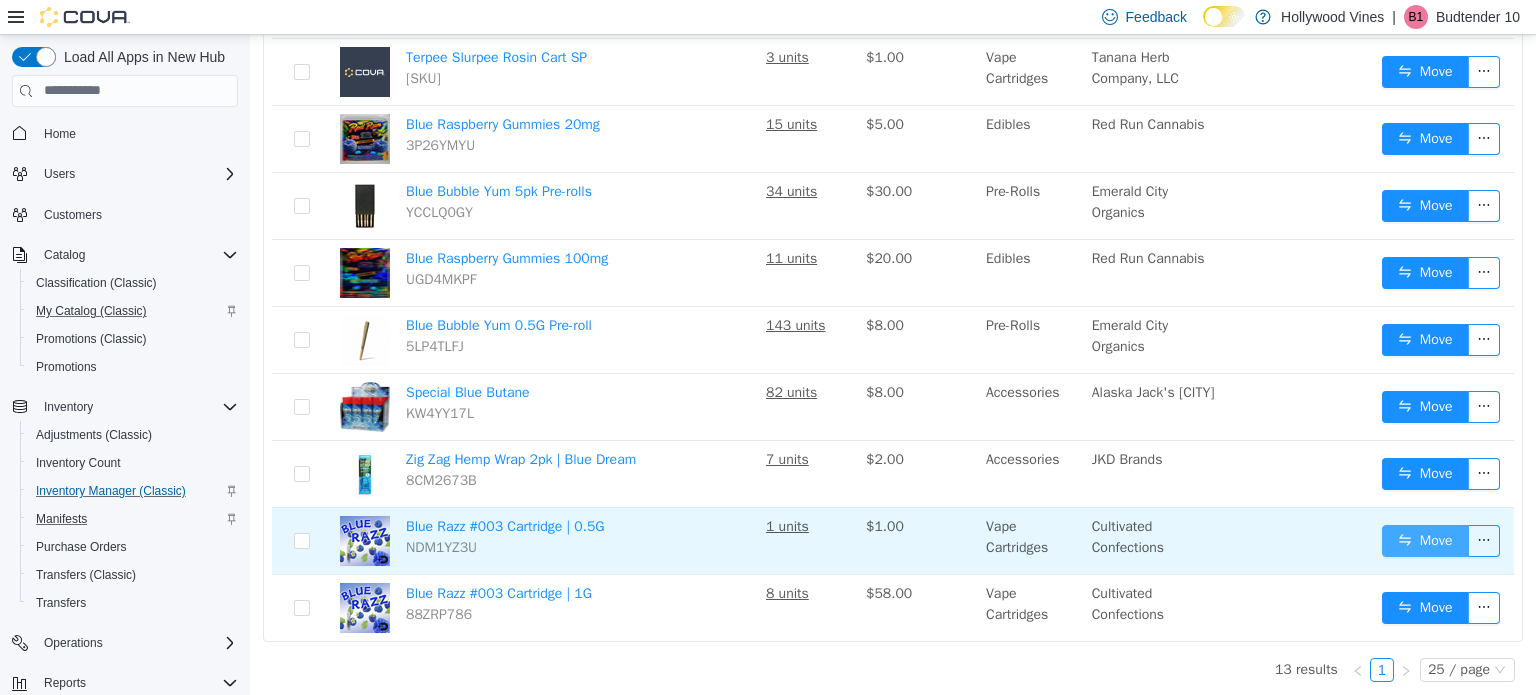 click on "Move" at bounding box center [1425, 540] 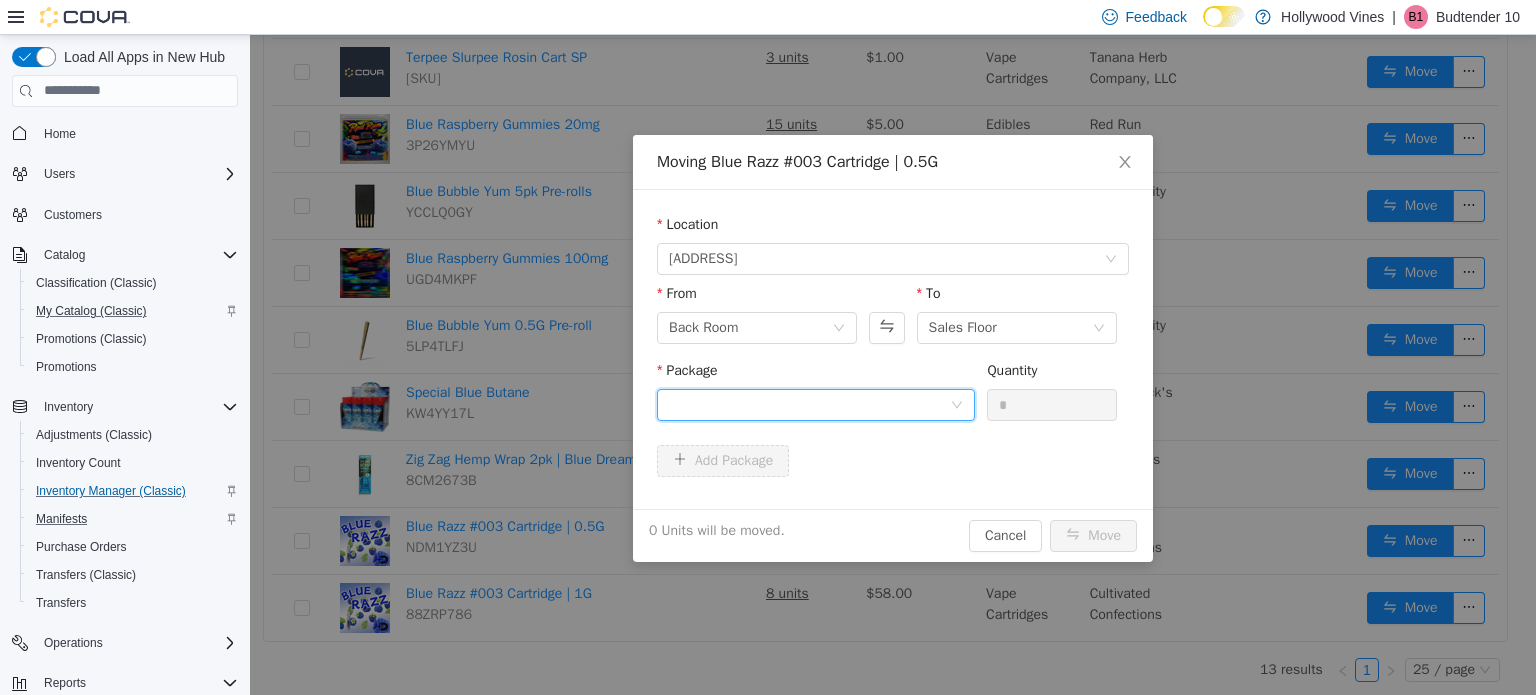 click at bounding box center [809, 404] 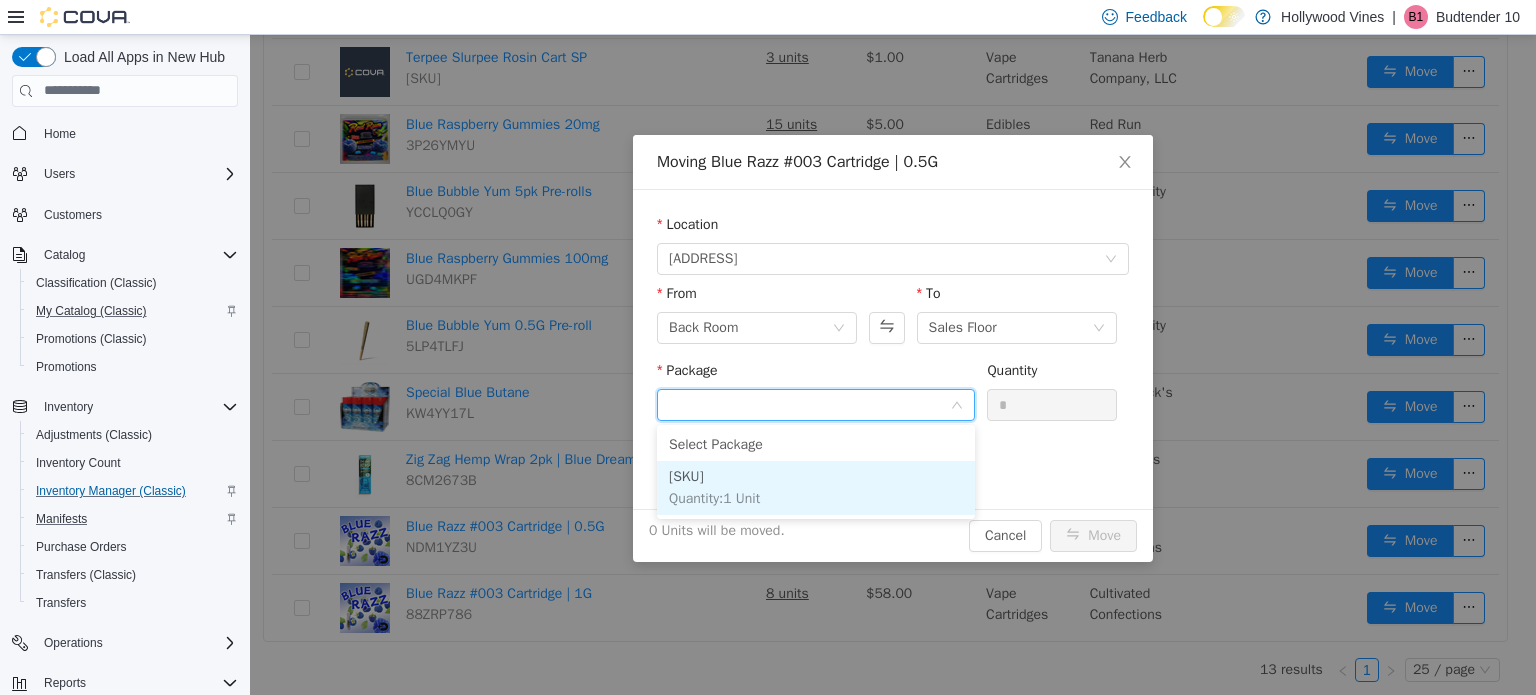 click on "[SKU] Quantity :  1 Unit" at bounding box center [816, 487] 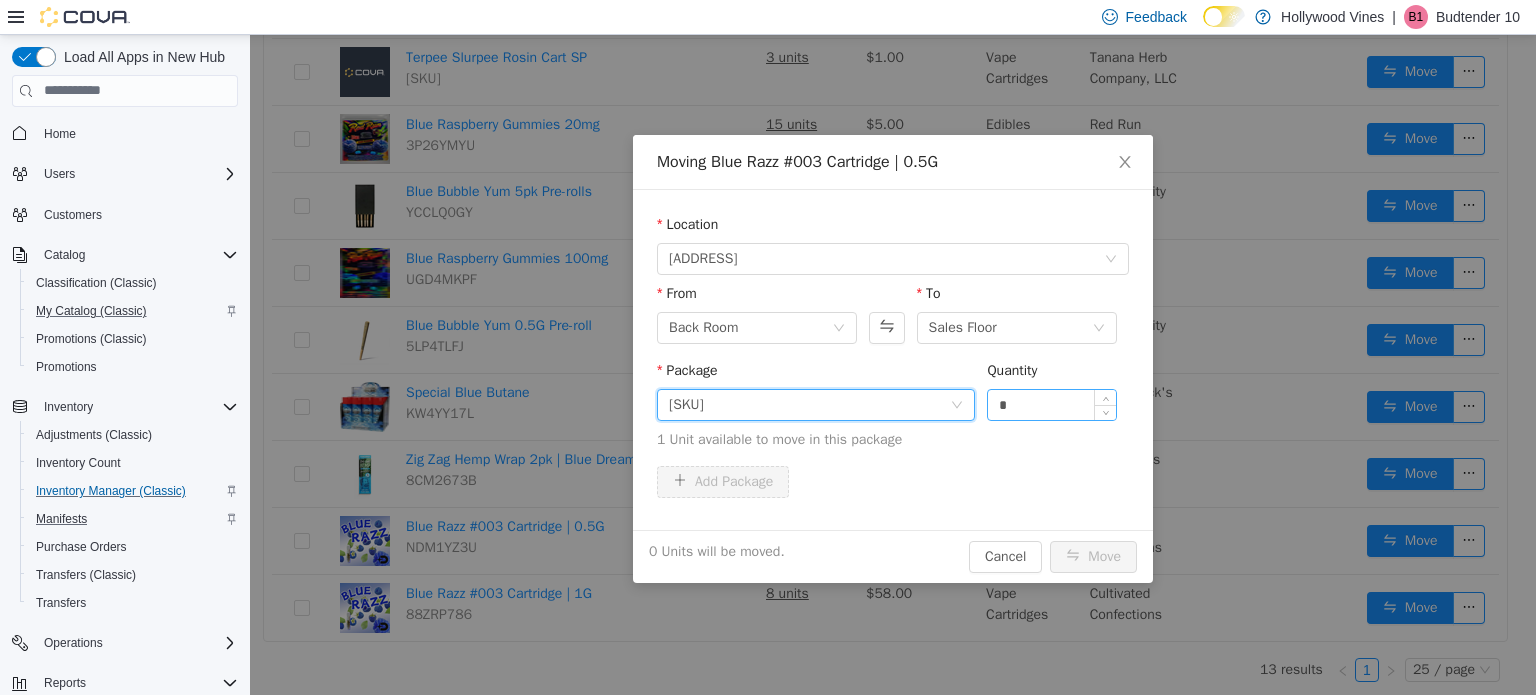 click on "*" at bounding box center [1052, 404] 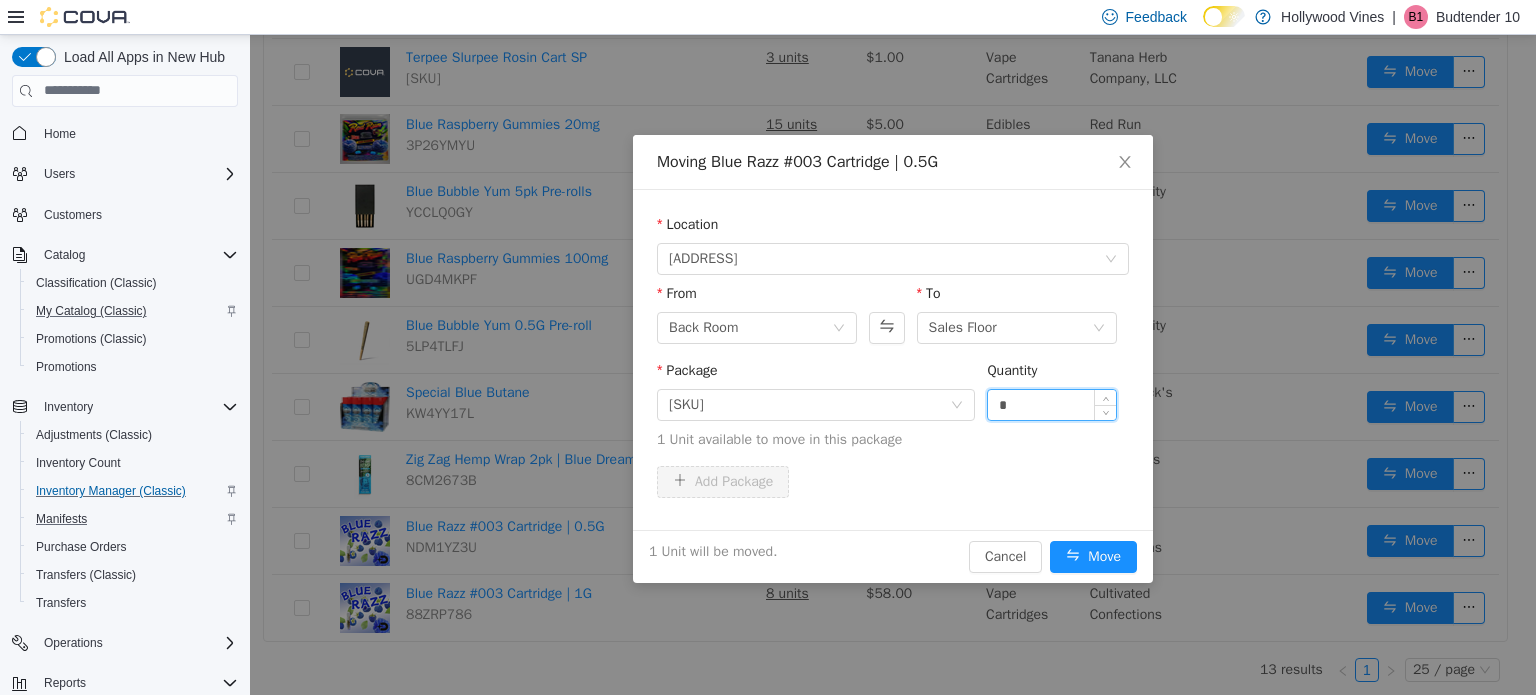 type on "*" 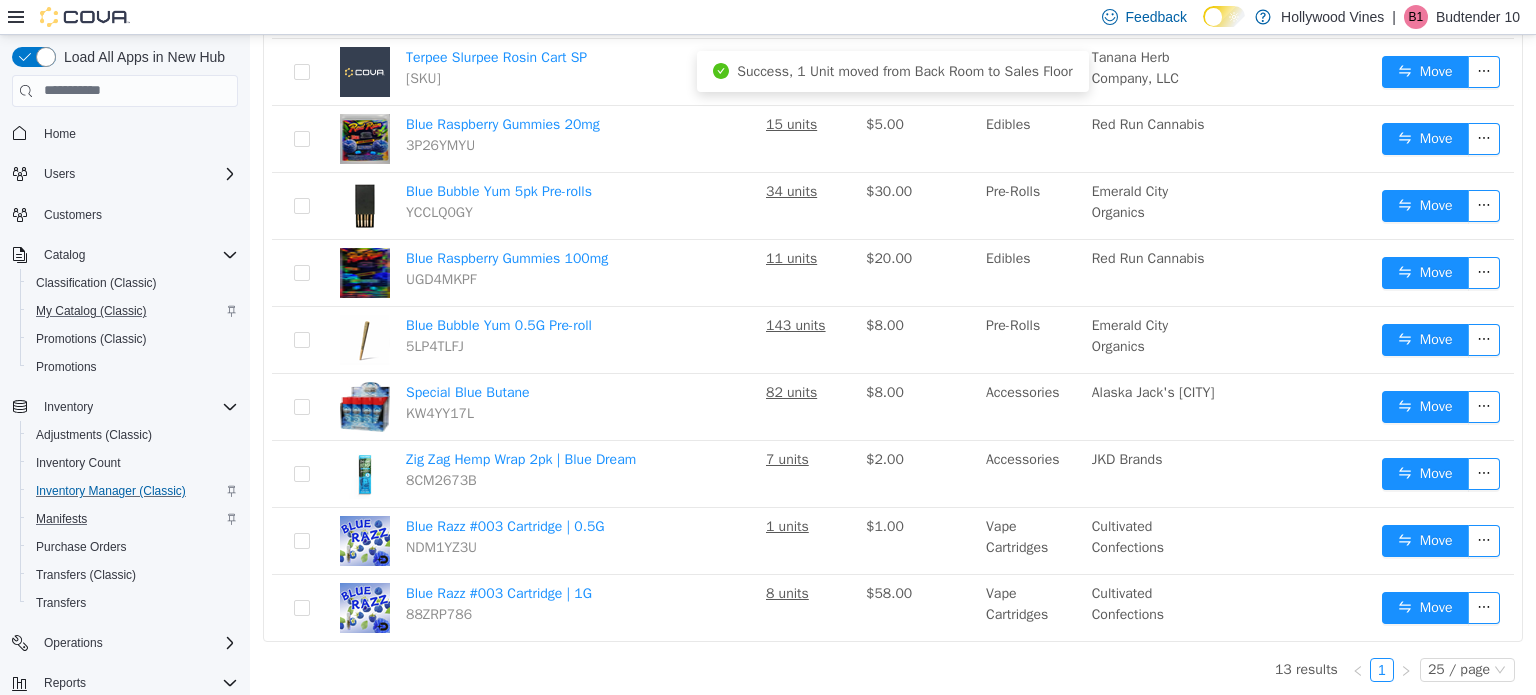 scroll, scrollTop: 0, scrollLeft: 0, axis: both 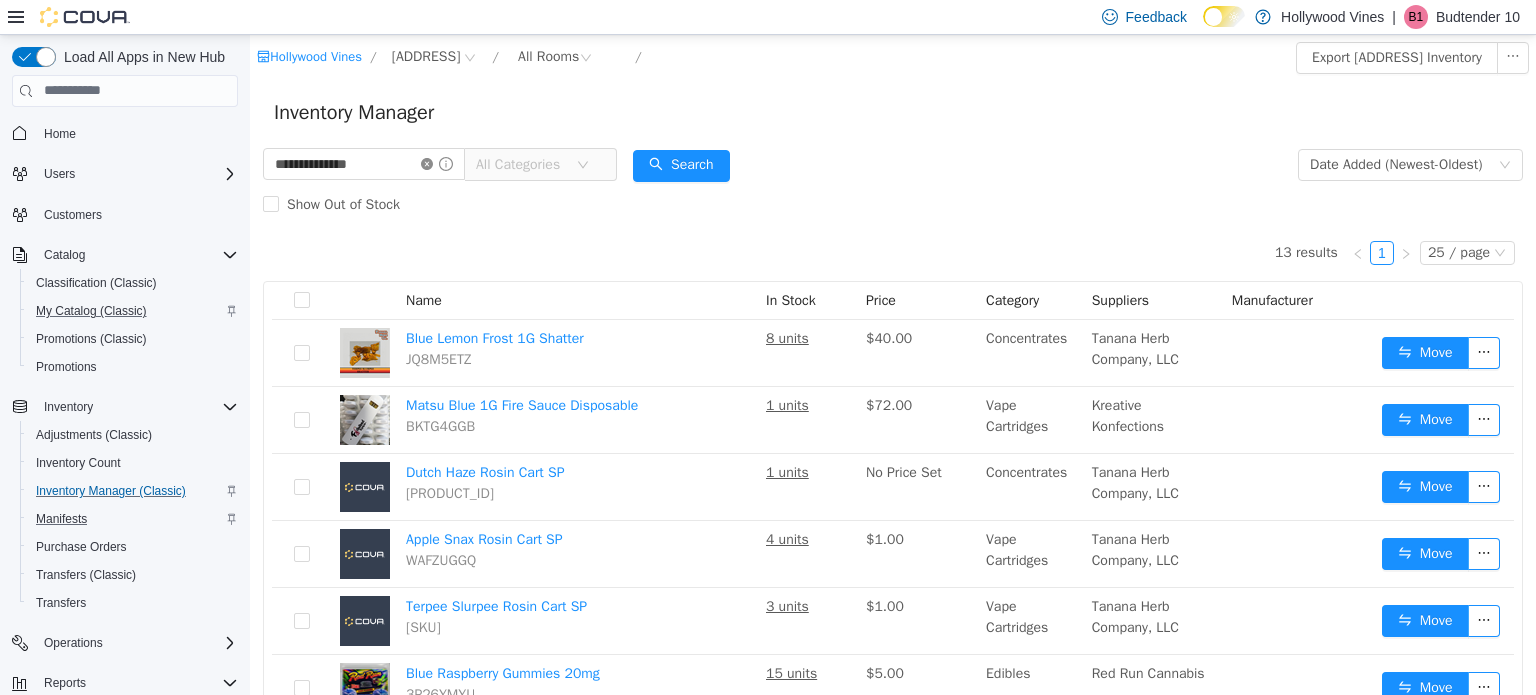 click 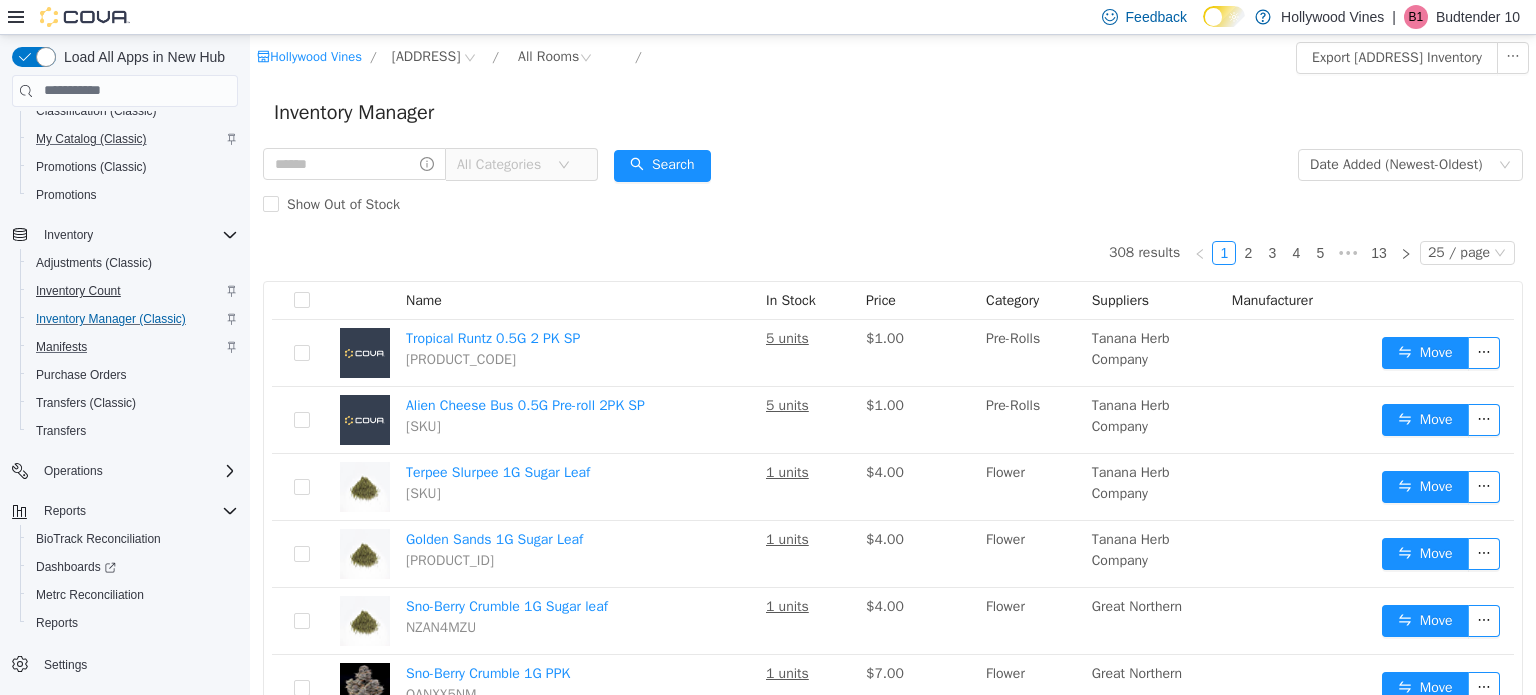 scroll, scrollTop: 172, scrollLeft: 0, axis: vertical 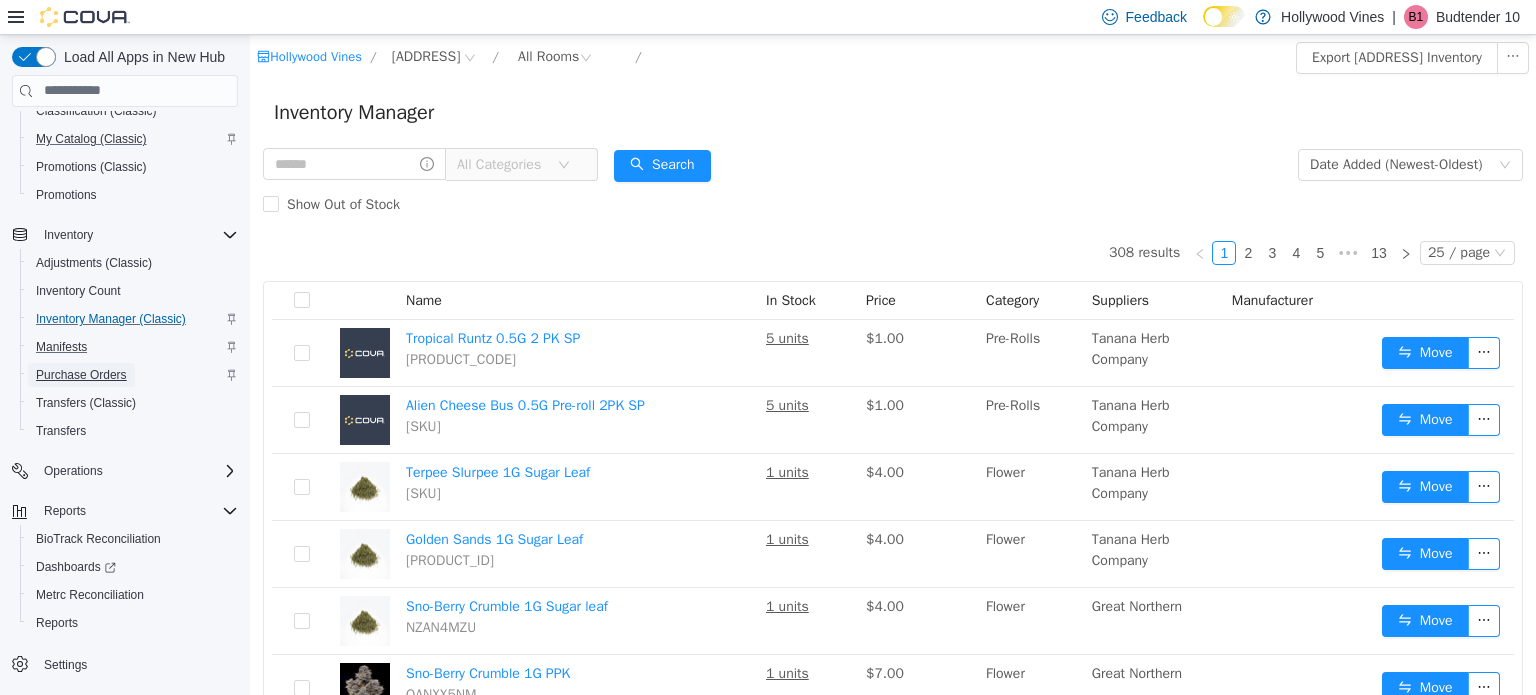 click on "Purchase Orders" at bounding box center (81, 375) 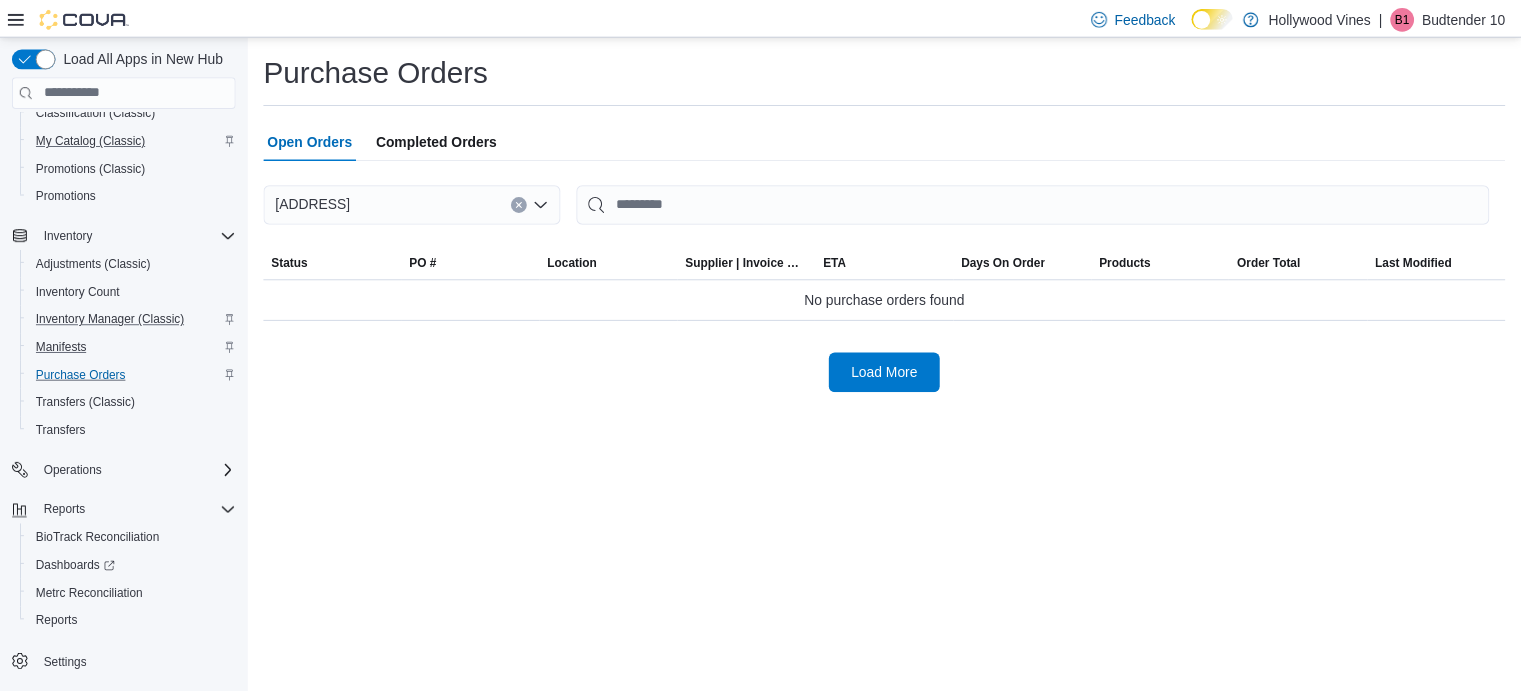 scroll, scrollTop: 131, scrollLeft: 0, axis: vertical 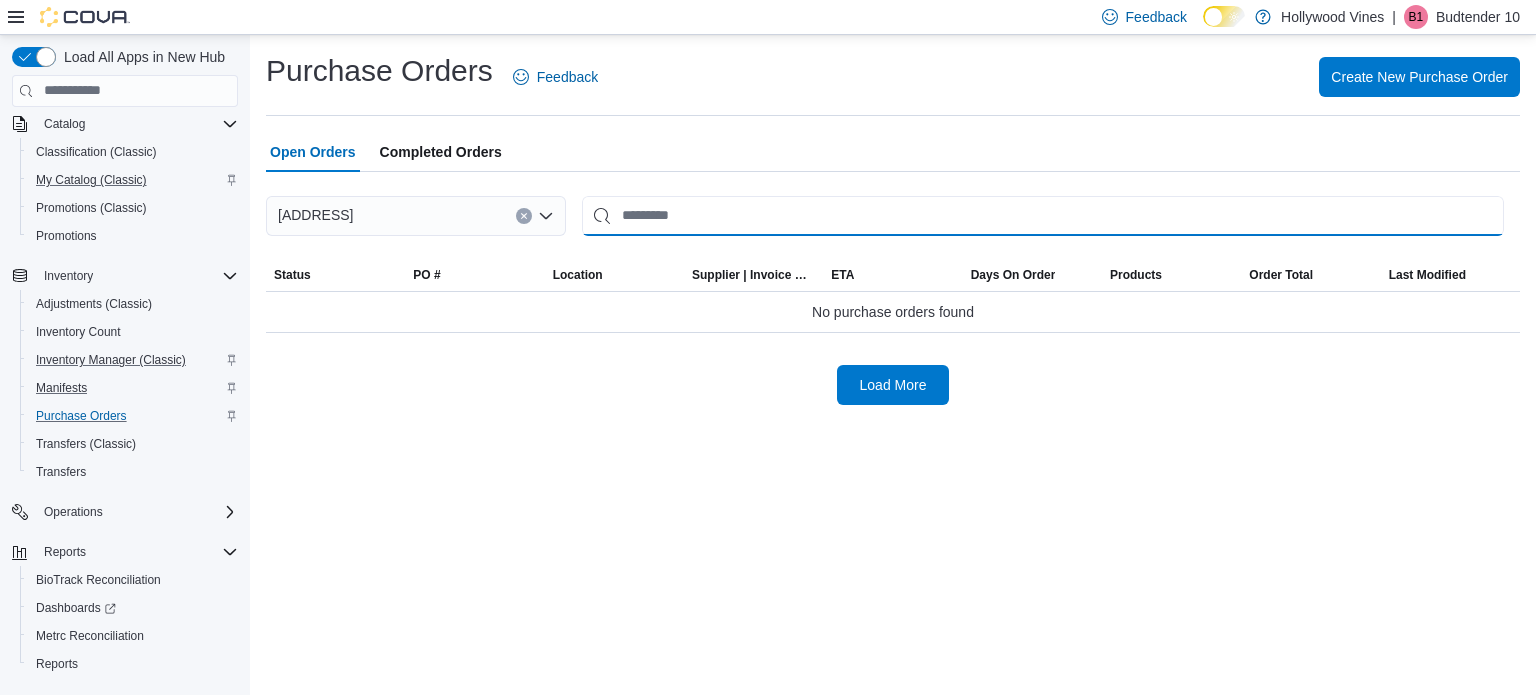 click at bounding box center [1043, 216] 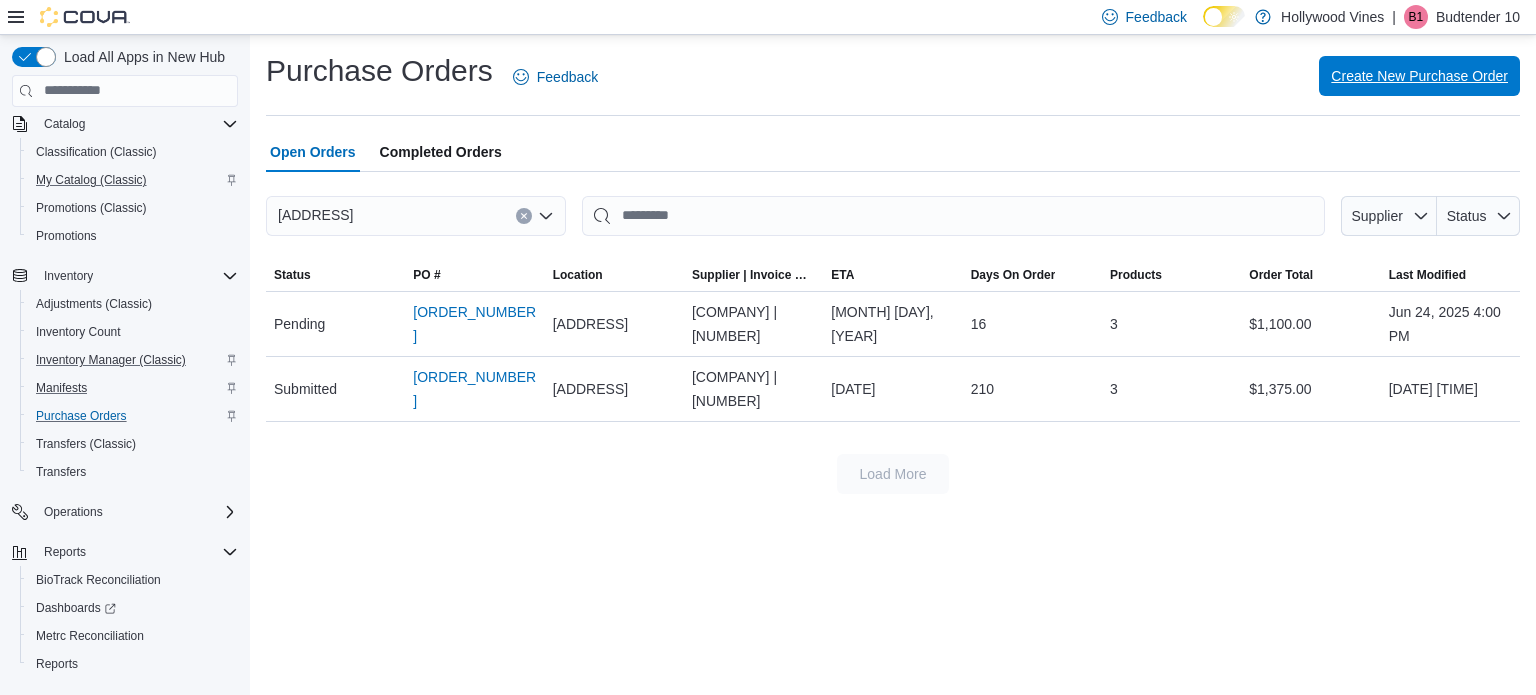 click on "Create New Purchase Order" at bounding box center (1419, 76) 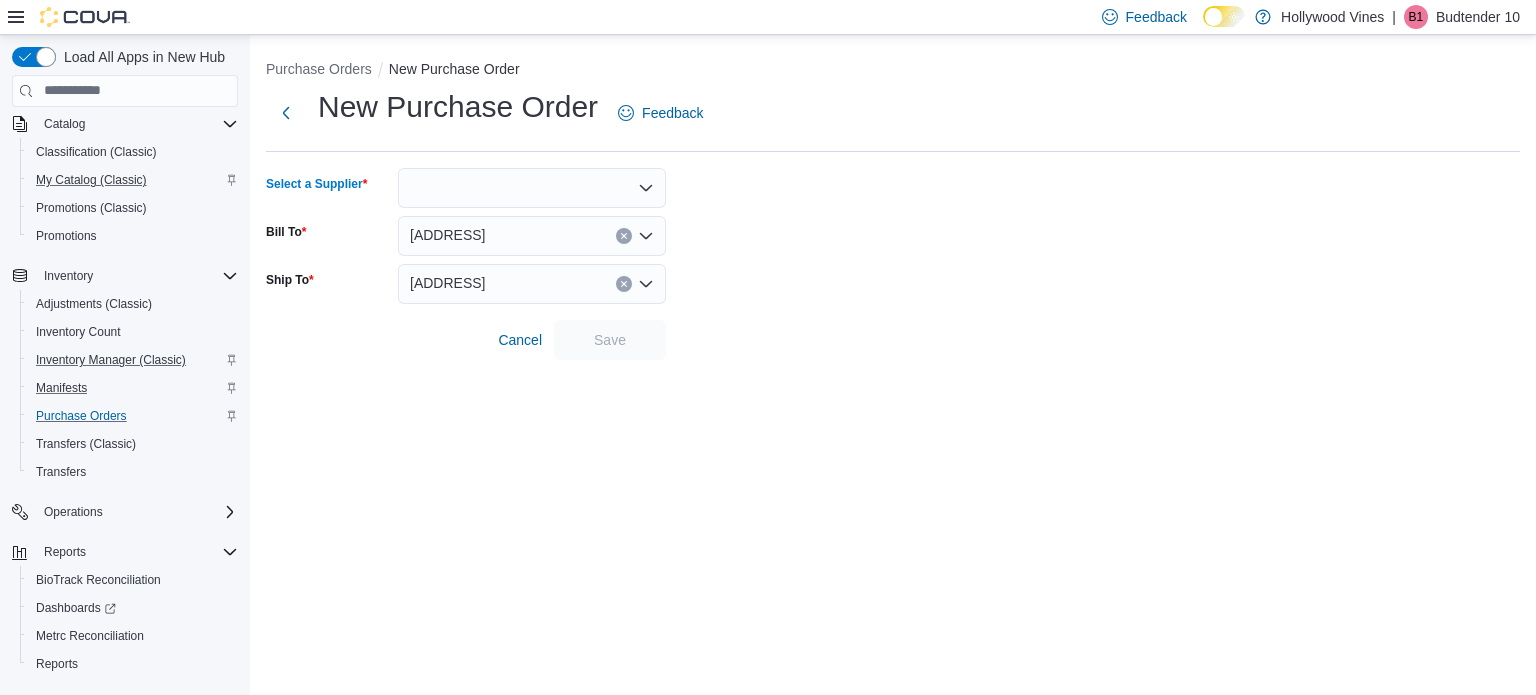 click at bounding box center [532, 188] 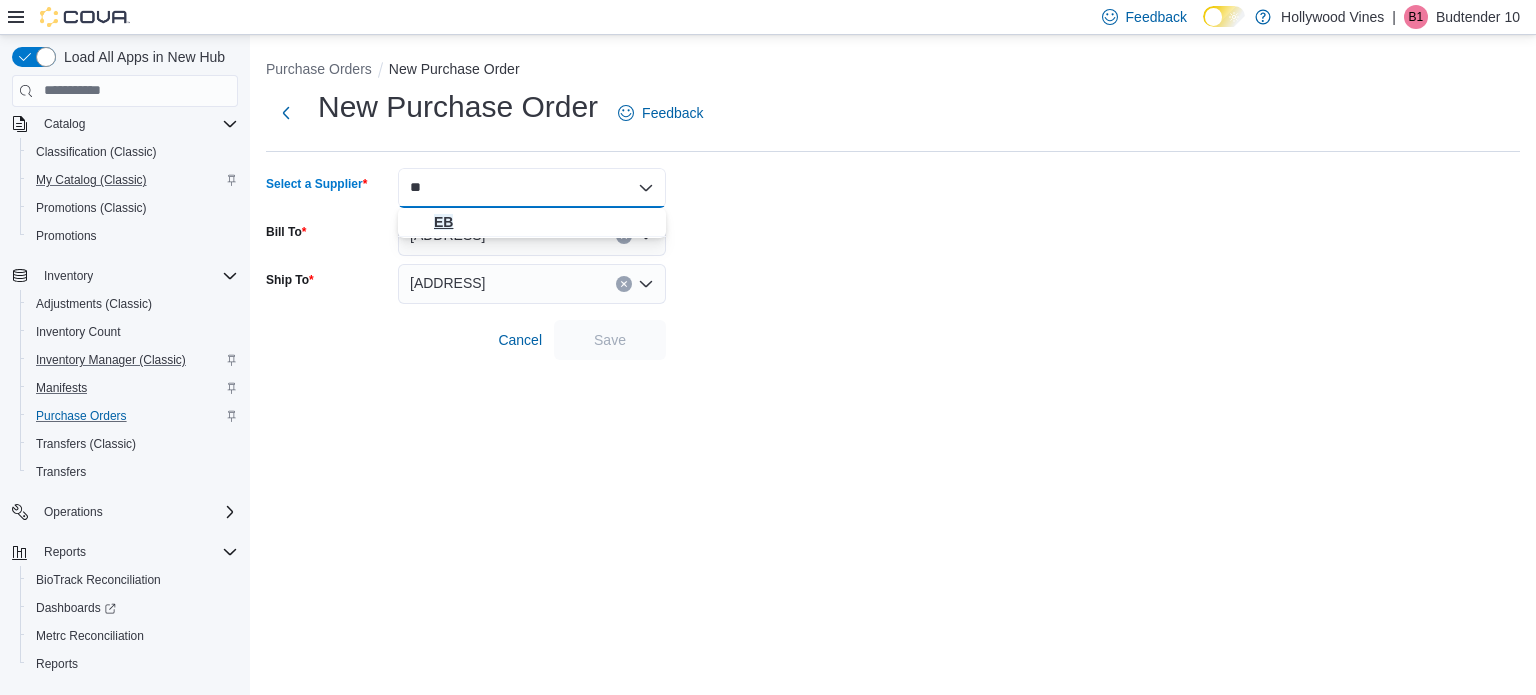 type on "**" 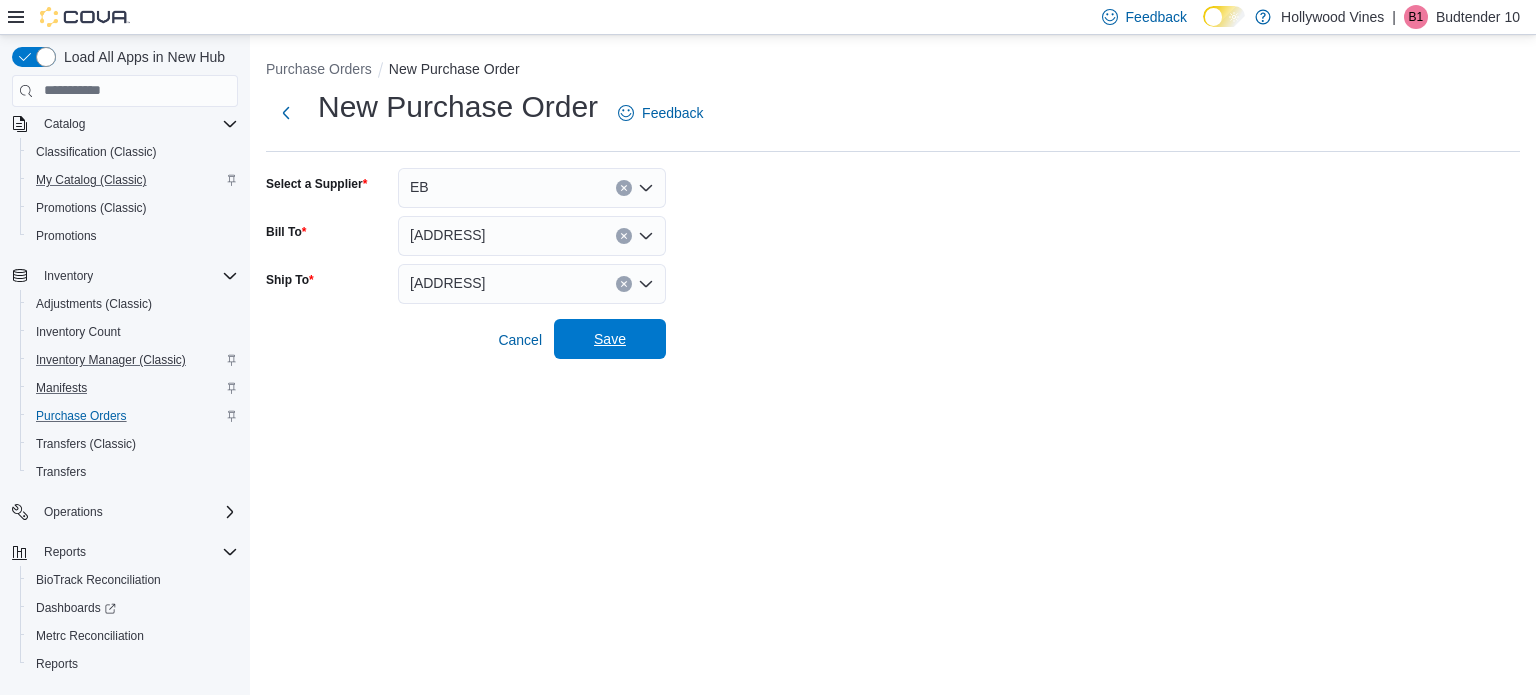 click on "Save" at bounding box center [610, 339] 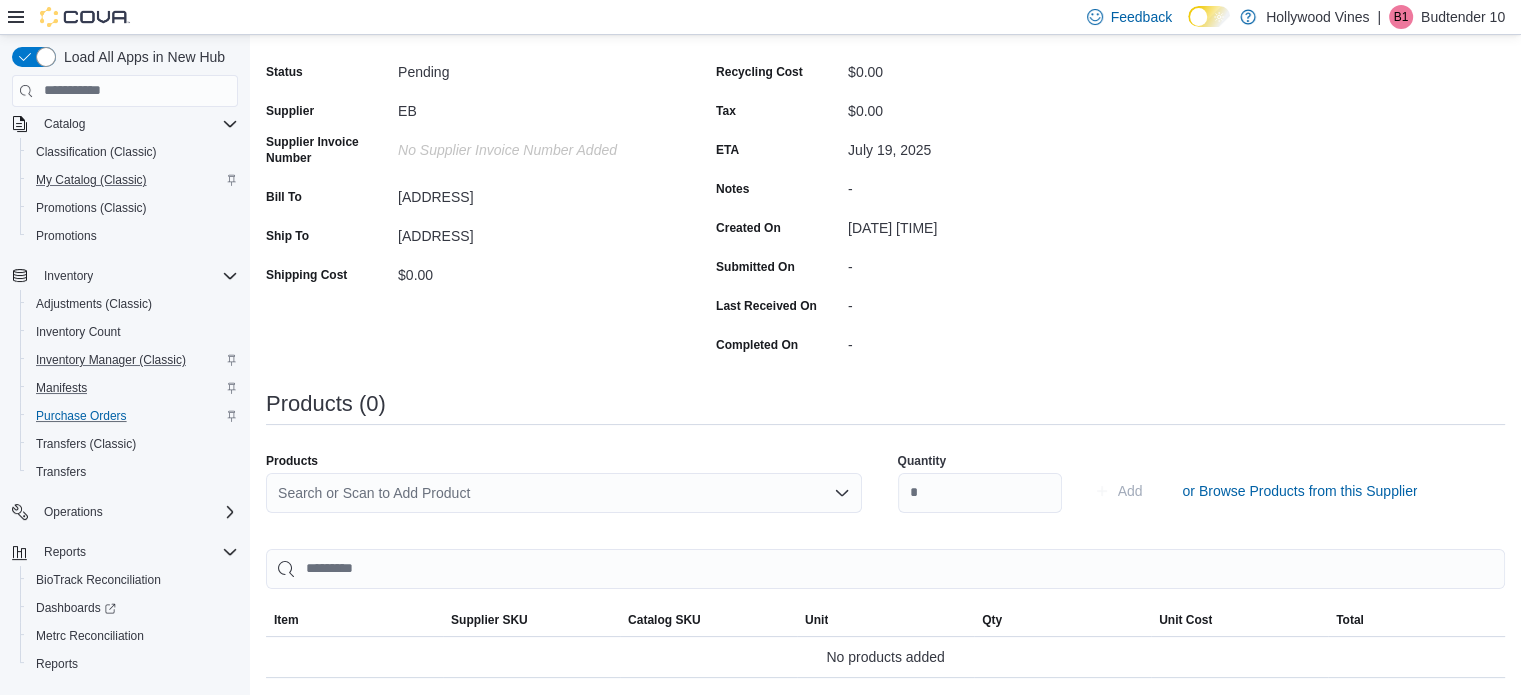 scroll, scrollTop: 164, scrollLeft: 0, axis: vertical 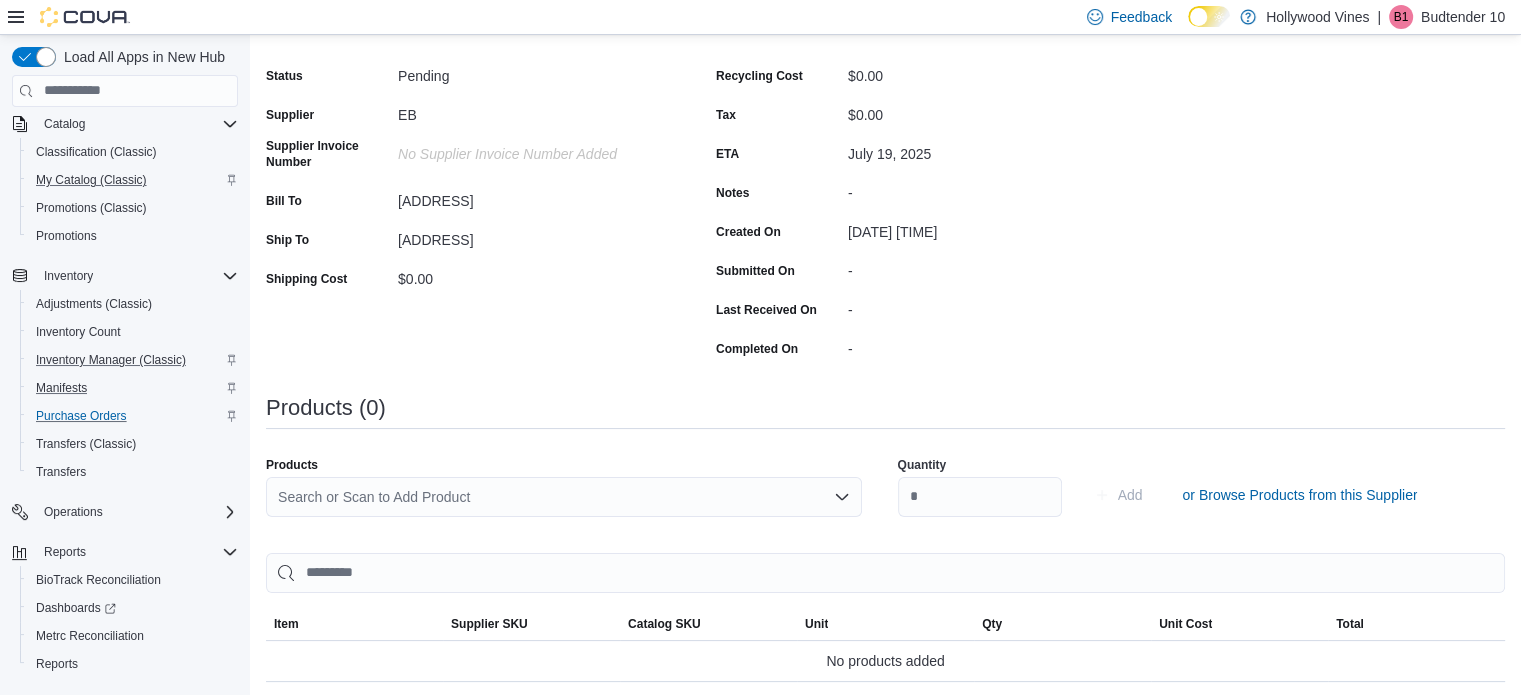 click on "Search or Scan to Add Product" at bounding box center [564, 497] 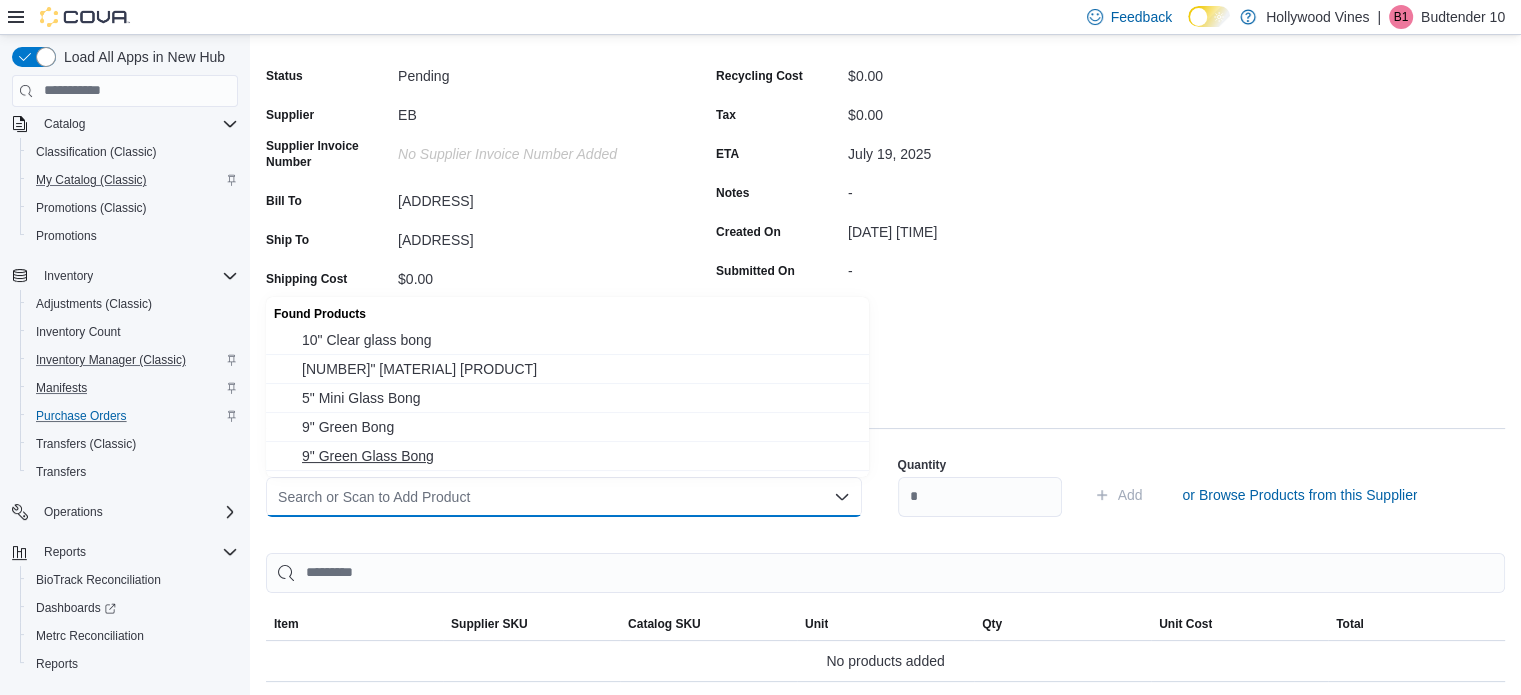 click on "9" Green Glass Bong" at bounding box center [579, 456] 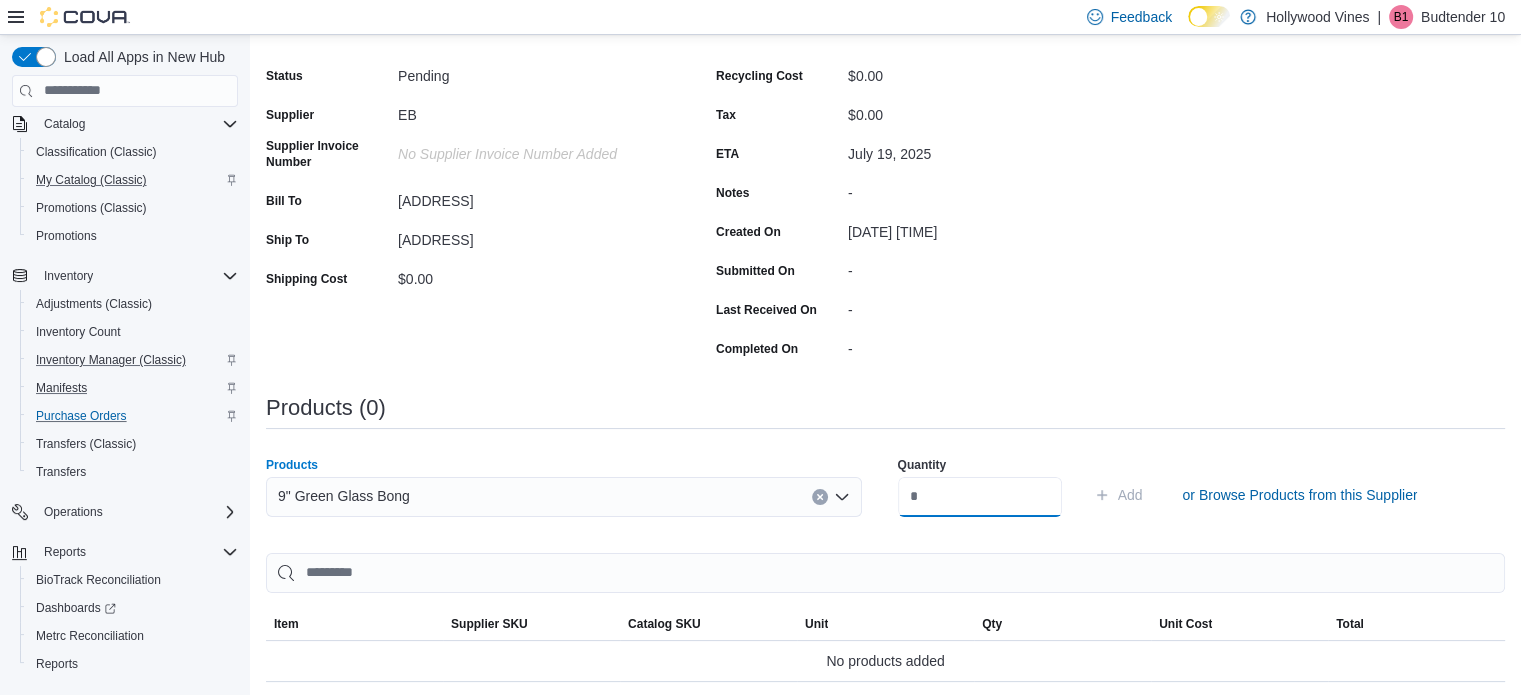 click at bounding box center [980, 497] 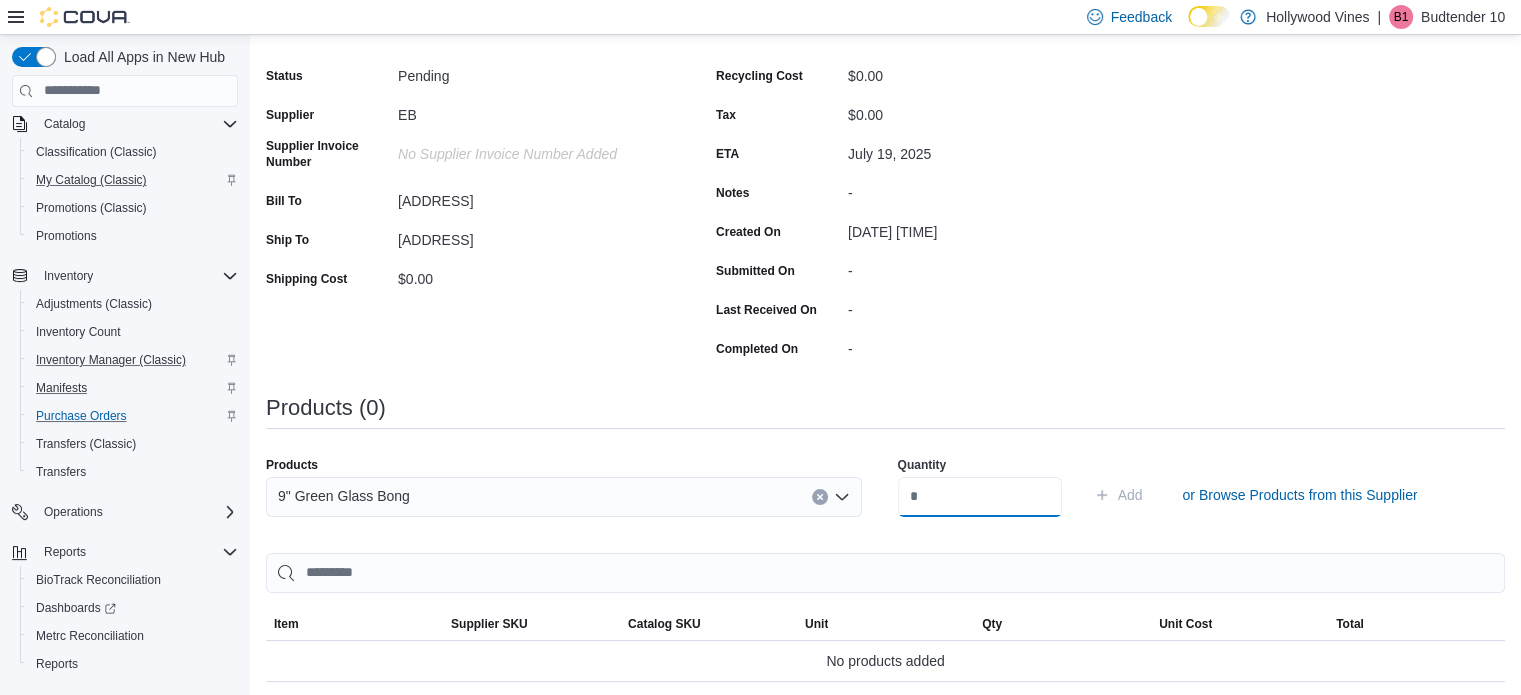 click at bounding box center [980, 497] 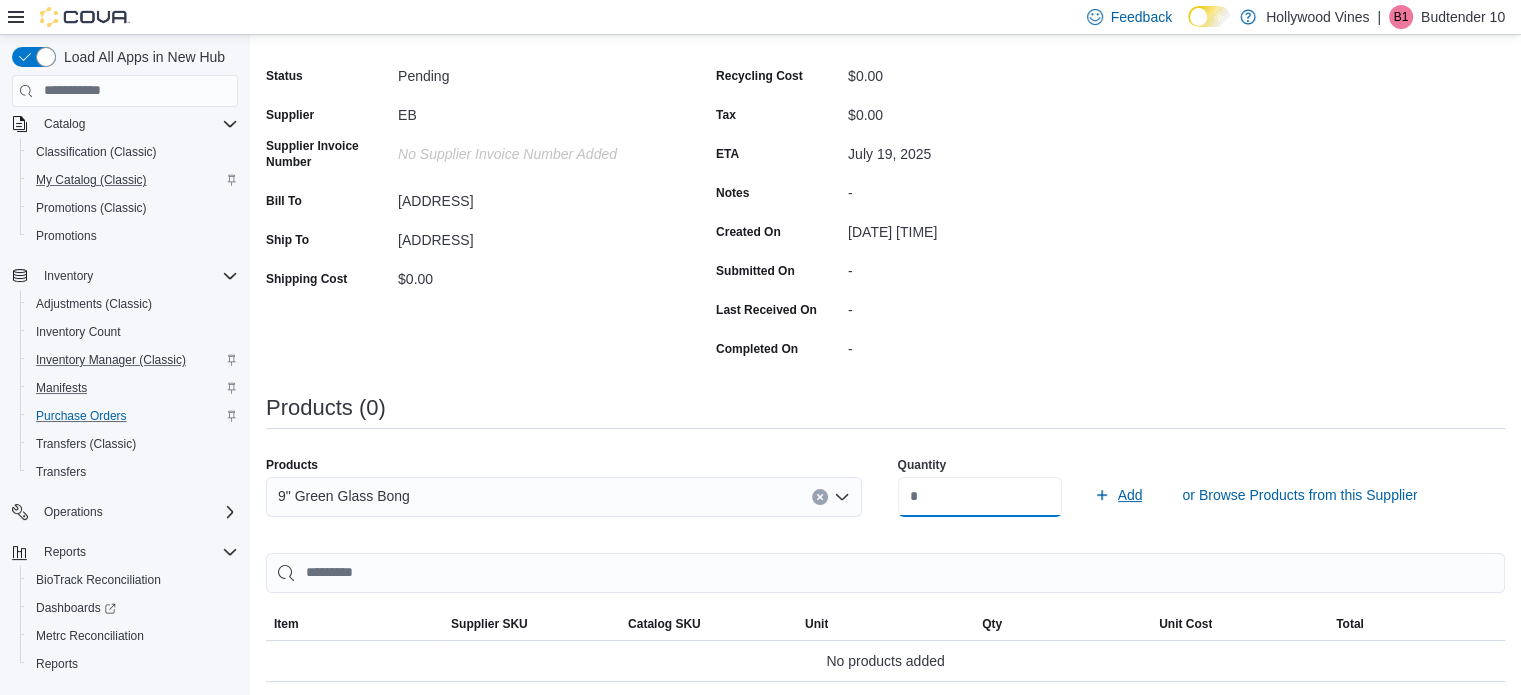 type on "*" 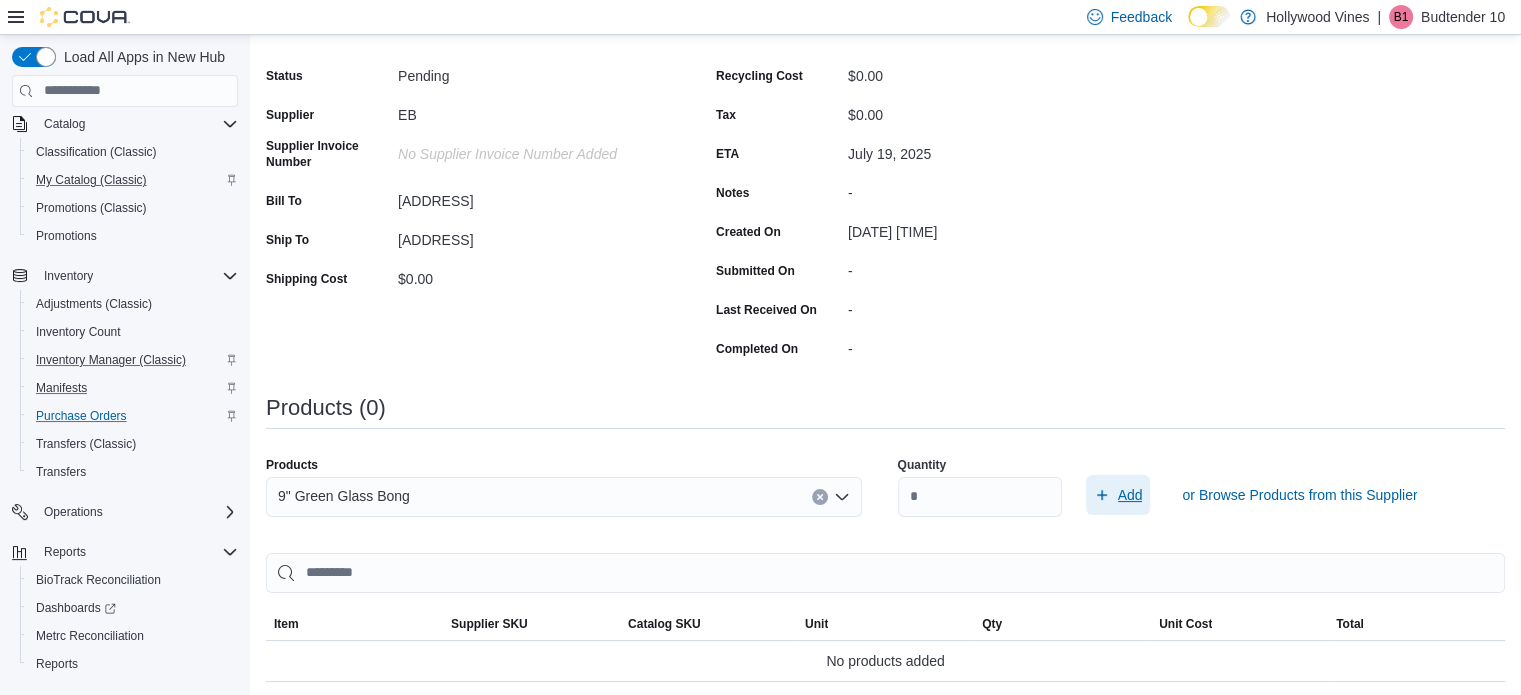 click on "Add" at bounding box center (1130, 495) 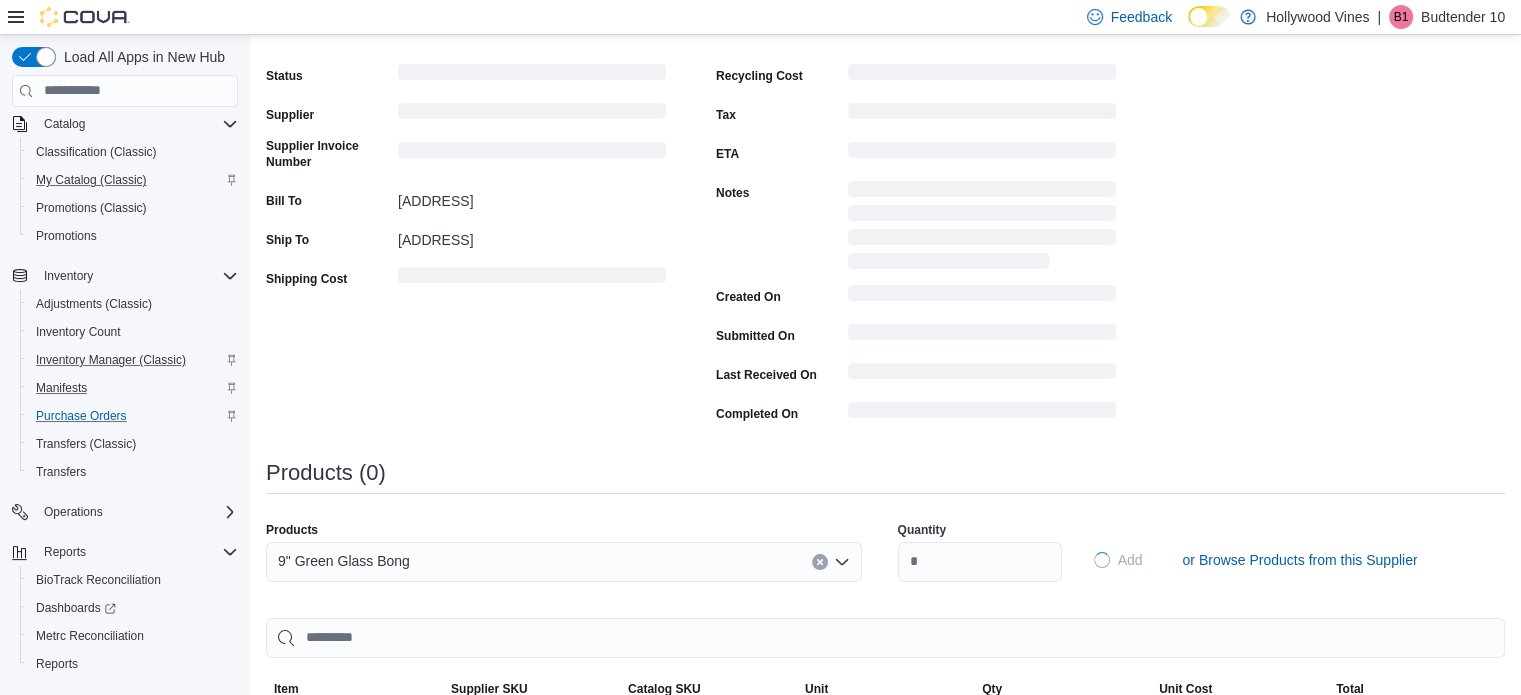type 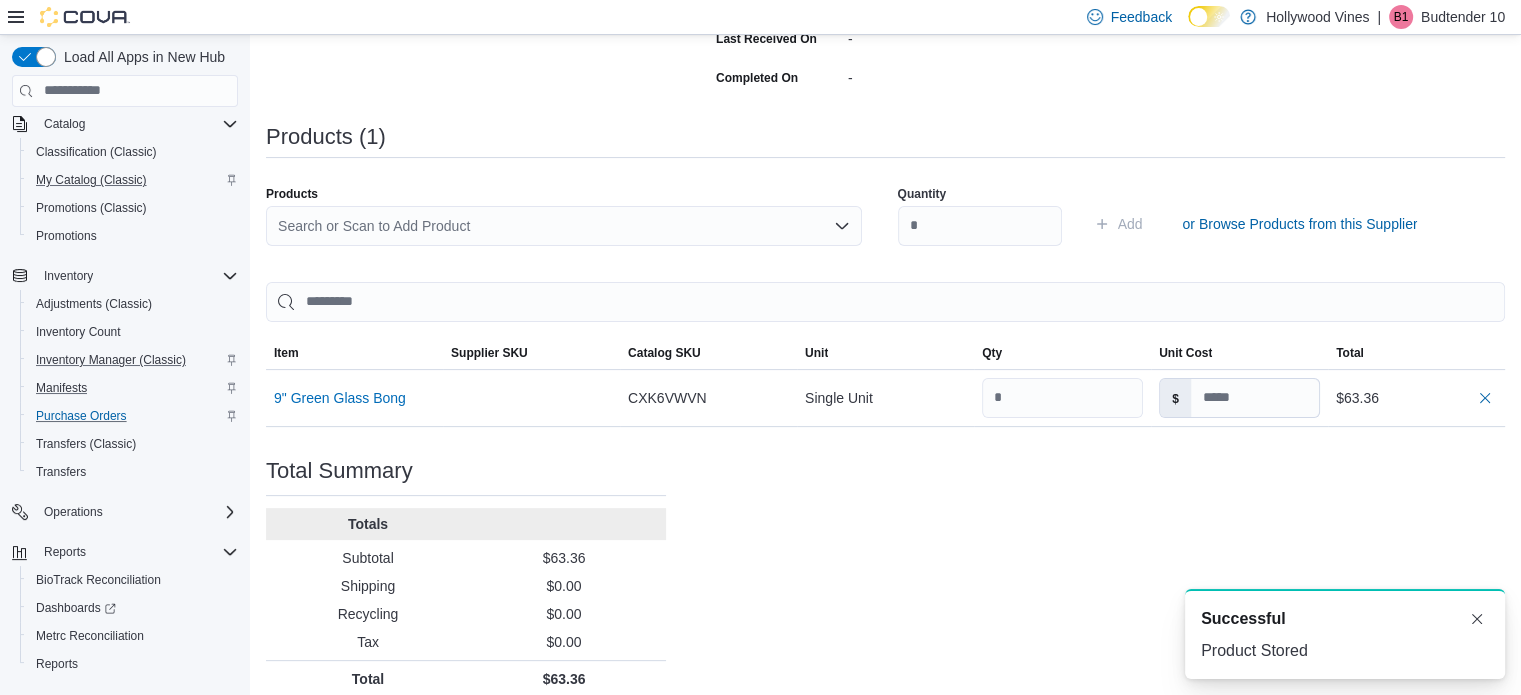 scroll, scrollTop: 452, scrollLeft: 0, axis: vertical 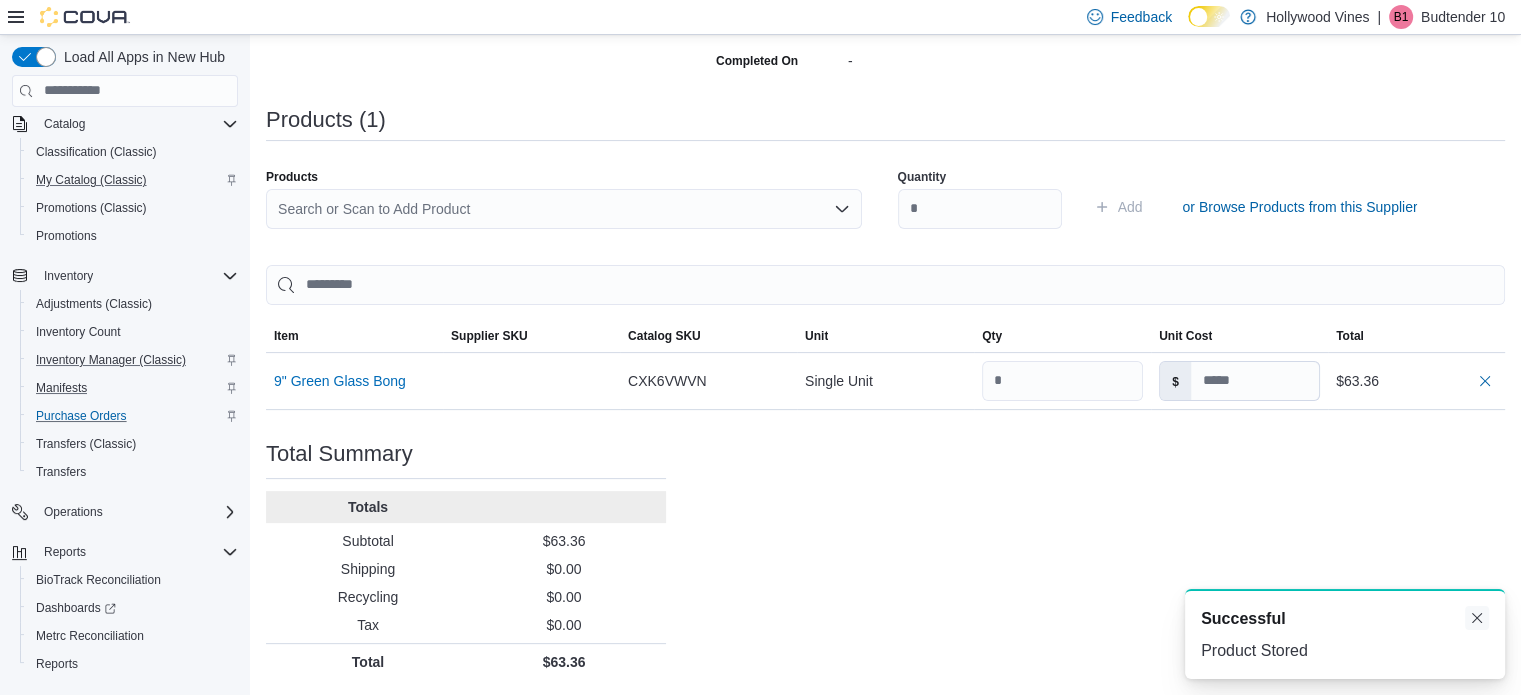 click at bounding box center (1477, 618) 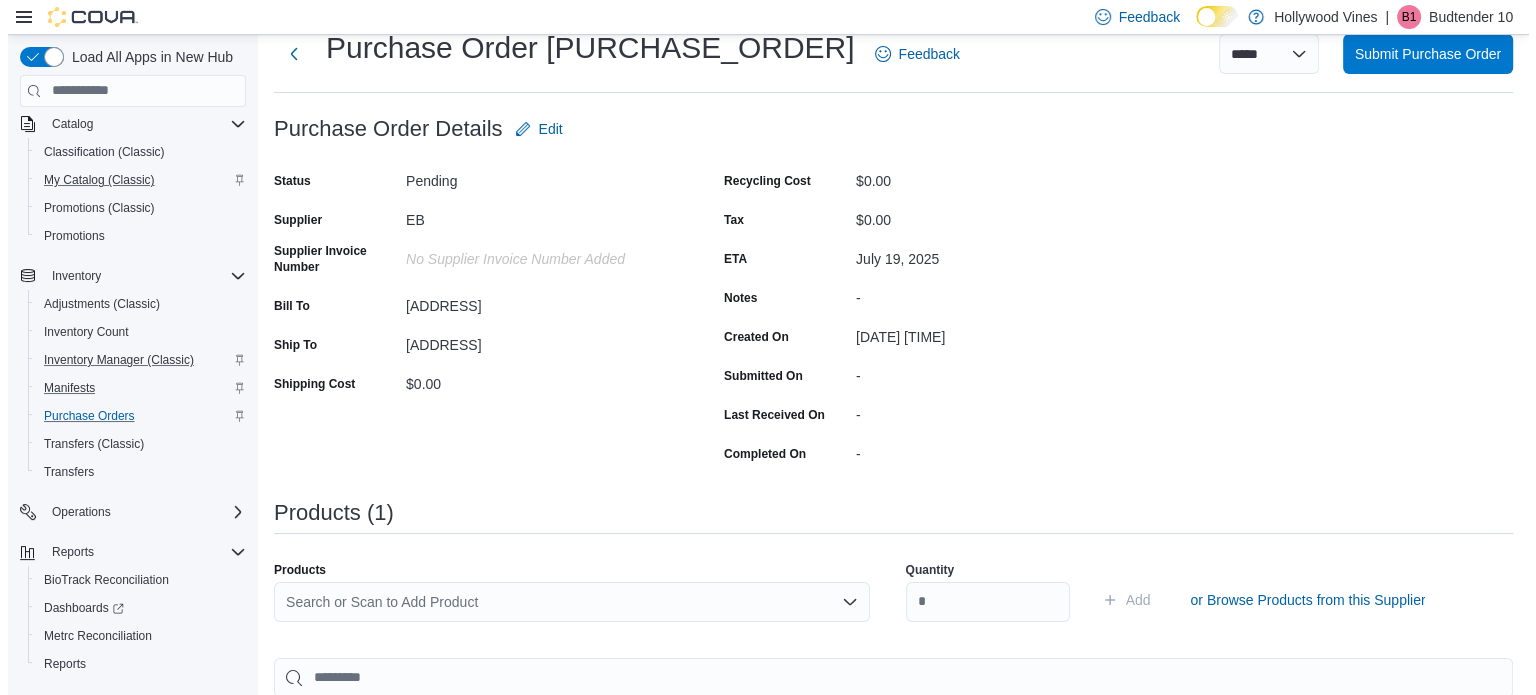scroll, scrollTop: 0, scrollLeft: 0, axis: both 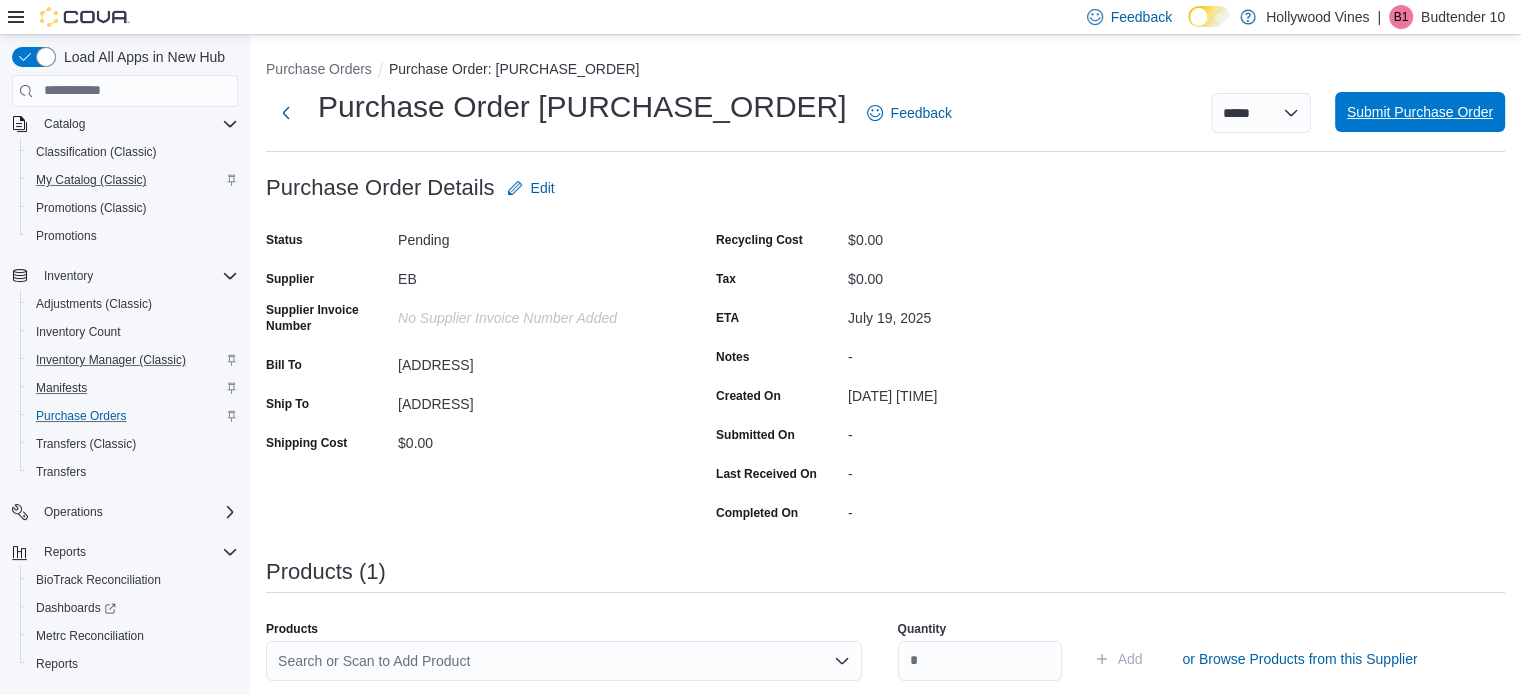 click on "Submit Purchase Order" at bounding box center (1420, 112) 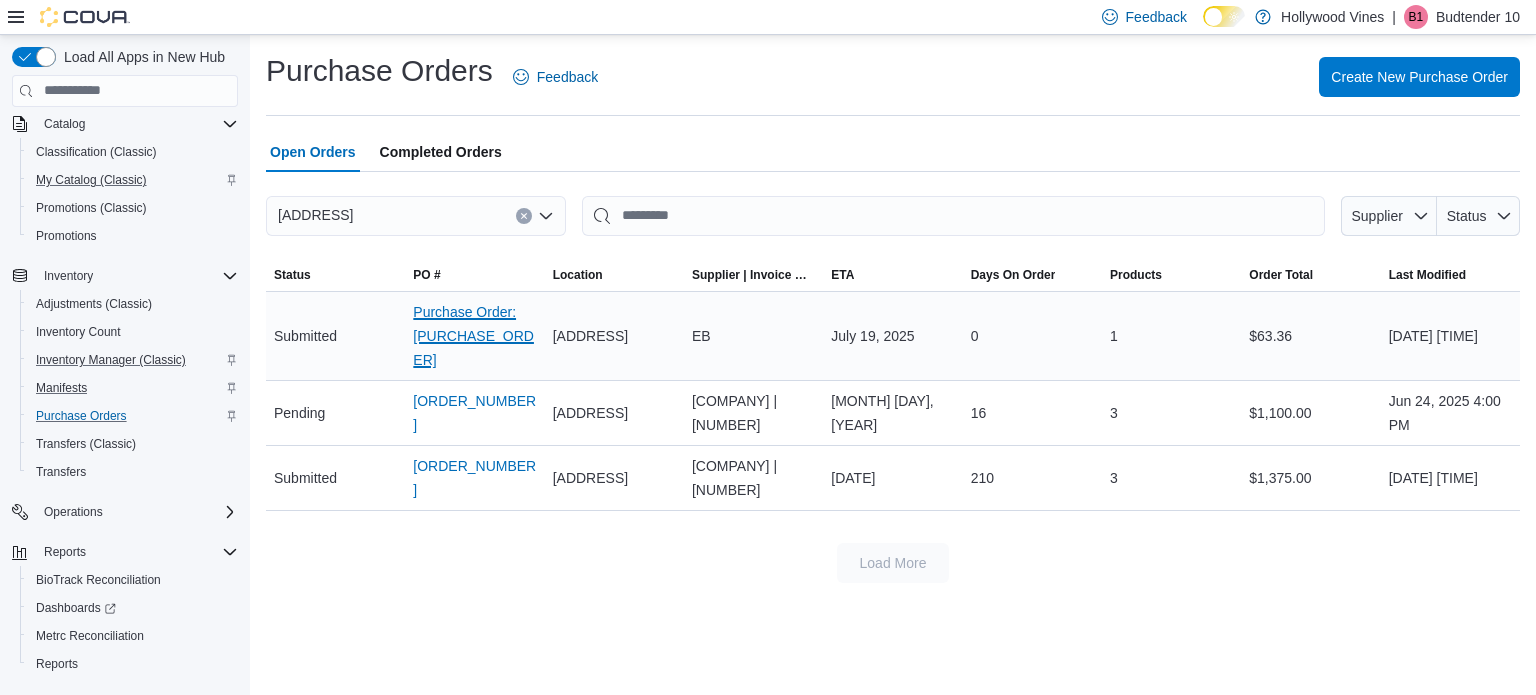 click on "Purchase Order: [PURCHASE_ORDER]" at bounding box center (474, 336) 